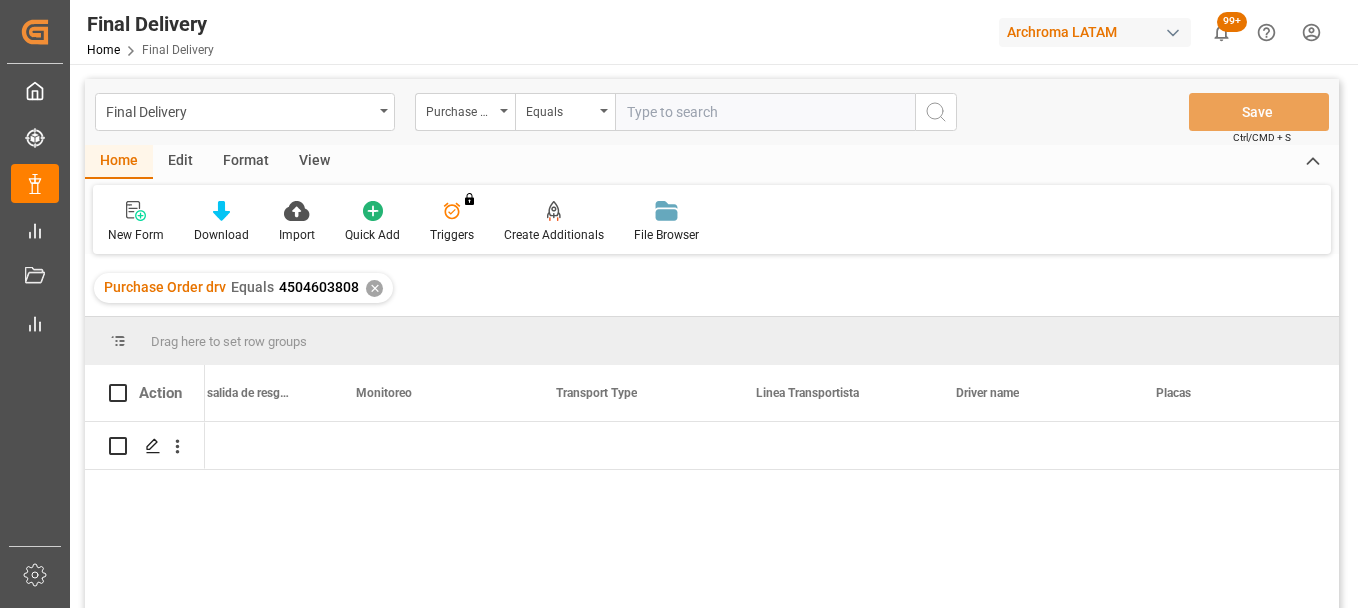 scroll, scrollTop: 0, scrollLeft: 0, axis: both 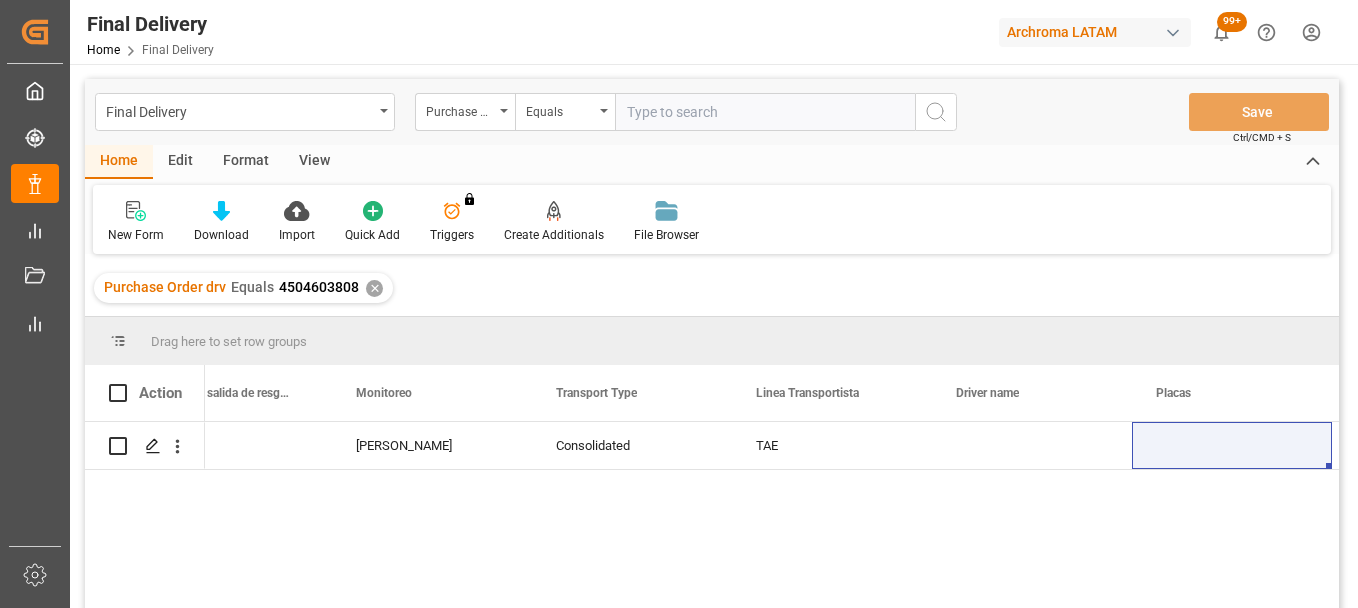 click on "✕" at bounding box center [374, 288] 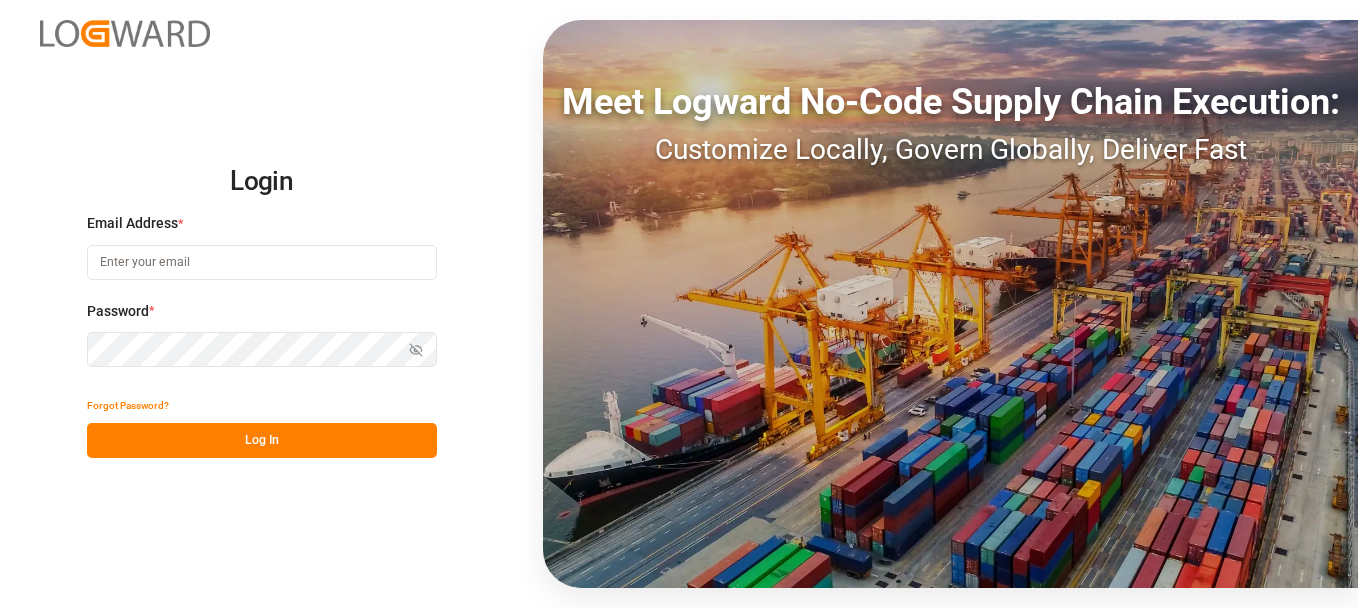 type on "erika.cervantes@leschaco.com" 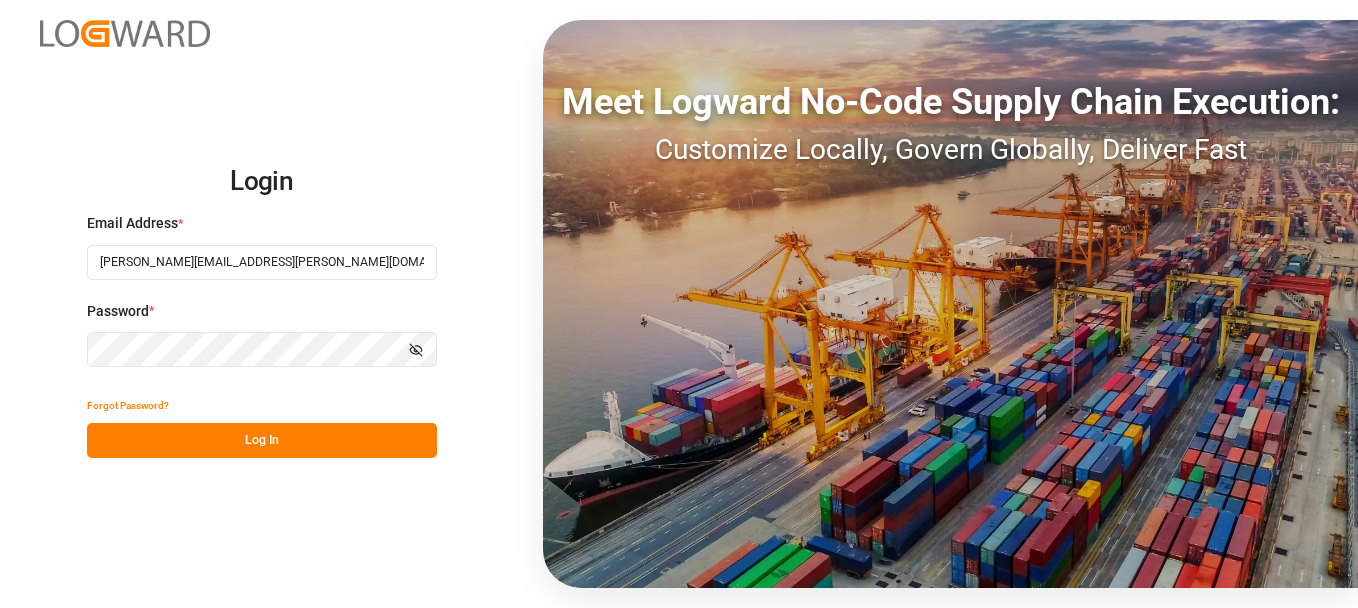 click on "Log In" at bounding box center (262, 440) 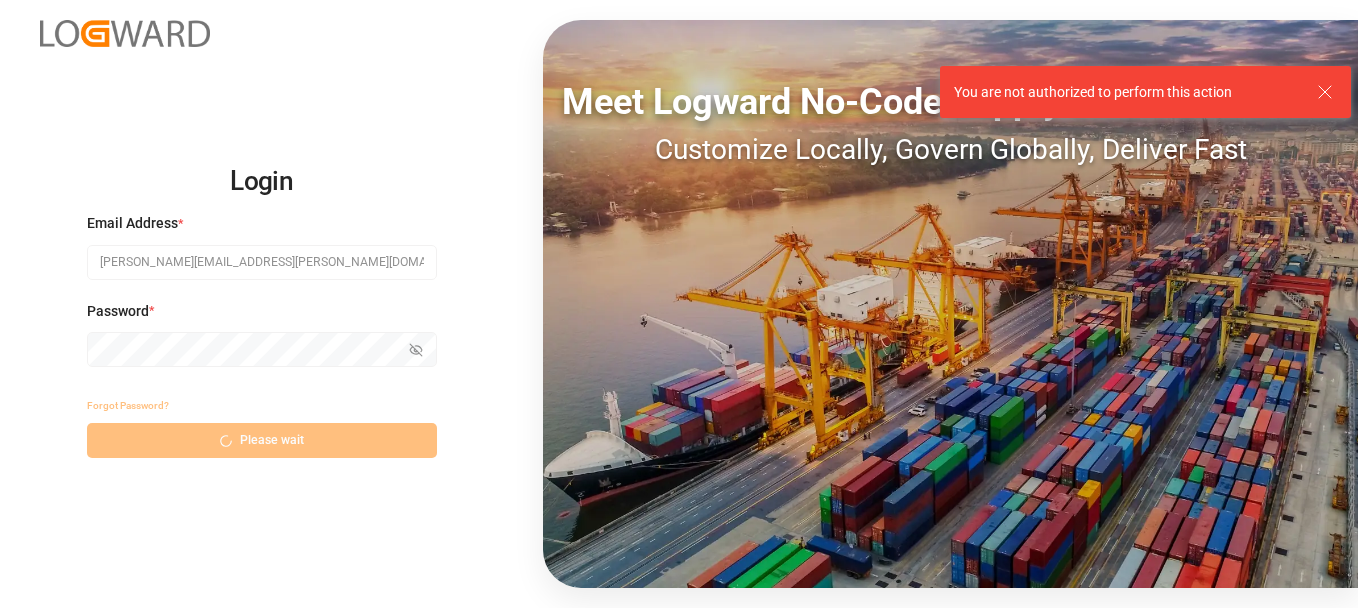 click on "Login Email Address * erika.cervantes@leschaco.com Password * Show password Forgot Password? Please wait Meet Logward No-Code Supply Chain Execution: Customize Locally, Govern Globally, Deliver Fast" at bounding box center [679, 304] 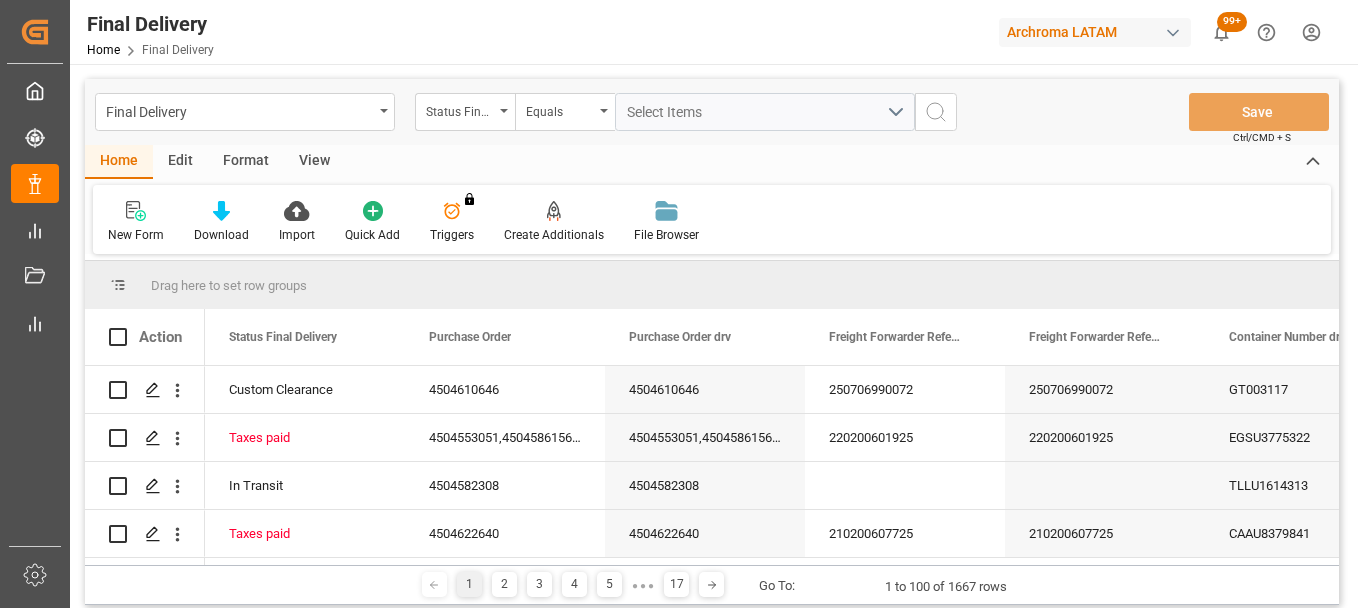 click on "Final Delivery Status Final Delivery Equals Select Items Save Ctrl/CMD + S" at bounding box center [712, 112] 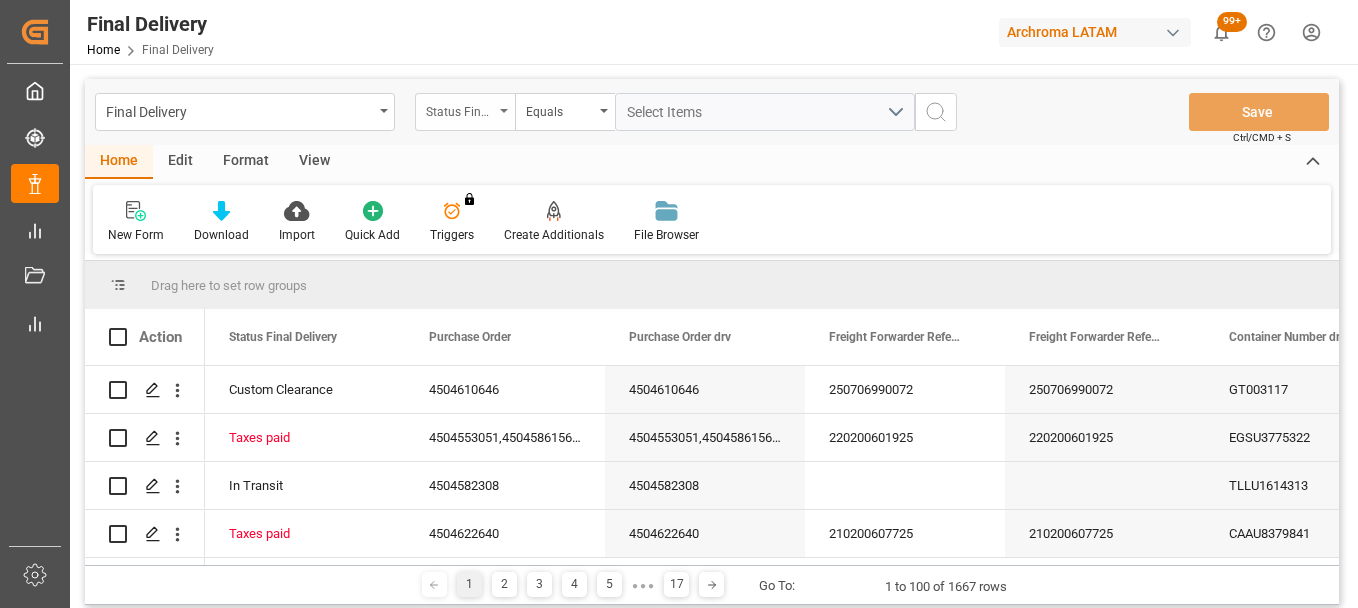 click on "Status Final Delivery" at bounding box center [465, 112] 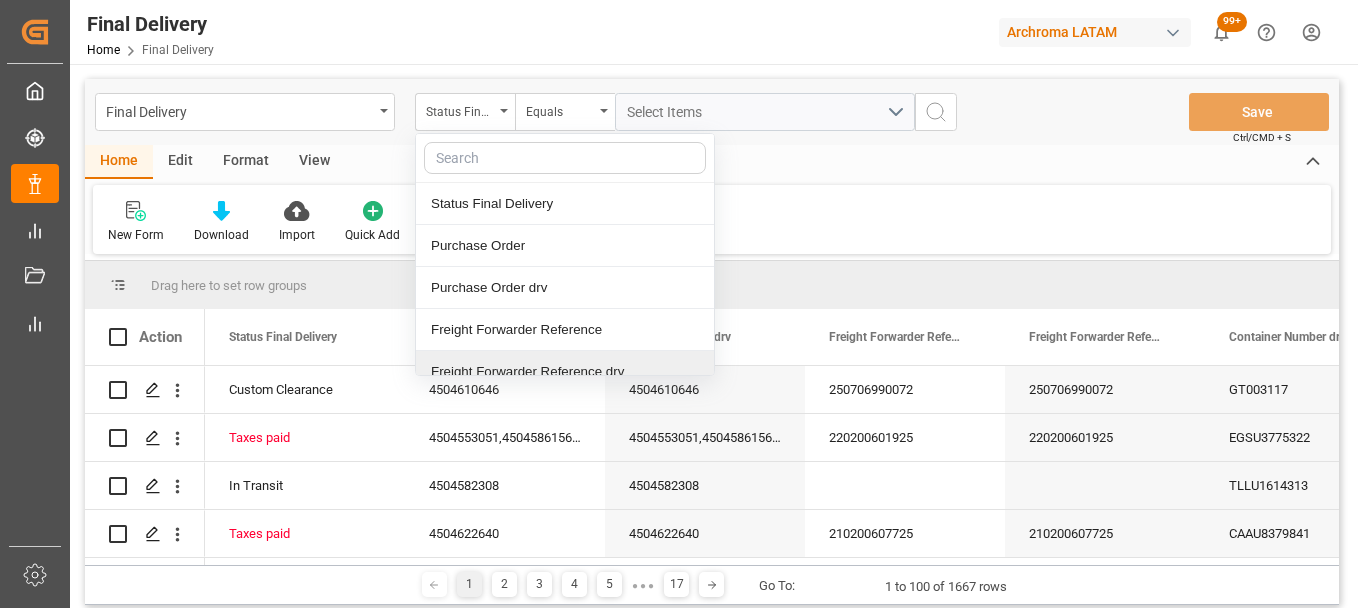 click on "Freight Forwarder Reference drv" at bounding box center [565, 372] 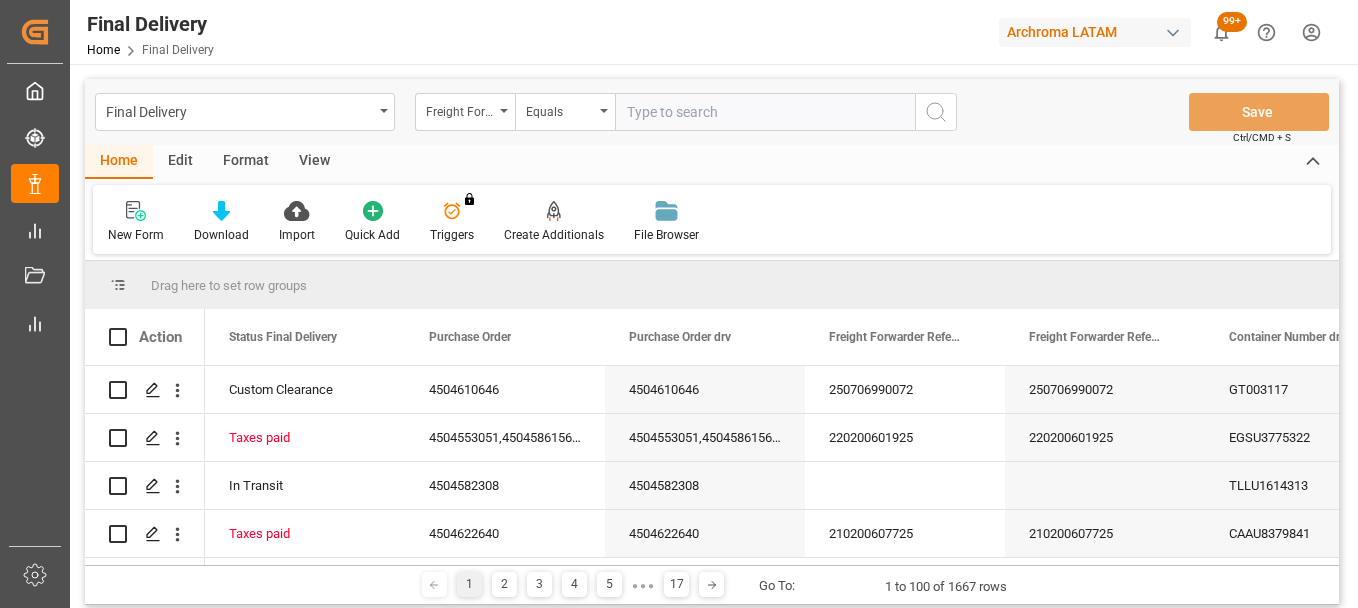 click at bounding box center (765, 112) 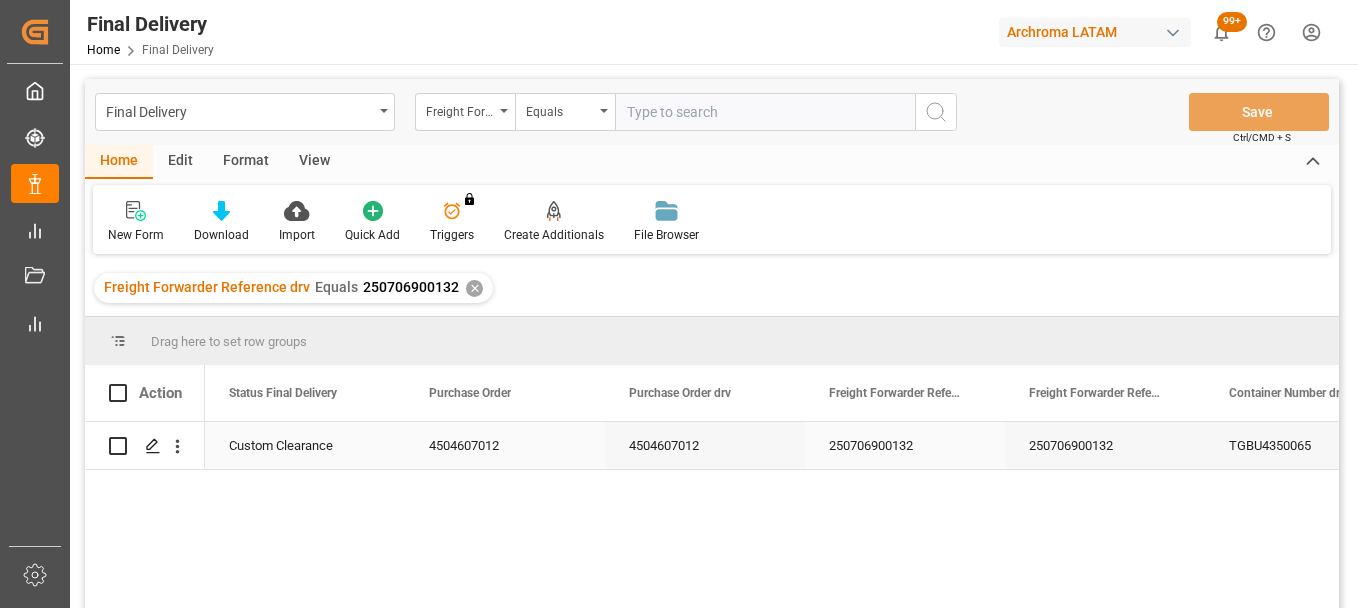 click on "250706900132" at bounding box center (905, 445) 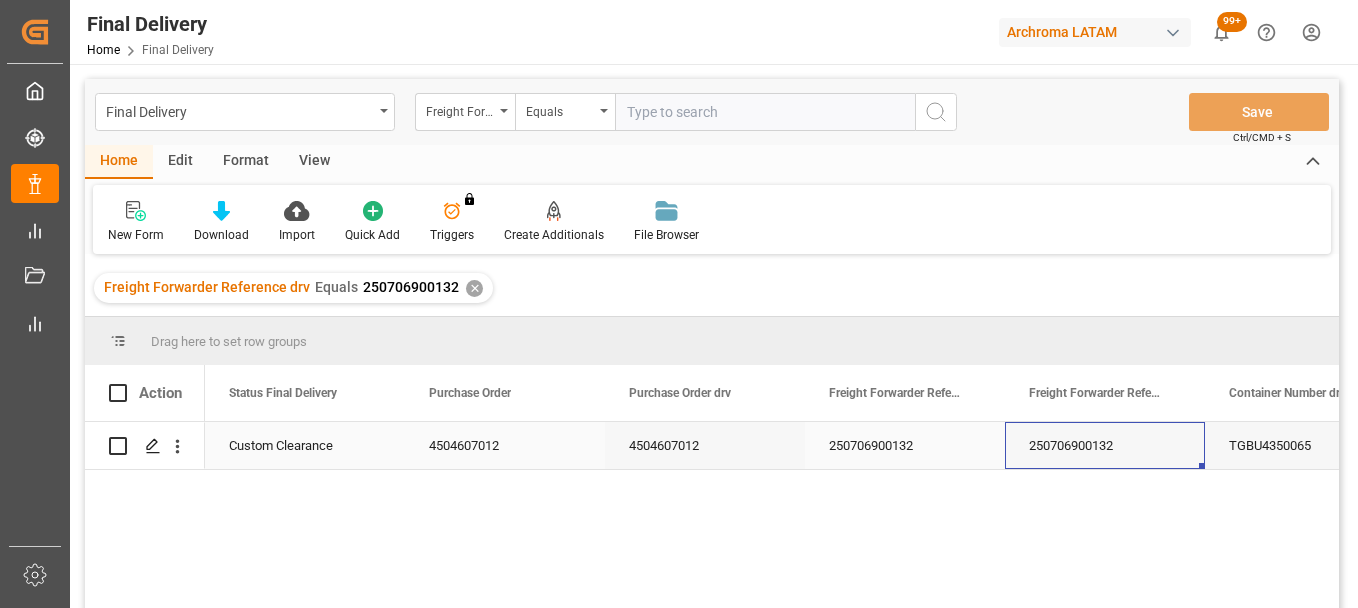 scroll, scrollTop: 0, scrollLeft: 73, axis: horizontal 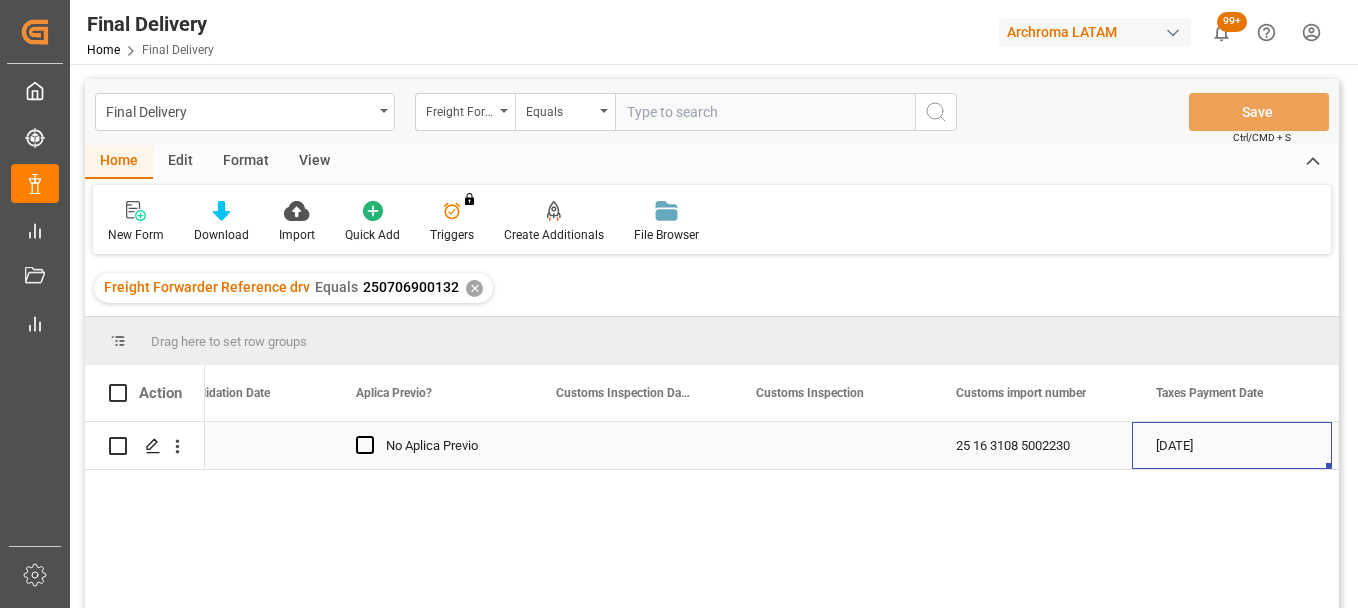 click at bounding box center (832, 445) 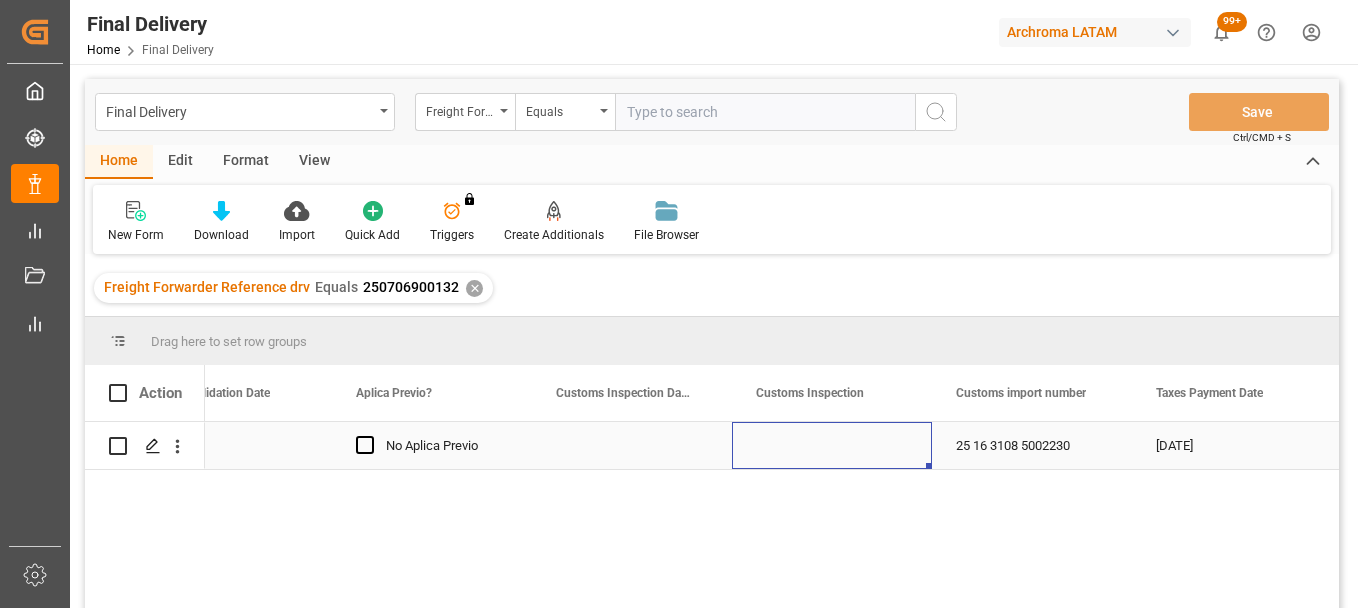 click at bounding box center (832, 445) 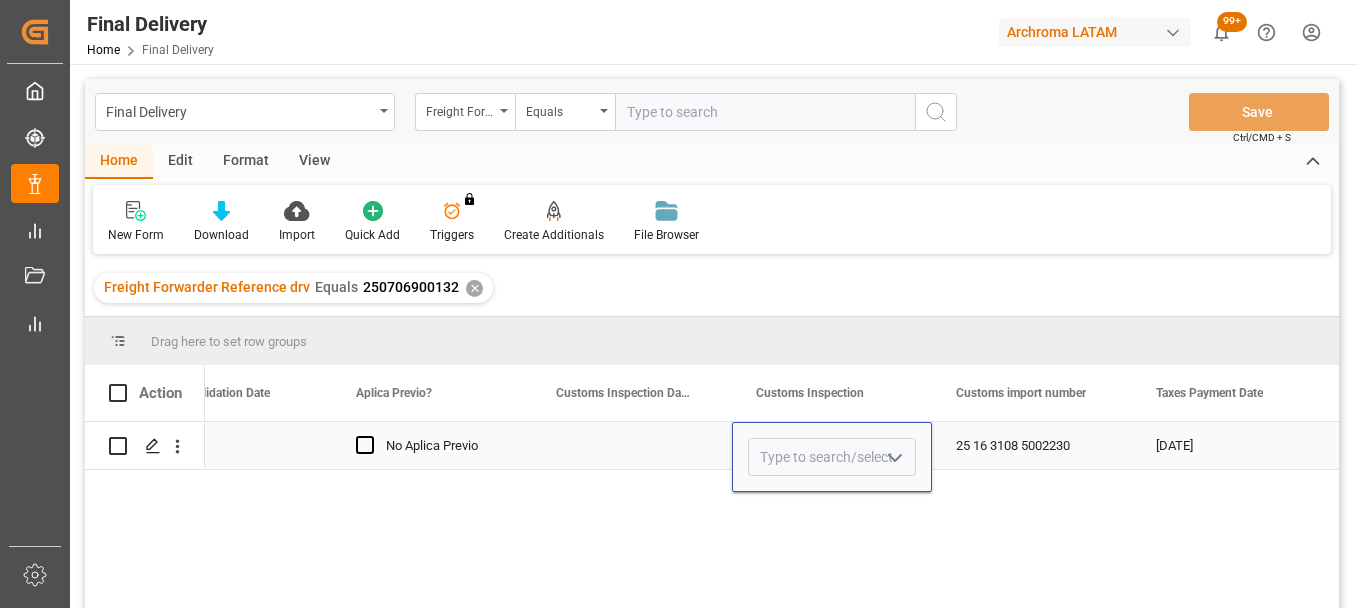 click on "25 16 3108 5002230" at bounding box center [1032, 445] 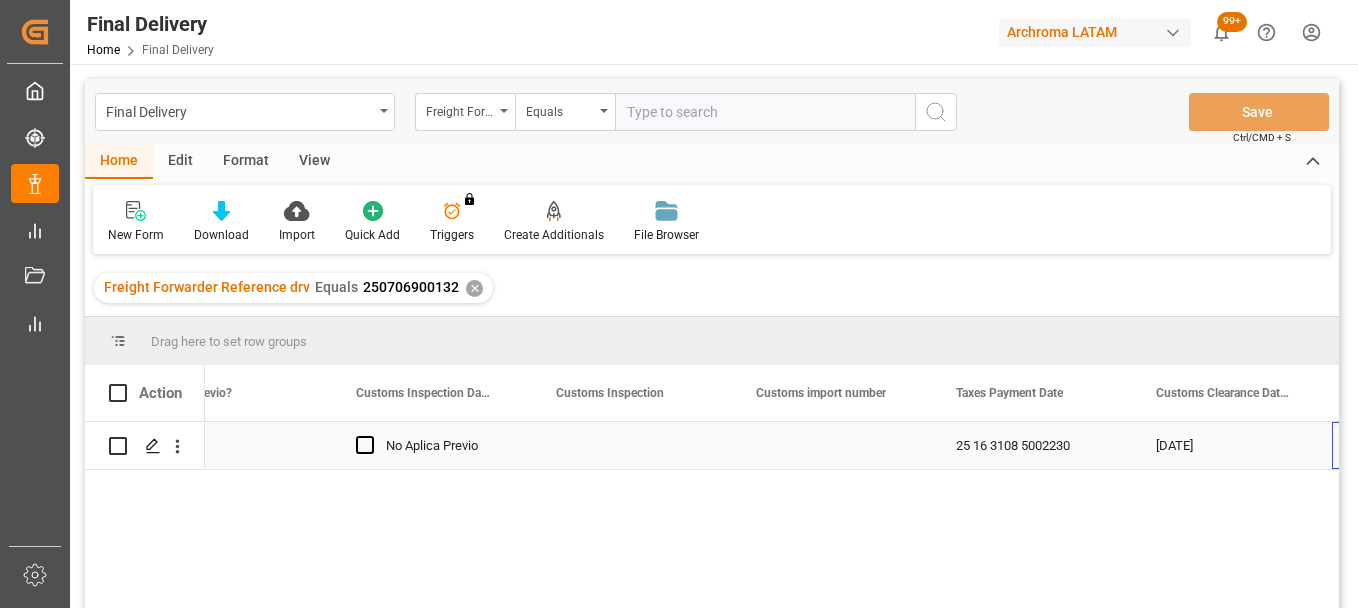 scroll, scrollTop: 0, scrollLeft: 2873, axis: horizontal 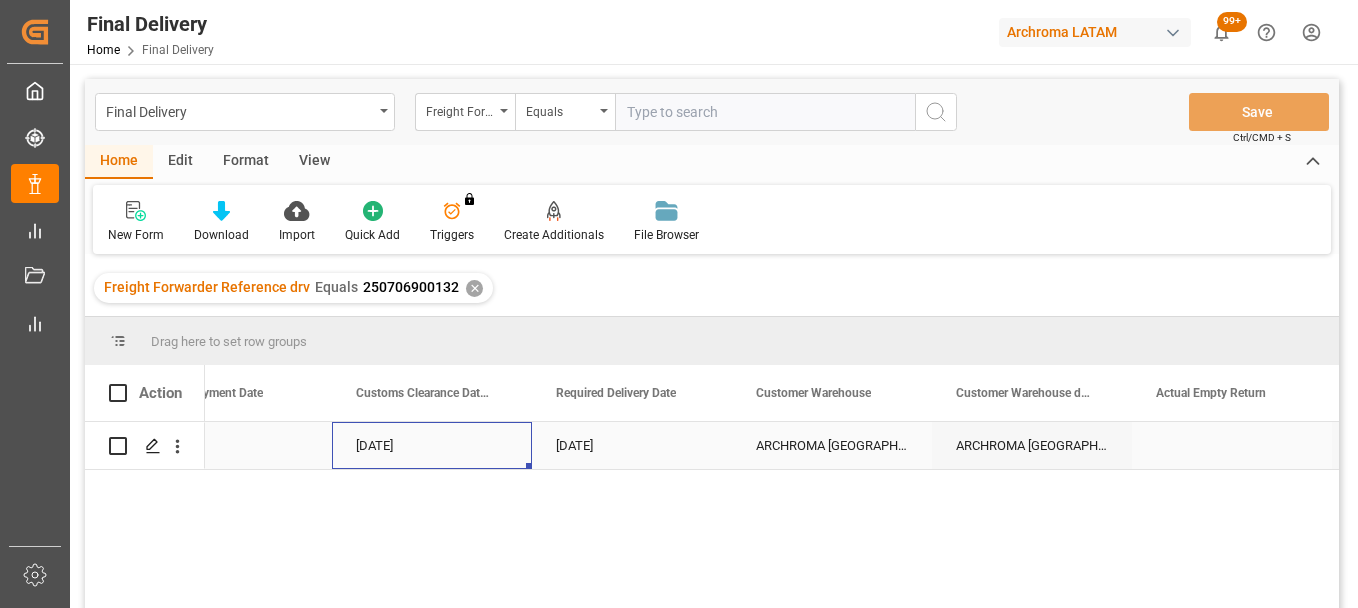 click on "08-07-2025" at bounding box center [432, 445] 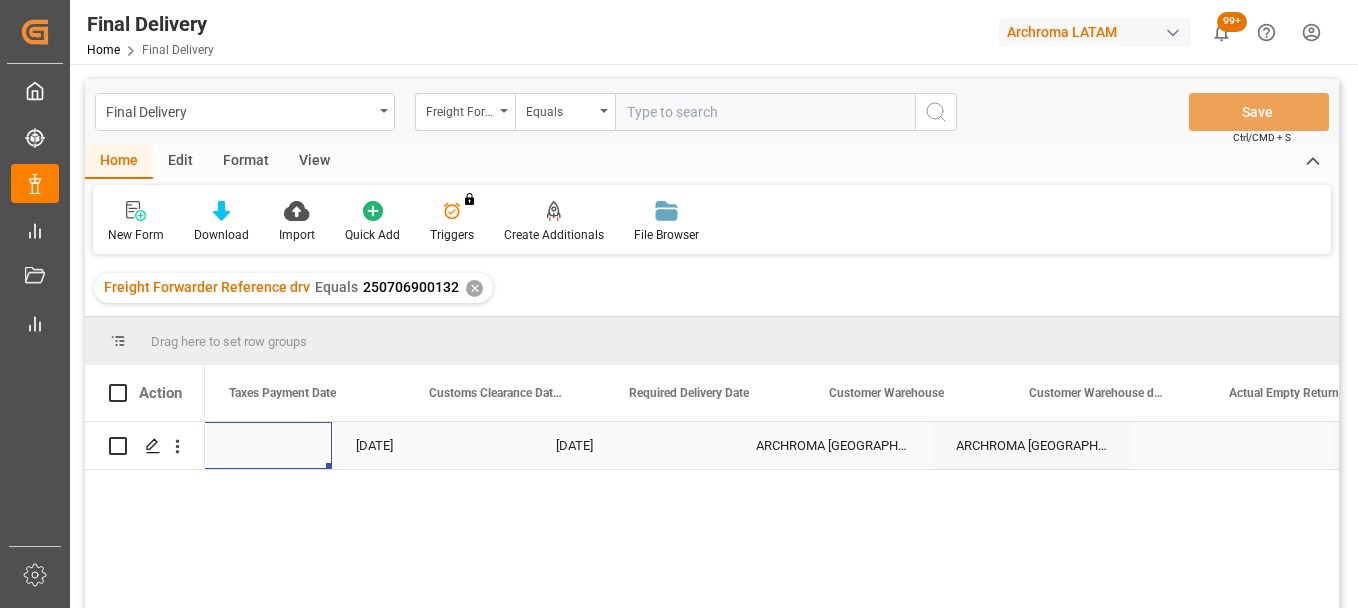 scroll, scrollTop: 0, scrollLeft: 3600, axis: horizontal 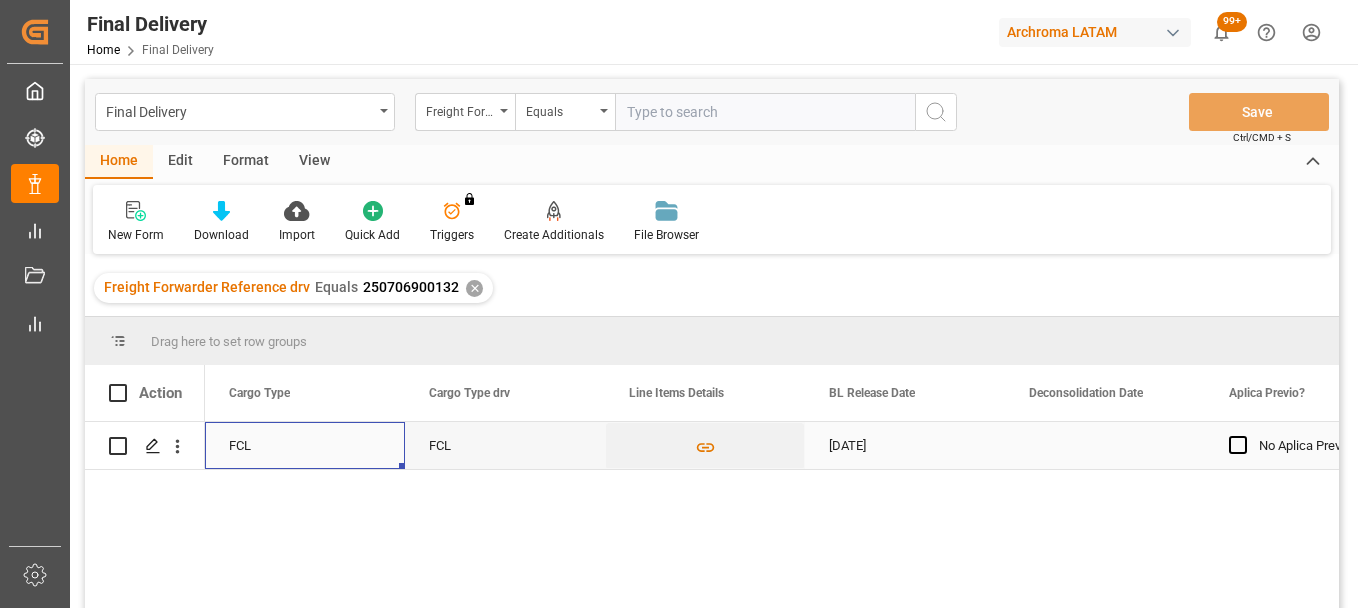 click on "02-07-2025" at bounding box center (905, 445) 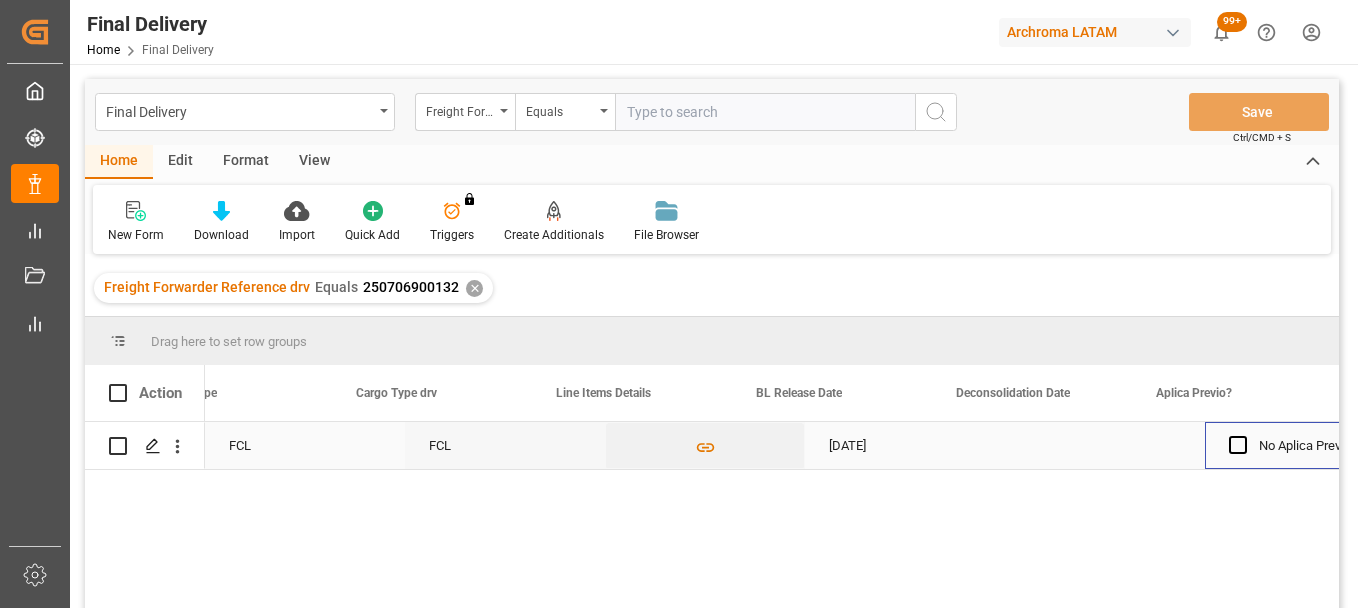 scroll, scrollTop: 0, scrollLeft: 1873, axis: horizontal 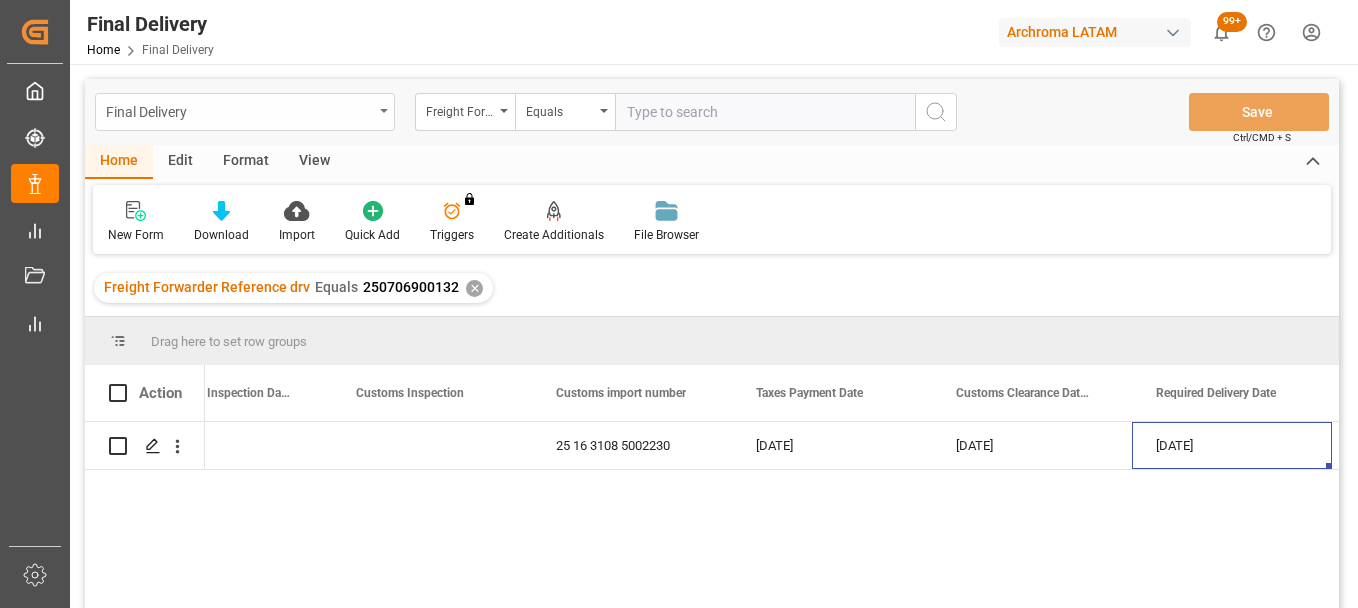 click on "Final Delivery" at bounding box center [239, 110] 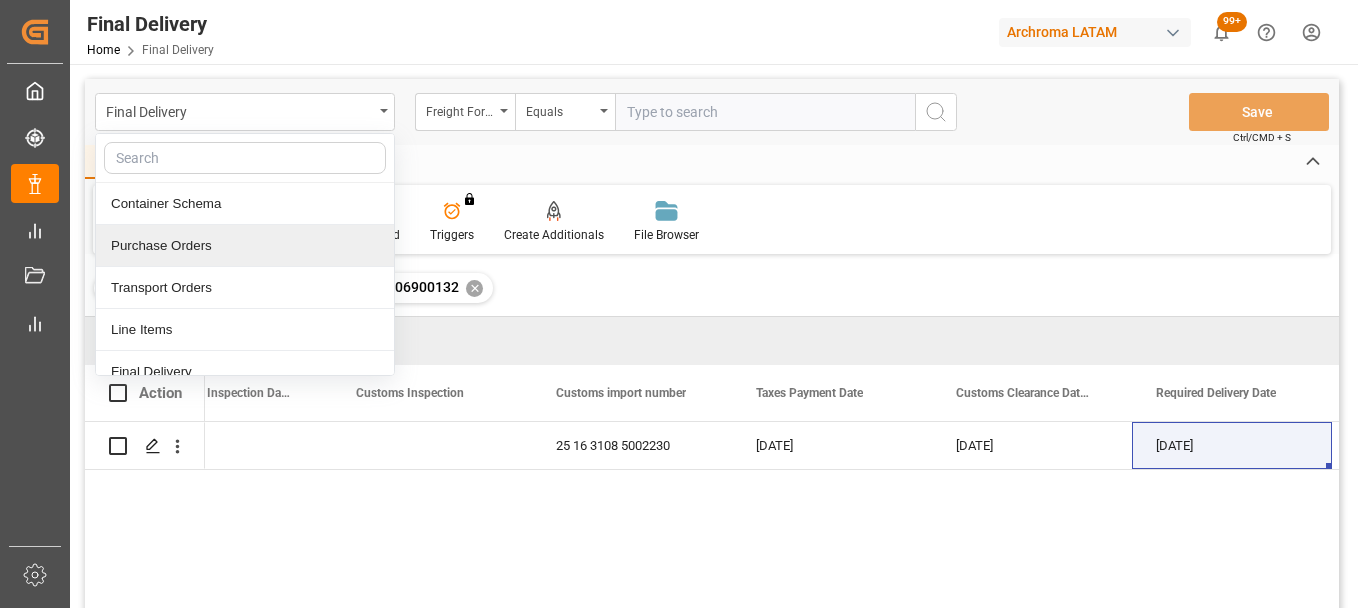 click on "Purchase Orders" at bounding box center (245, 246) 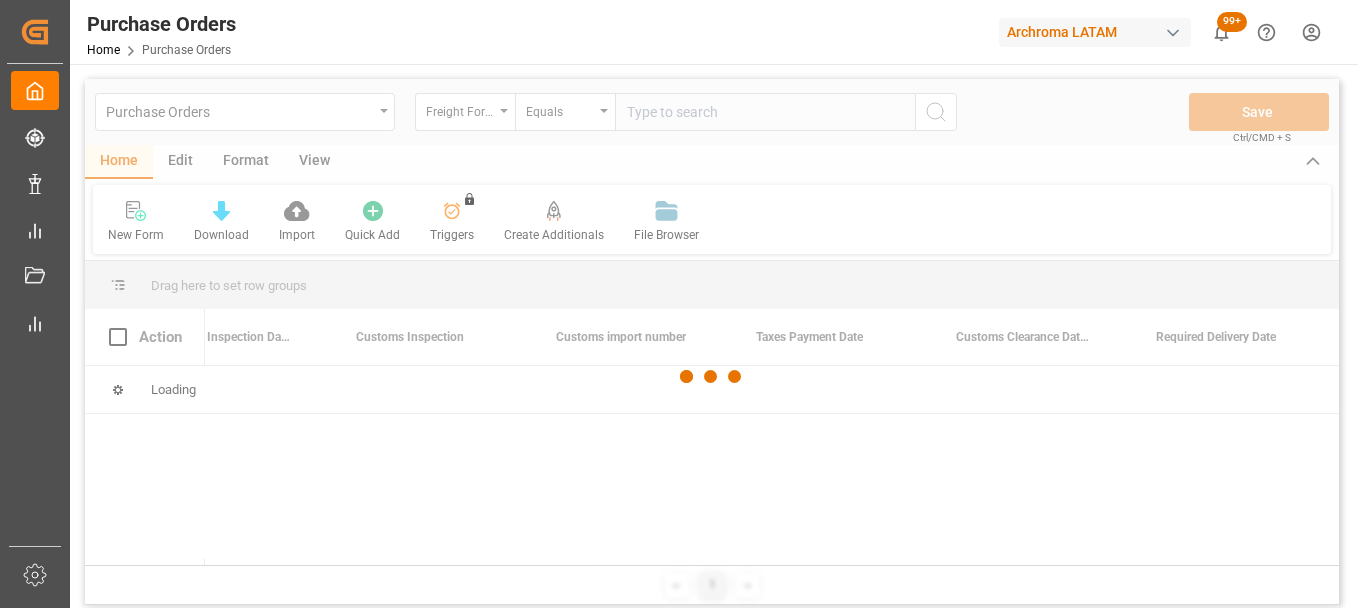 scroll, scrollTop: 0, scrollLeft: 0, axis: both 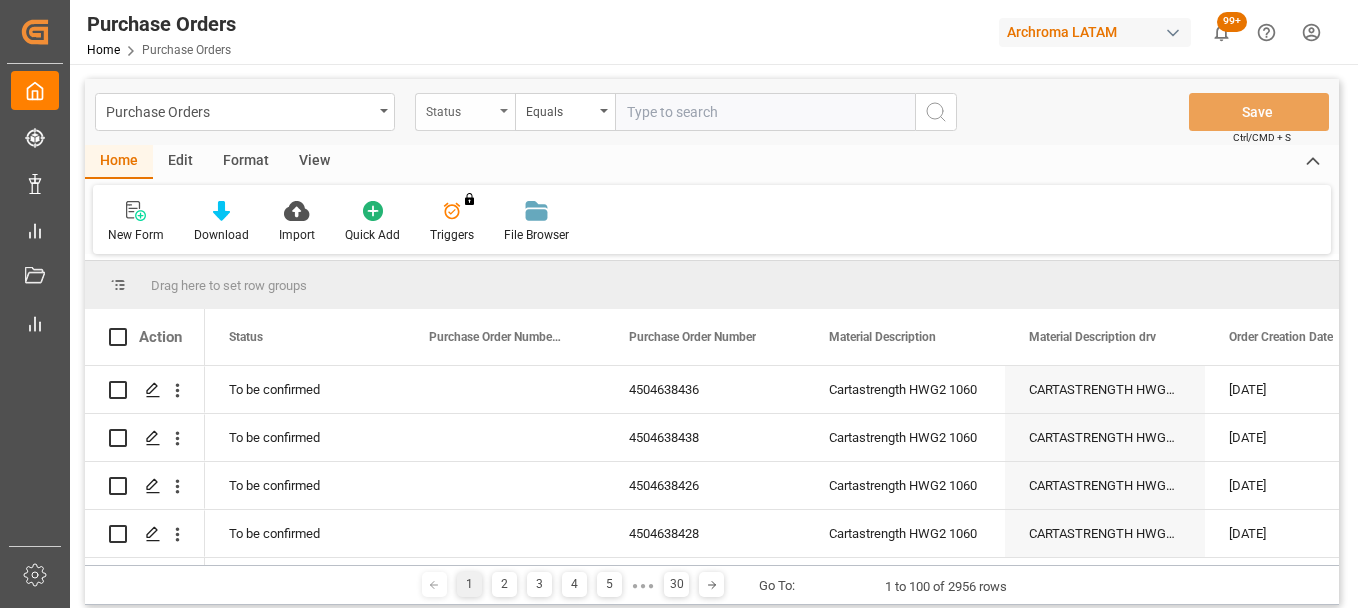 click on "Status" at bounding box center [465, 112] 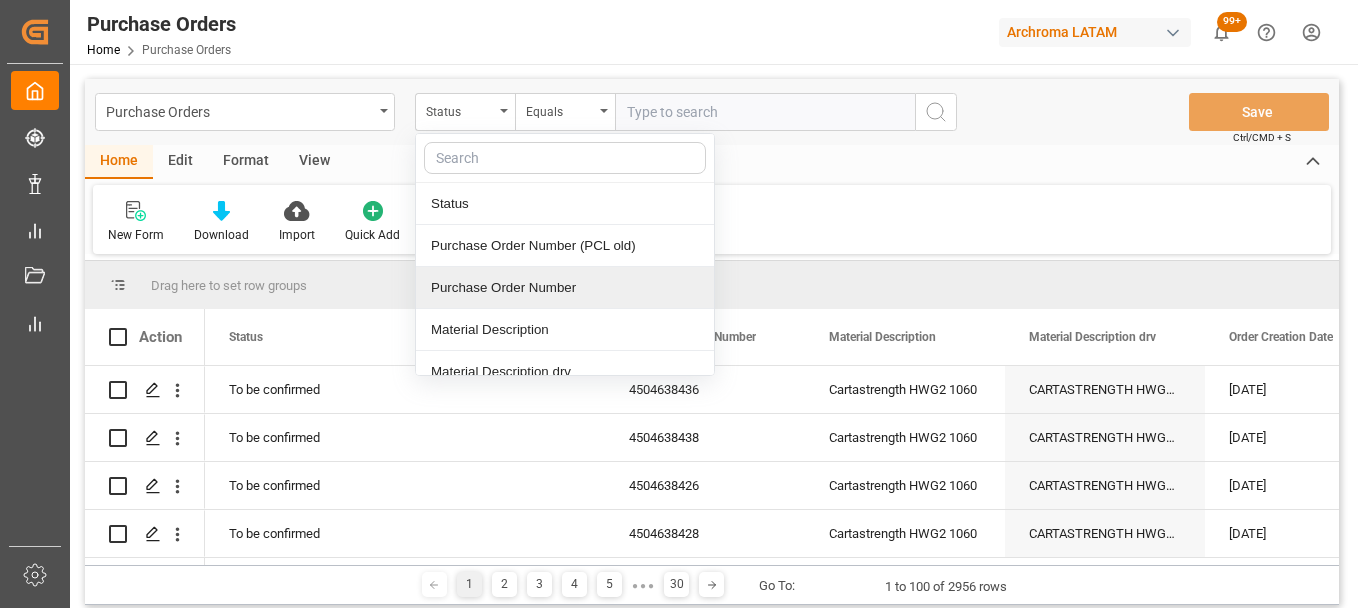 click on "Purchase Order Number" at bounding box center (565, 288) 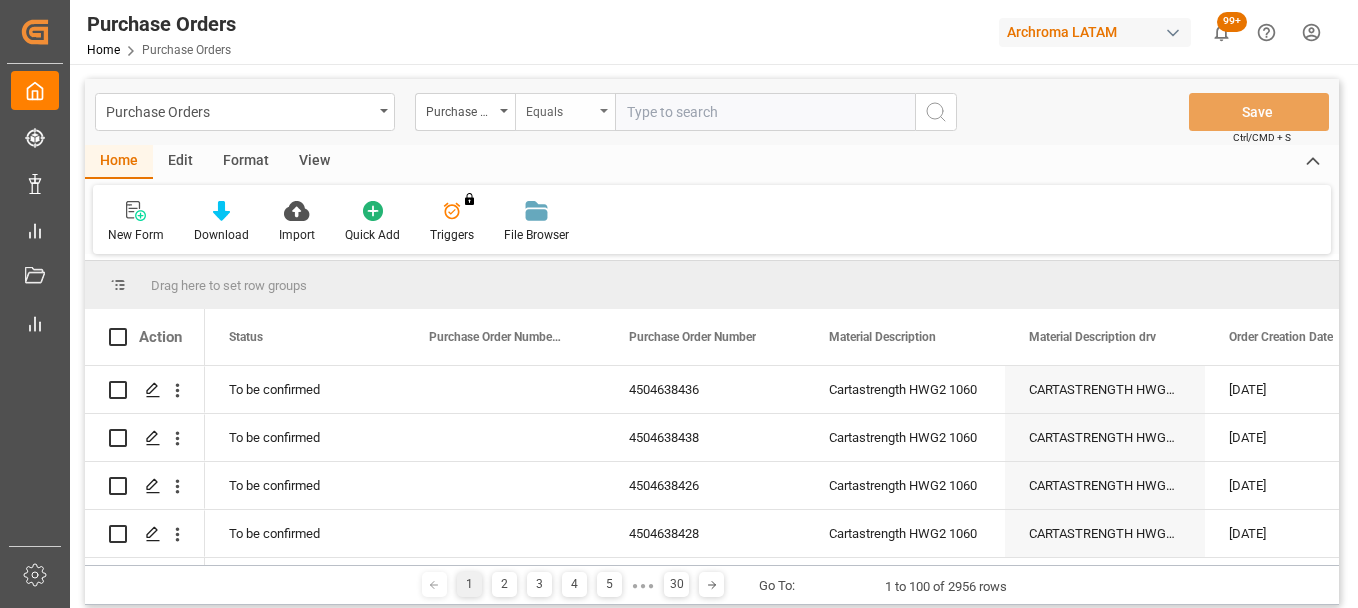 click on "Equals" at bounding box center [565, 112] 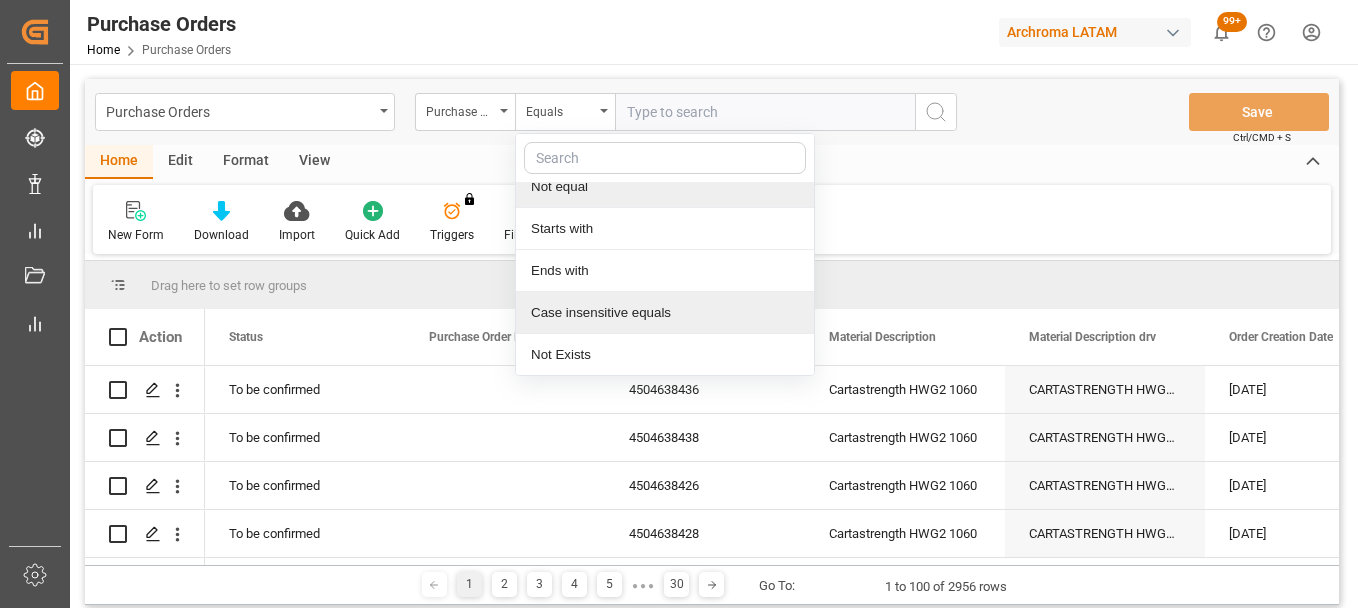 scroll, scrollTop: 144, scrollLeft: 0, axis: vertical 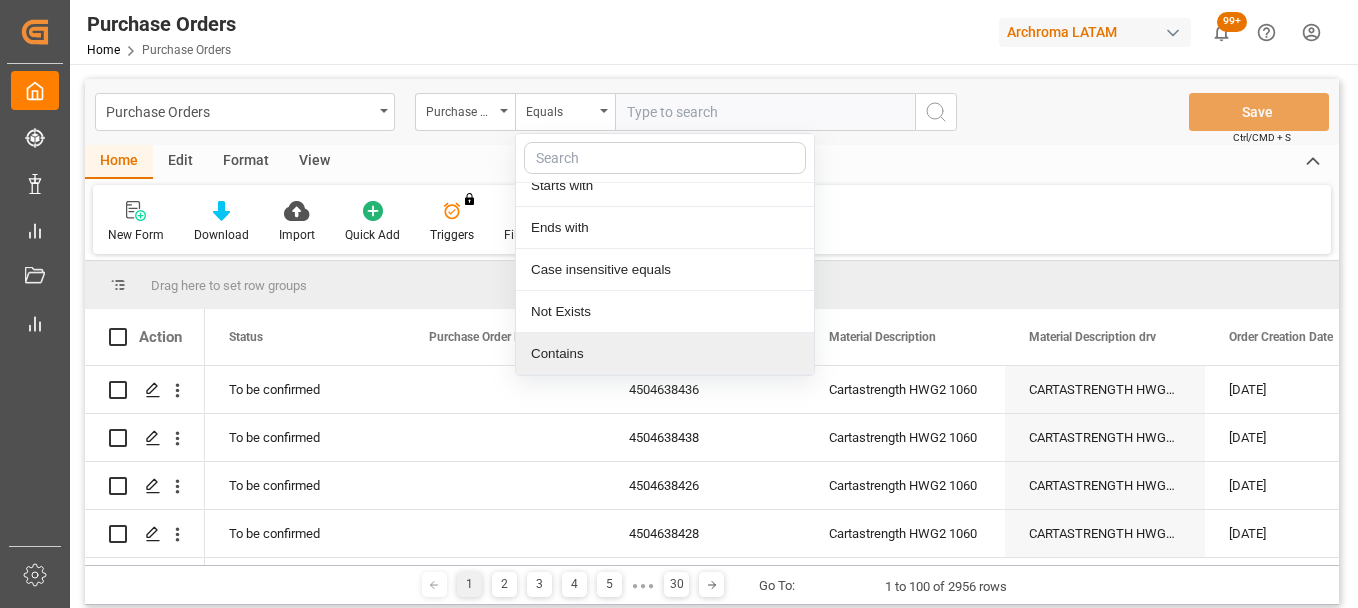 drag, startPoint x: 570, startPoint y: 348, endPoint x: 657, endPoint y: 150, distance: 216.27066 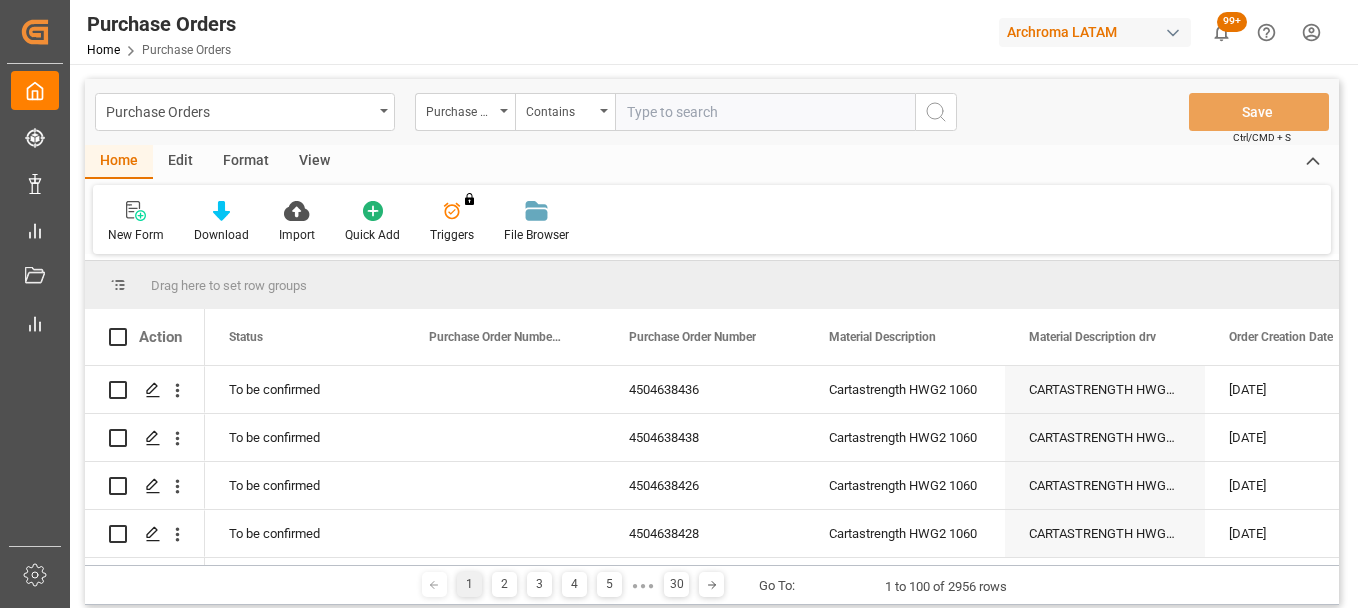 paste on "4504626081" 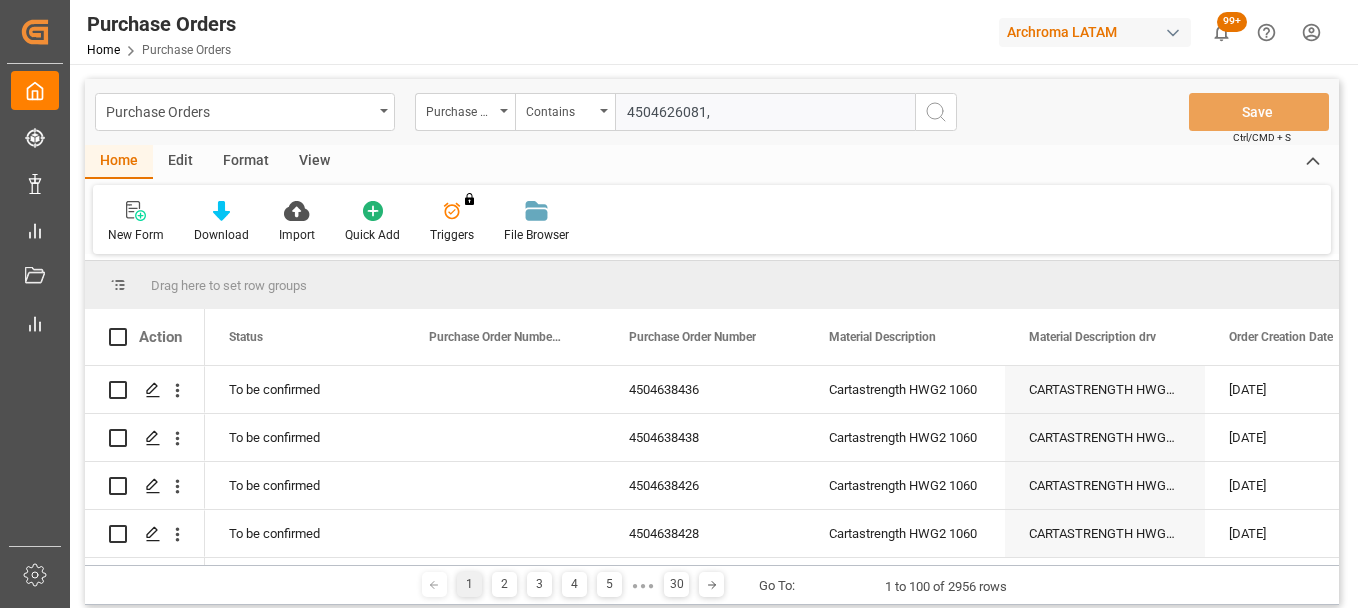paste on "4504627112" 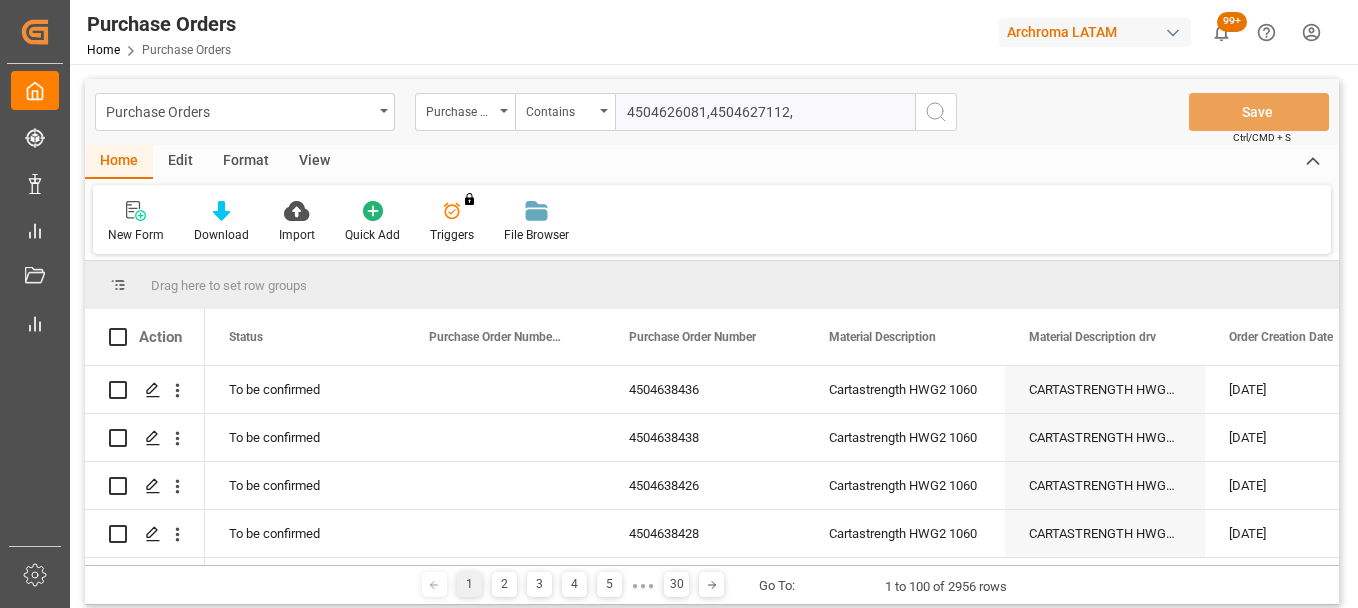 paste on "4504627113" 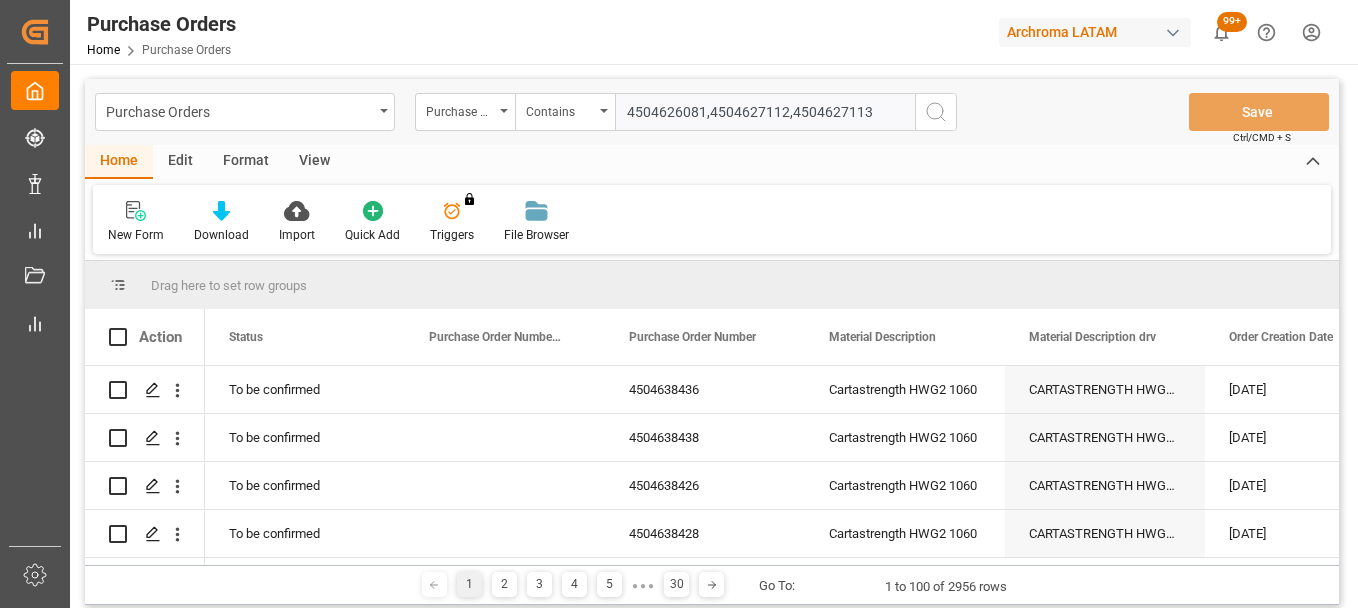 drag, startPoint x: 884, startPoint y: 110, endPoint x: 626, endPoint y: 117, distance: 258.09494 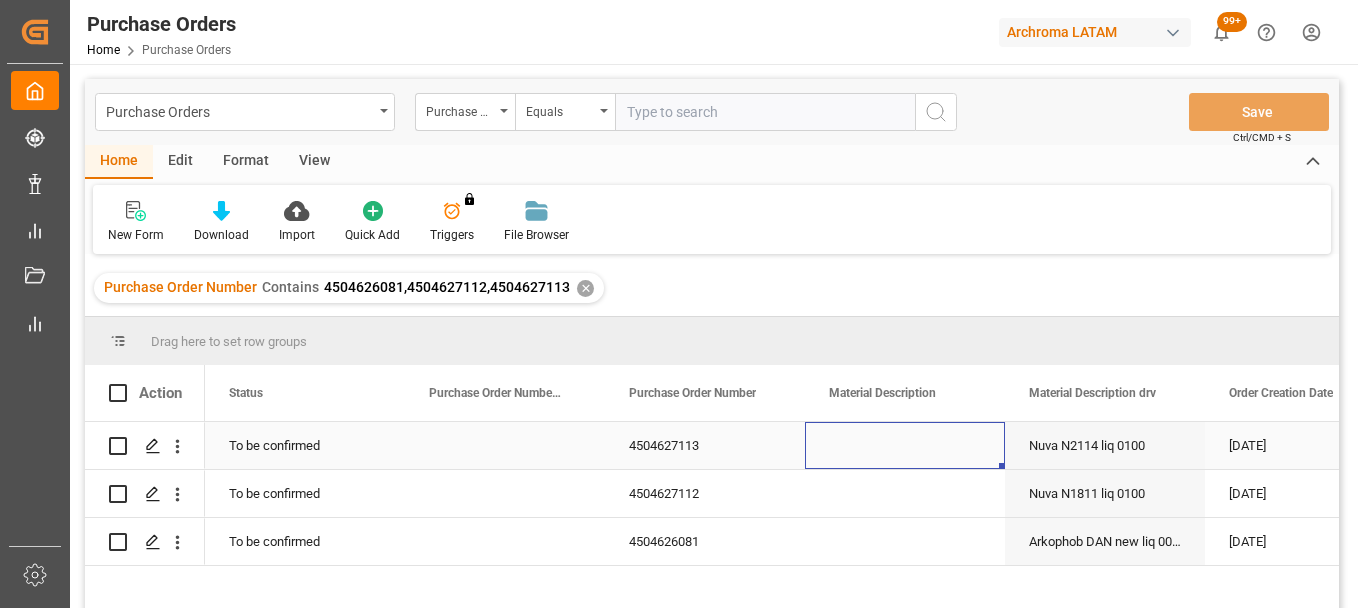 click at bounding box center [905, 445] 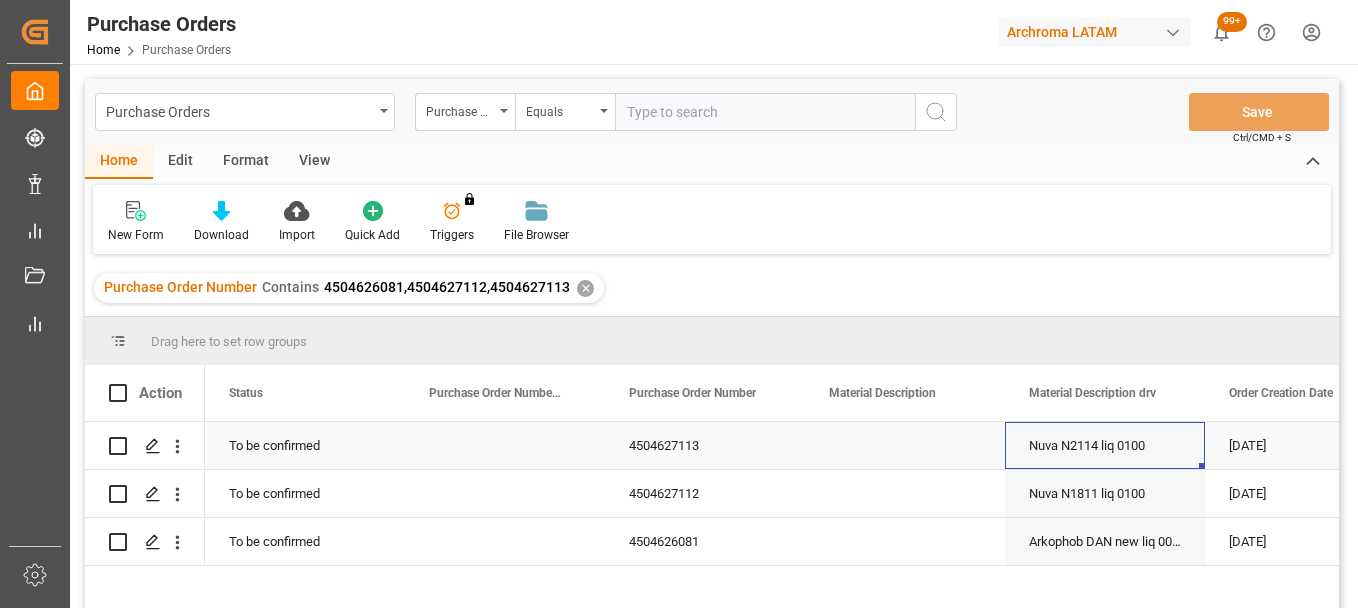 scroll, scrollTop: 0, scrollLeft: 73, axis: horizontal 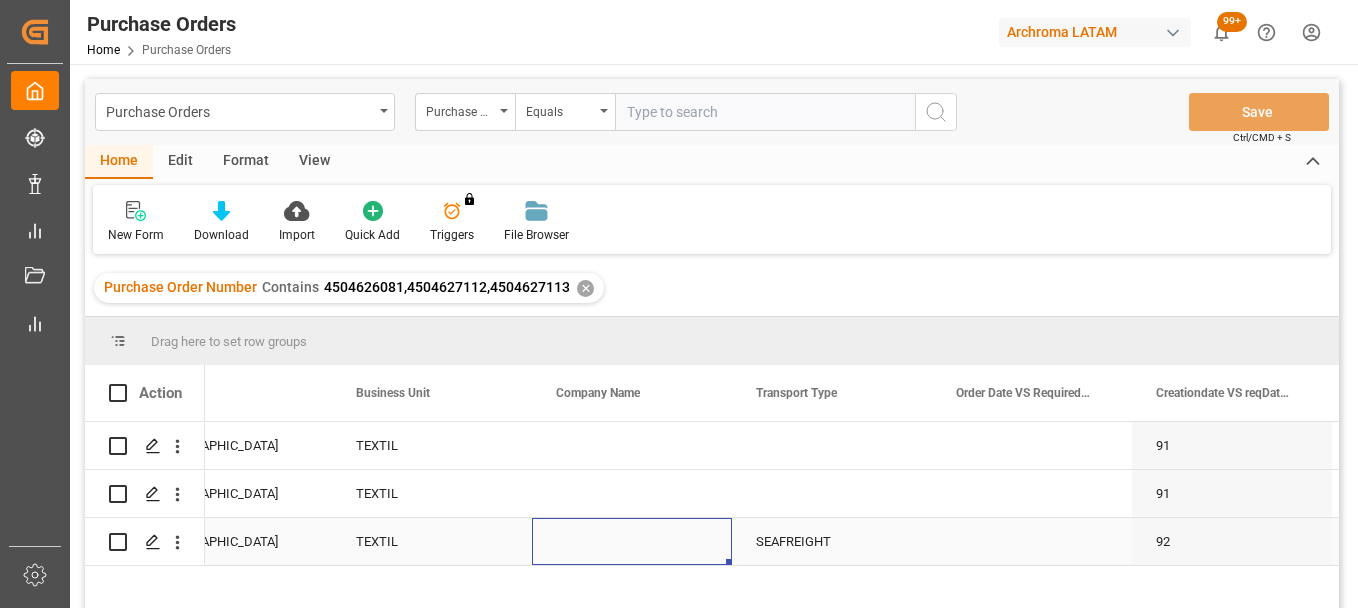 click at bounding box center [632, 541] 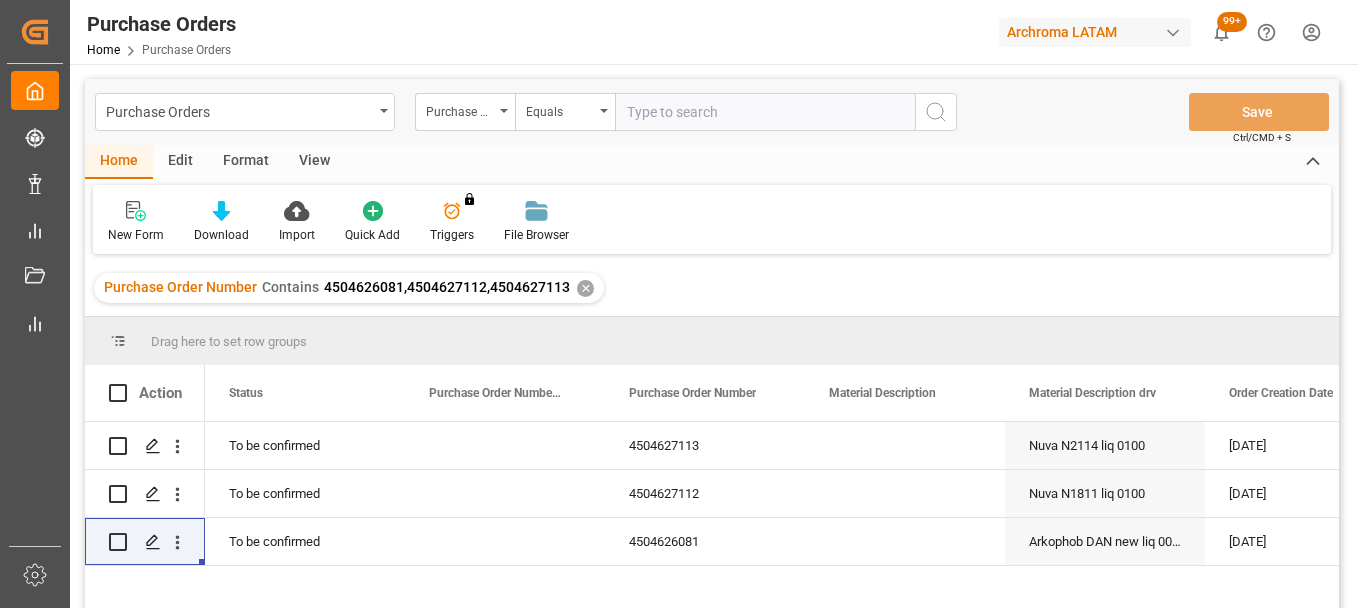 click on "4504626081,4504627112,4504627113" at bounding box center (447, 287) 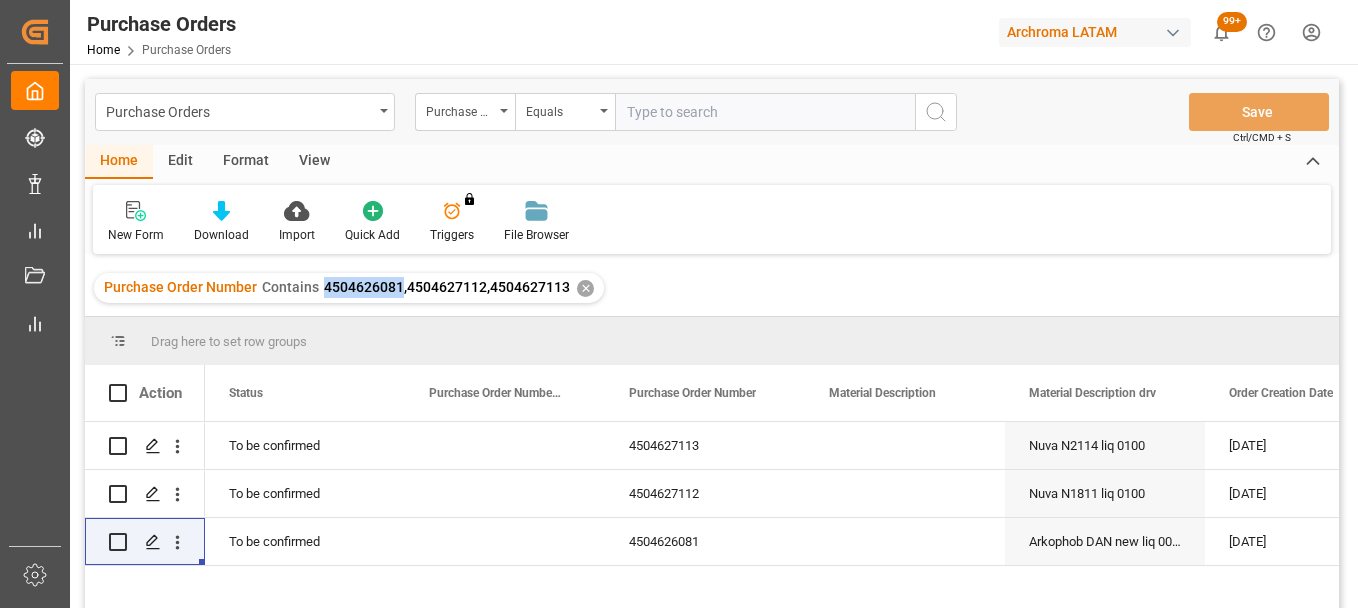drag, startPoint x: 401, startPoint y: 289, endPoint x: 322, endPoint y: 288, distance: 79.00633 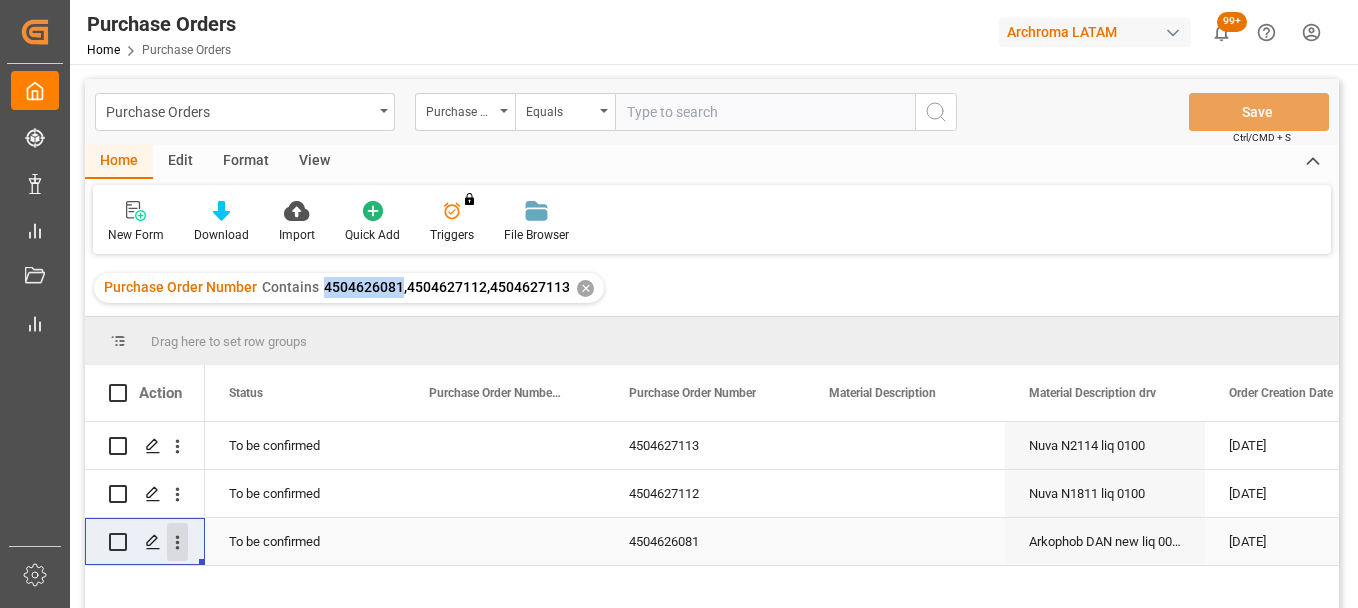 click 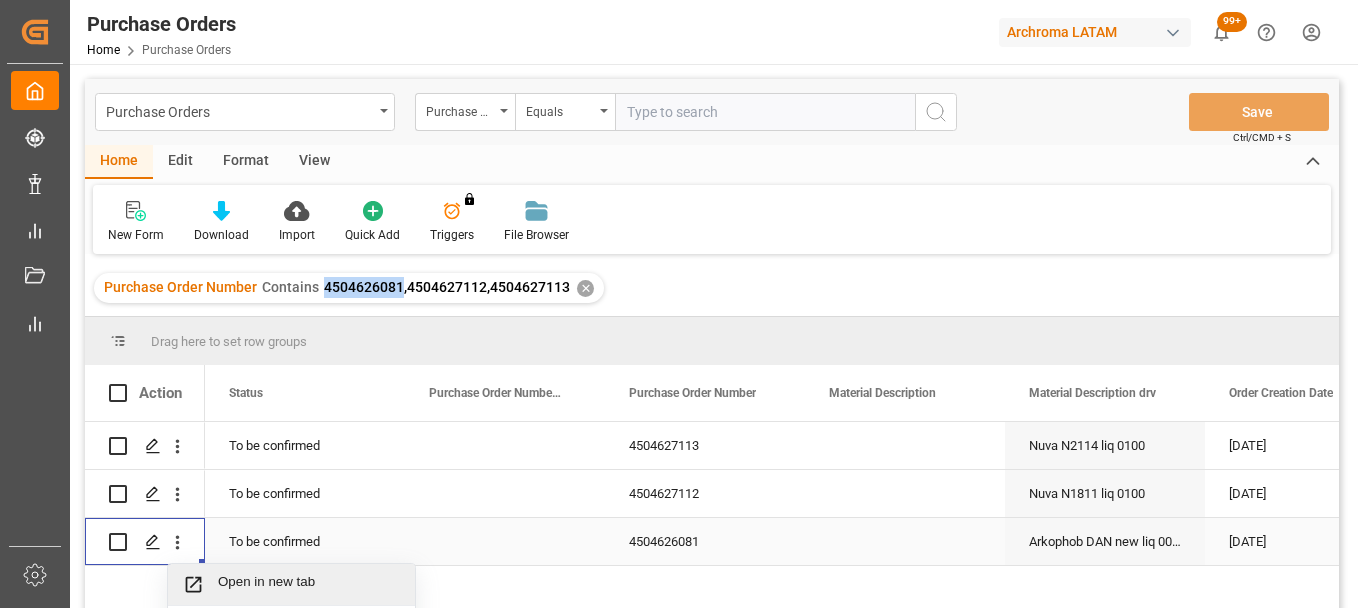 click 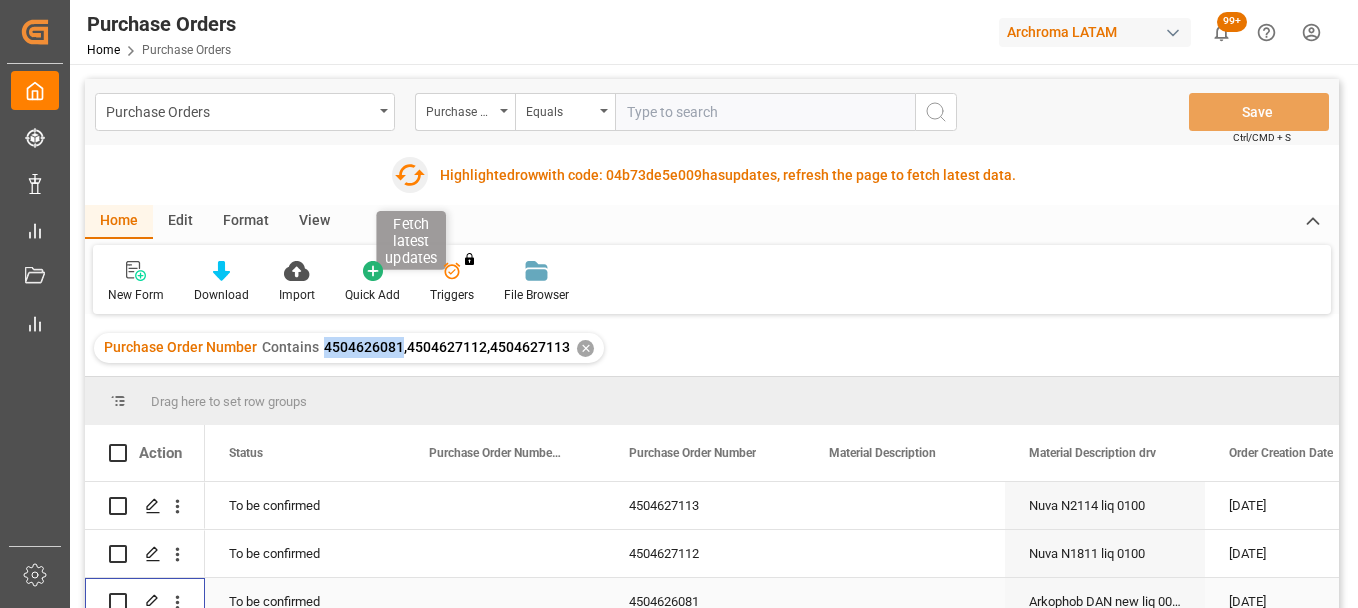 click 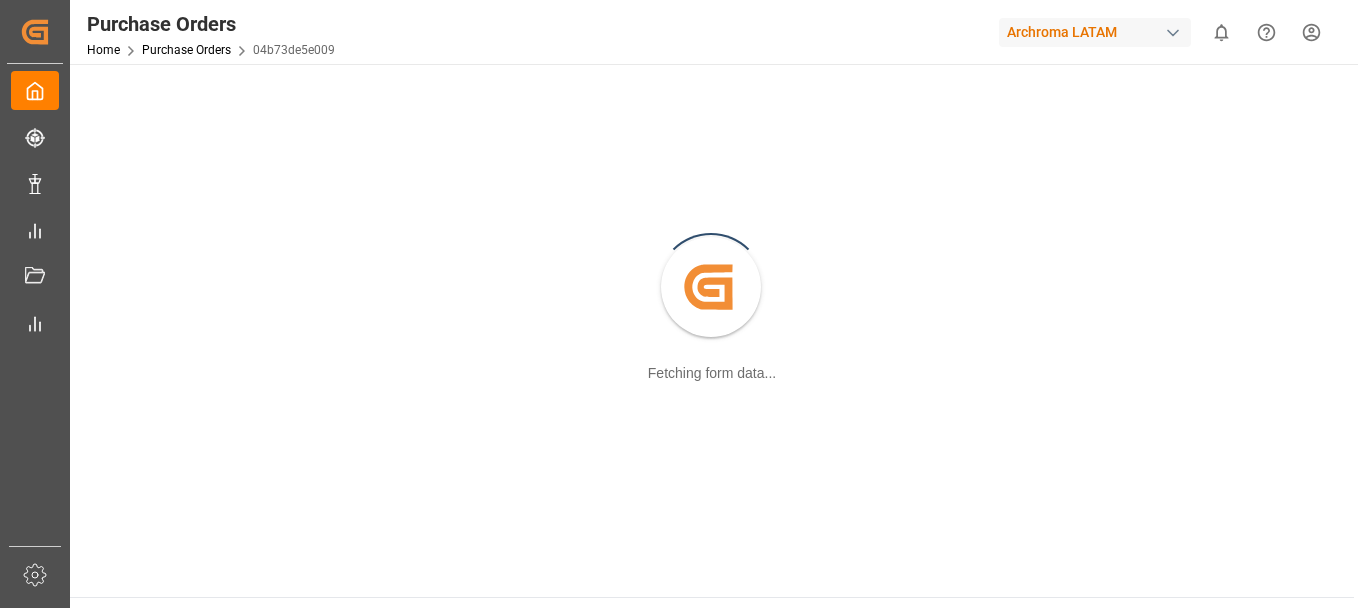 scroll, scrollTop: 0, scrollLeft: 0, axis: both 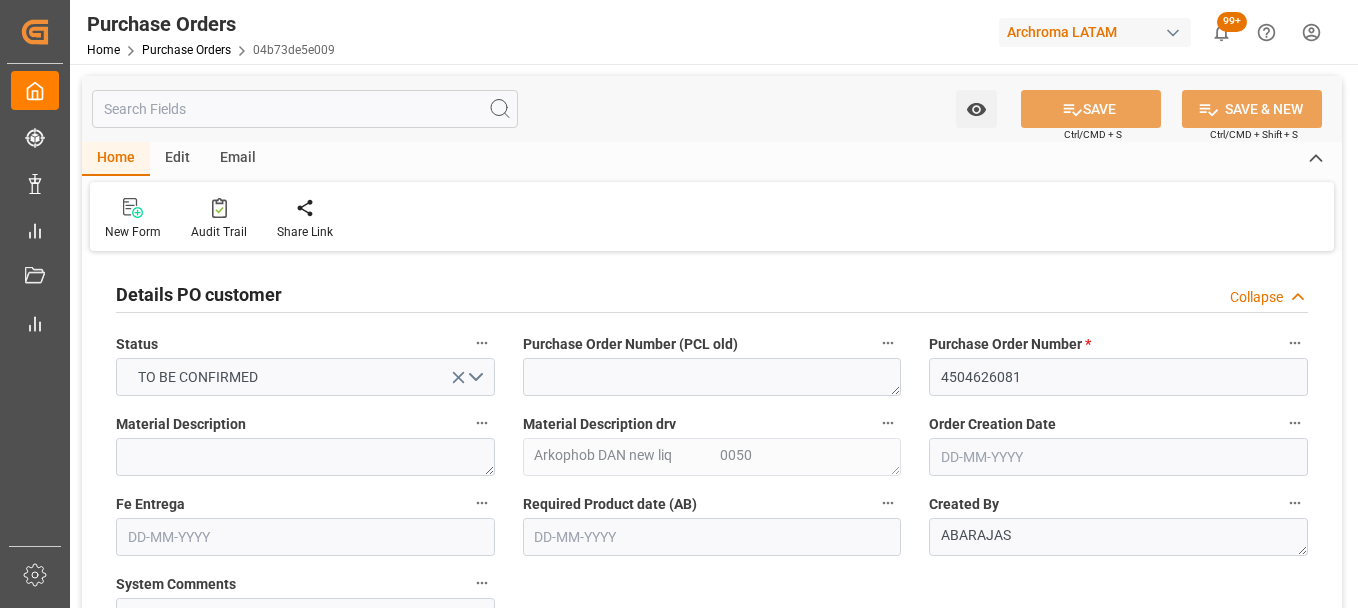 type on "[DATE]" 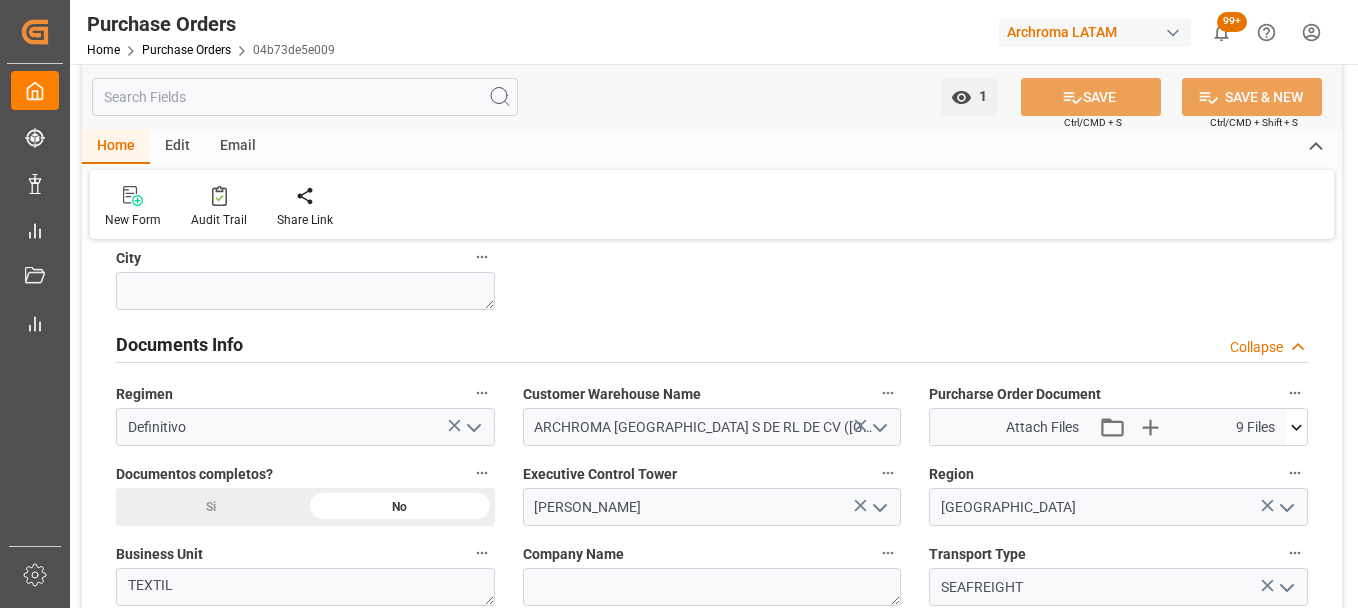 scroll, scrollTop: 1500, scrollLeft: 0, axis: vertical 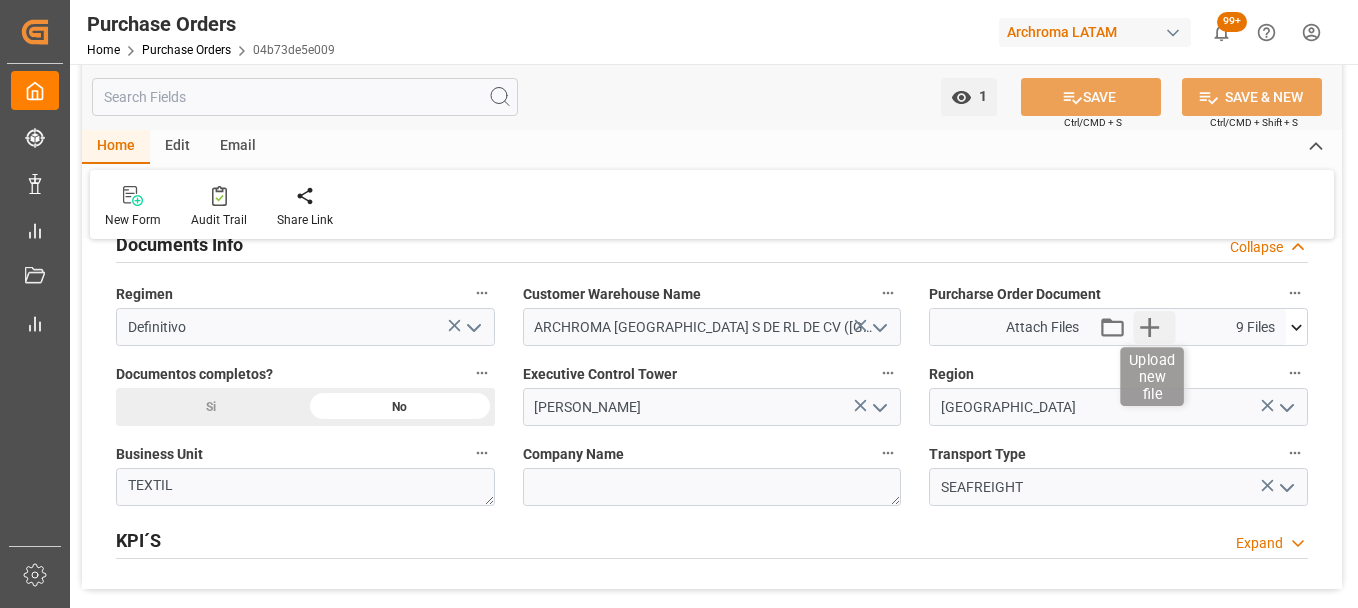 click 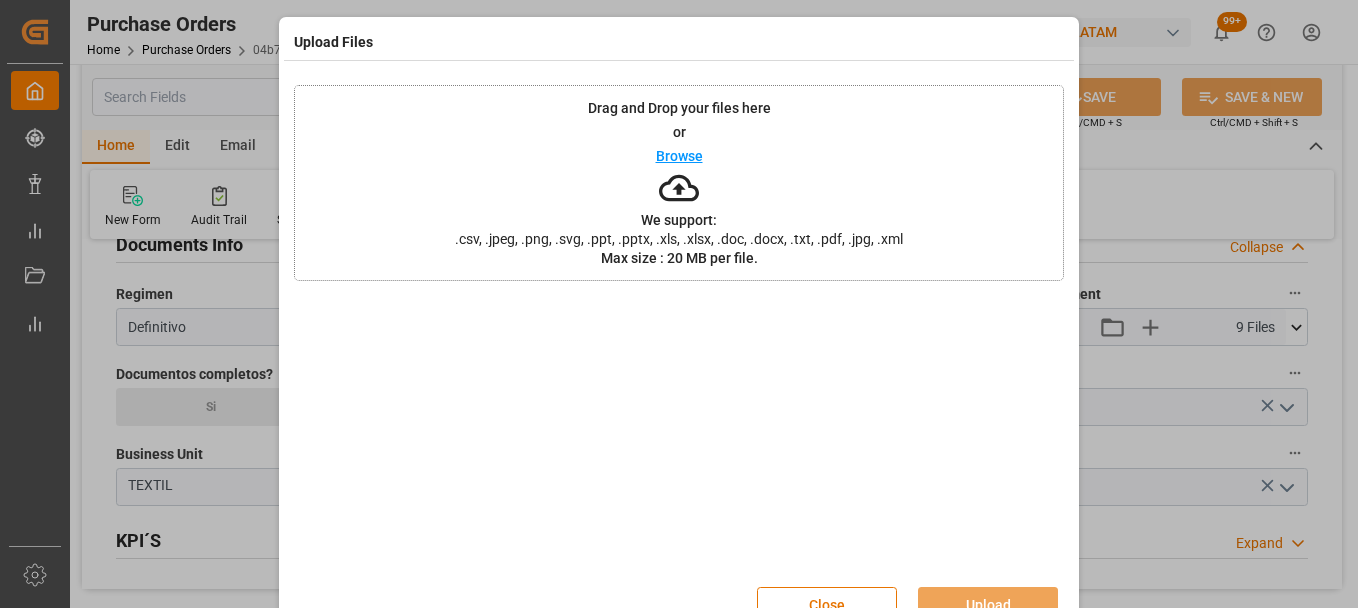 click 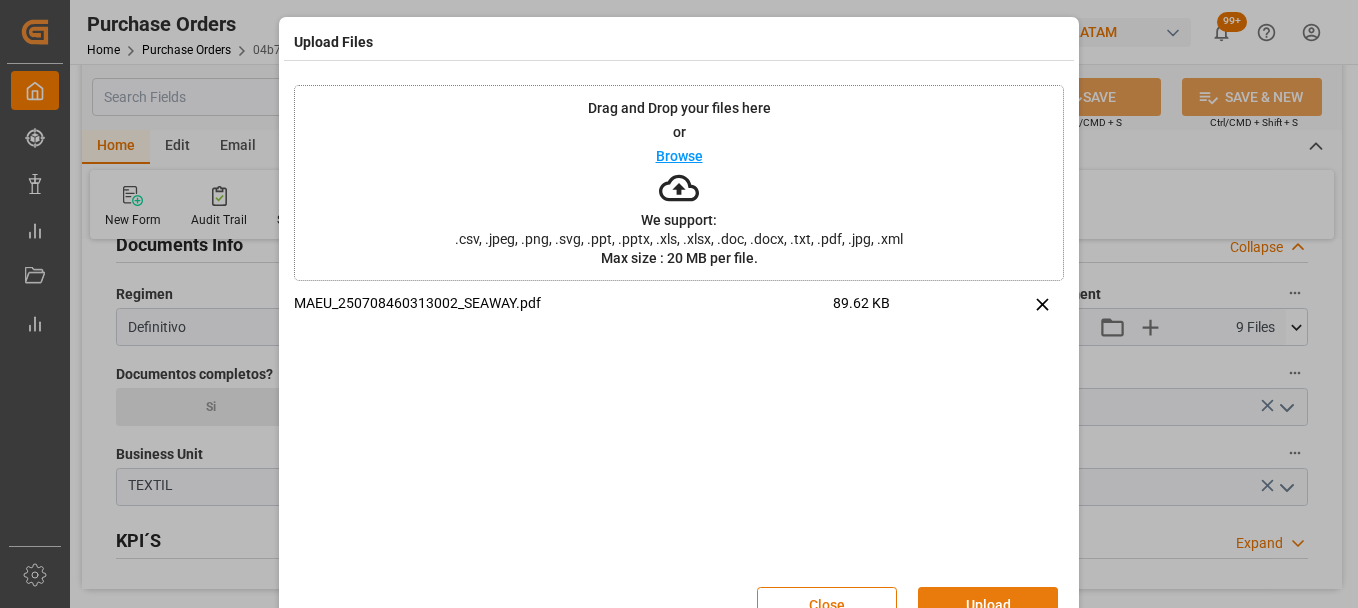 click on "Upload" at bounding box center (988, 606) 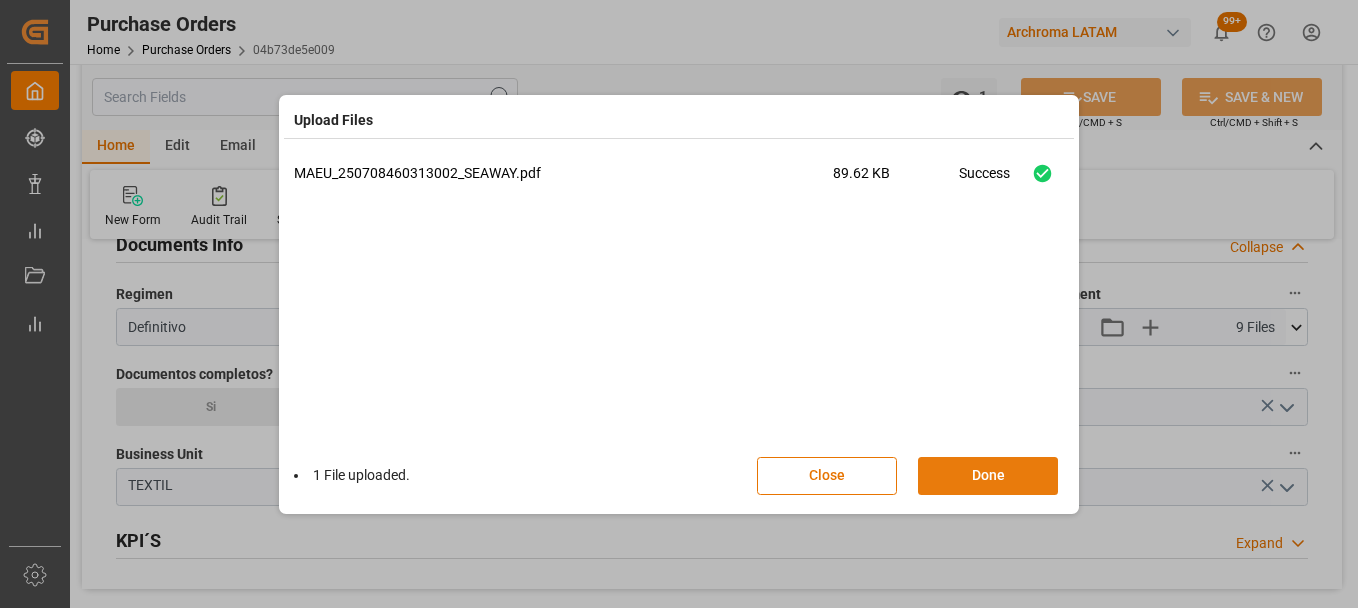click on "Done" at bounding box center [988, 476] 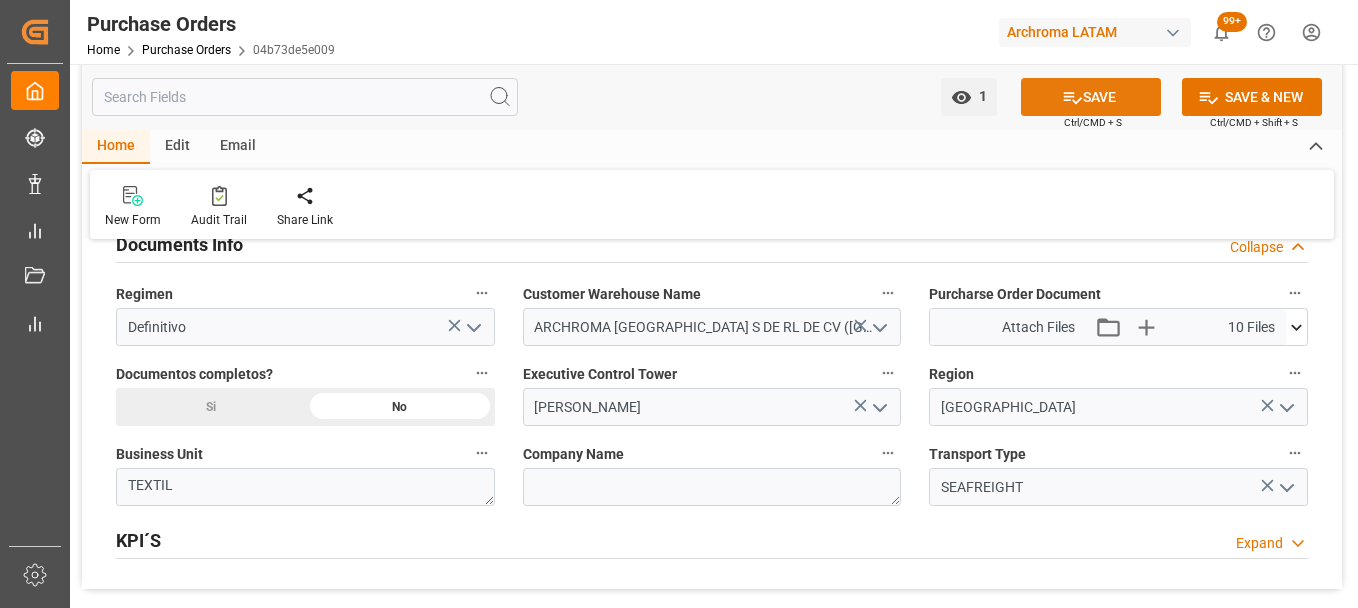click on "SAVE" at bounding box center [1091, 97] 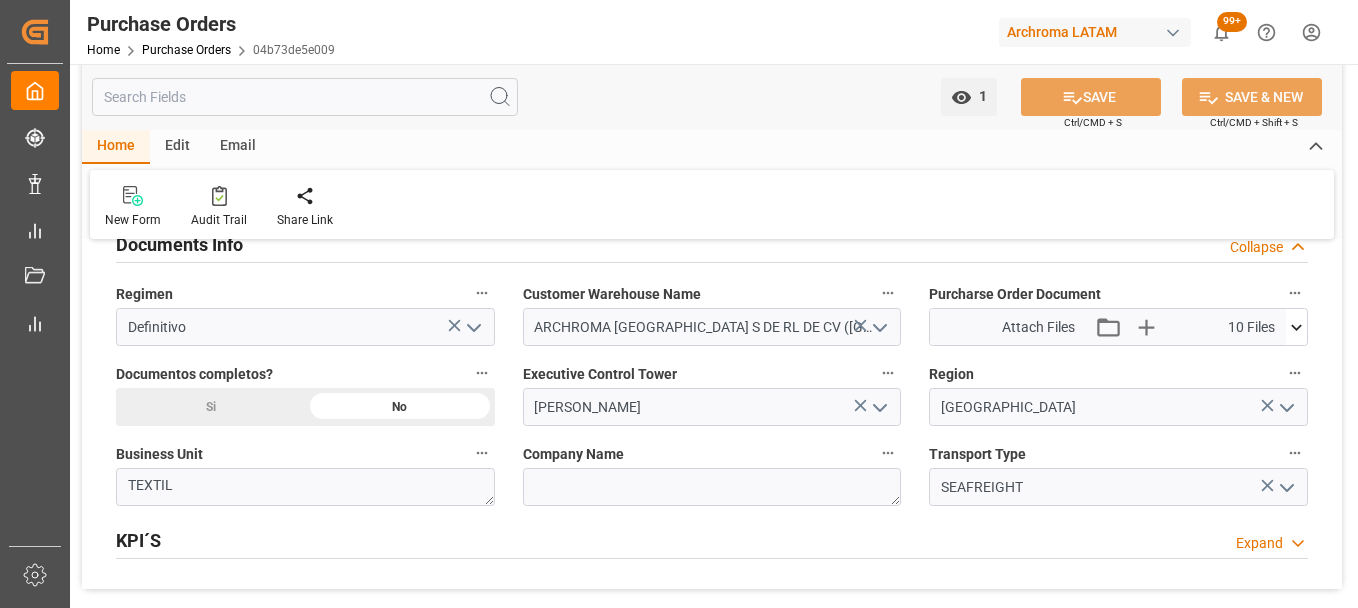 click 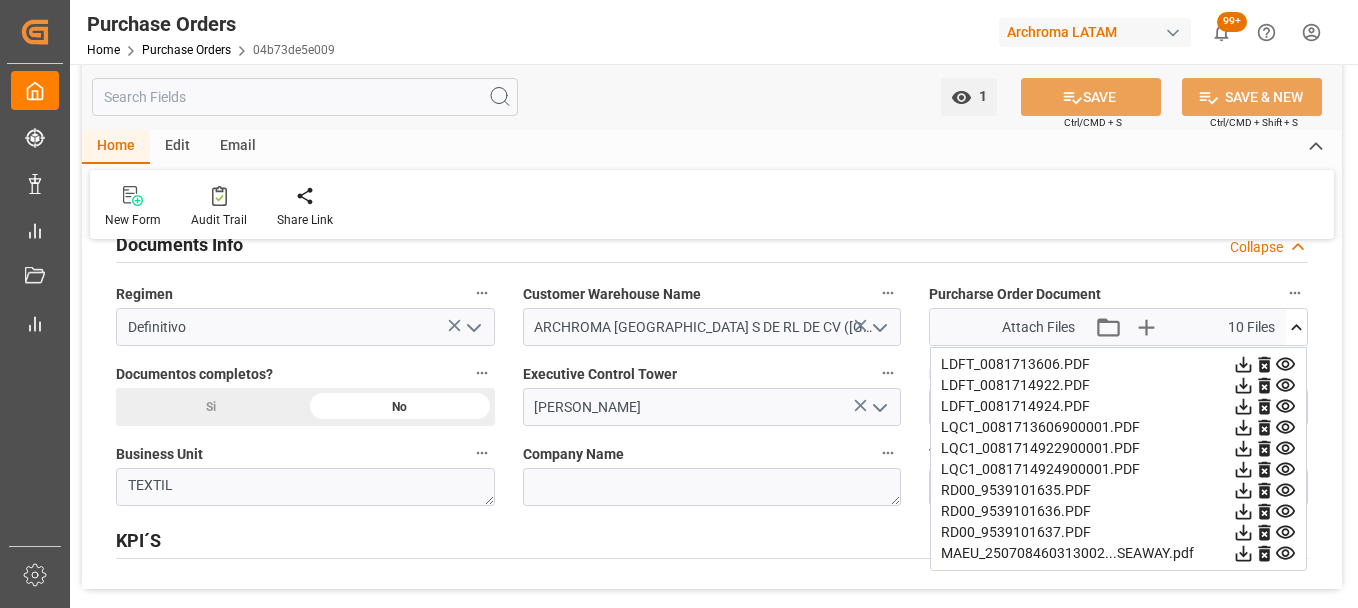 click 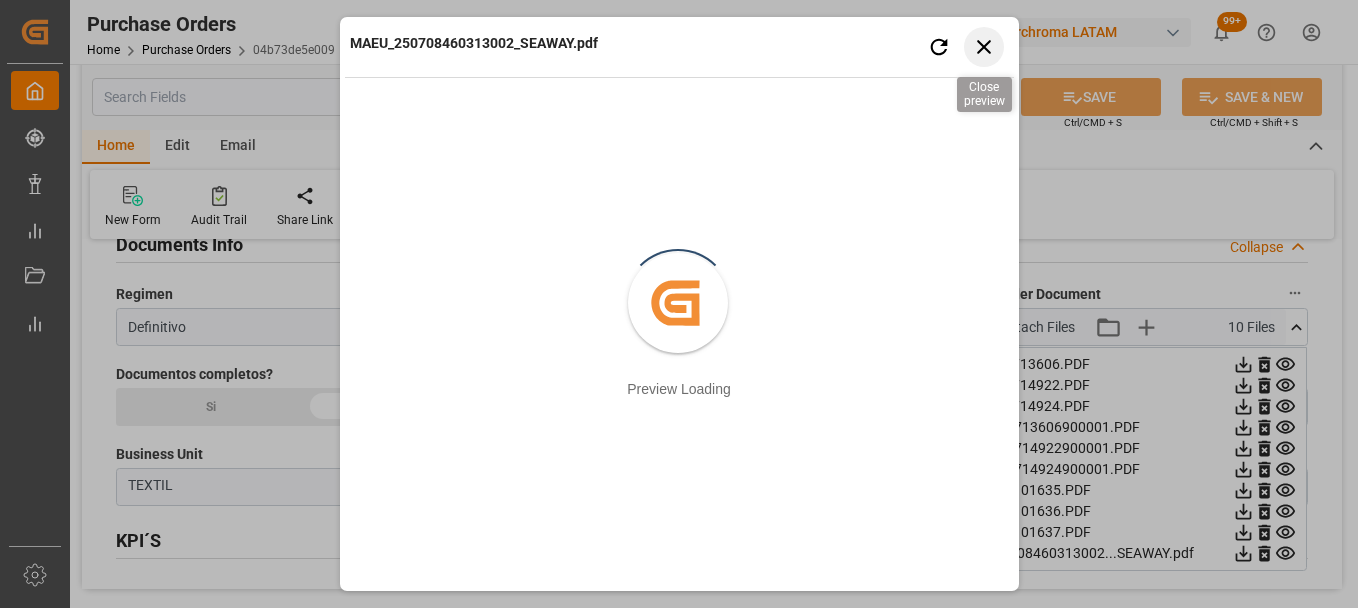 drag, startPoint x: 984, startPoint y: 50, endPoint x: 987, endPoint y: 74, distance: 24.186773 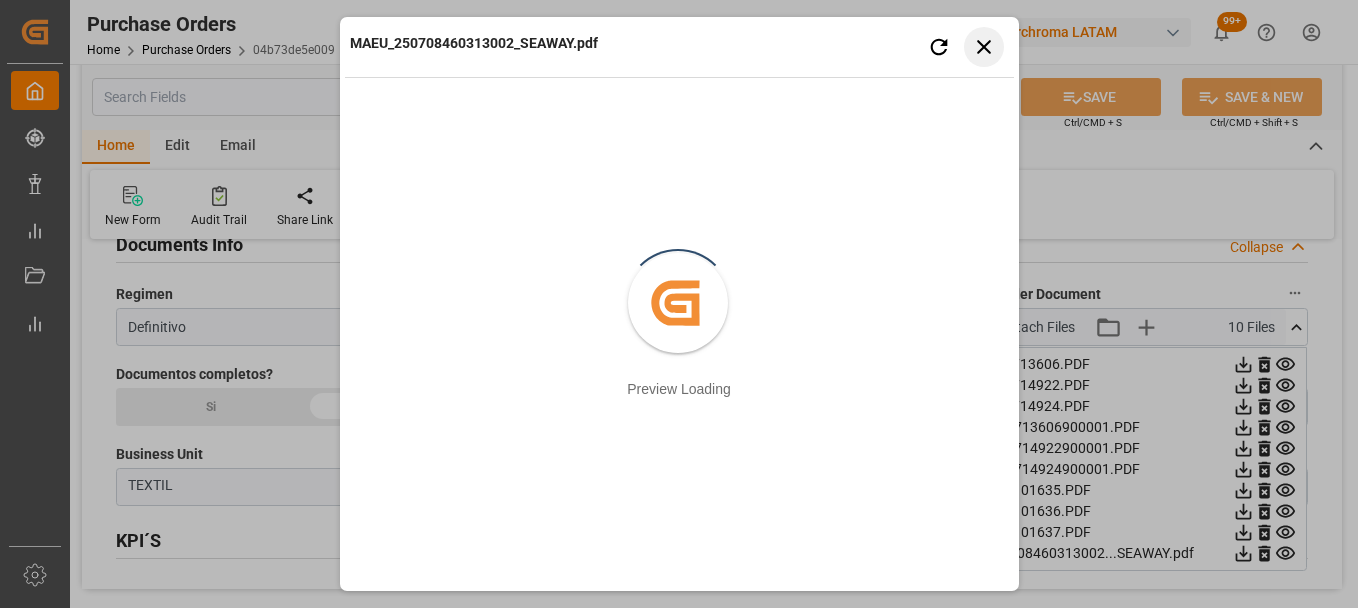click 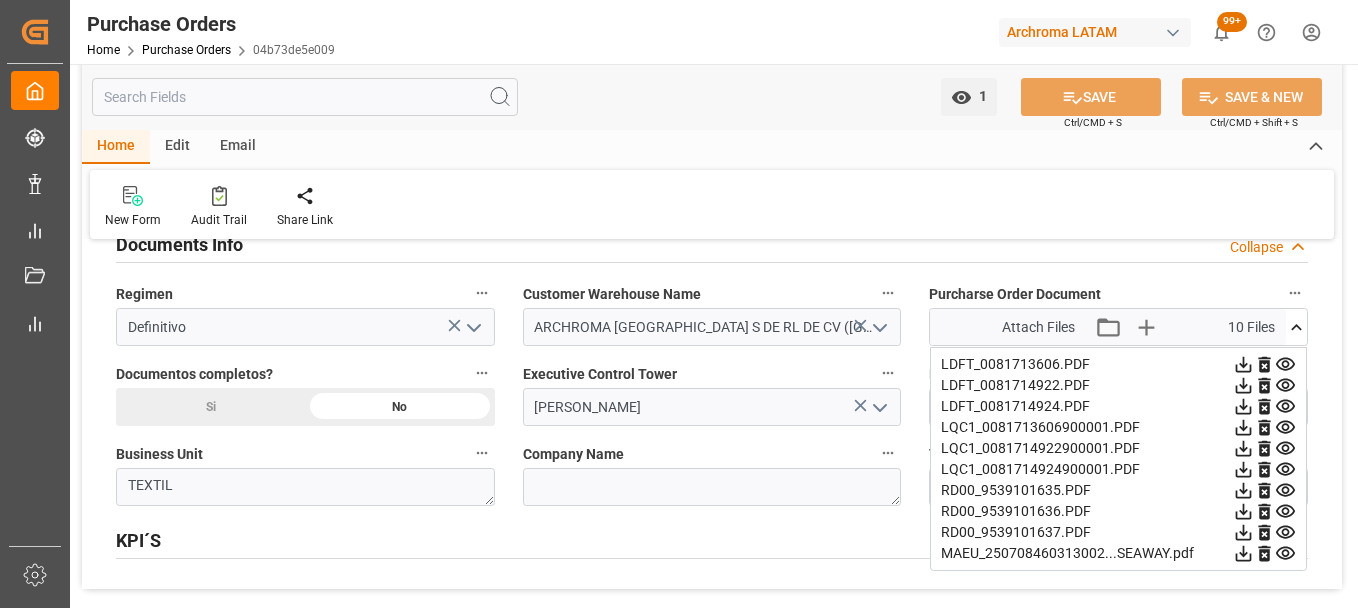 click 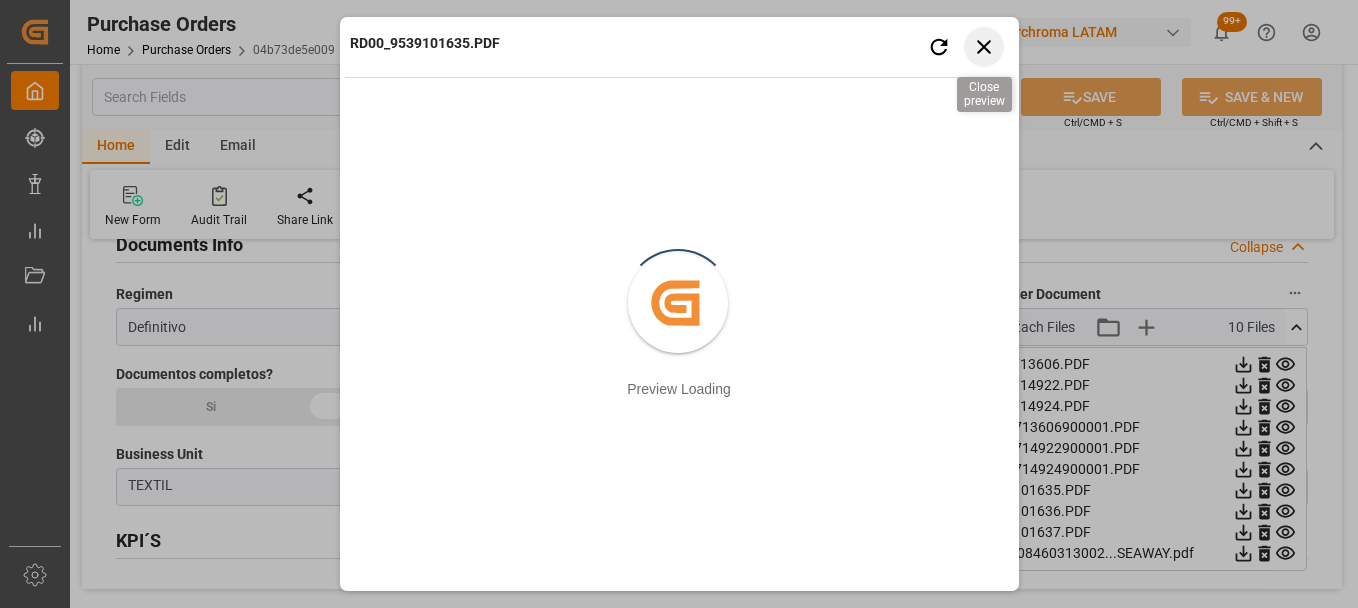 click 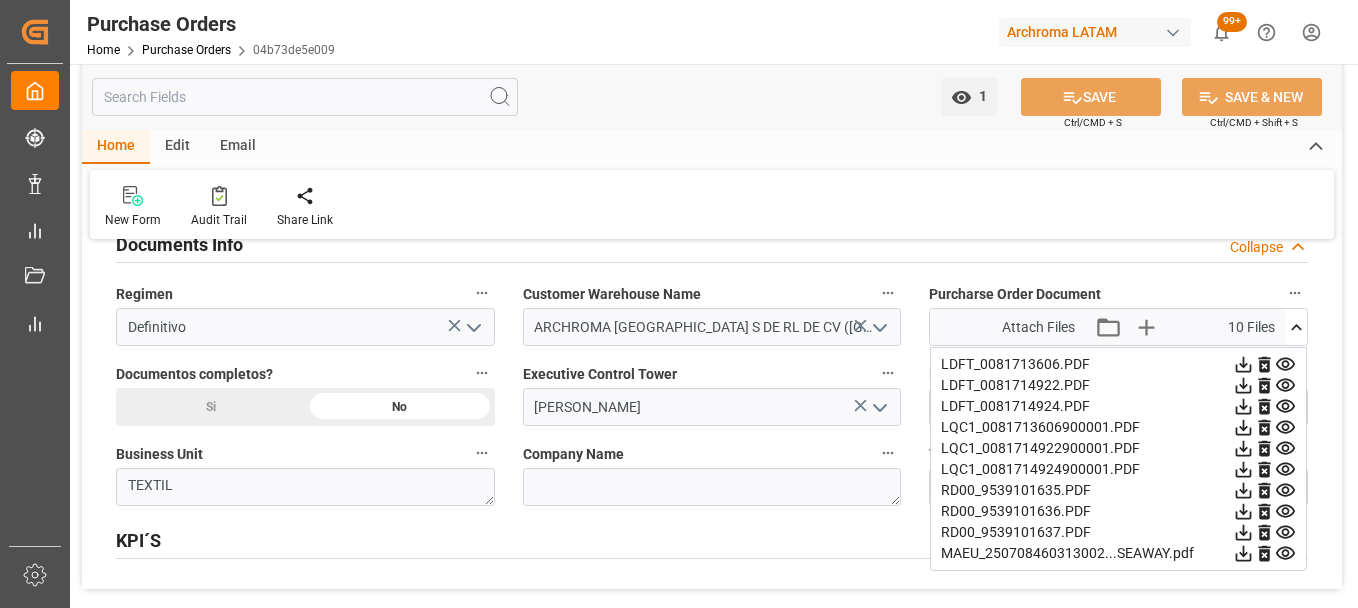 click 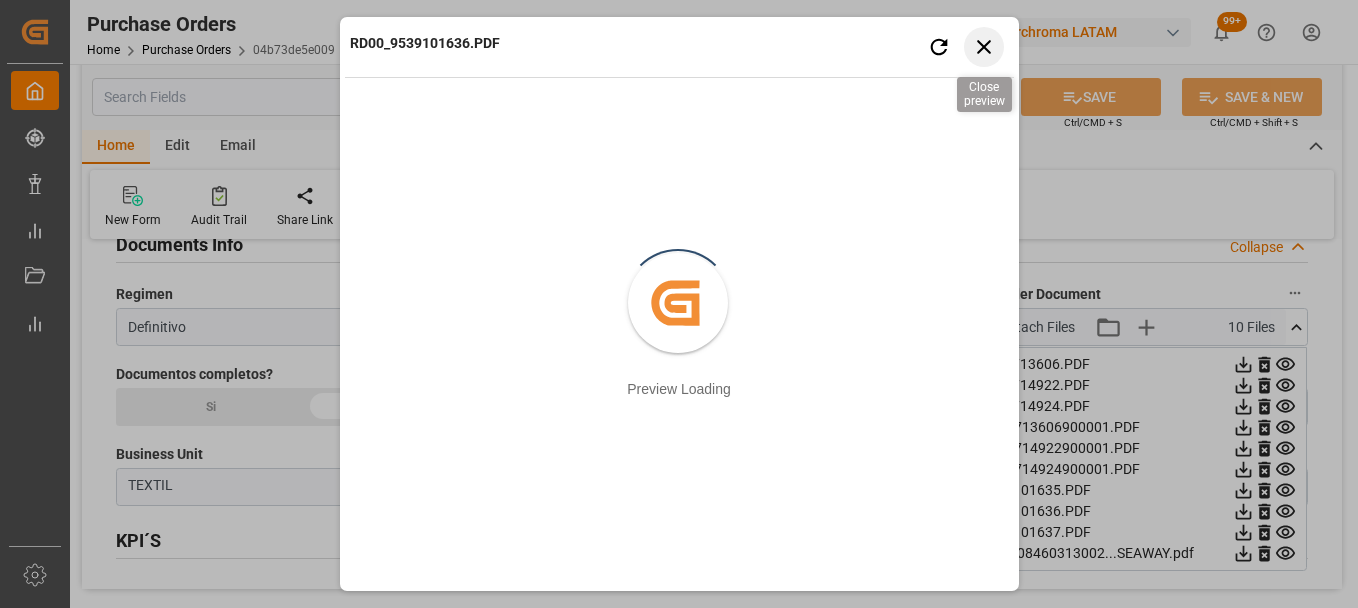 click 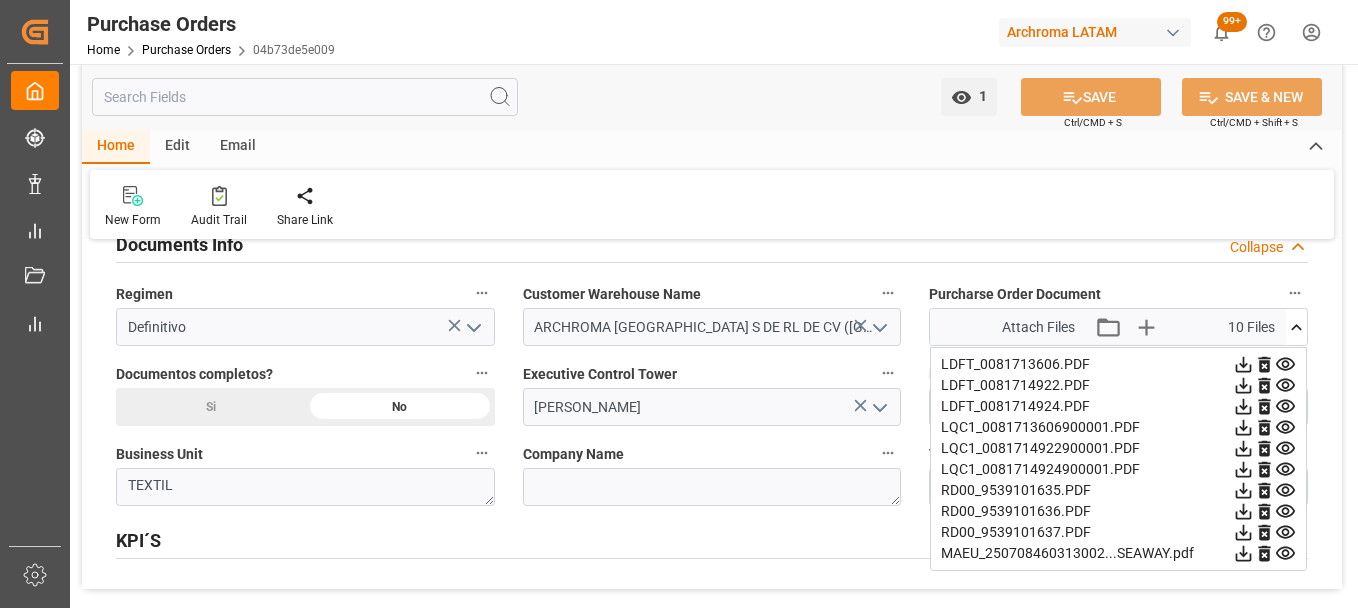 click 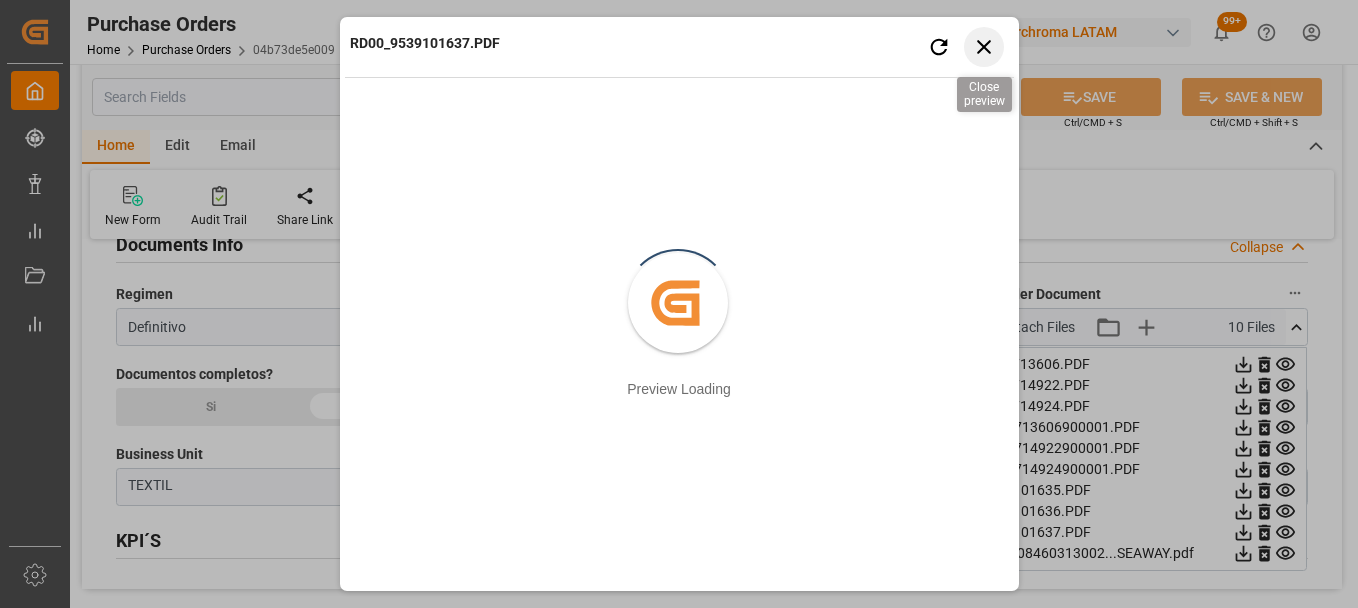 click 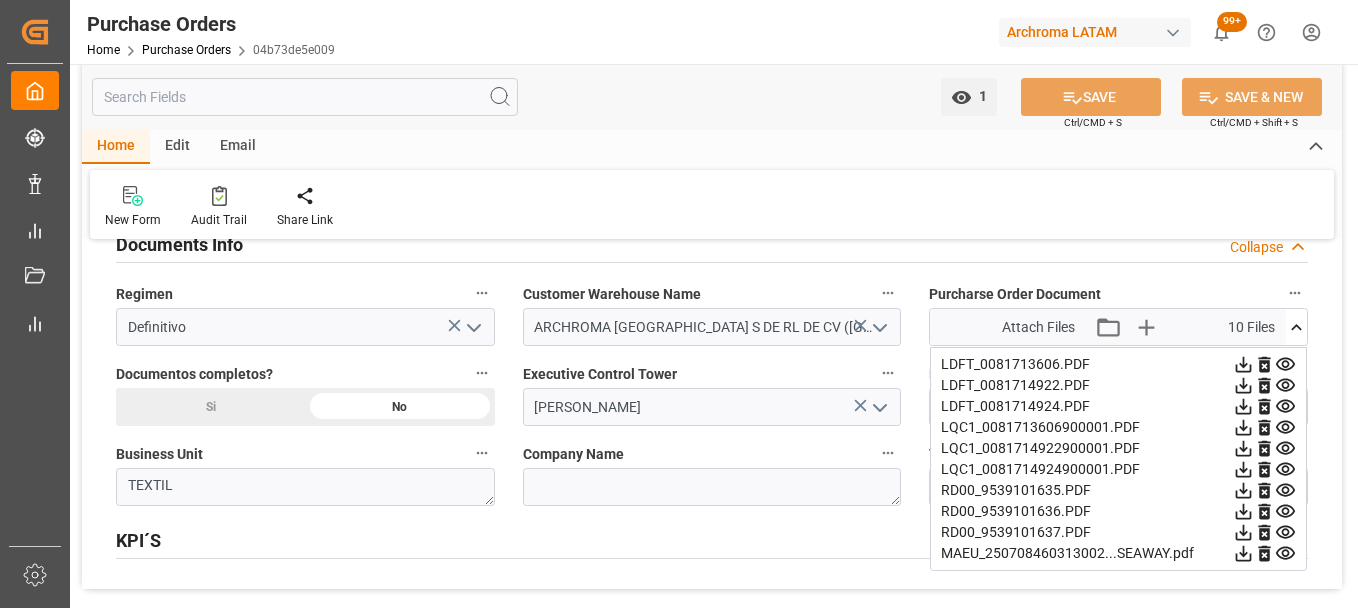 click on "Si" at bounding box center (210, -318) 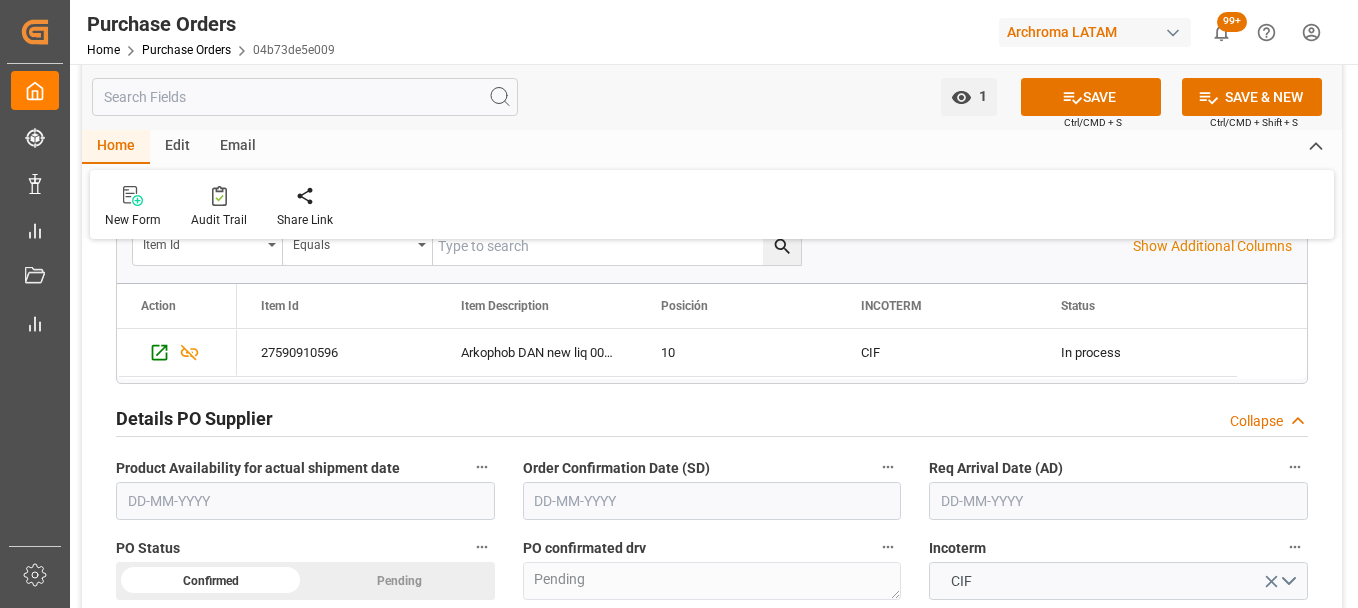 scroll, scrollTop: 600, scrollLeft: 0, axis: vertical 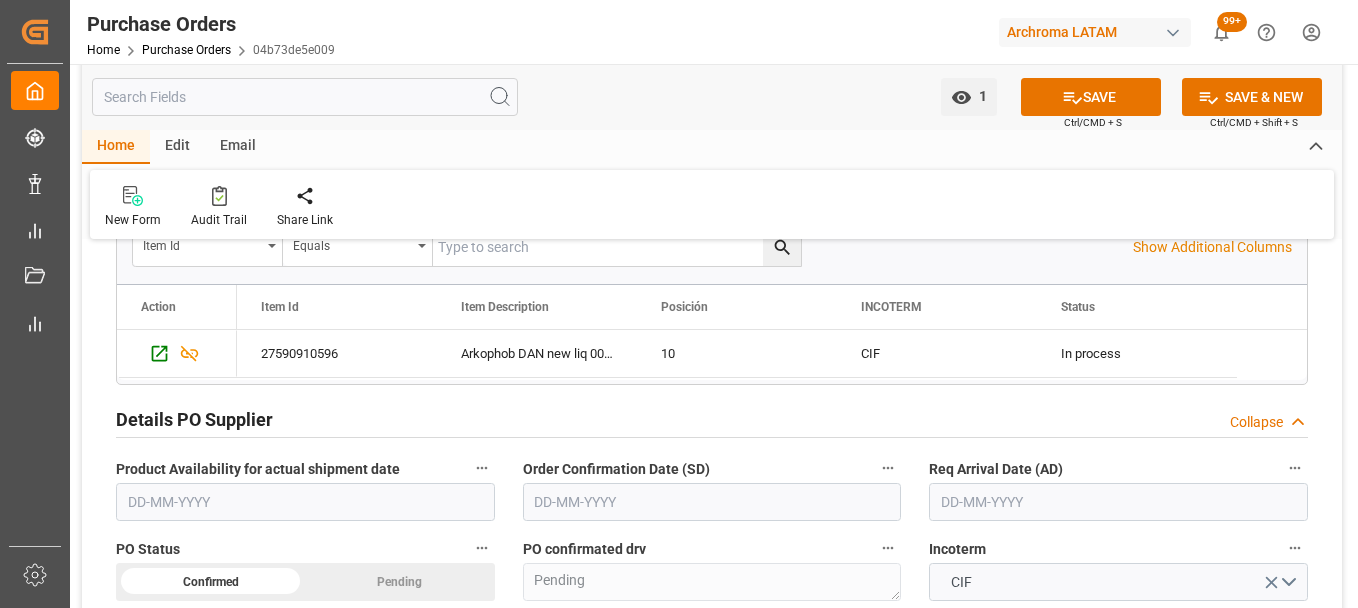 click at bounding box center (1118, 502) 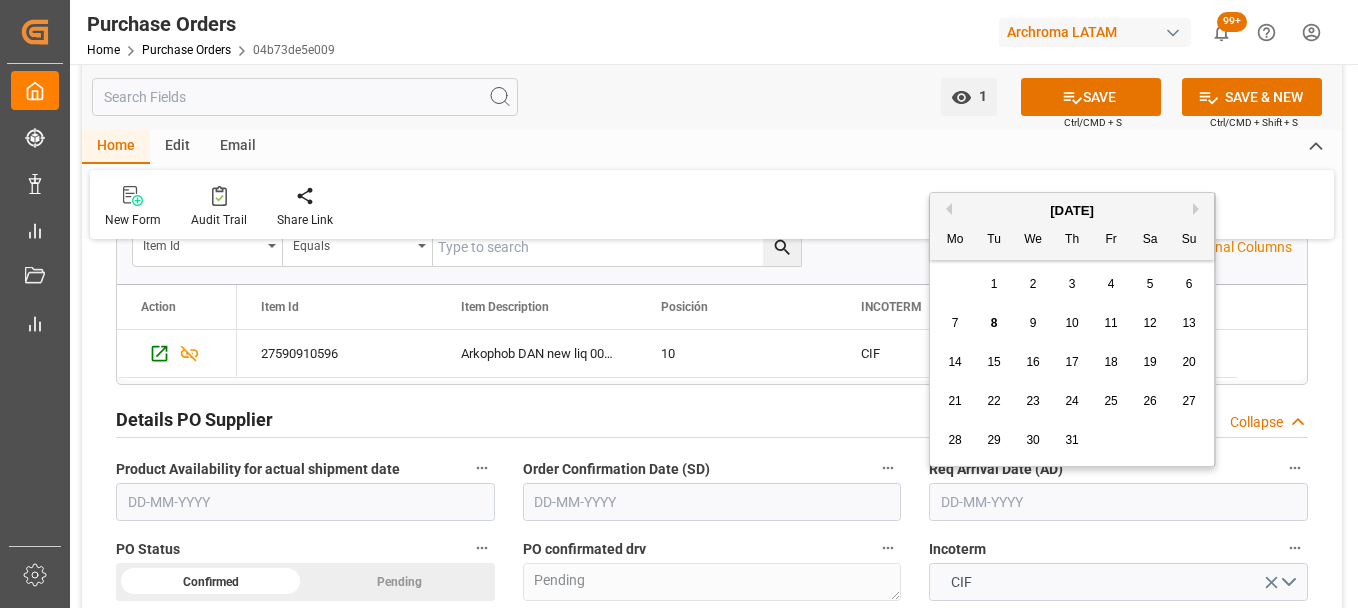 click on "21" at bounding box center [954, 401] 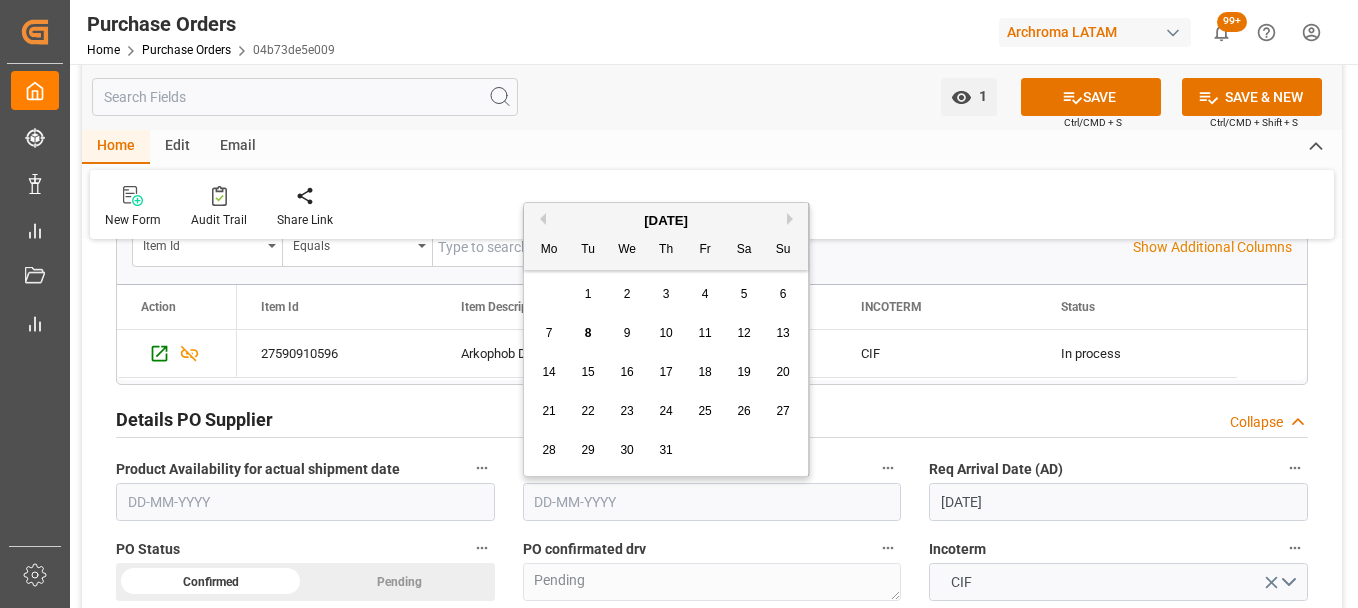 click at bounding box center [712, 502] 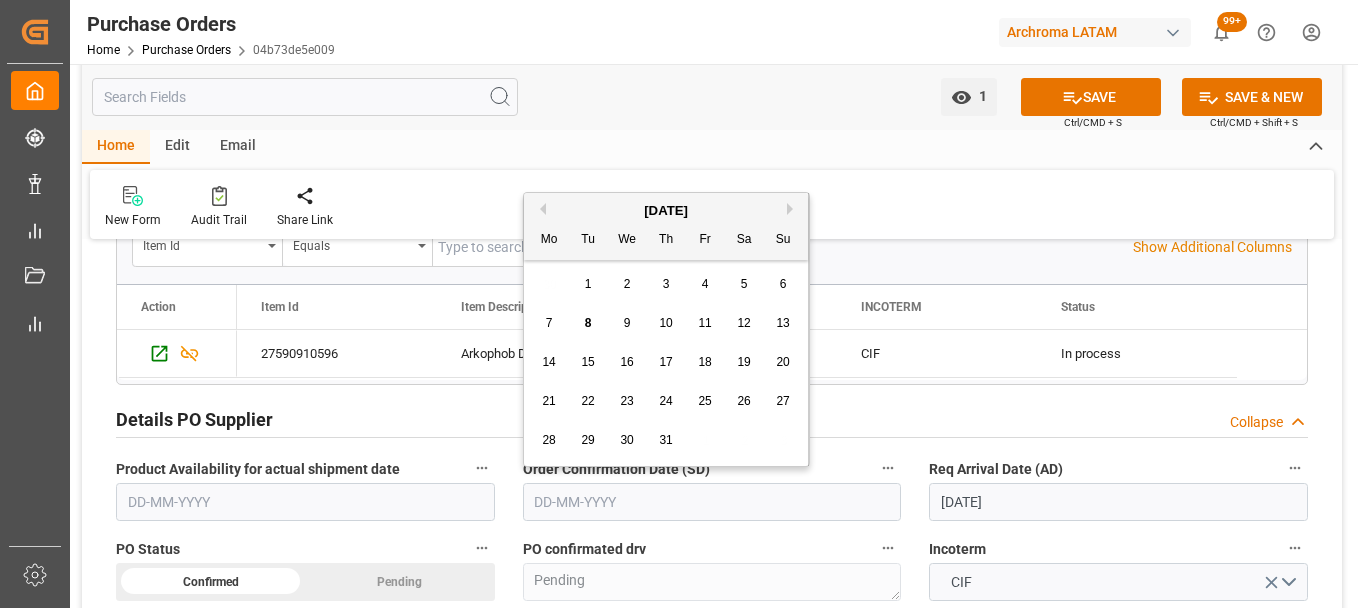click on "30 1 2 3 4 5 6" at bounding box center (666, 284) 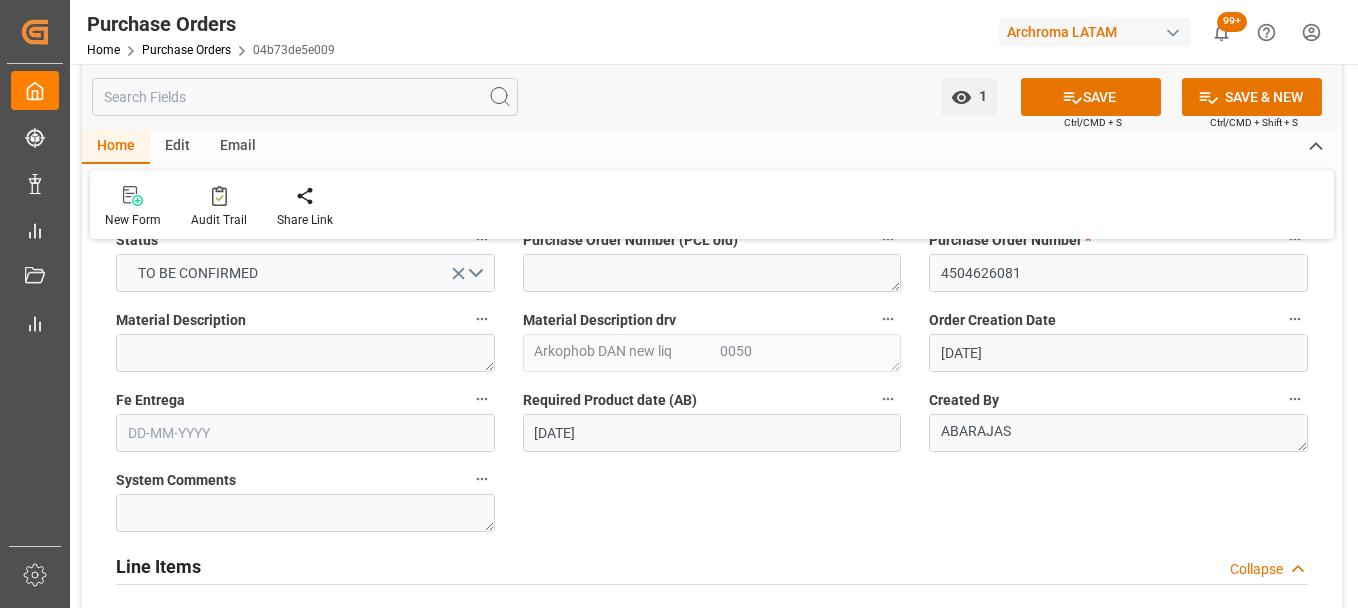 scroll, scrollTop: 100, scrollLeft: 0, axis: vertical 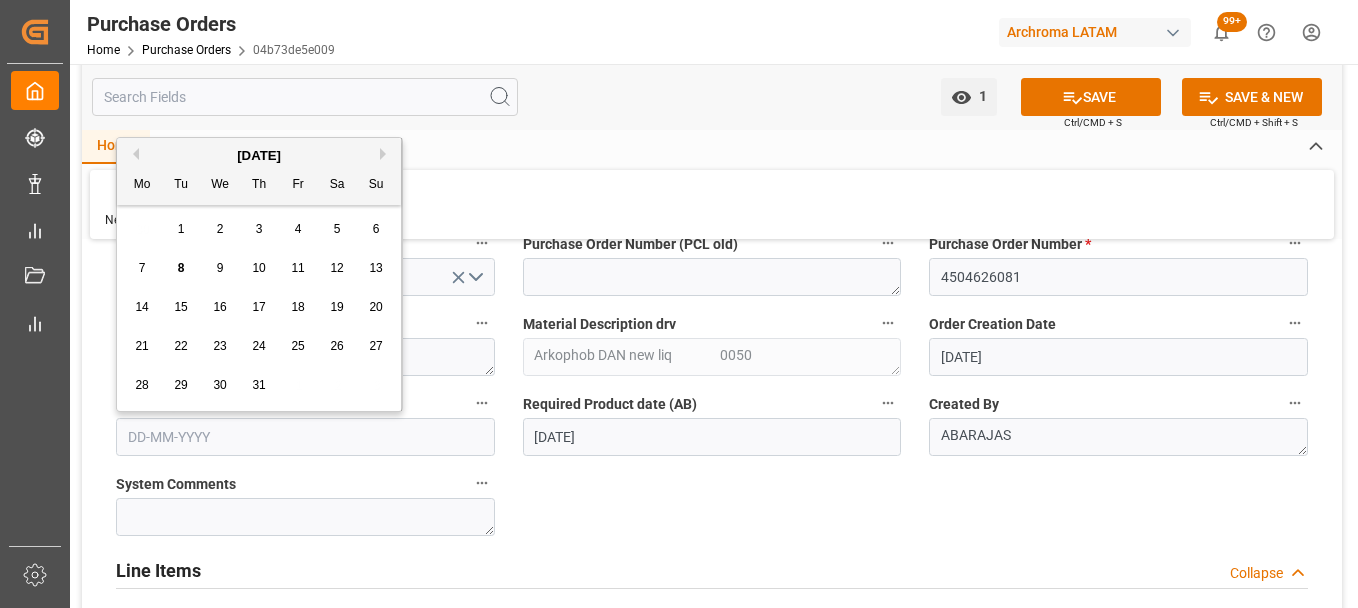 click at bounding box center [305, 437] 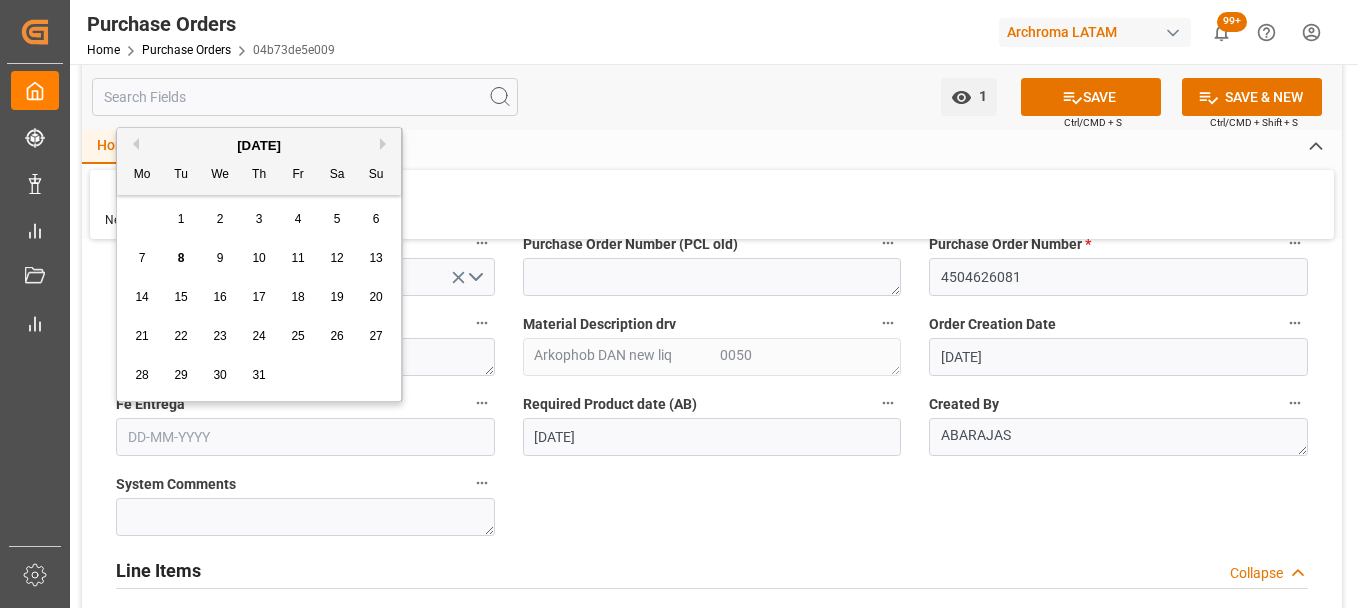 click on "30" at bounding box center (219, 375) 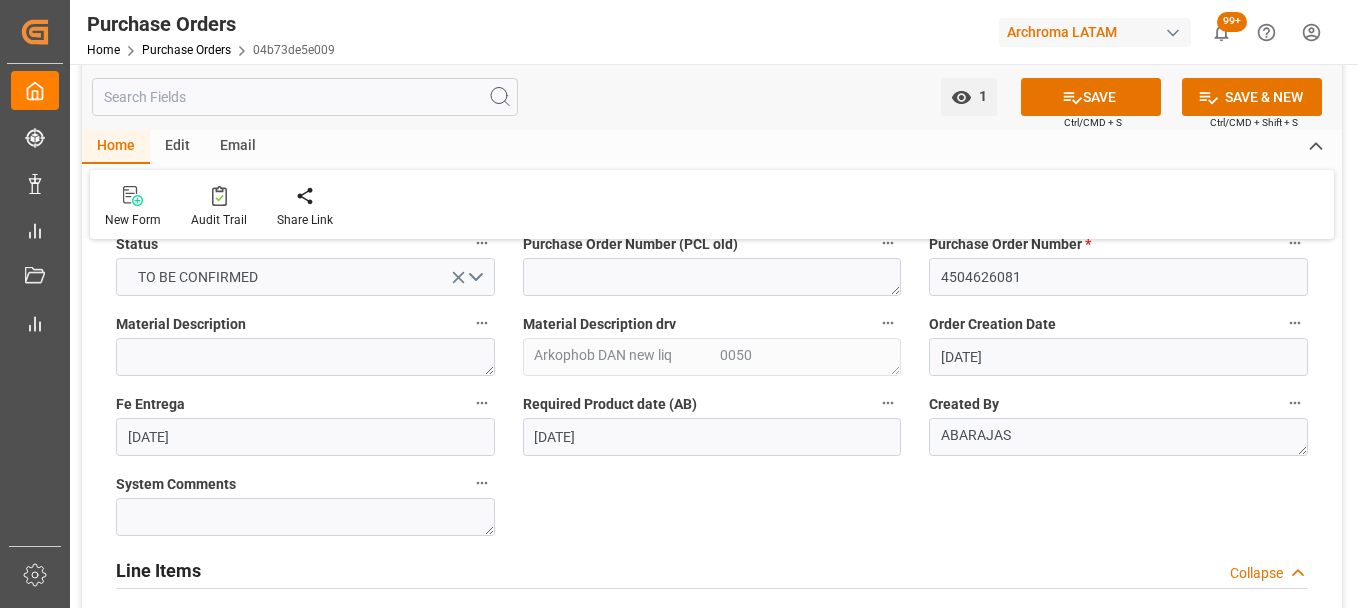 scroll, scrollTop: 0, scrollLeft: 0, axis: both 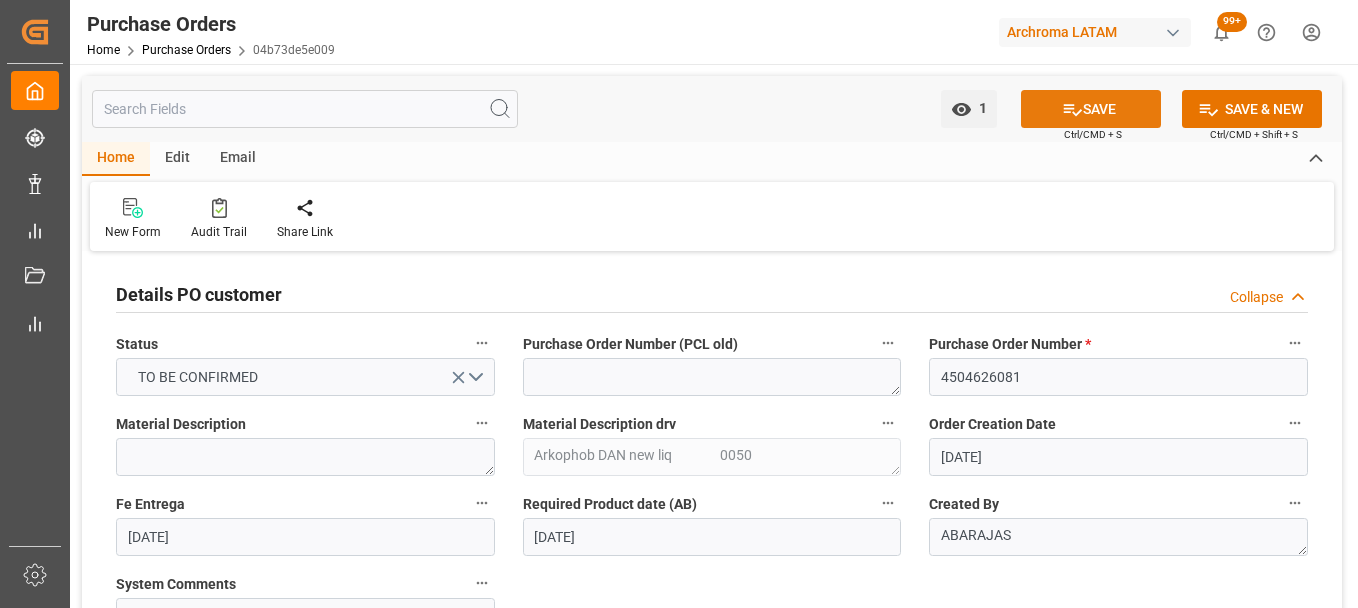 click 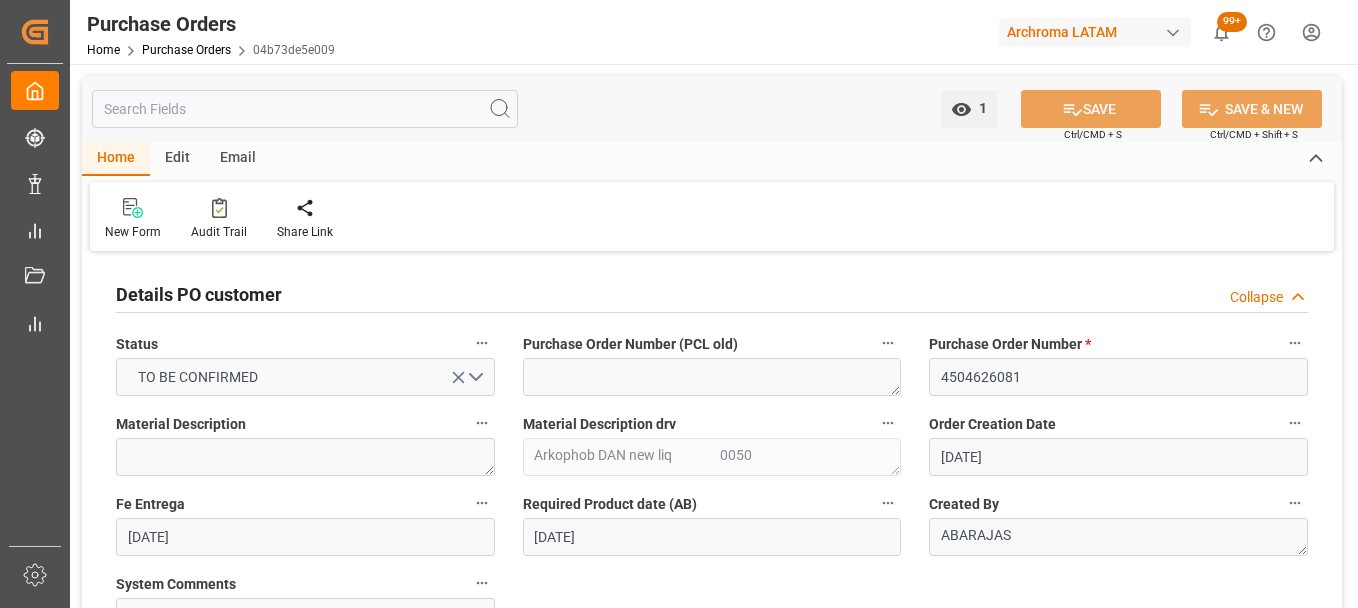 type on "Confirmed" 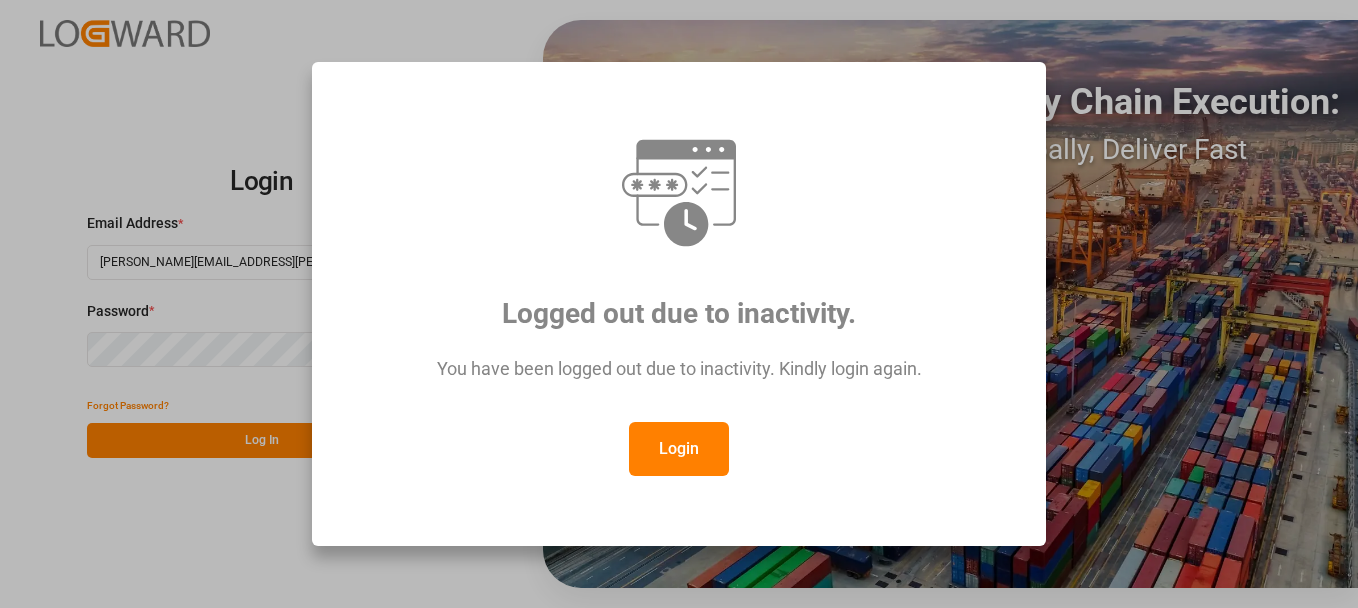 scroll, scrollTop: 0, scrollLeft: 0, axis: both 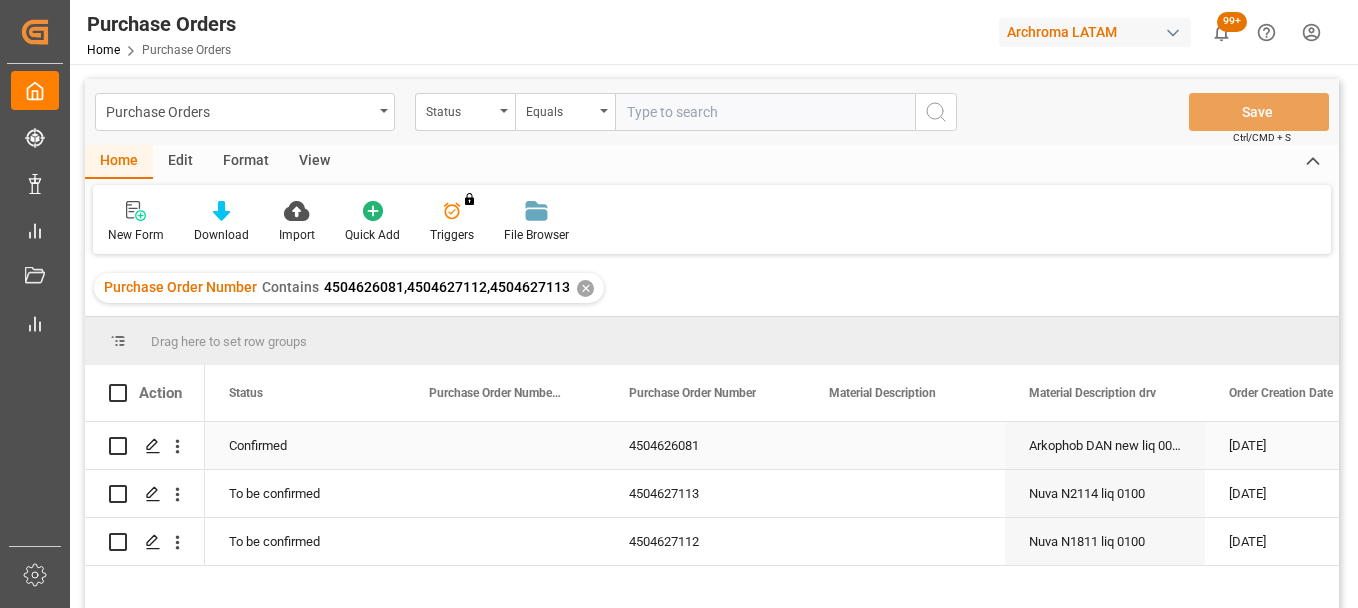 click on "4504626081" at bounding box center (705, 445) 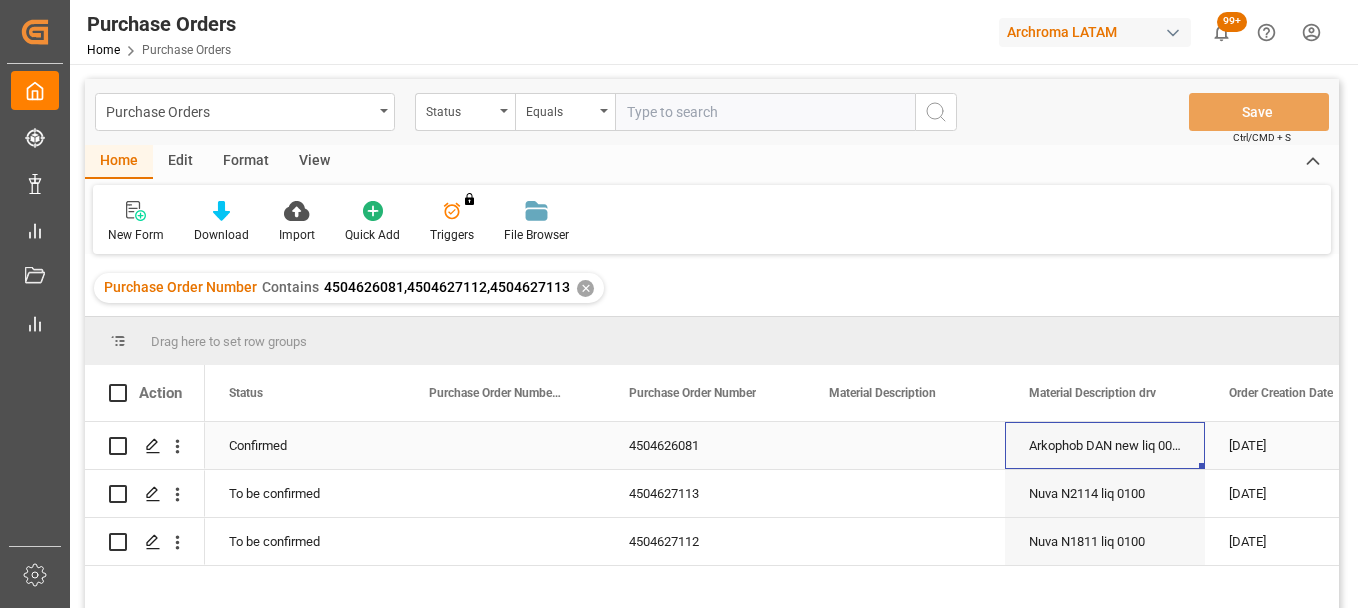 scroll, scrollTop: 0, scrollLeft: 73, axis: horizontal 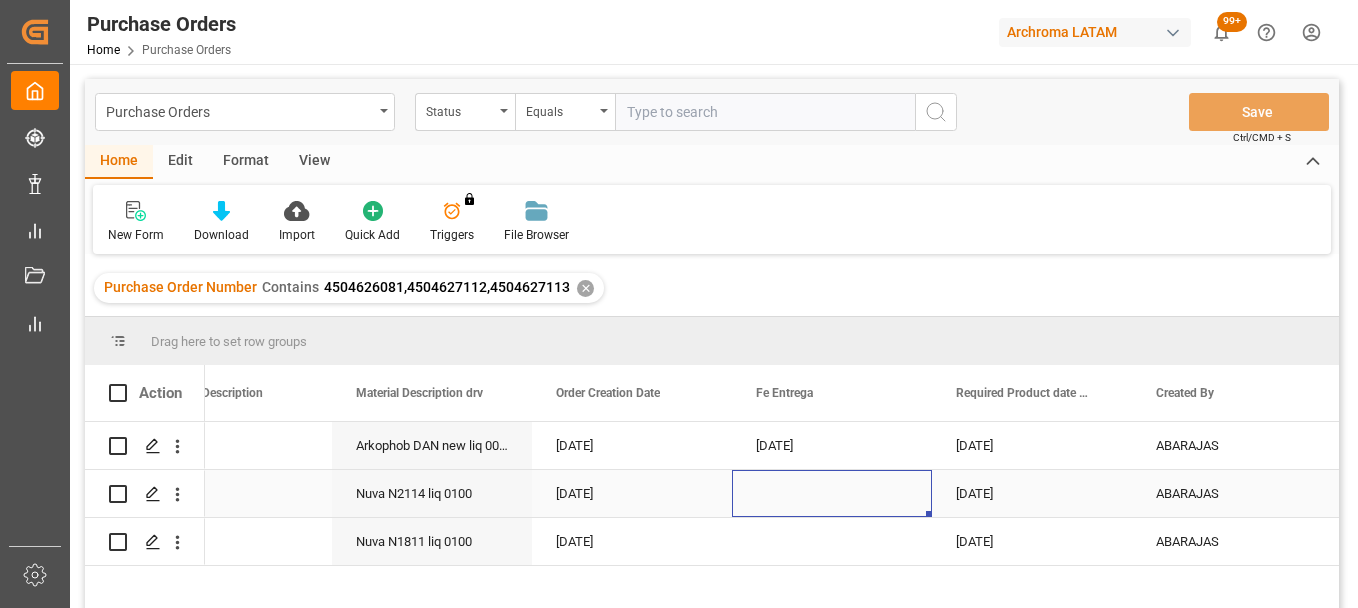 click at bounding box center (832, 493) 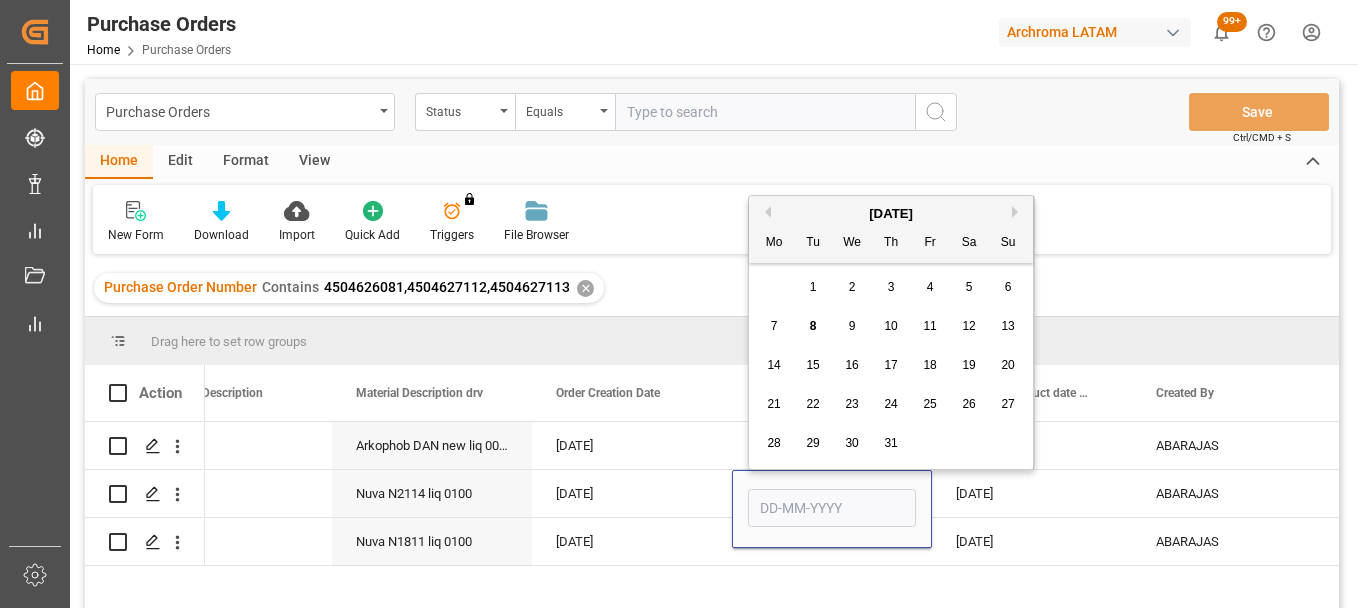 click on "30" at bounding box center [852, 444] 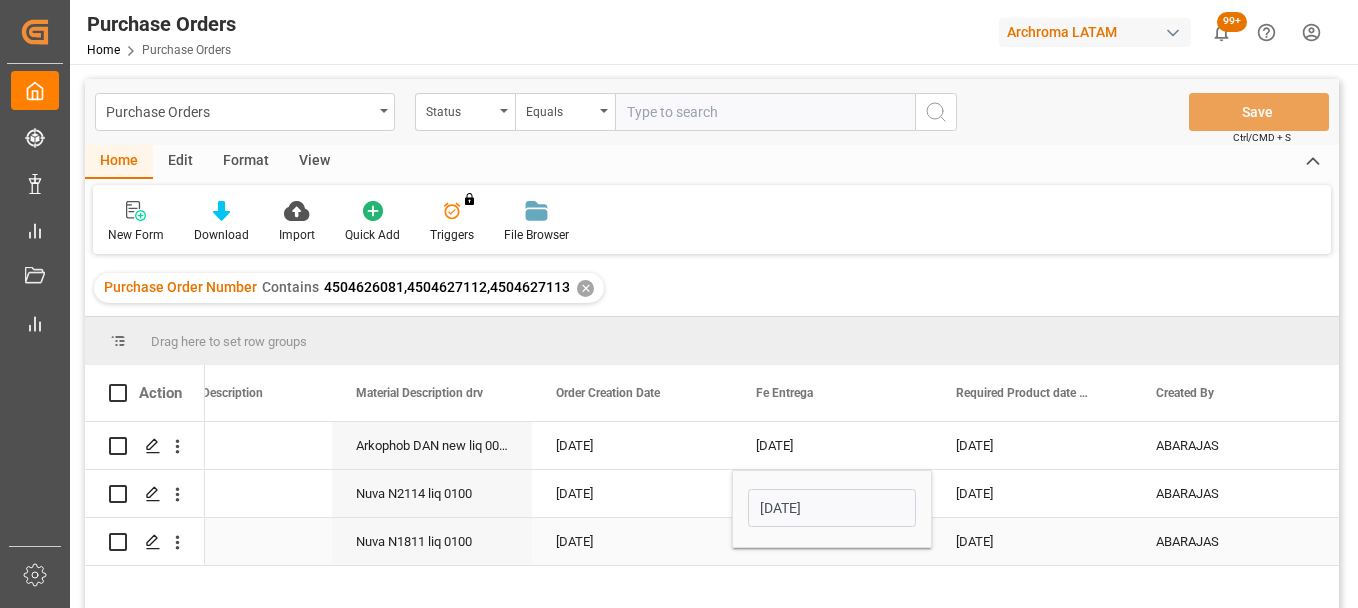 click at bounding box center (832, 541) 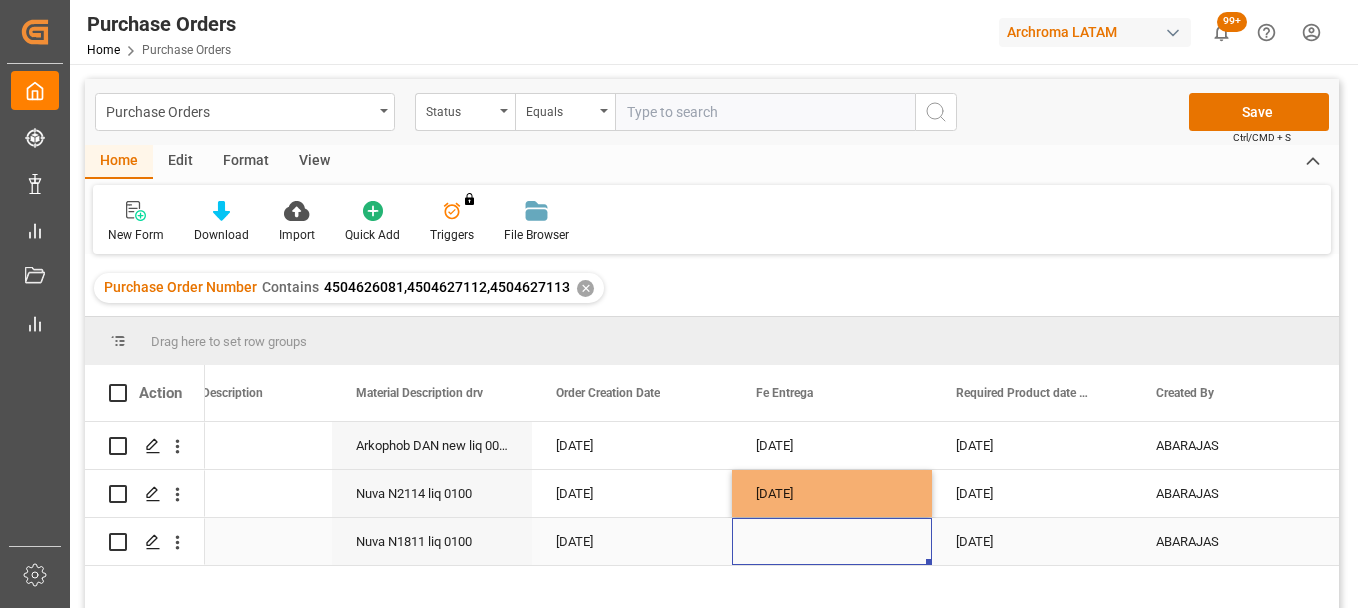 click at bounding box center [832, 541] 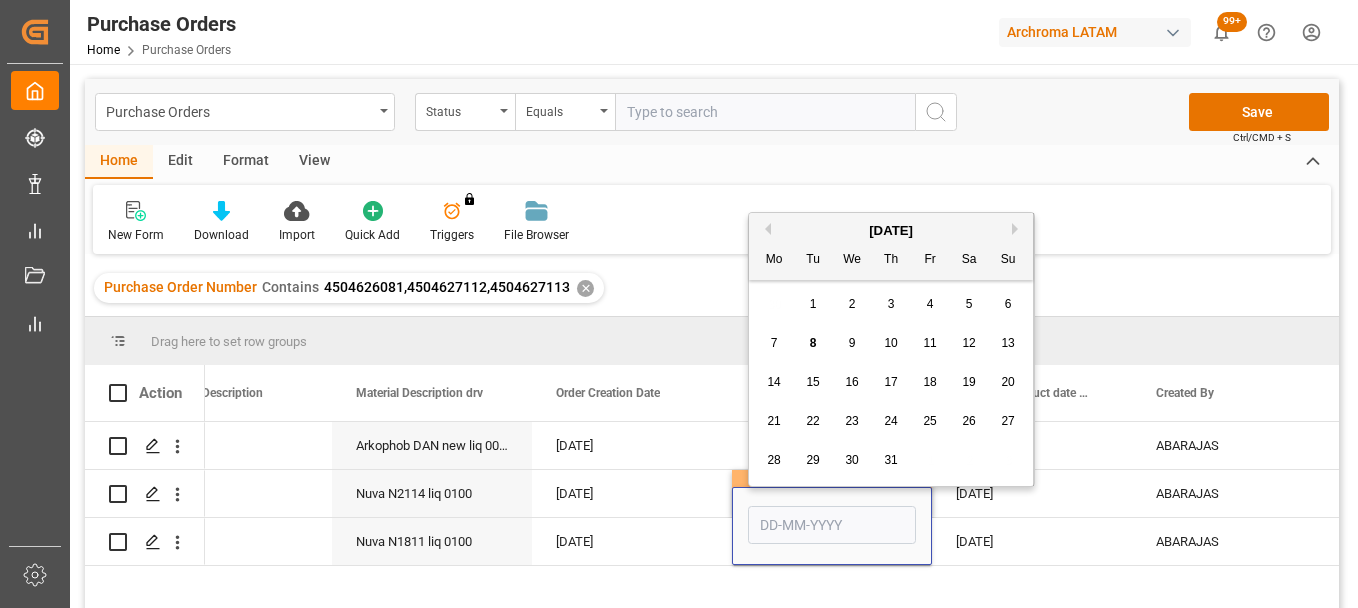 click on "30" at bounding box center (851, 460) 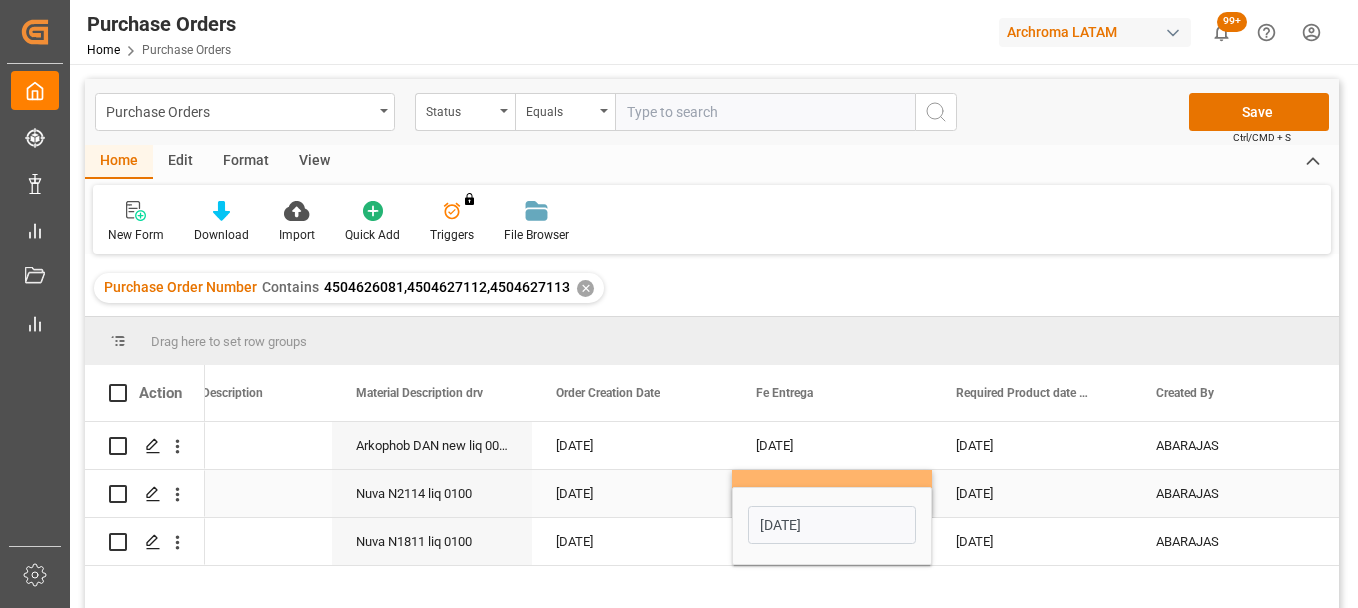 click on "01-09-2025" at bounding box center (1032, 493) 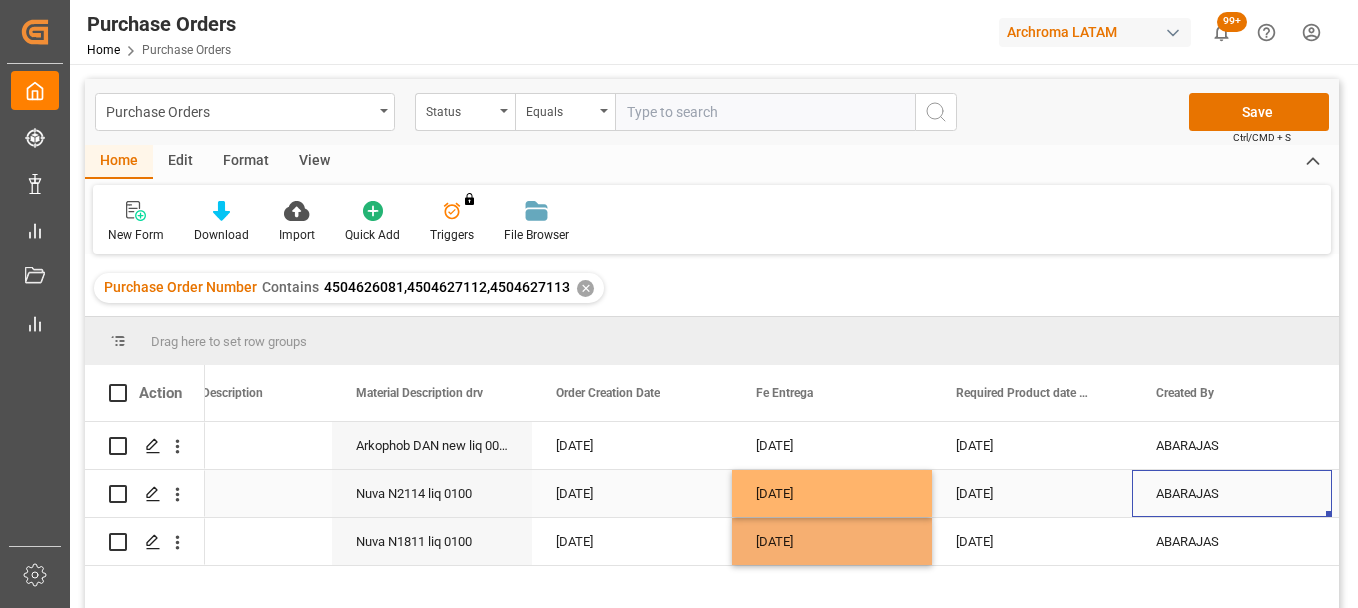 scroll, scrollTop: 0, scrollLeft: 873, axis: horizontal 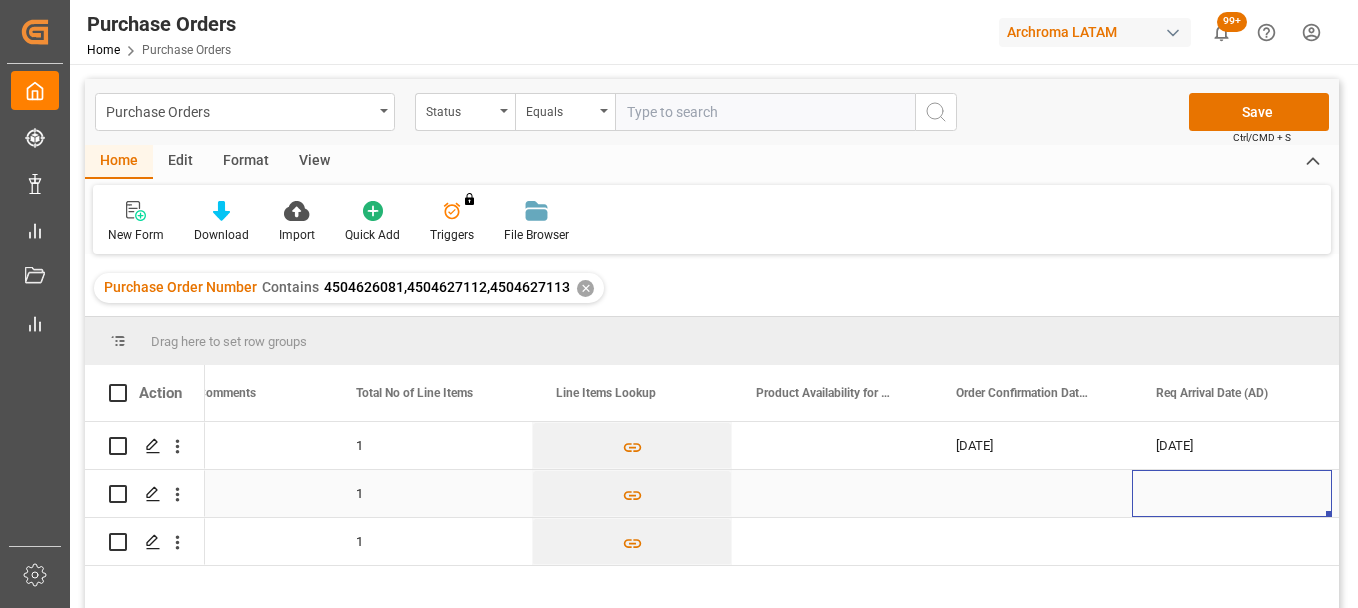click at bounding box center (1032, 493) 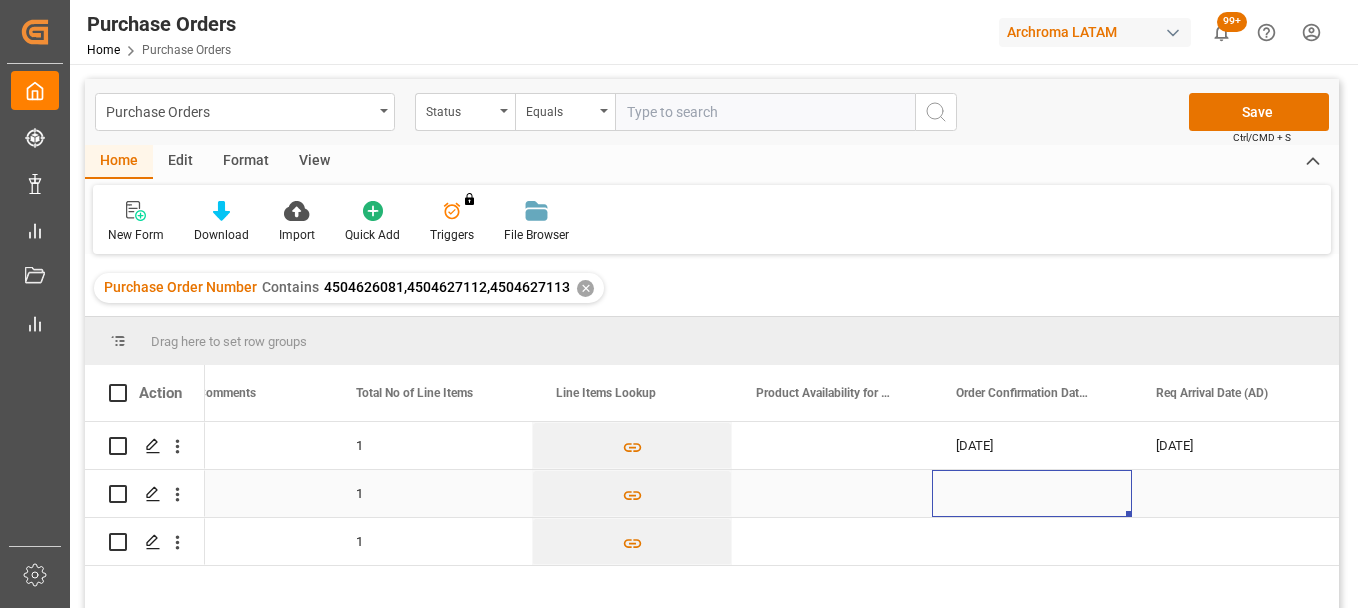 click at bounding box center [1032, 493] 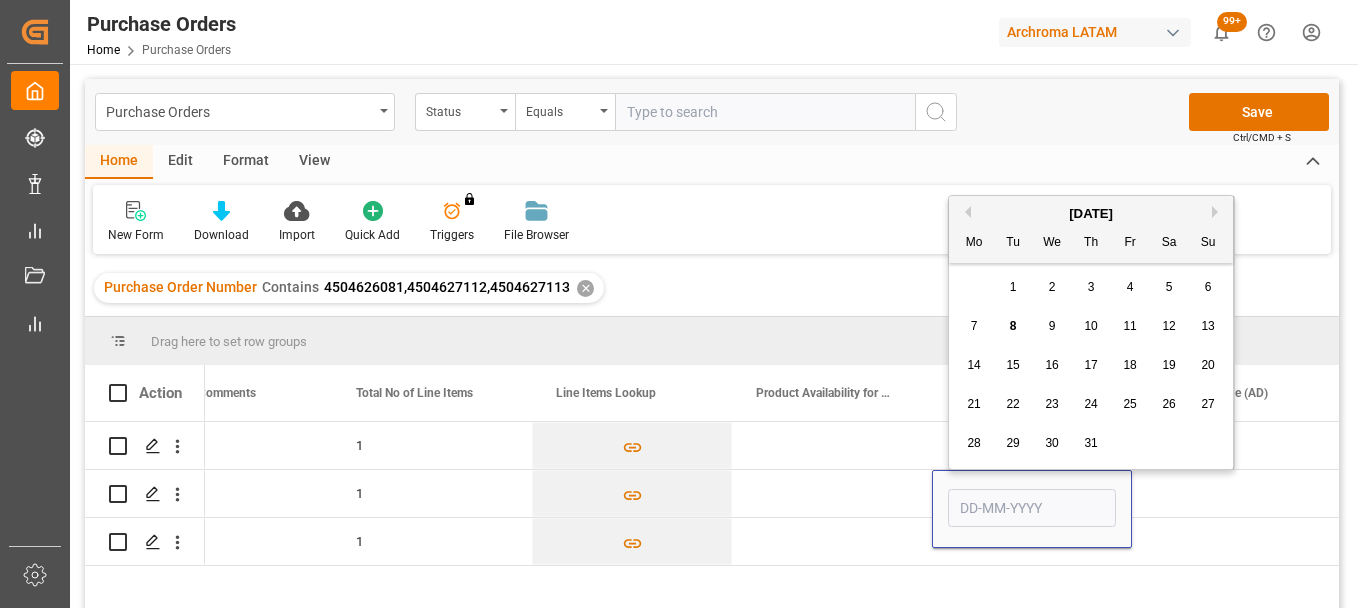click on "5" at bounding box center [1169, 288] 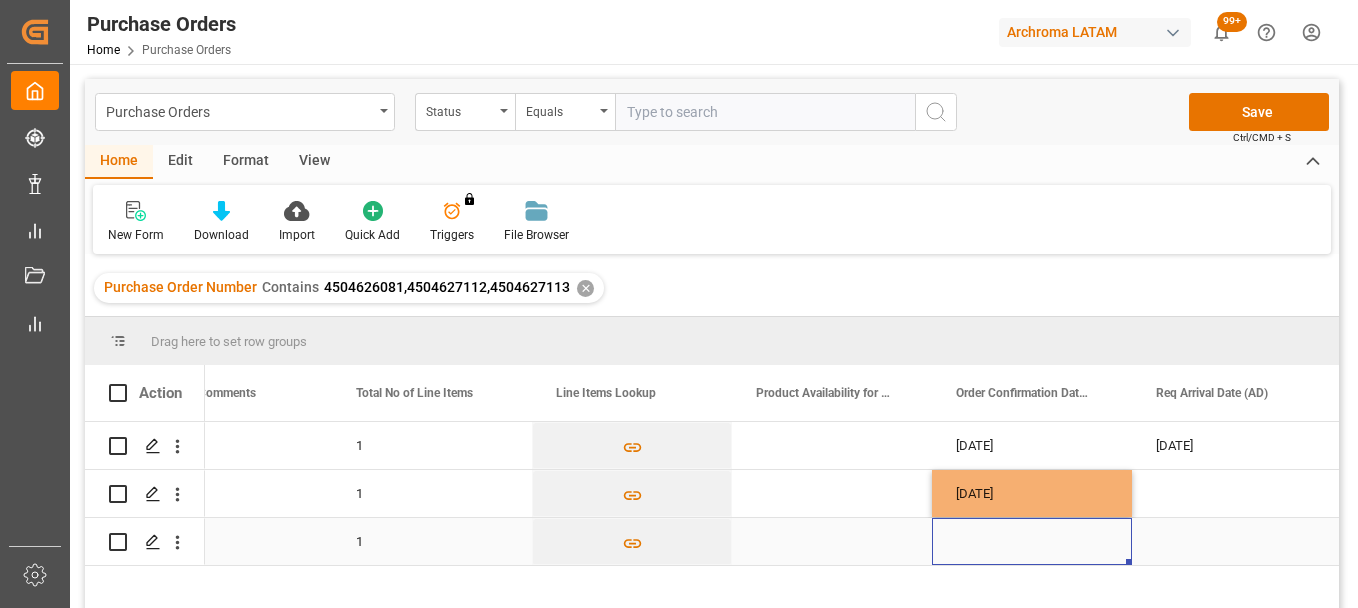 click at bounding box center (1032, 541) 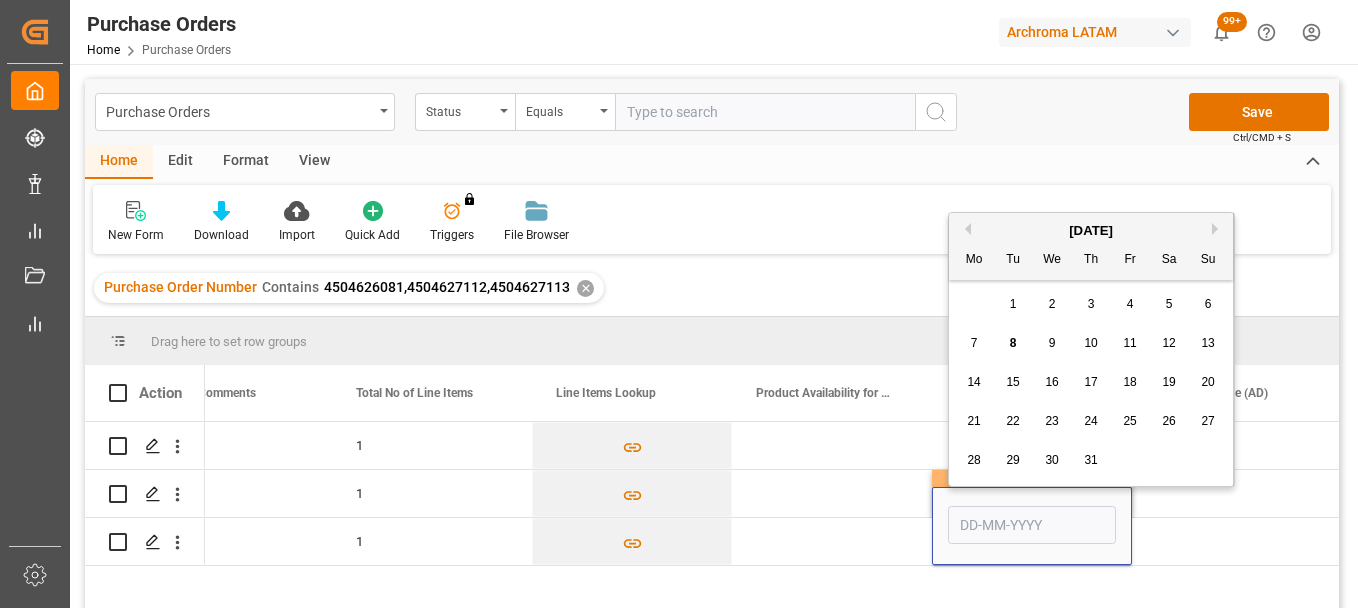 click on "5" at bounding box center (1169, 305) 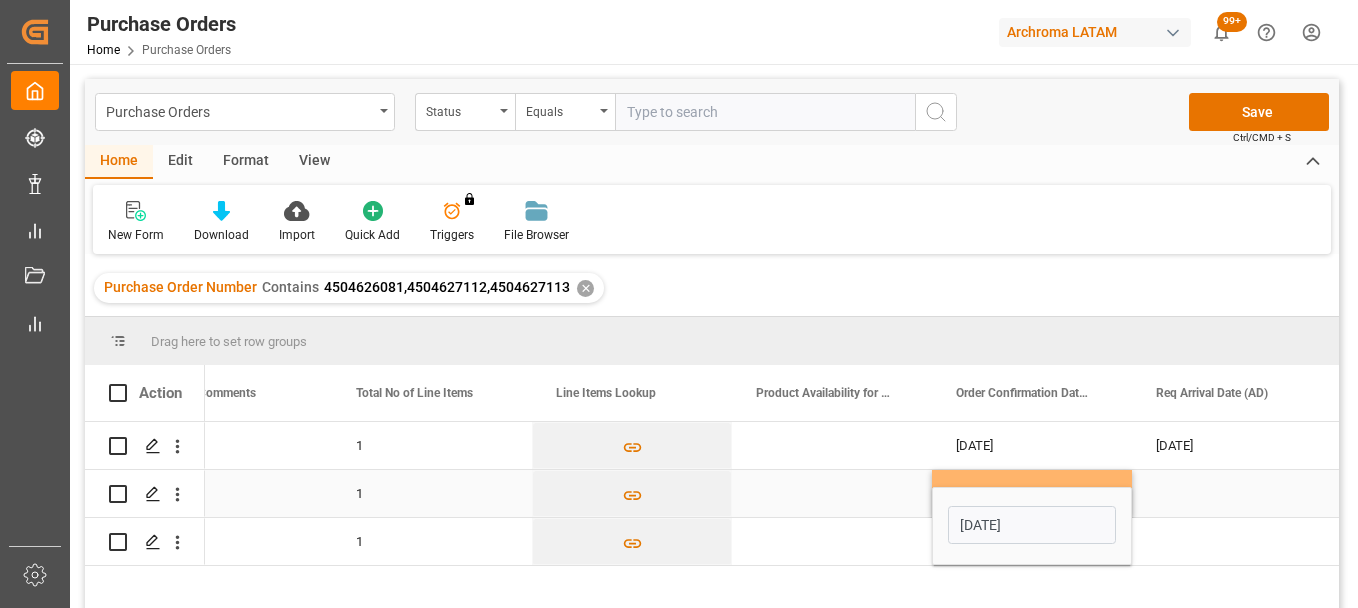 click at bounding box center [1232, 493] 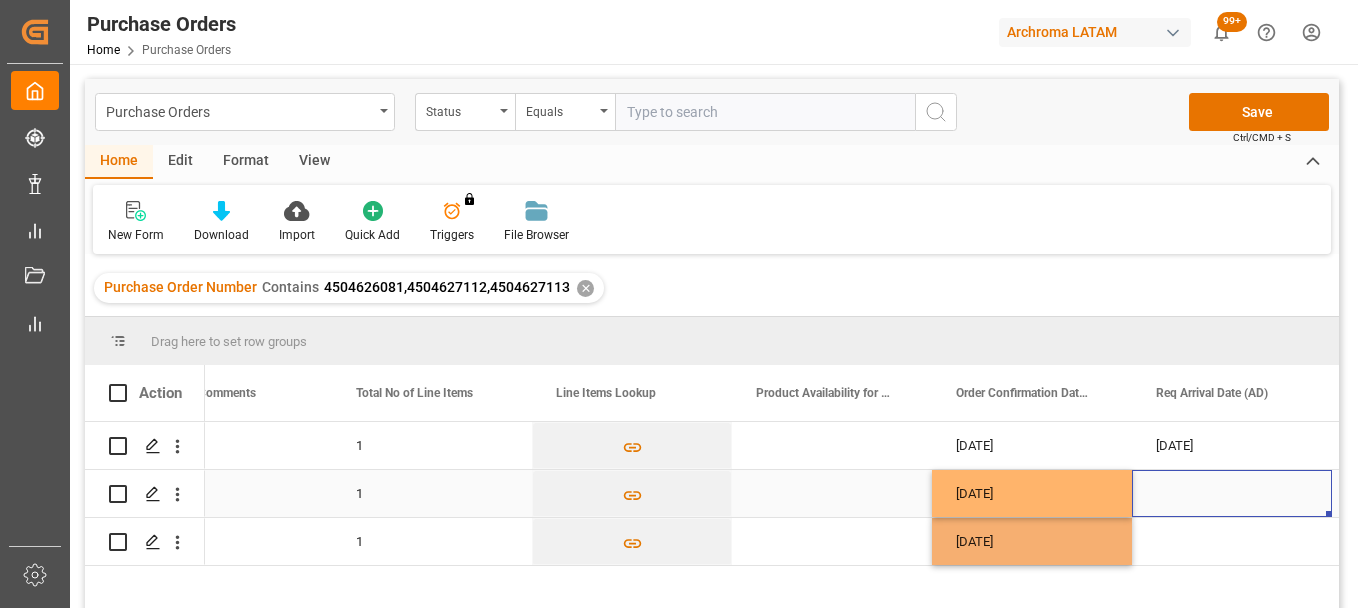 click at bounding box center (1232, 493) 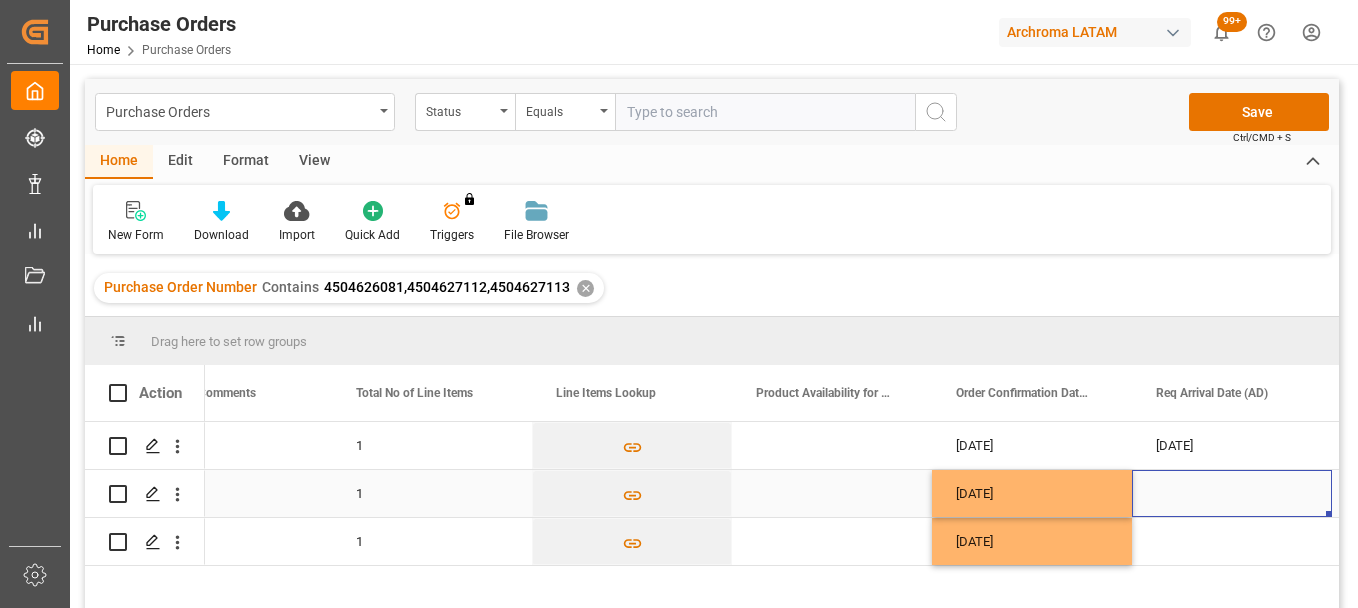 click at bounding box center [1232, 493] 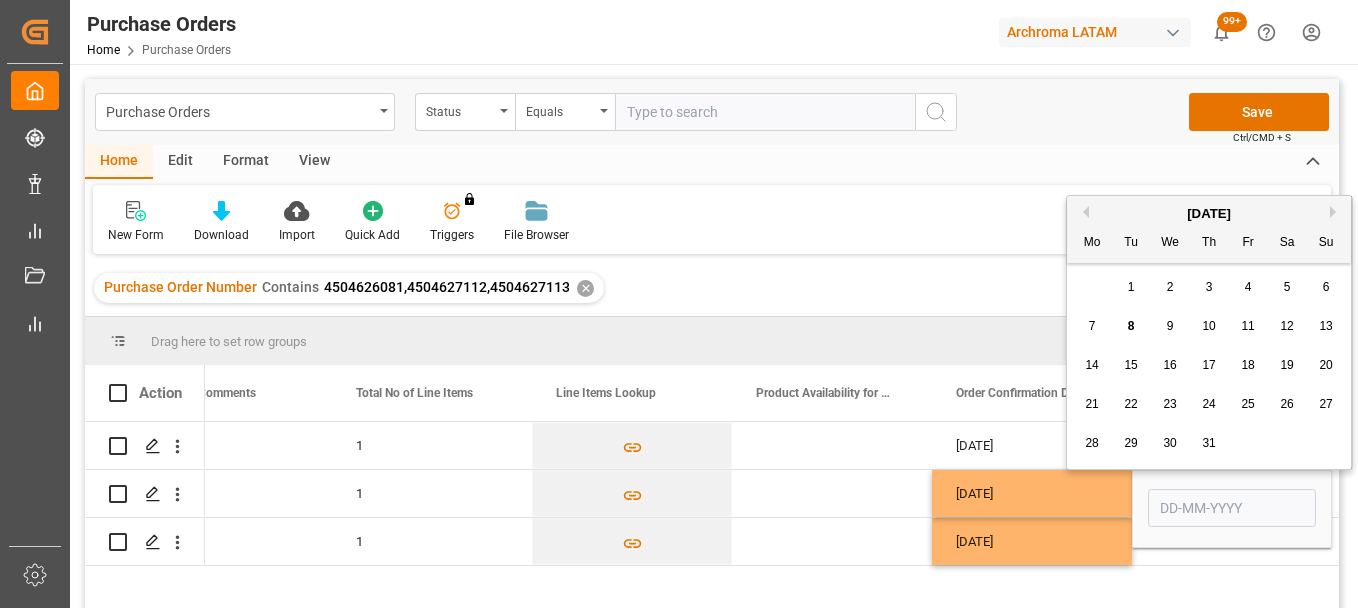 click on "21" at bounding box center (1091, 404) 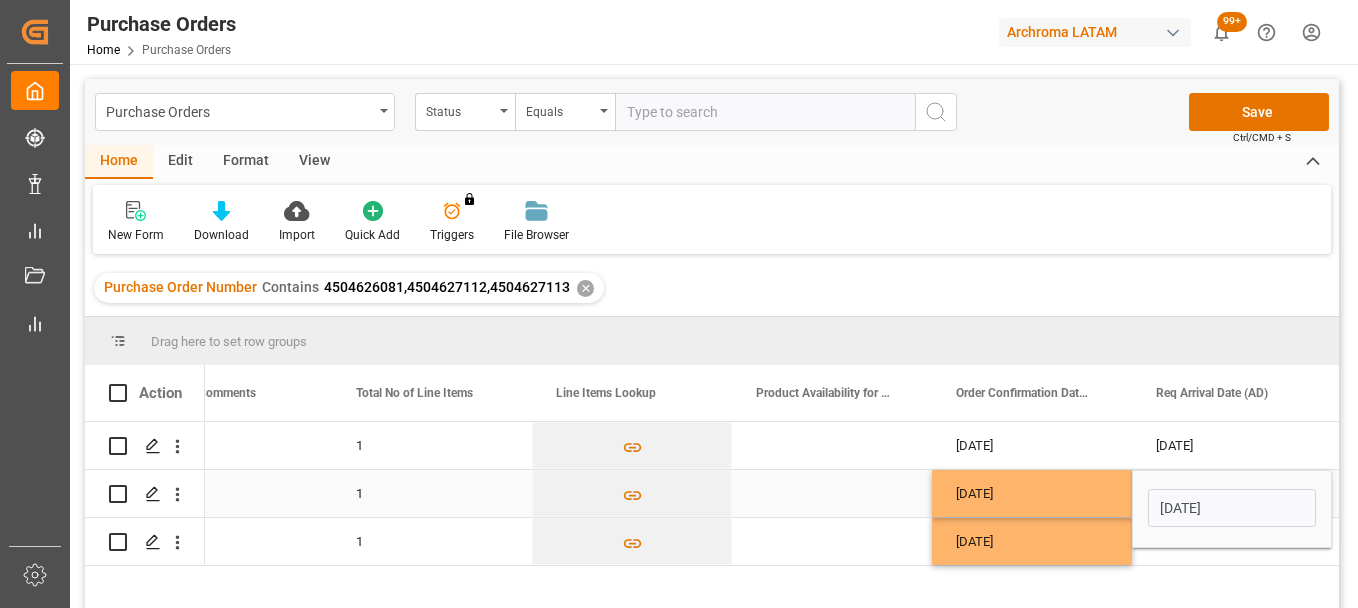 click on "[DATE]" at bounding box center (1232, 509) 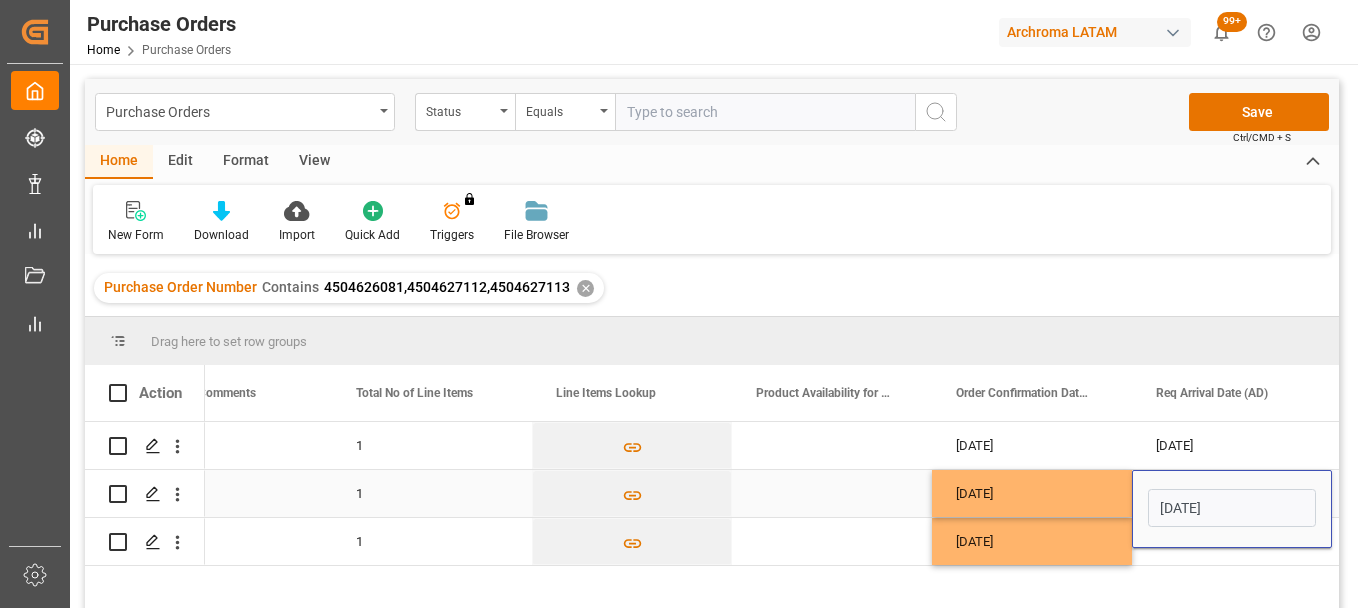 click on "[DATE]" at bounding box center (1232, 509) 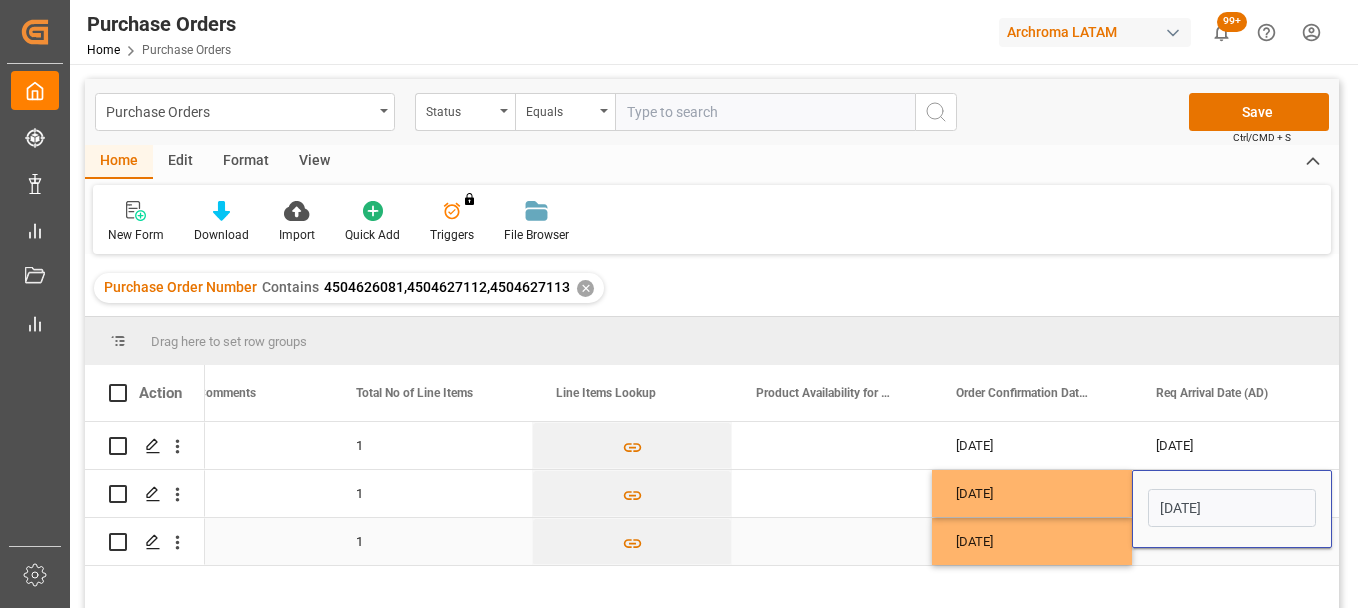 click at bounding box center (1232, 541) 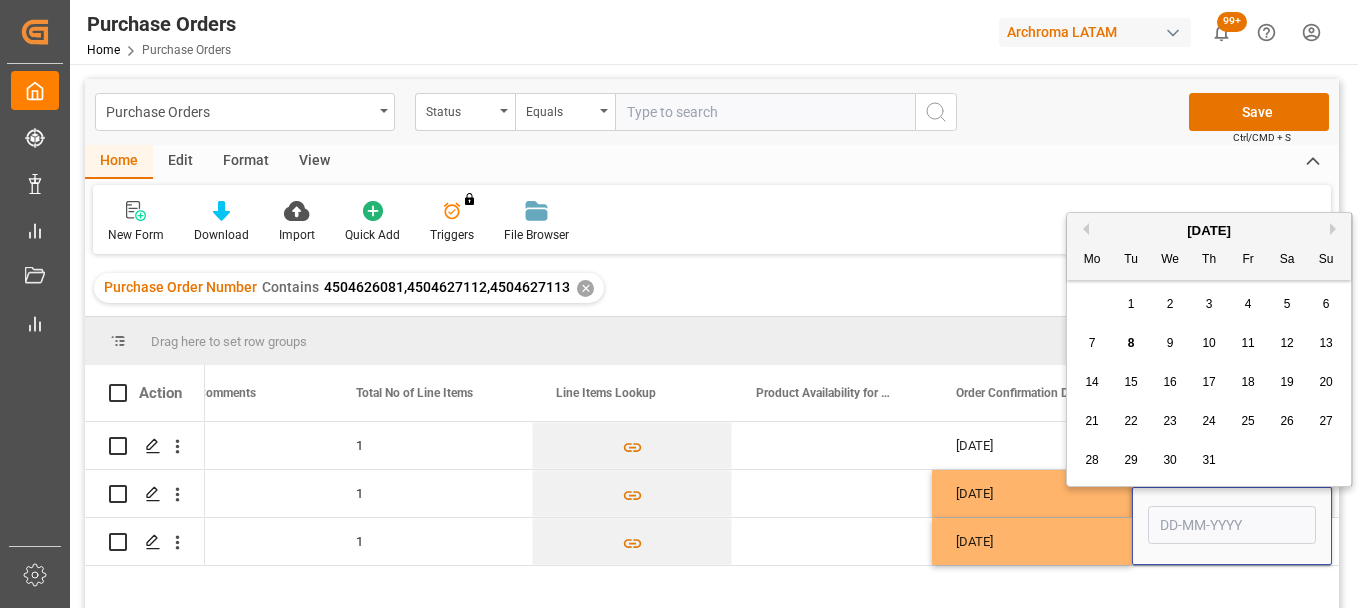 click on "21" at bounding box center [1092, 422] 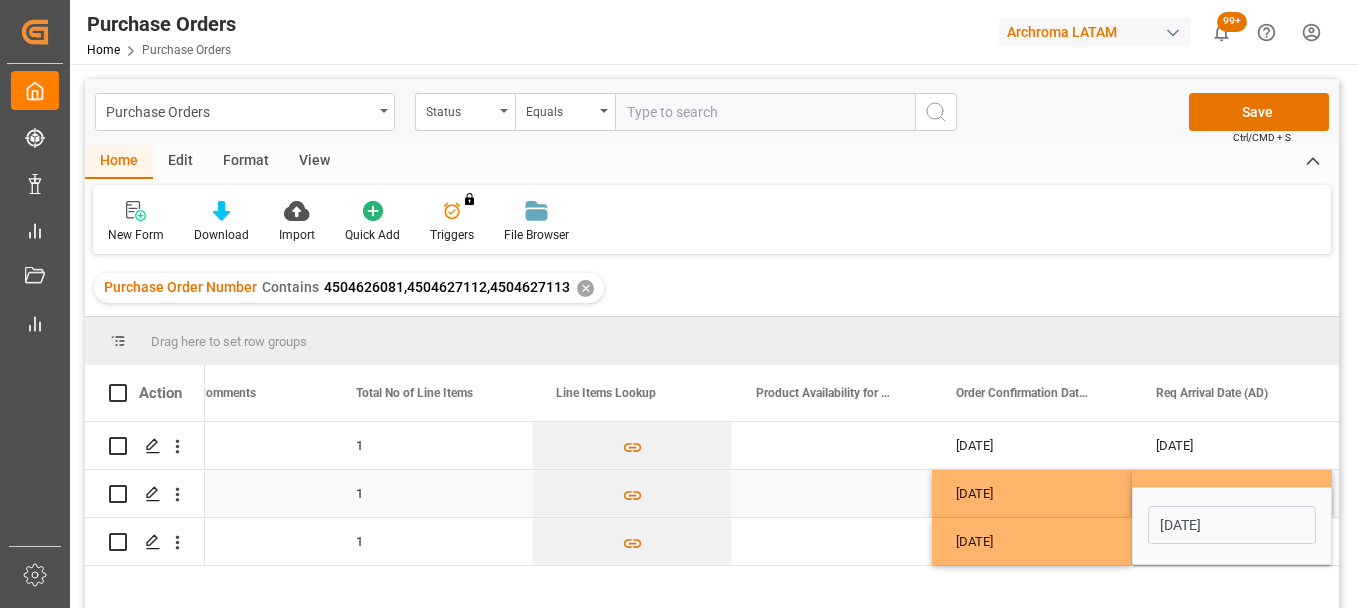 click on "[DATE]" at bounding box center [1032, 541] 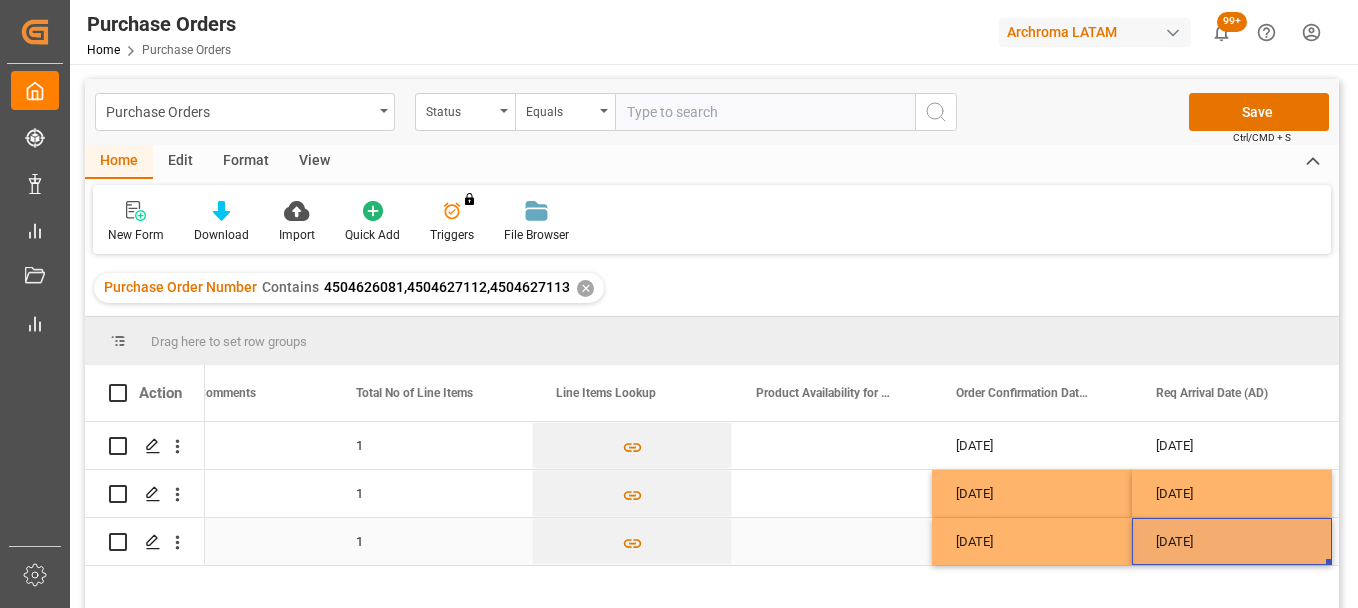 scroll, scrollTop: 0, scrollLeft: 2073, axis: horizontal 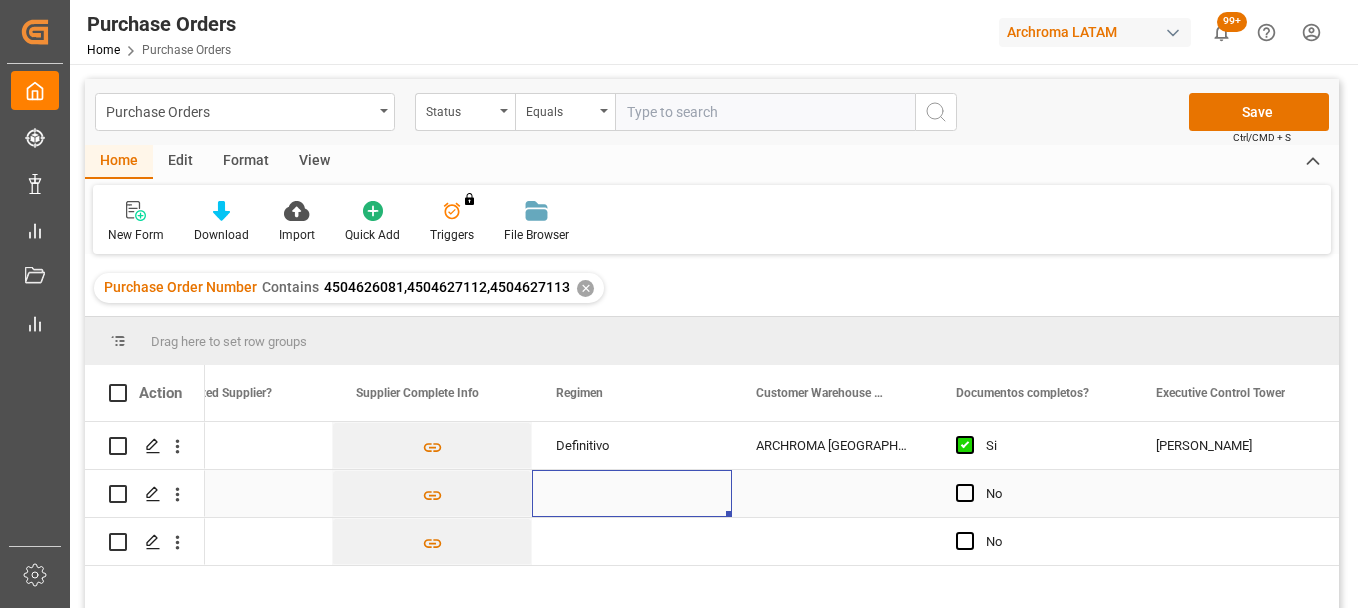 click at bounding box center [632, 493] 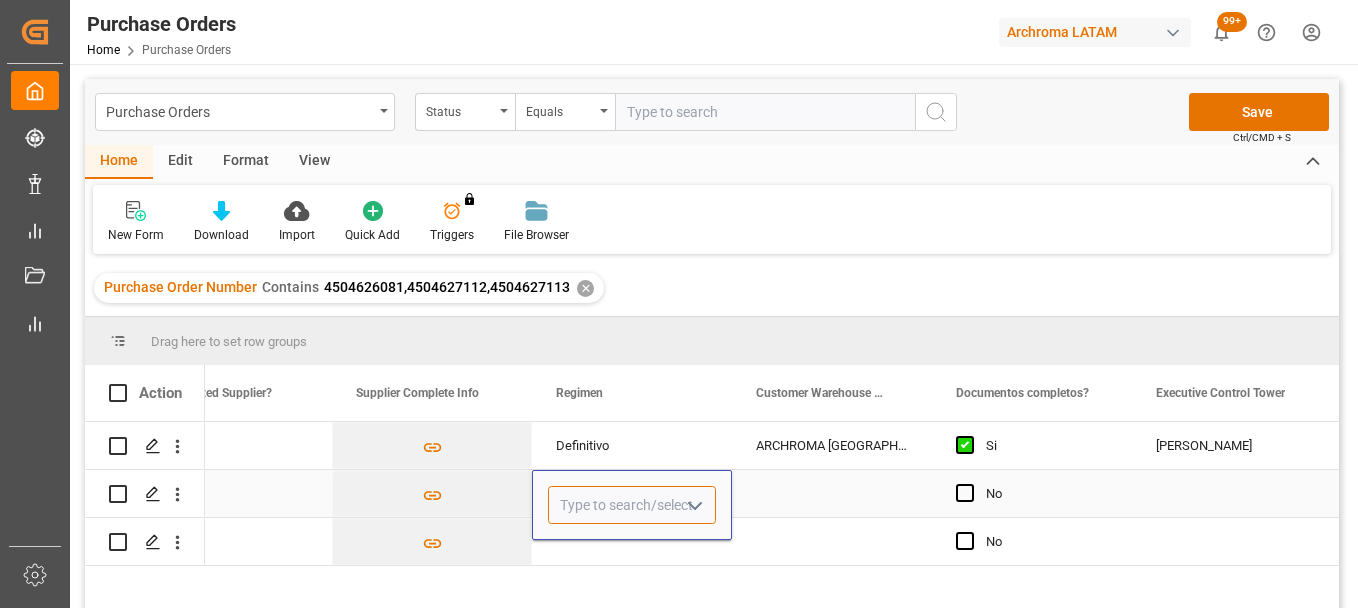 click at bounding box center [632, 505] 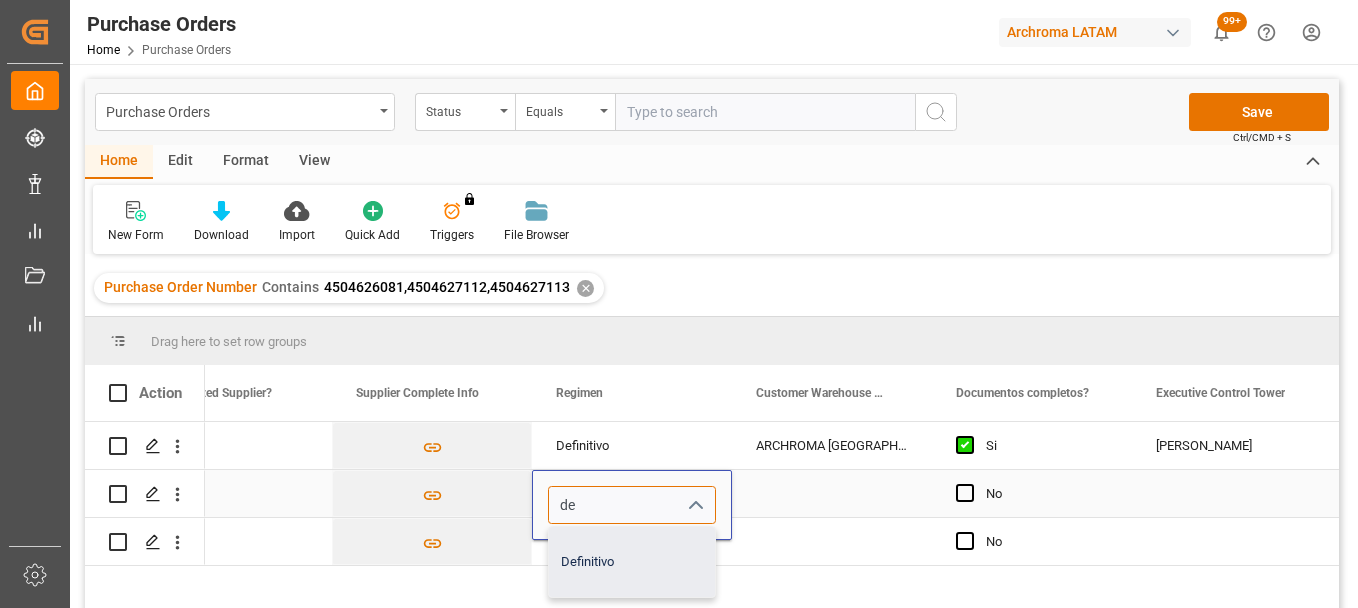 click on "Definitivo" at bounding box center (632, 562) 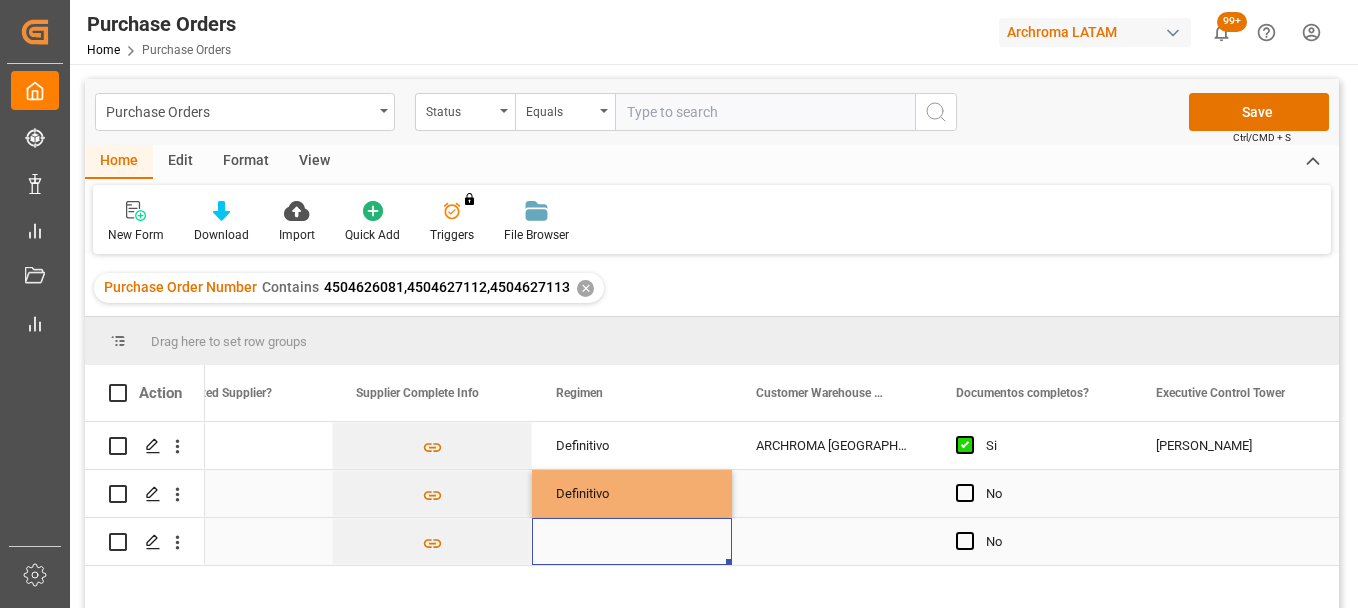 click at bounding box center (632, 541) 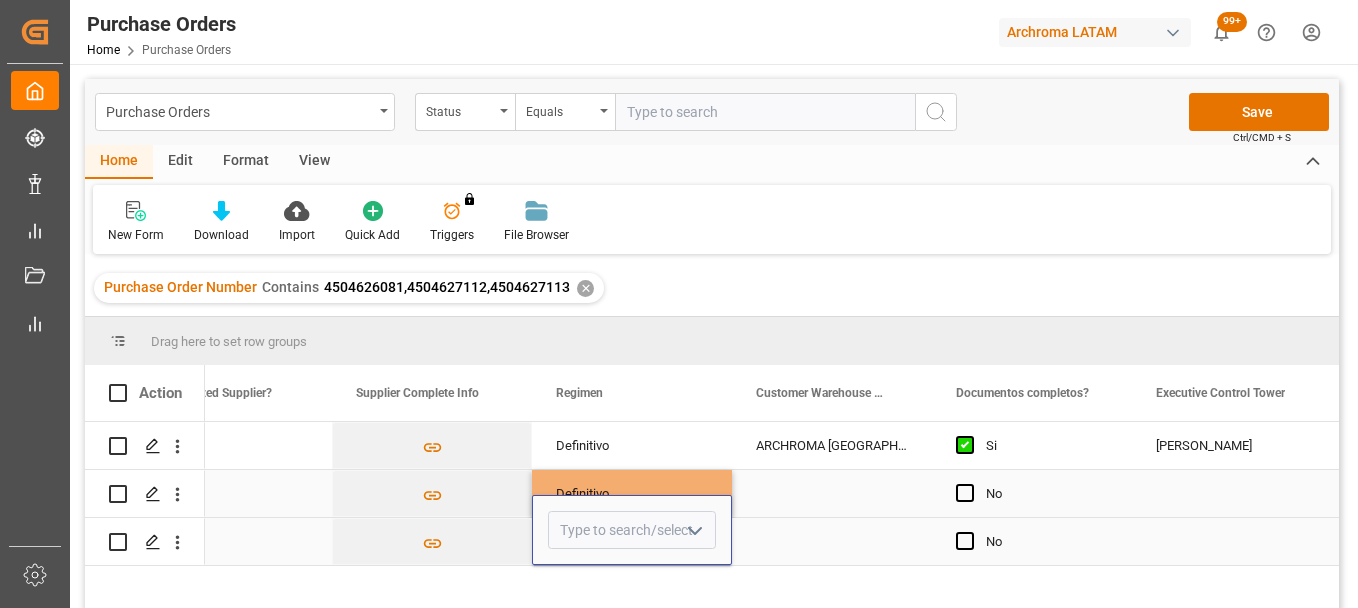 click at bounding box center [632, 530] 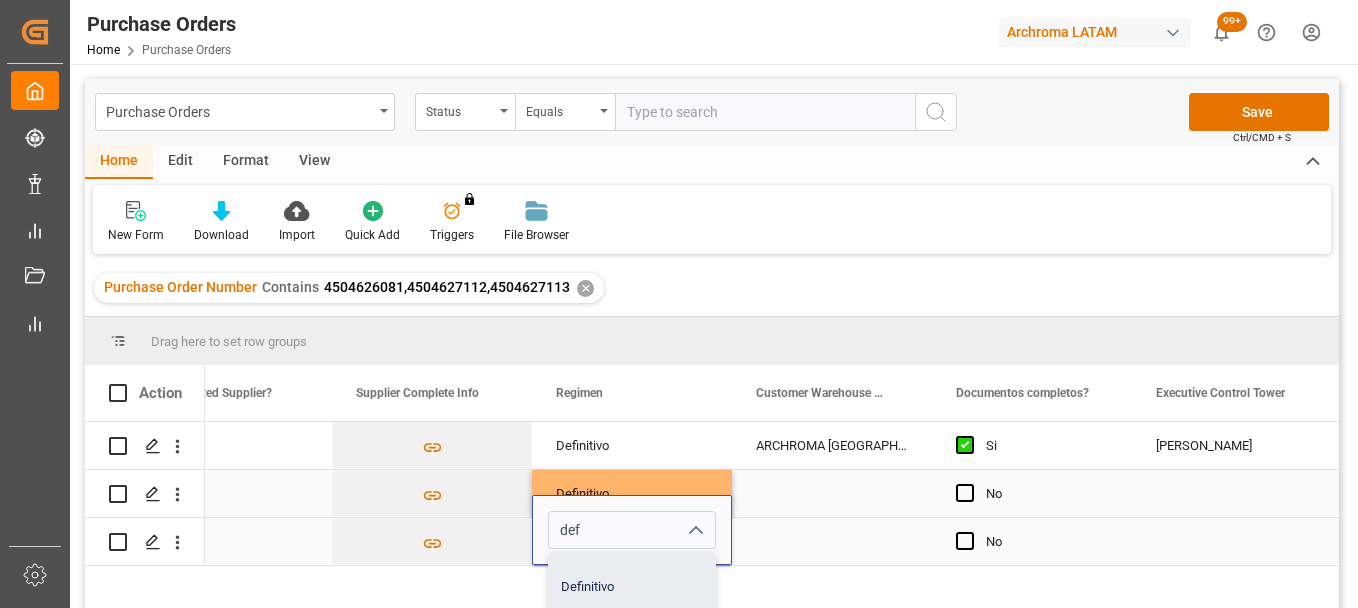 click on "Definitivo" at bounding box center (632, 587) 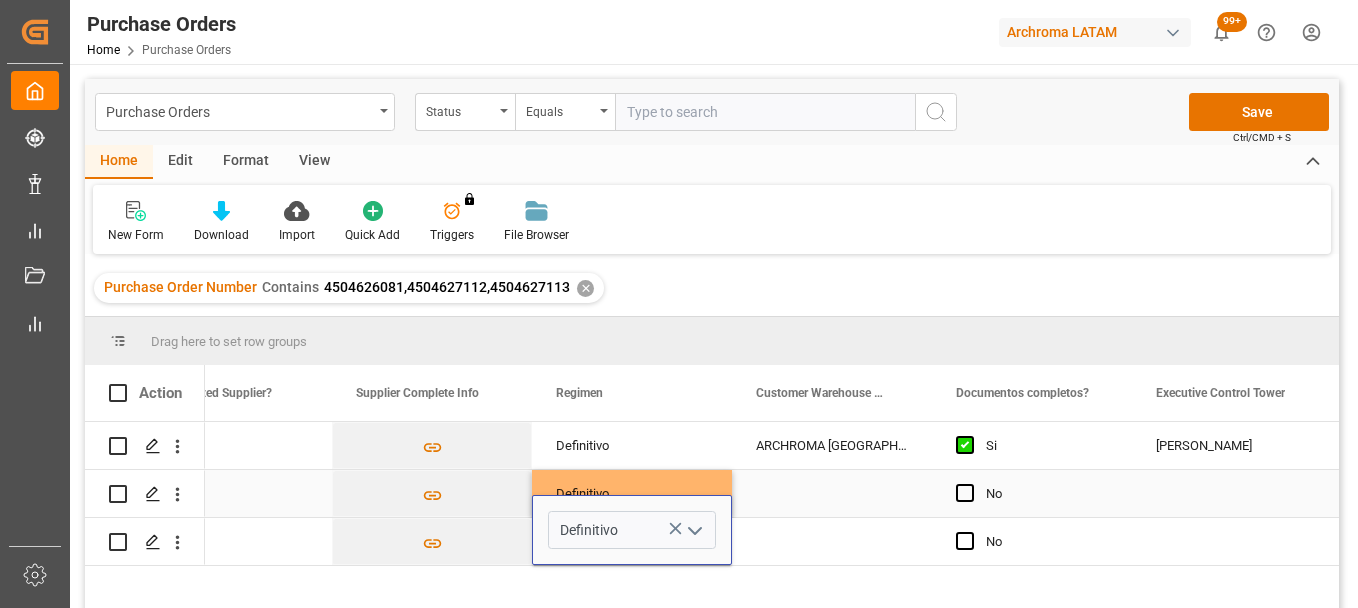 click at bounding box center (832, 493) 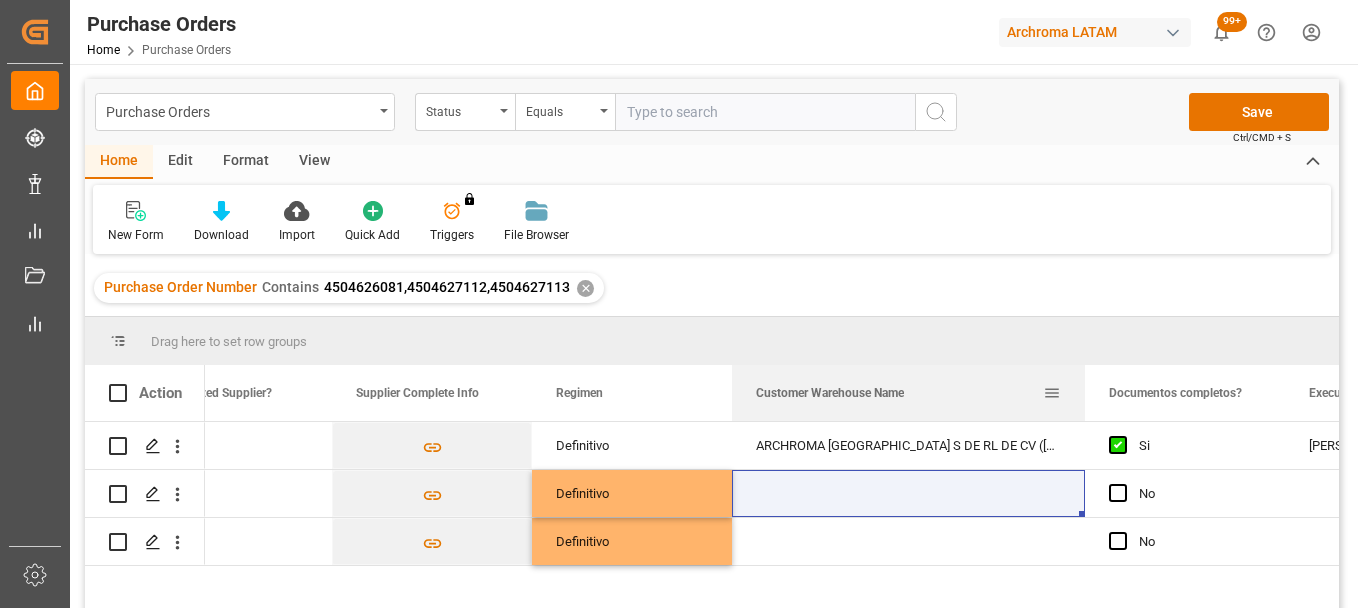 drag, startPoint x: 931, startPoint y: 388, endPoint x: 1084, endPoint y: 396, distance: 153.20901 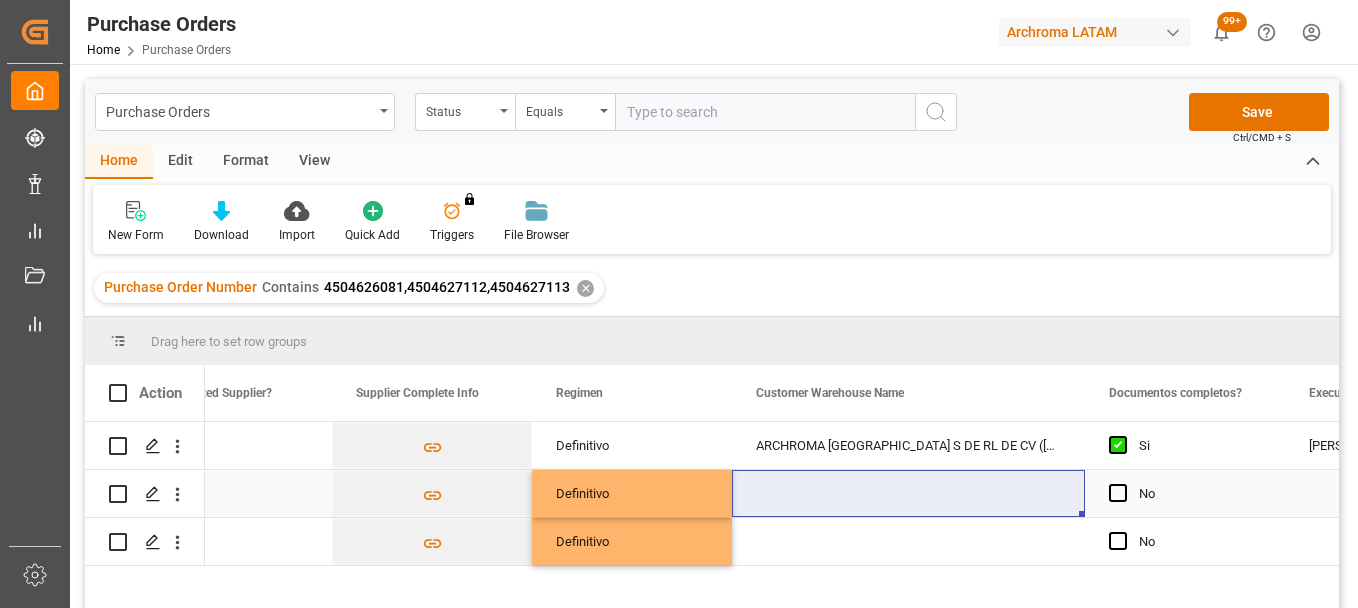 click at bounding box center [908, 493] 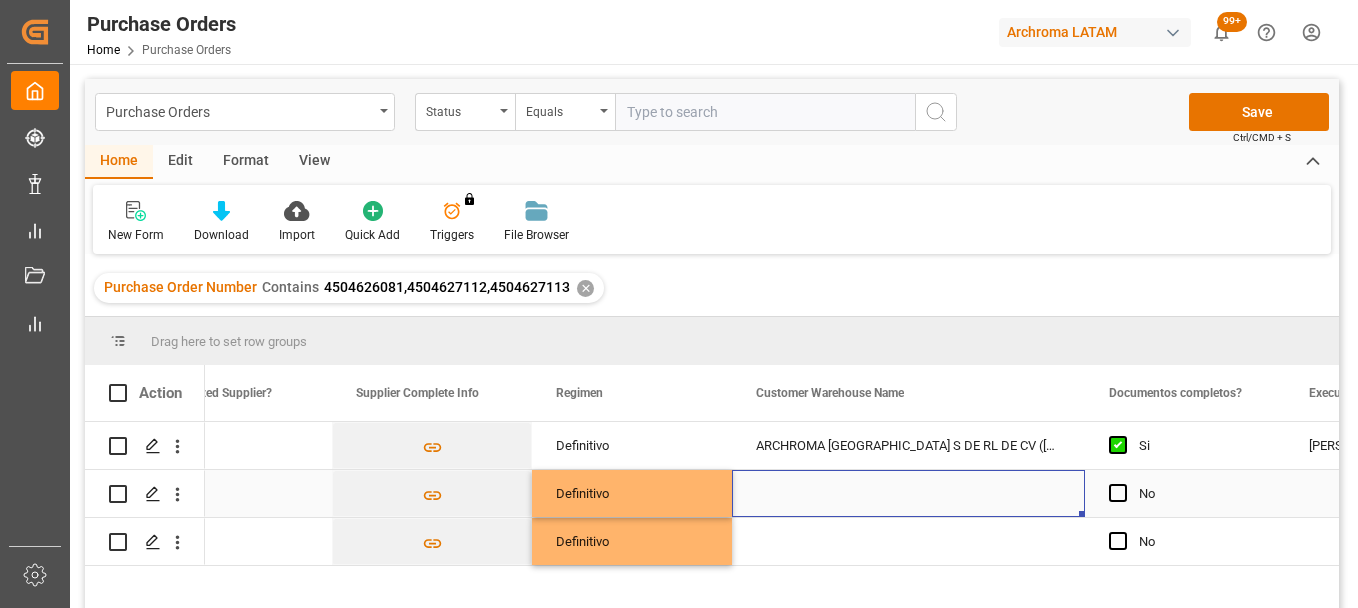 click at bounding box center [908, 493] 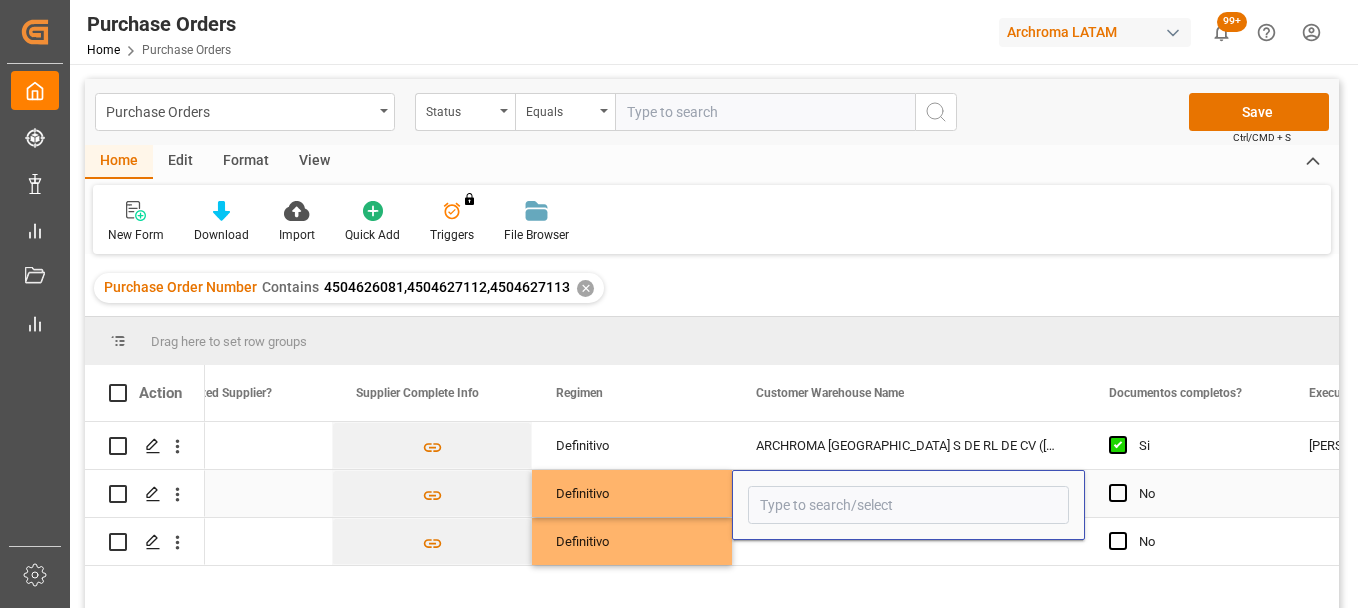 click at bounding box center [908, 505] 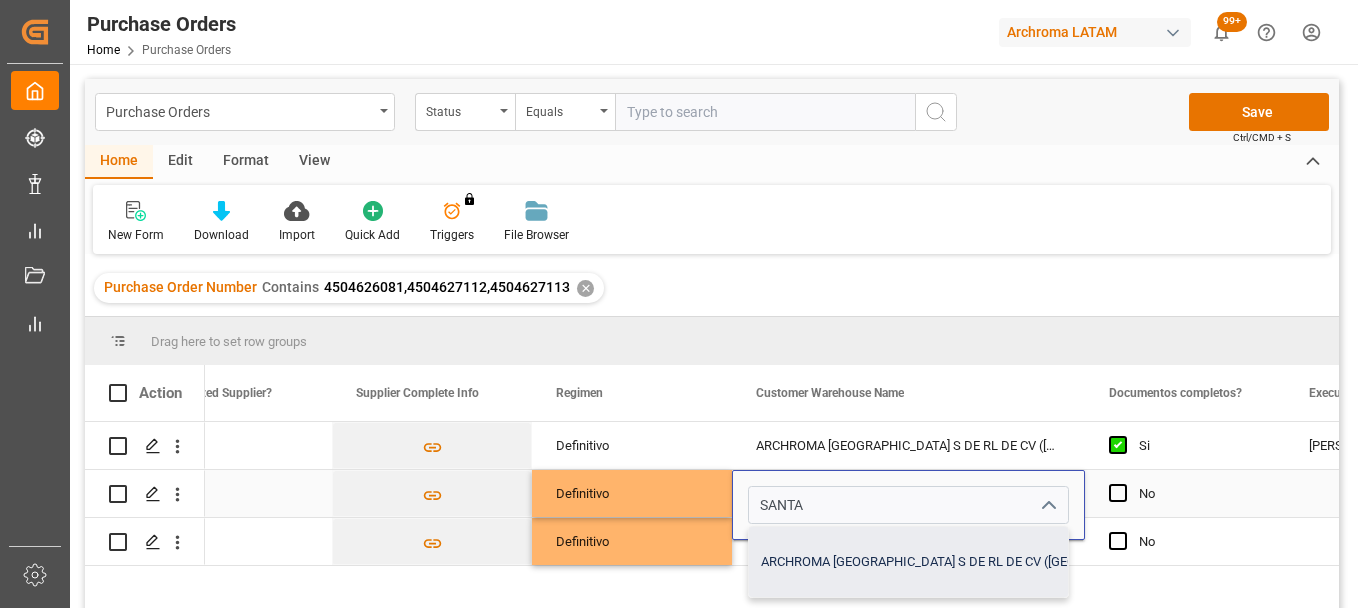 click on "ARCHROMA [GEOGRAPHIC_DATA] S DE RL DE CV ([GEOGRAPHIC_DATA][PERSON_NAME])" at bounding box center [1016, 562] 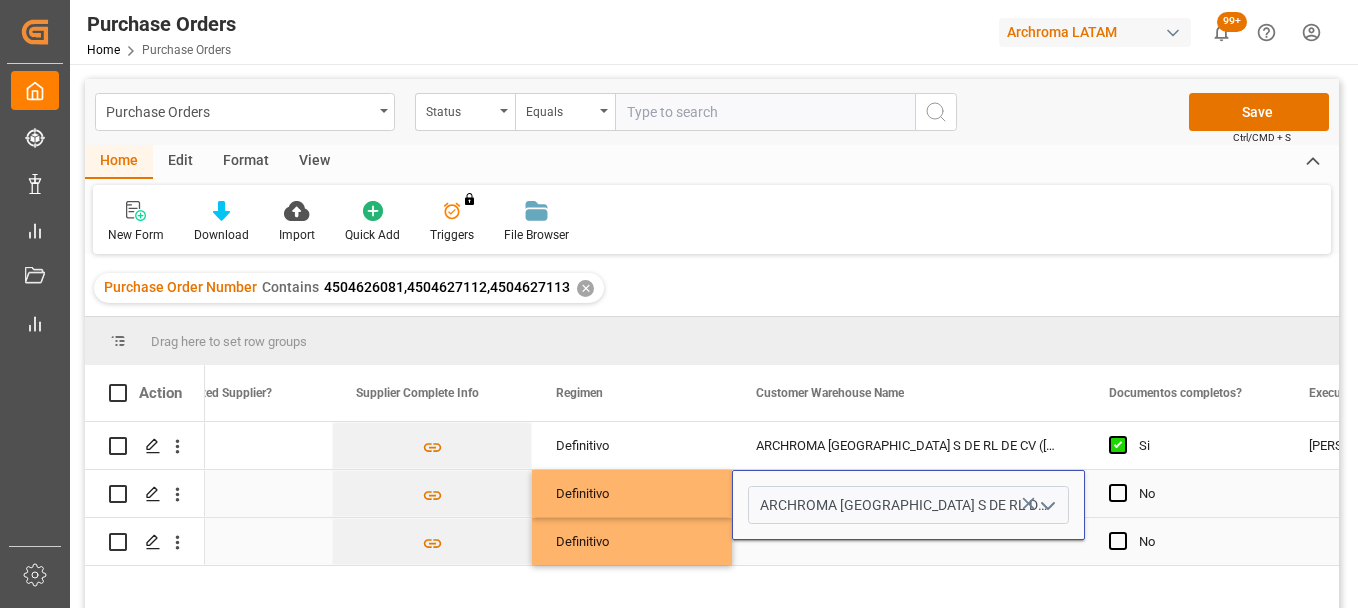 click at bounding box center (908, 541) 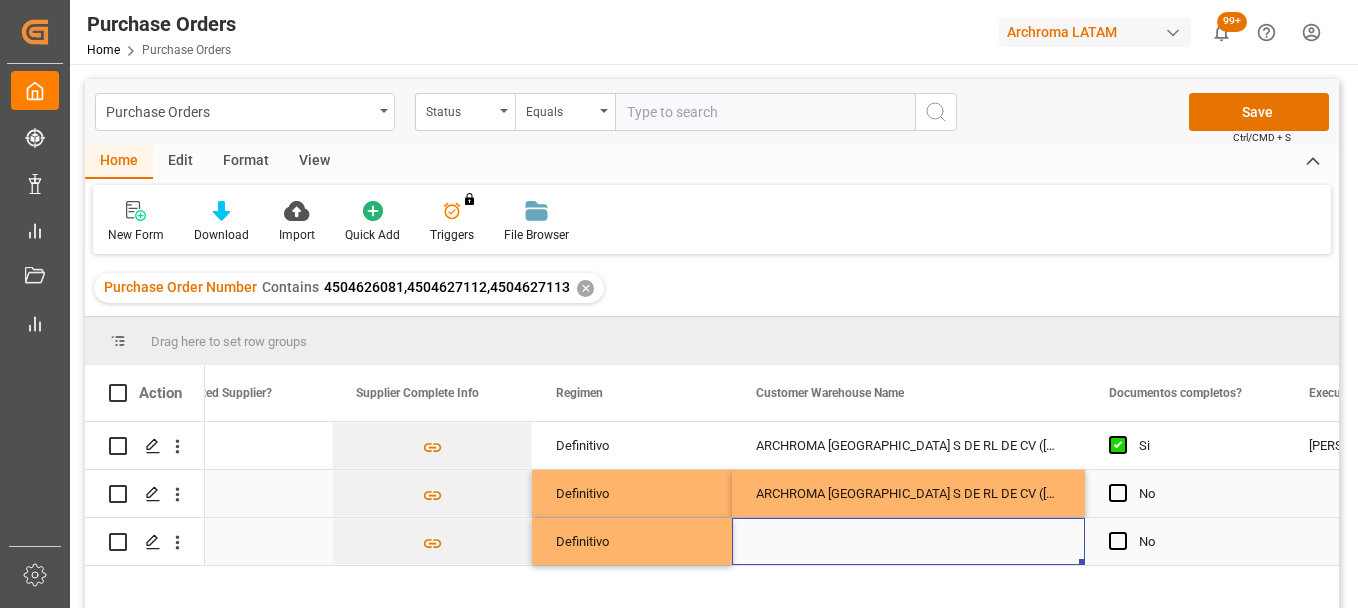 click at bounding box center (908, 541) 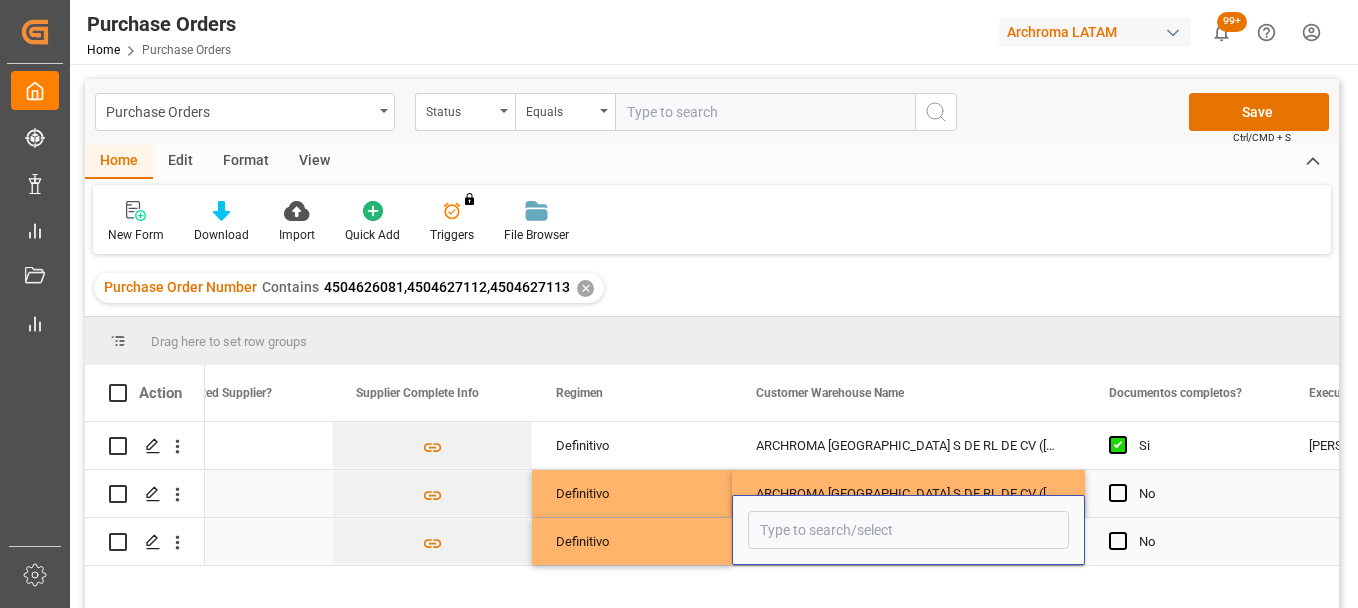 click at bounding box center (908, 530) 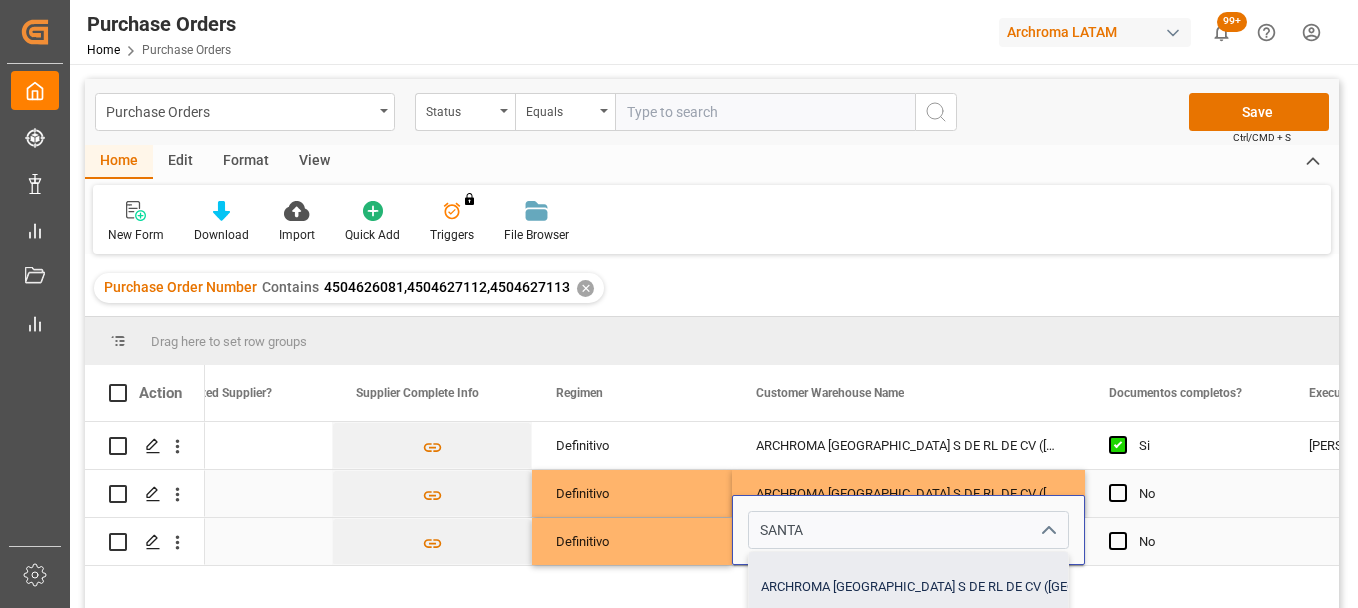 click on "ARCHROMA [GEOGRAPHIC_DATA] S DE RL DE CV ([GEOGRAPHIC_DATA][PERSON_NAME])" at bounding box center (1016, 587) 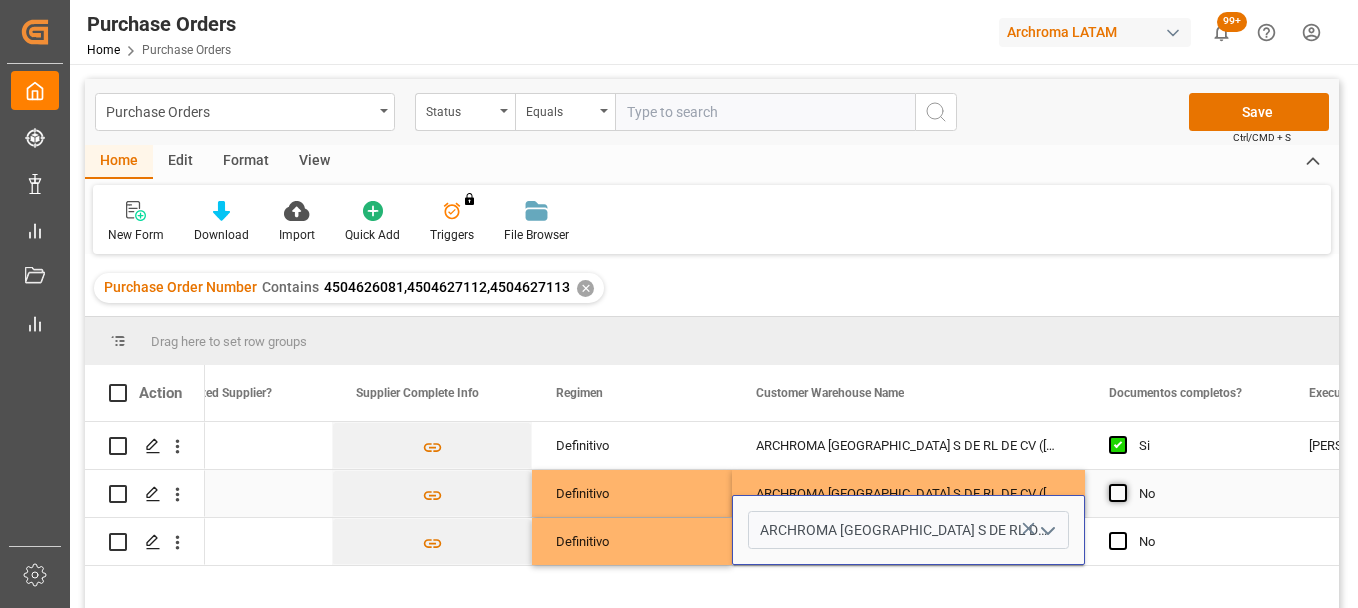 click at bounding box center (1118, 493) 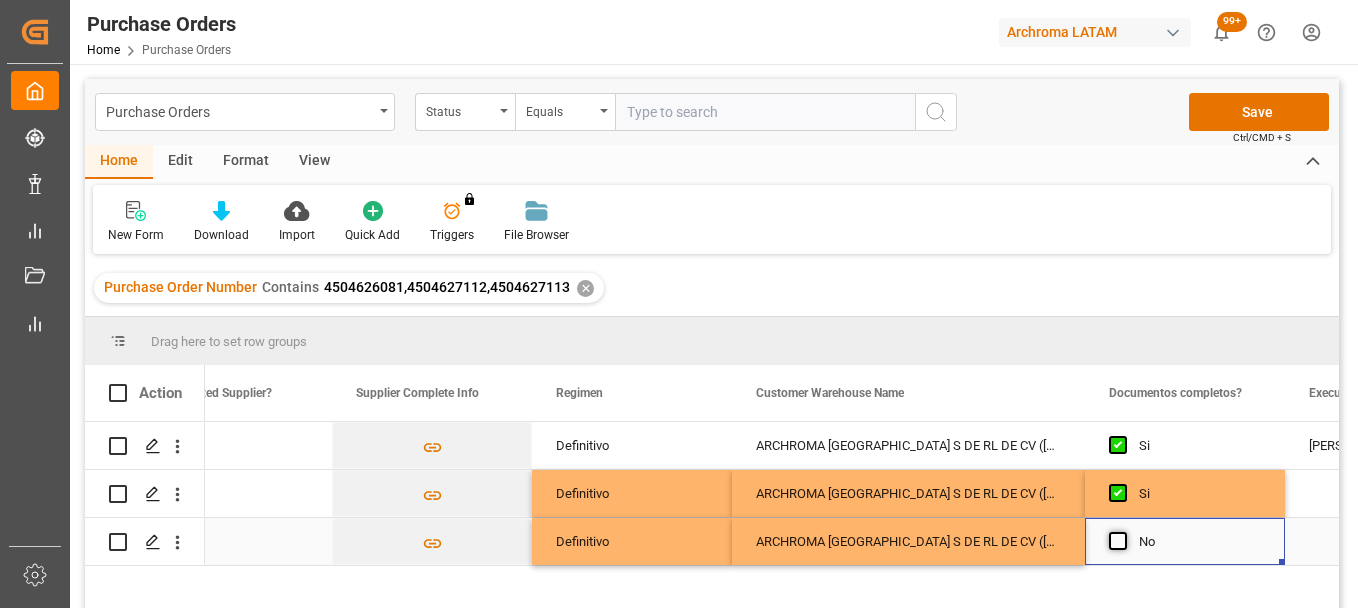 click at bounding box center (1118, 541) 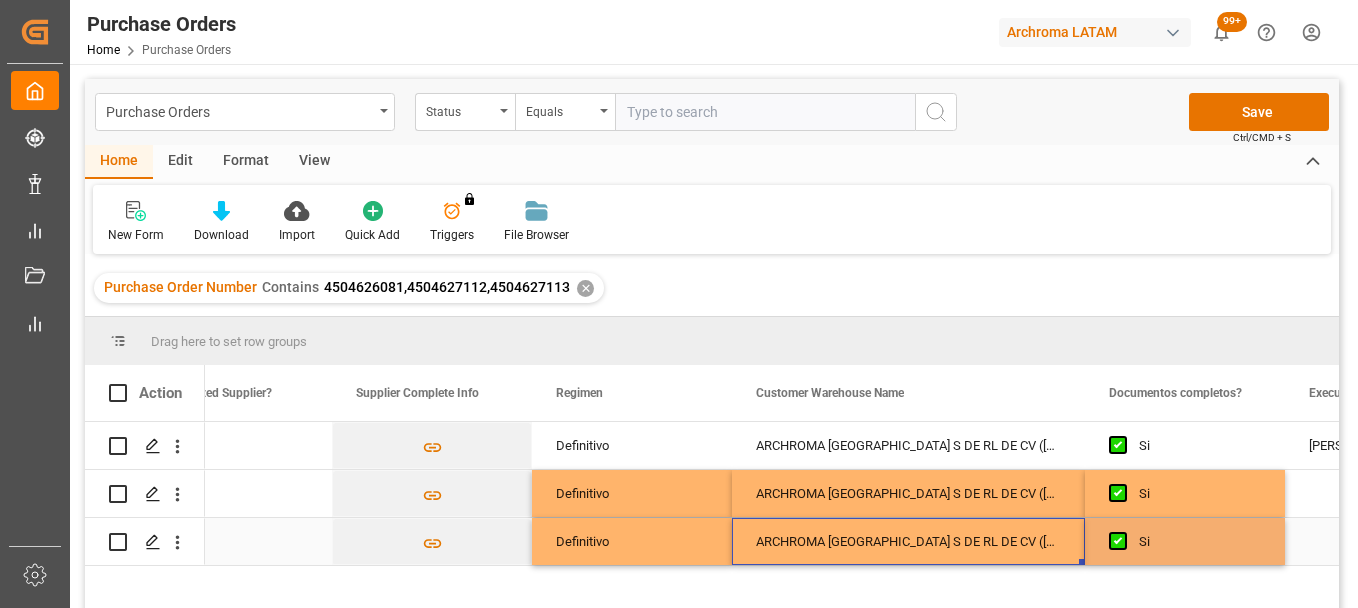click on "ARCHROMA [GEOGRAPHIC_DATA] S DE RL DE CV ([GEOGRAPHIC_DATA][PERSON_NAME])" at bounding box center [908, 541] 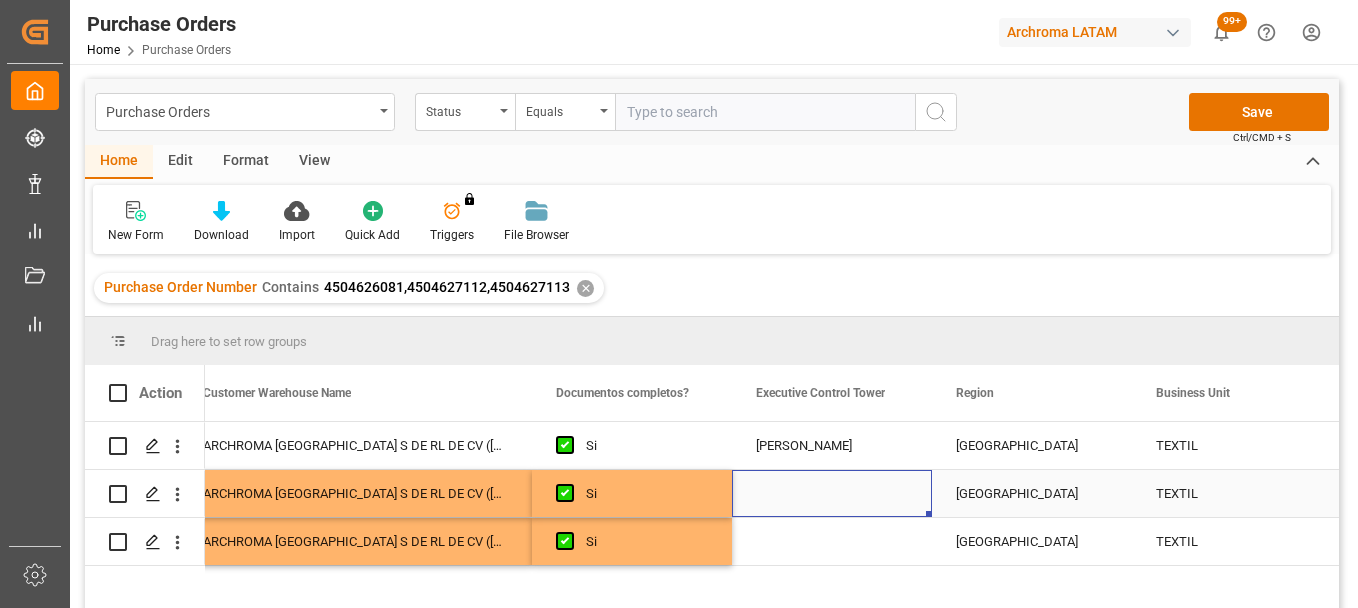 click at bounding box center [832, 493] 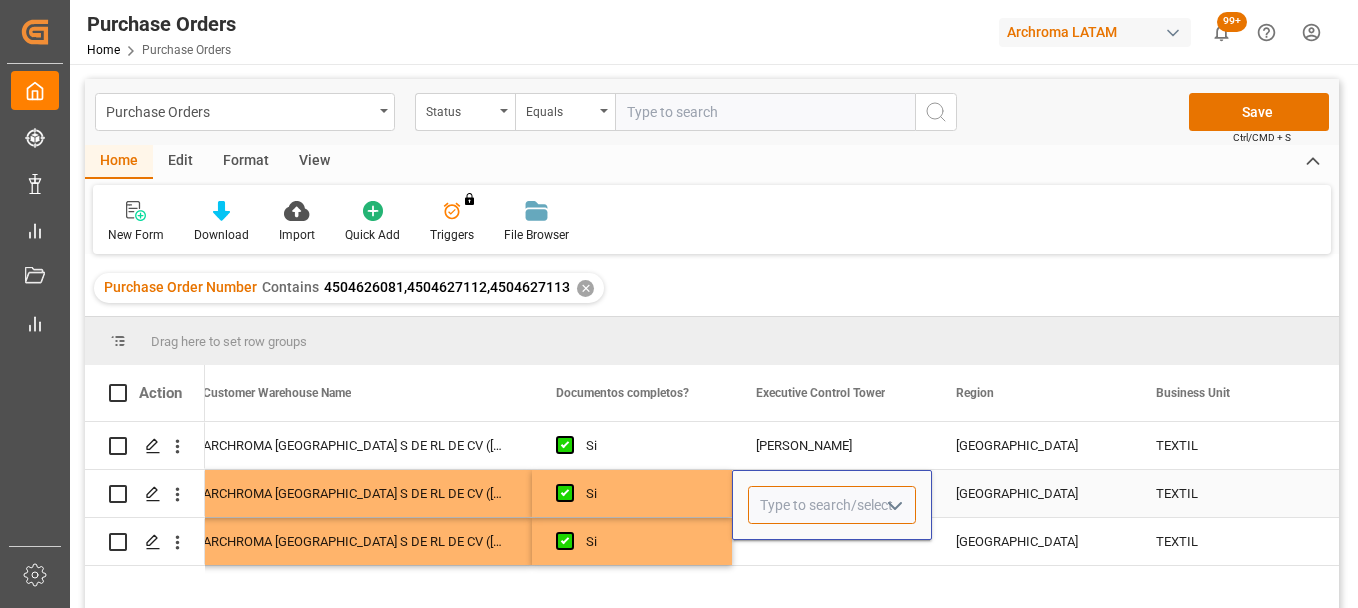 click at bounding box center [832, 505] 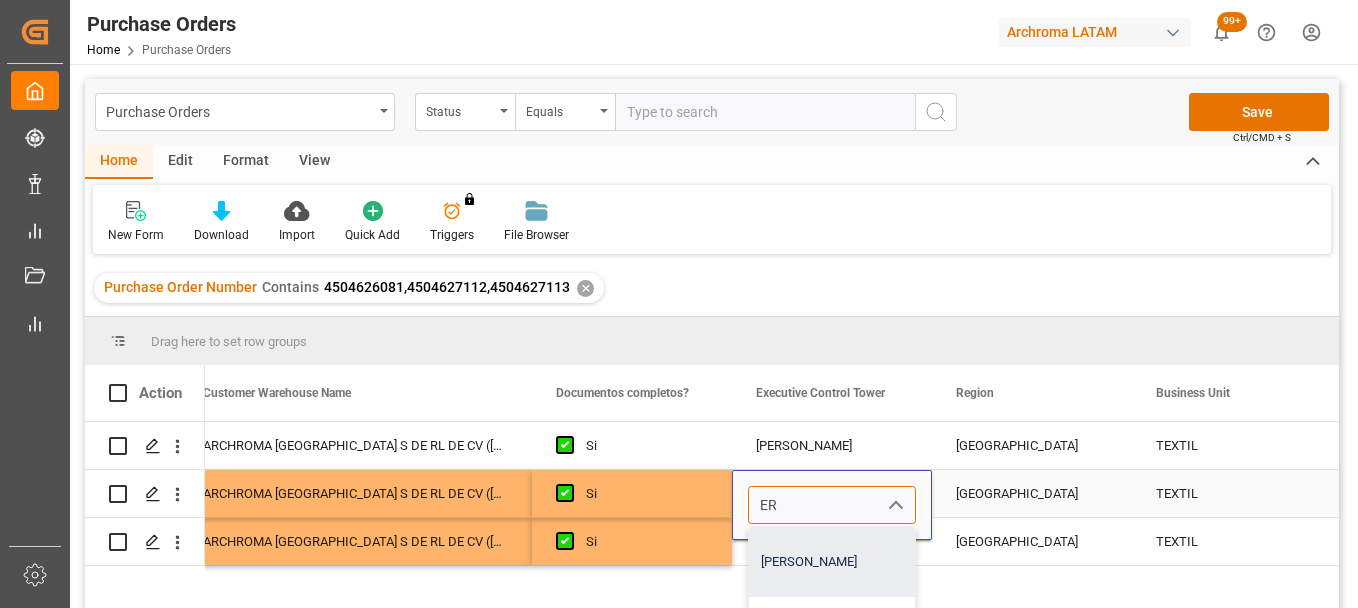 click on "[PERSON_NAME]" at bounding box center [832, 562] 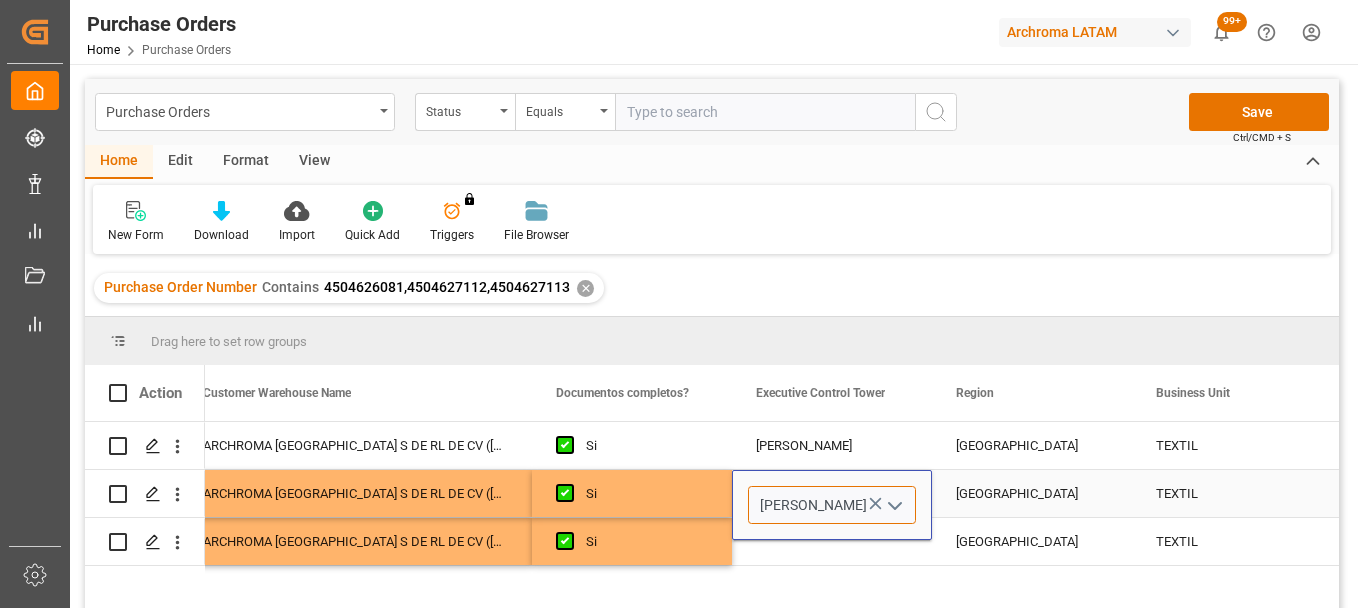 type on "[PERSON_NAME]" 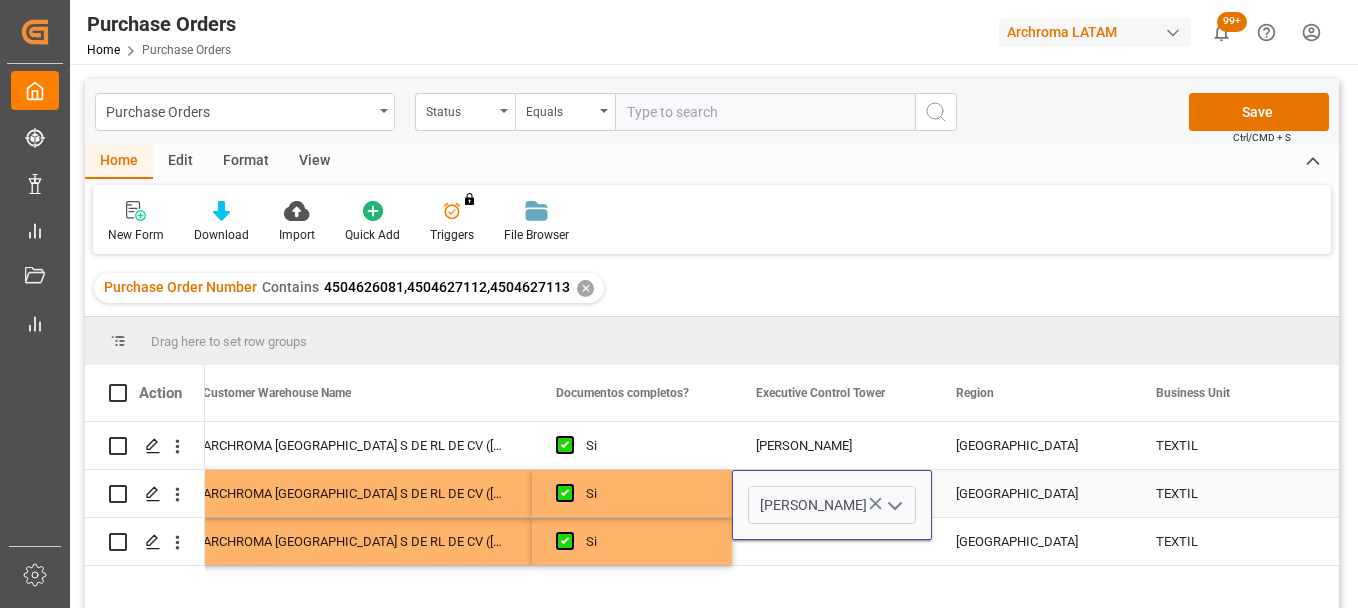 click on "[PERSON_NAME]" at bounding box center [832, 505] 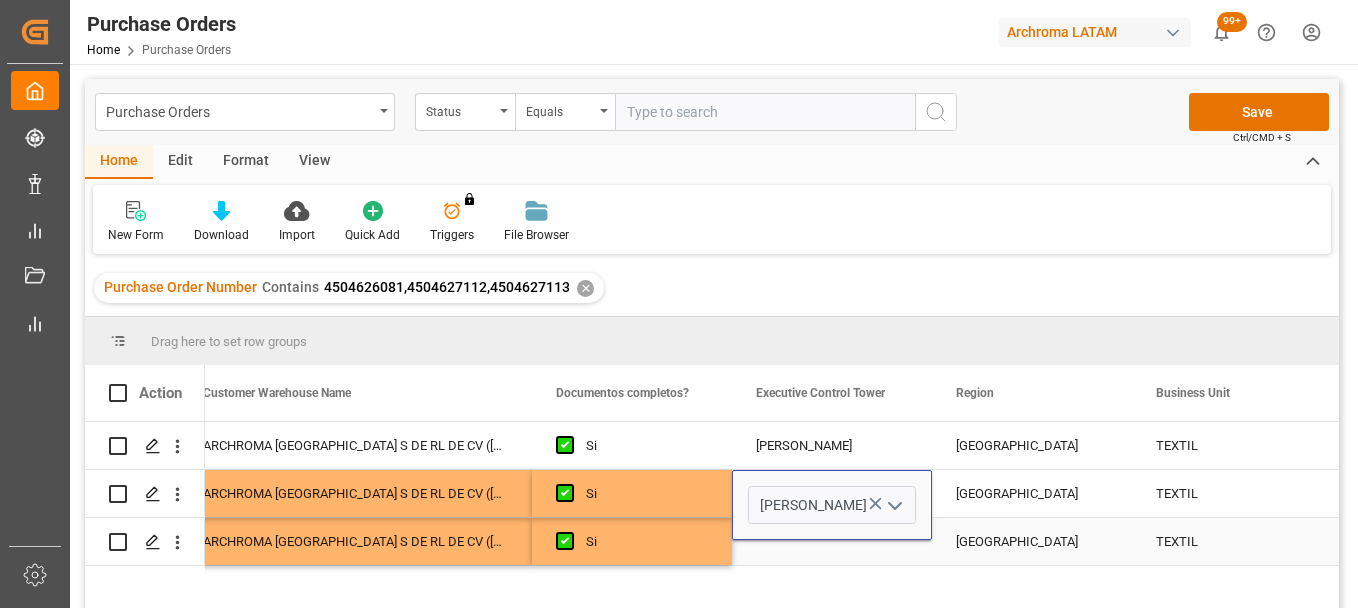 click at bounding box center [832, 541] 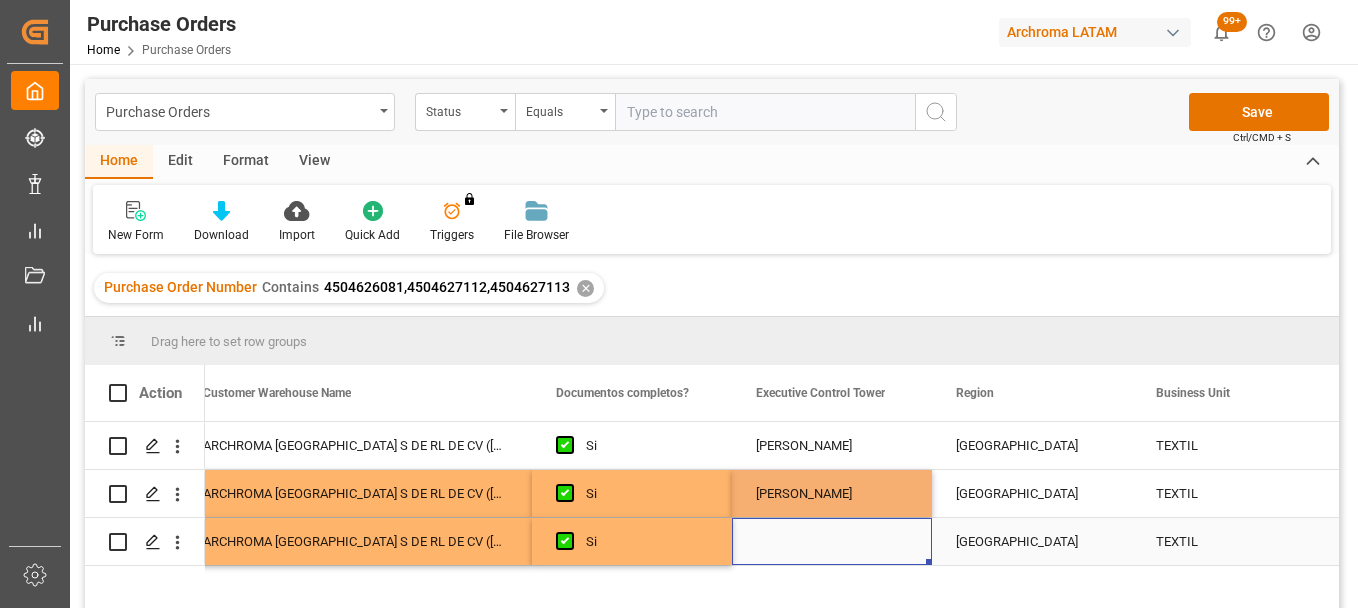 click at bounding box center (832, 541) 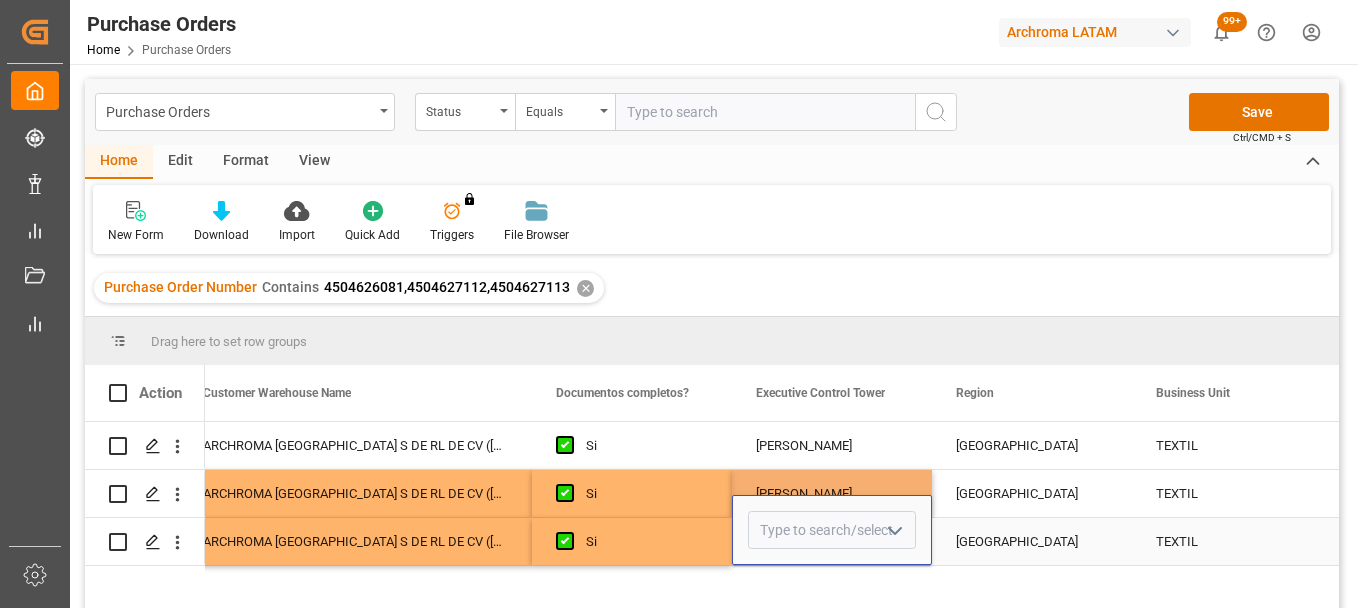 click at bounding box center (832, 530) 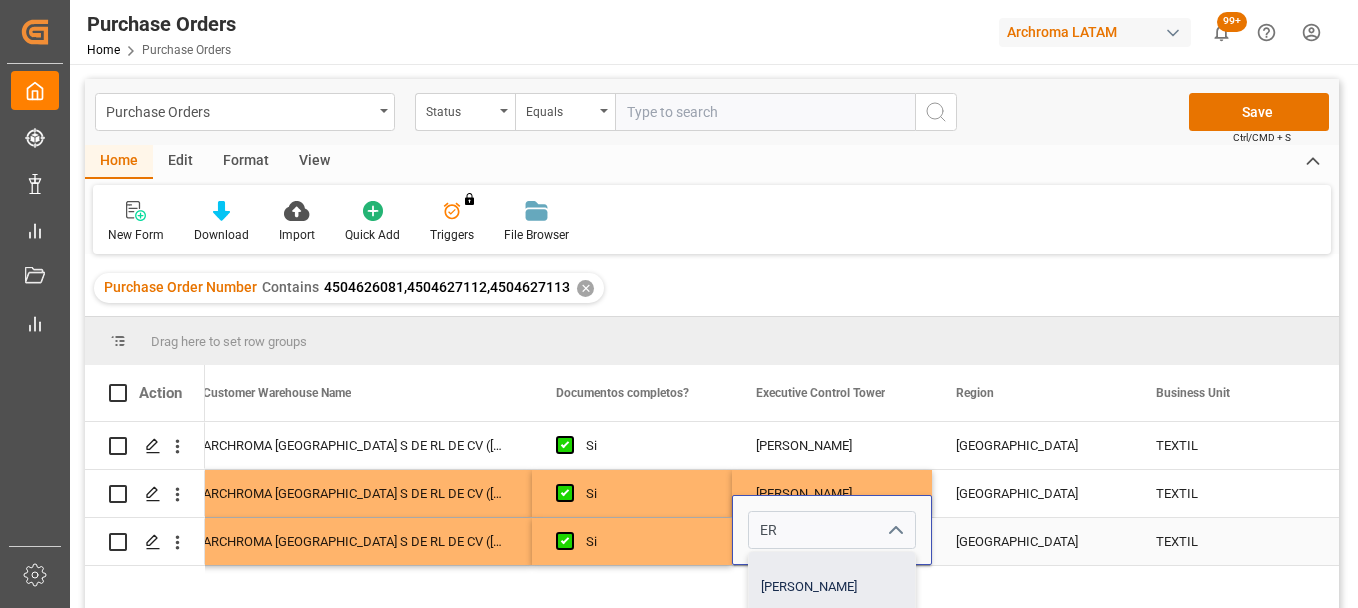 click on "[PERSON_NAME]" at bounding box center (832, 587) 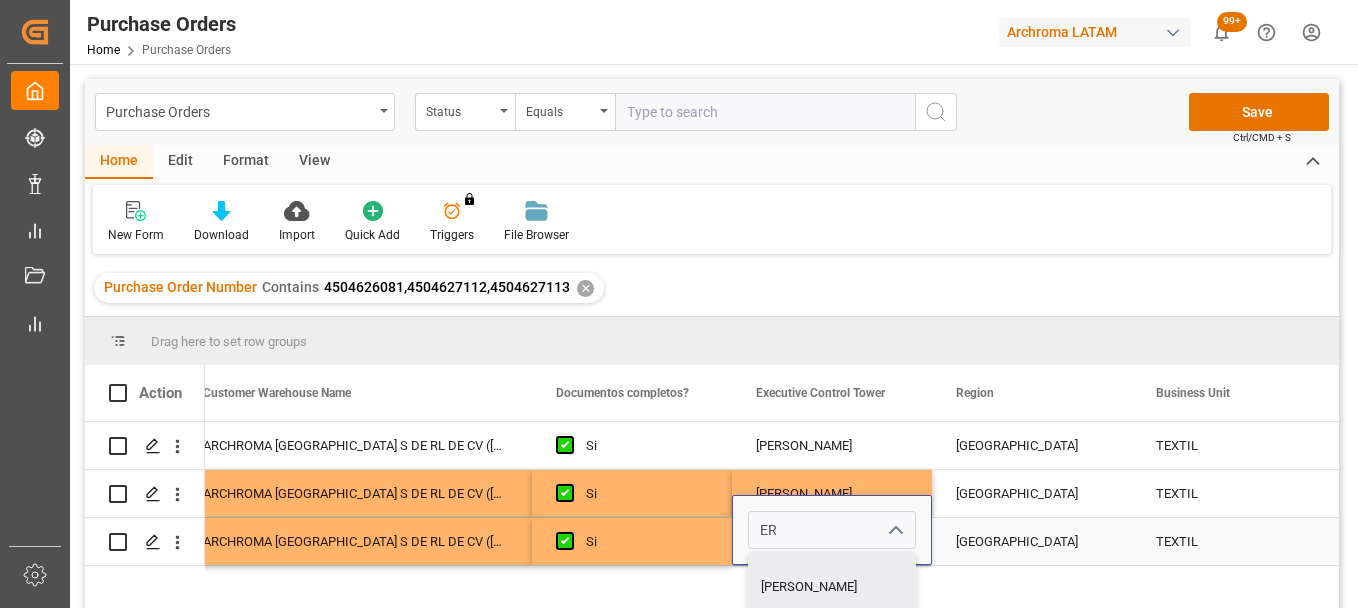 type on "[PERSON_NAME]" 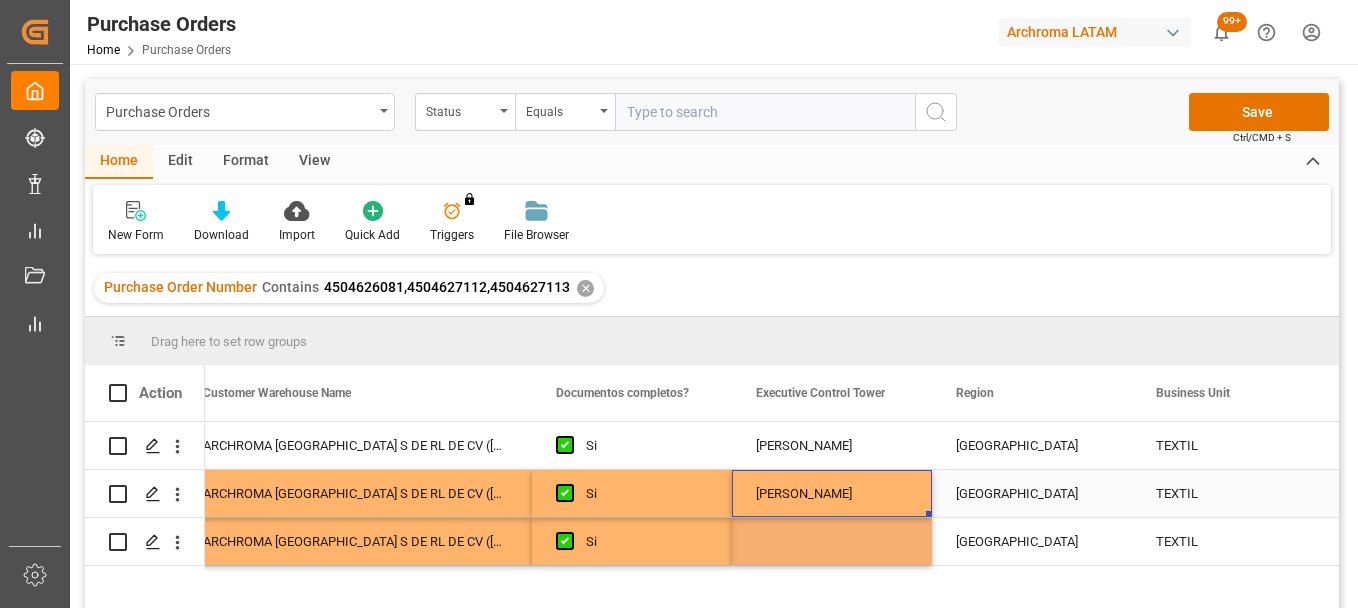 click on "[PERSON_NAME]" at bounding box center (832, 494) 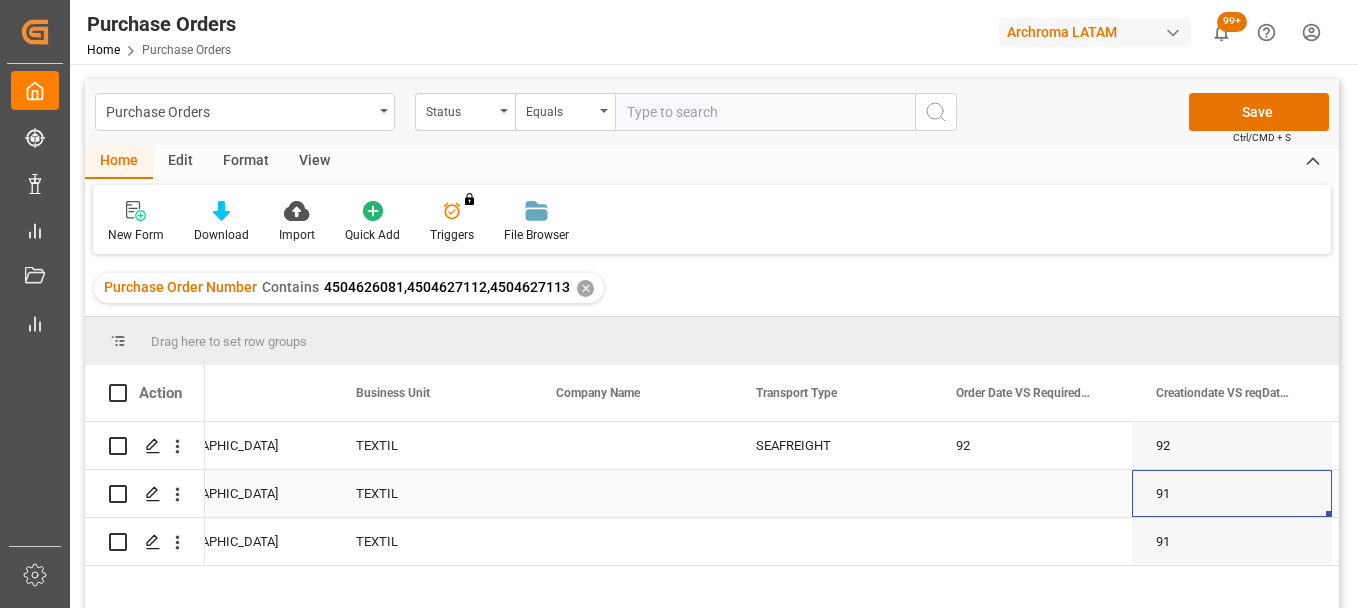 click at bounding box center [832, 493] 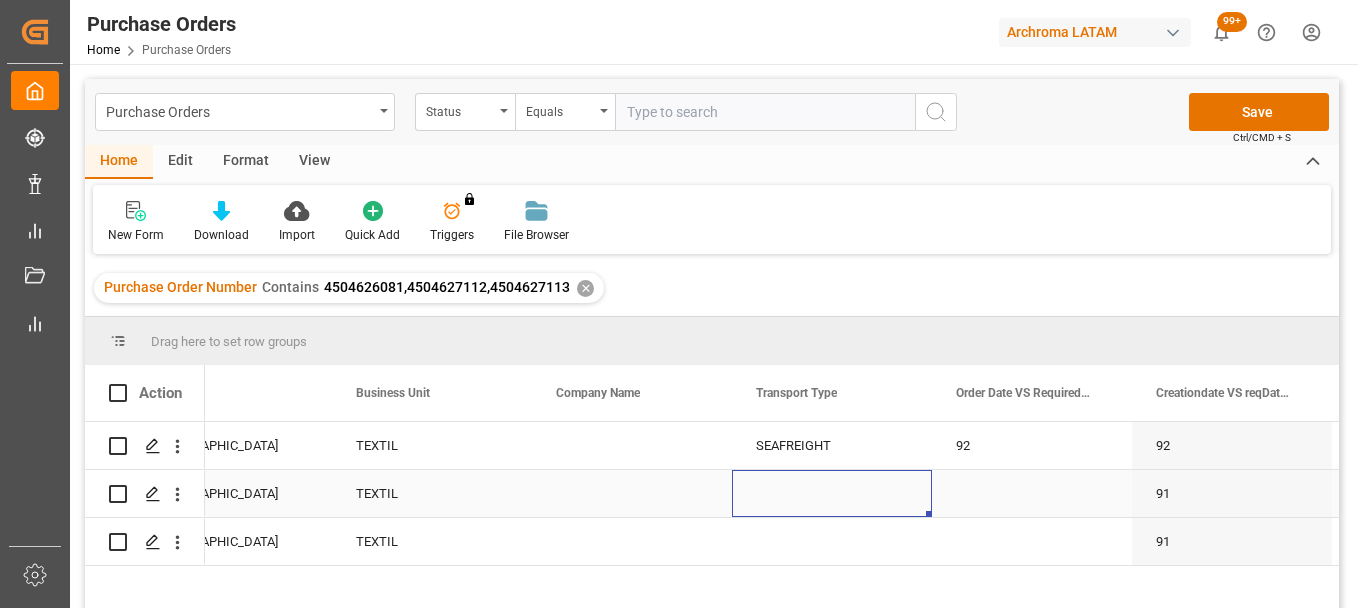 click at bounding box center (832, 493) 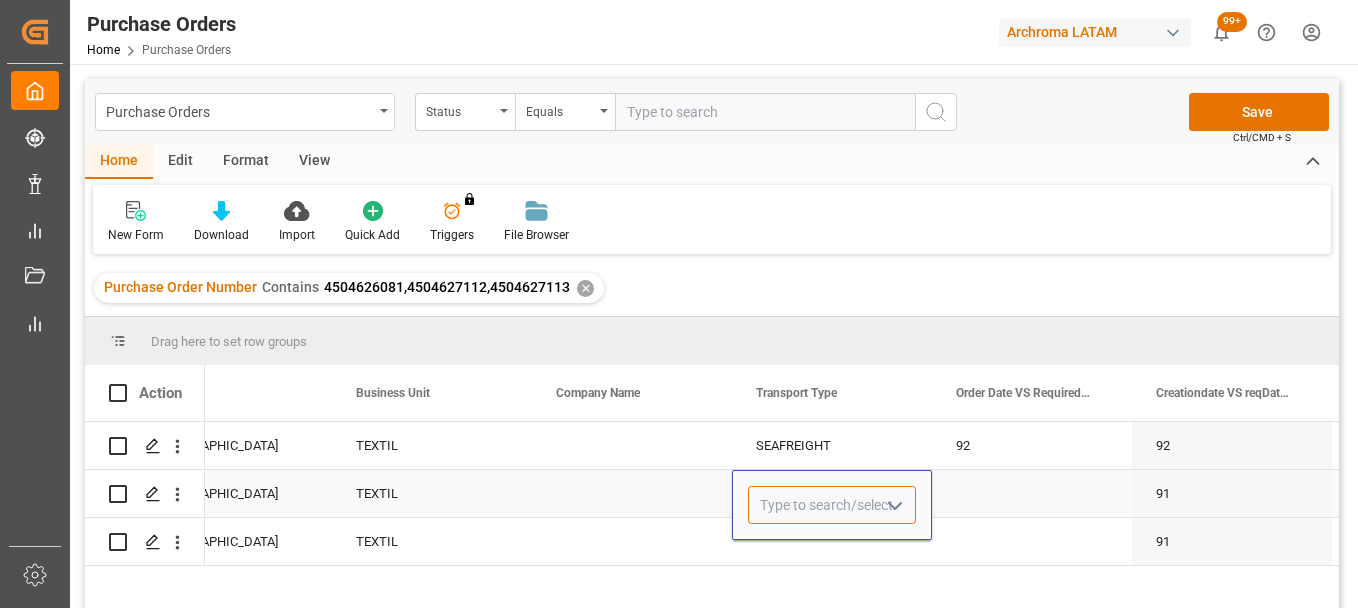 click at bounding box center (832, 505) 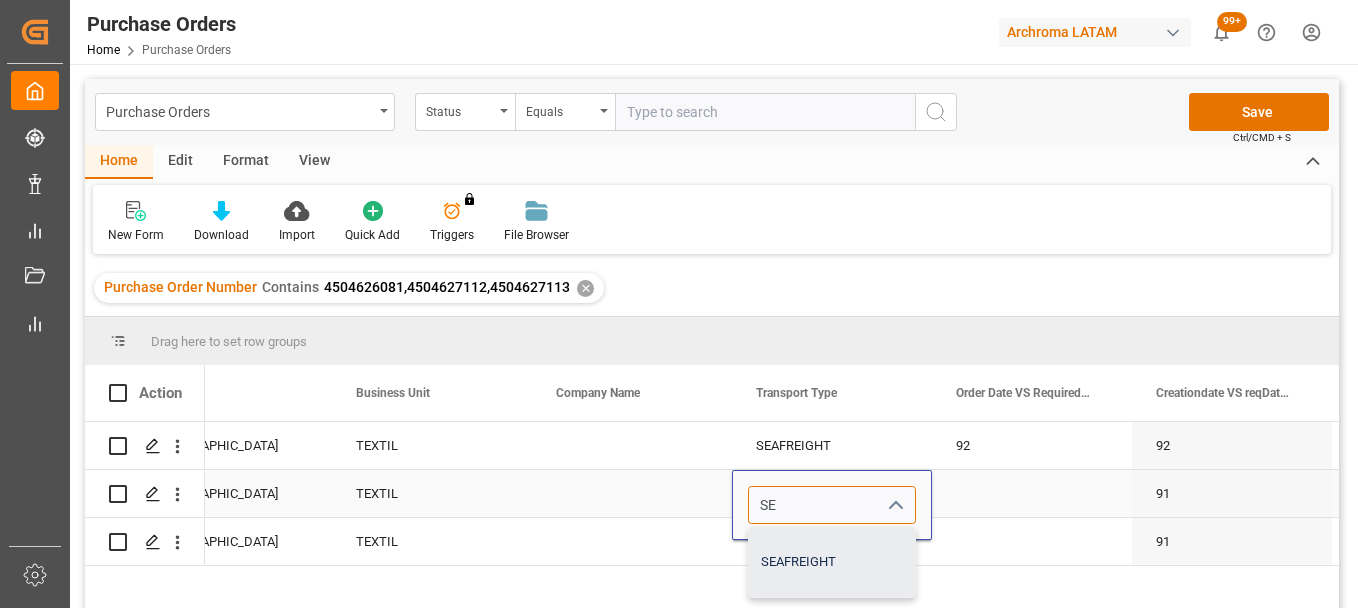 click on "SEAFREIGHT" at bounding box center (832, 562) 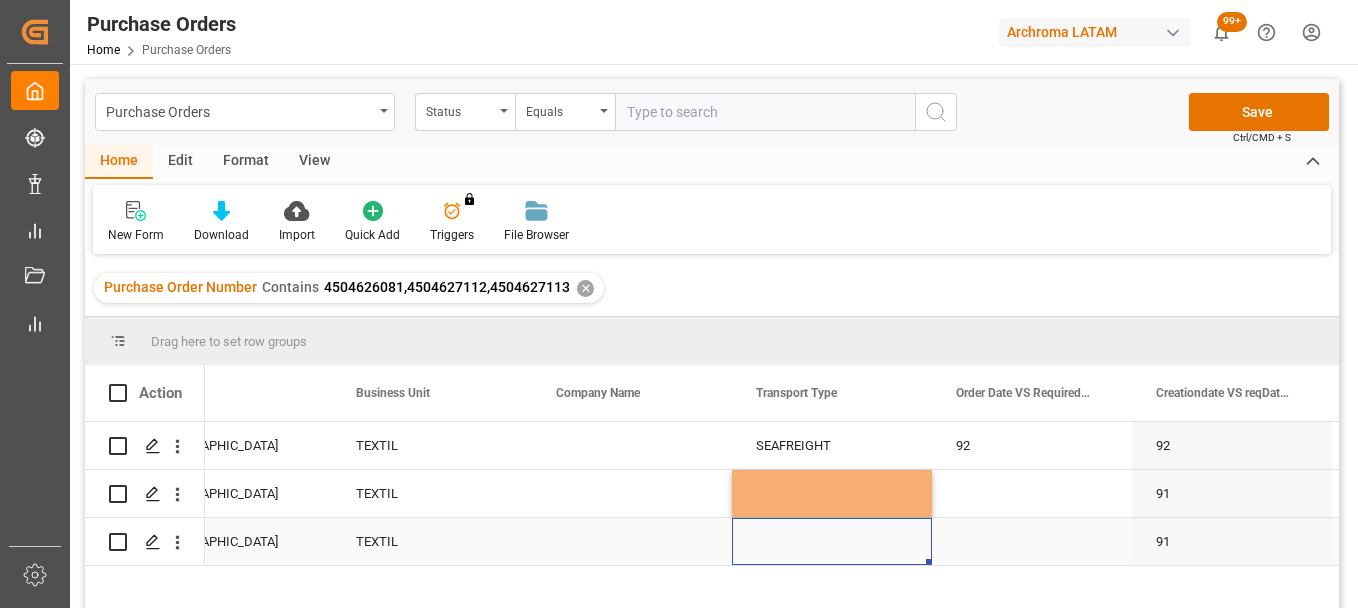 click at bounding box center (832, 541) 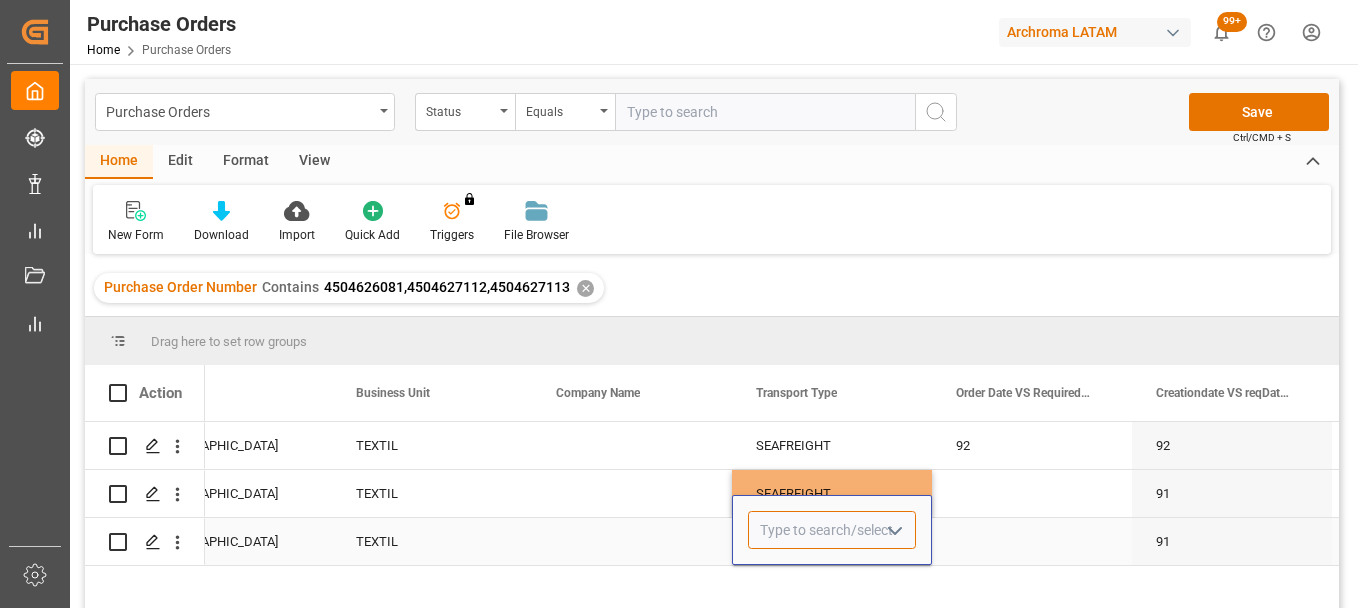 click at bounding box center (832, 530) 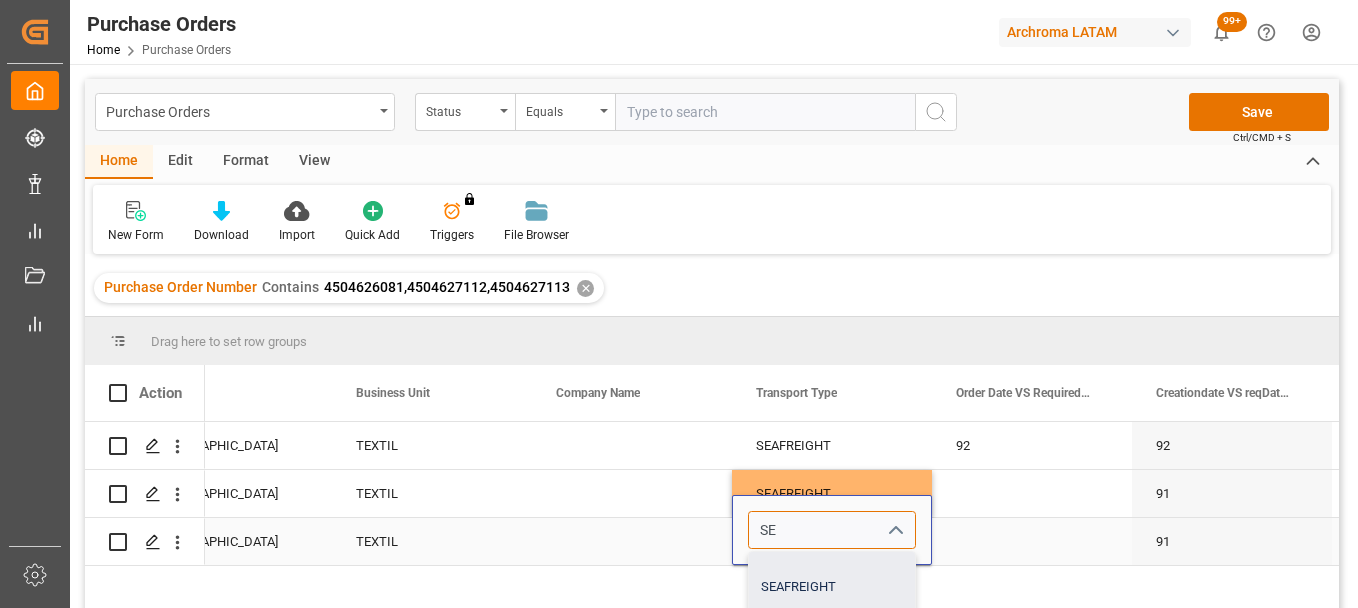 click on "SEAFREIGHT" at bounding box center (832, 587) 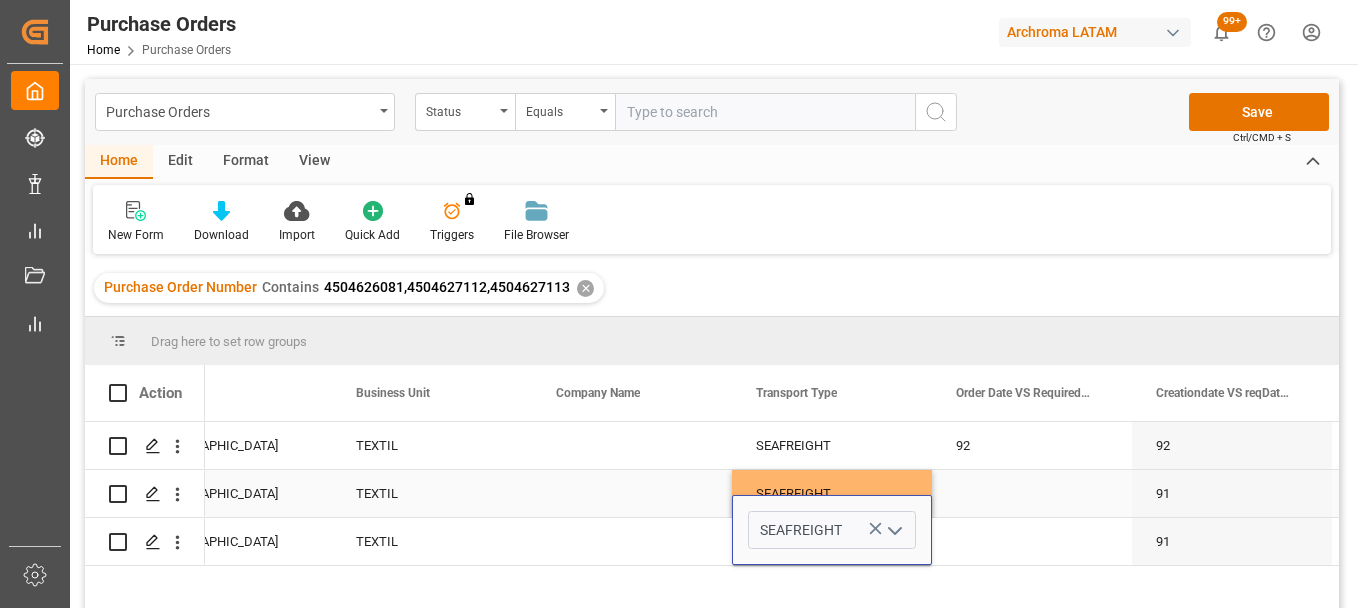 click at bounding box center (1032, 493) 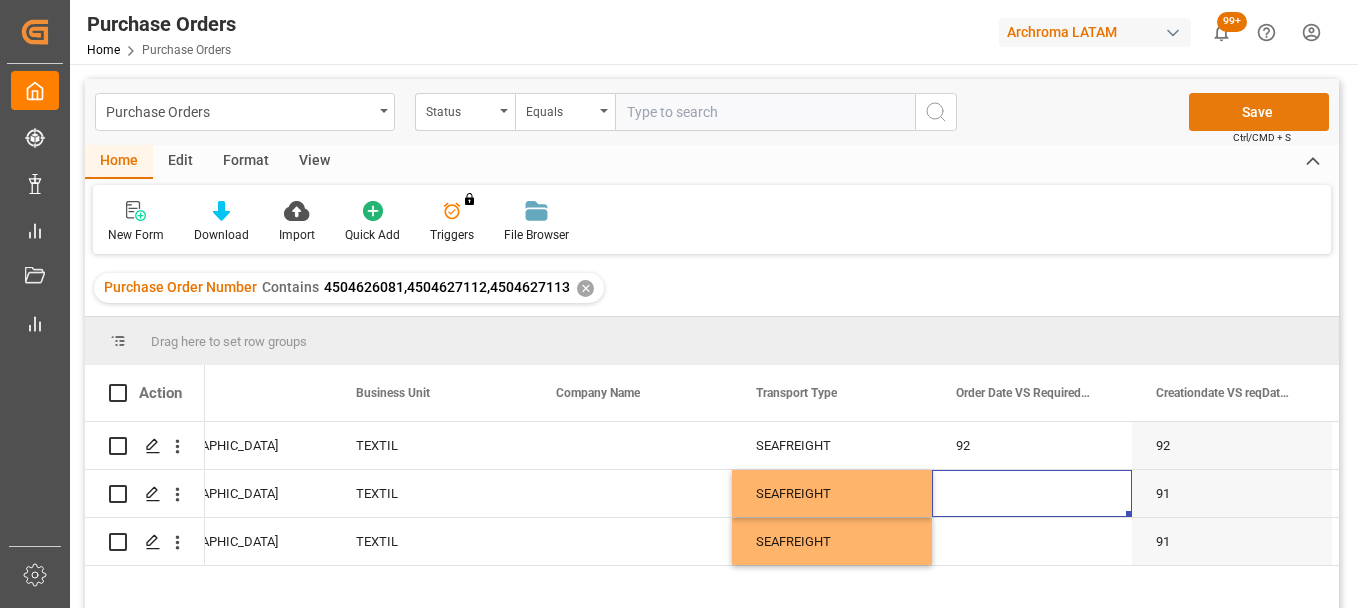 click on "Save" at bounding box center [1259, 112] 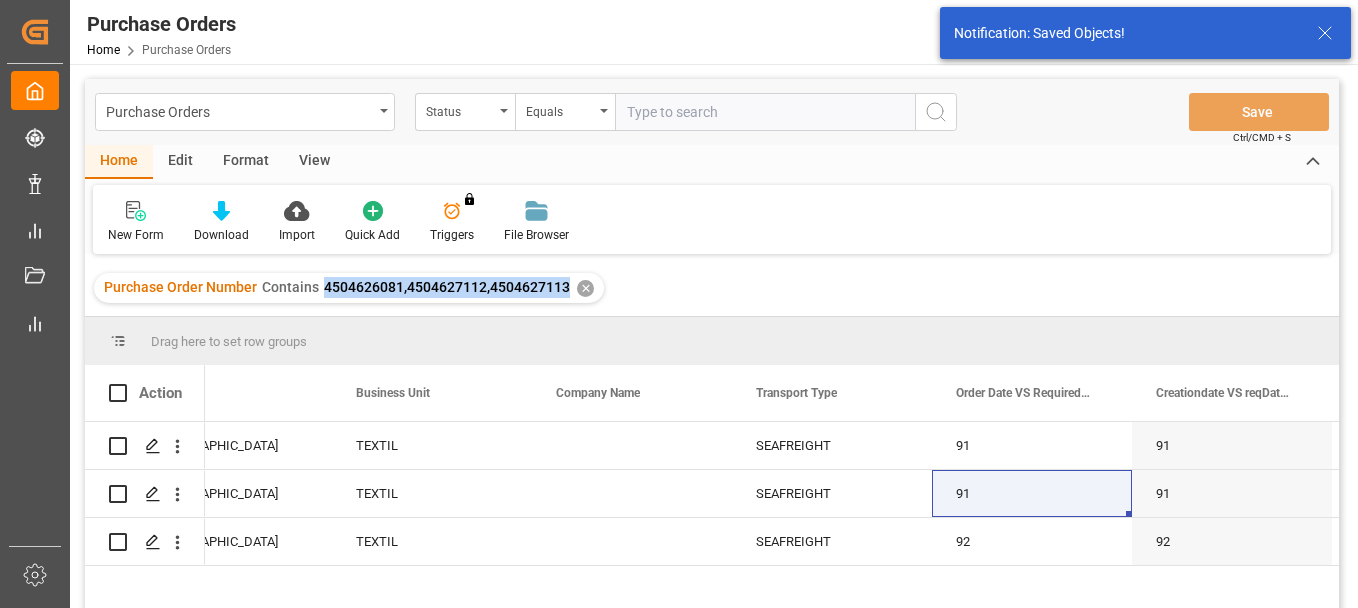 drag, startPoint x: 567, startPoint y: 291, endPoint x: 323, endPoint y: 292, distance: 244.00204 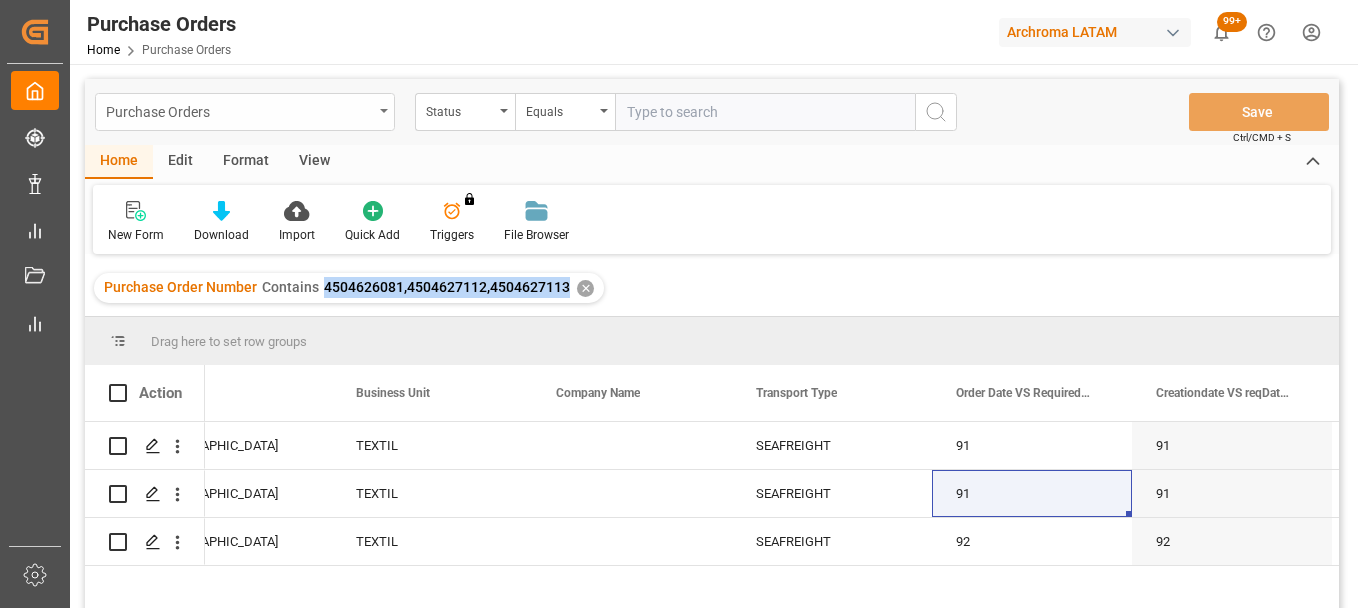 click on "Purchase Orders" at bounding box center (245, 112) 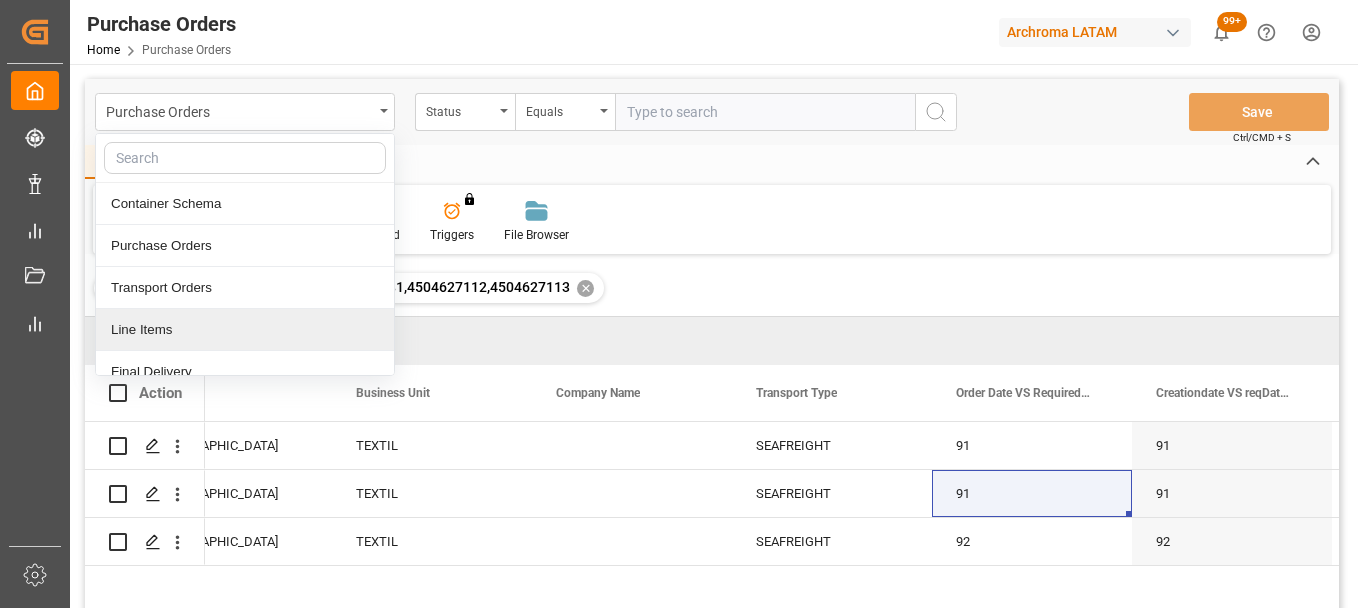 click on "Line Items" at bounding box center [245, 330] 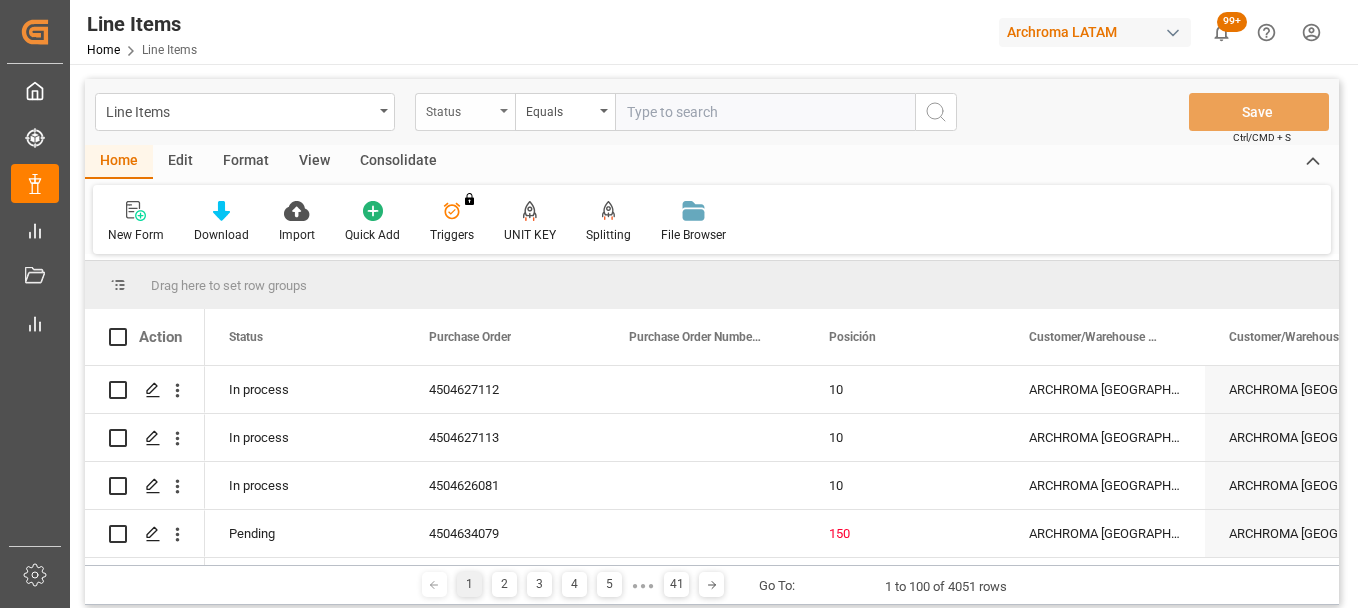 click on "Status" at bounding box center (465, 112) 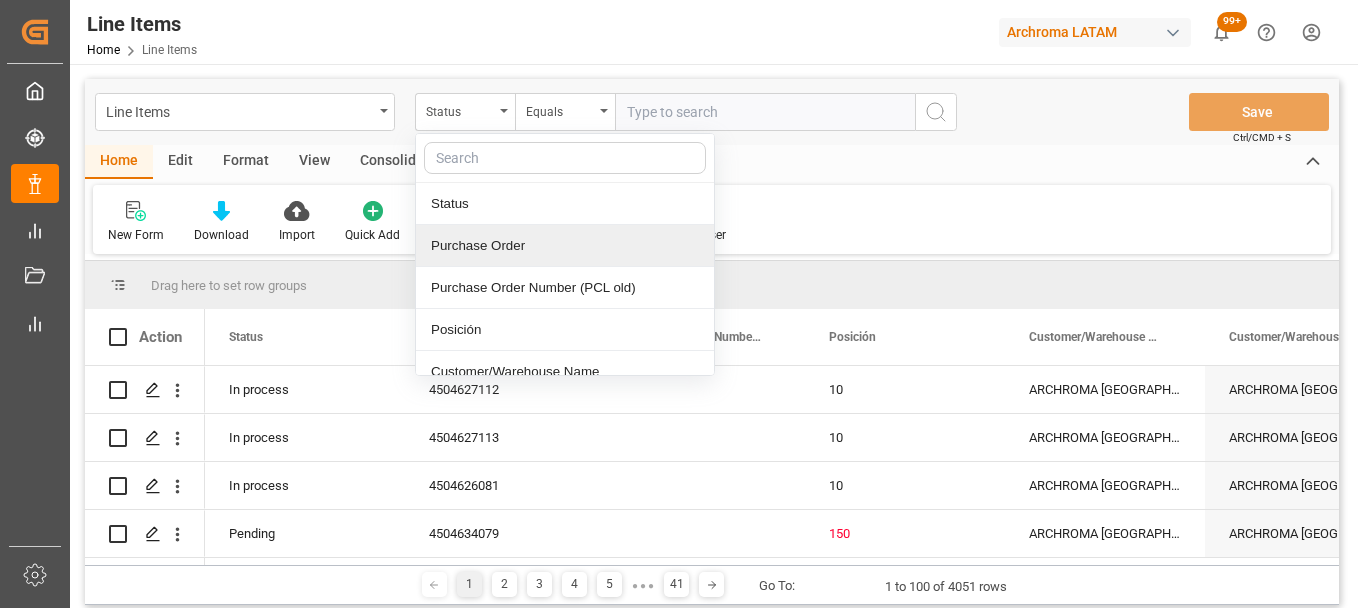click on "Purchase Order" at bounding box center (565, 246) 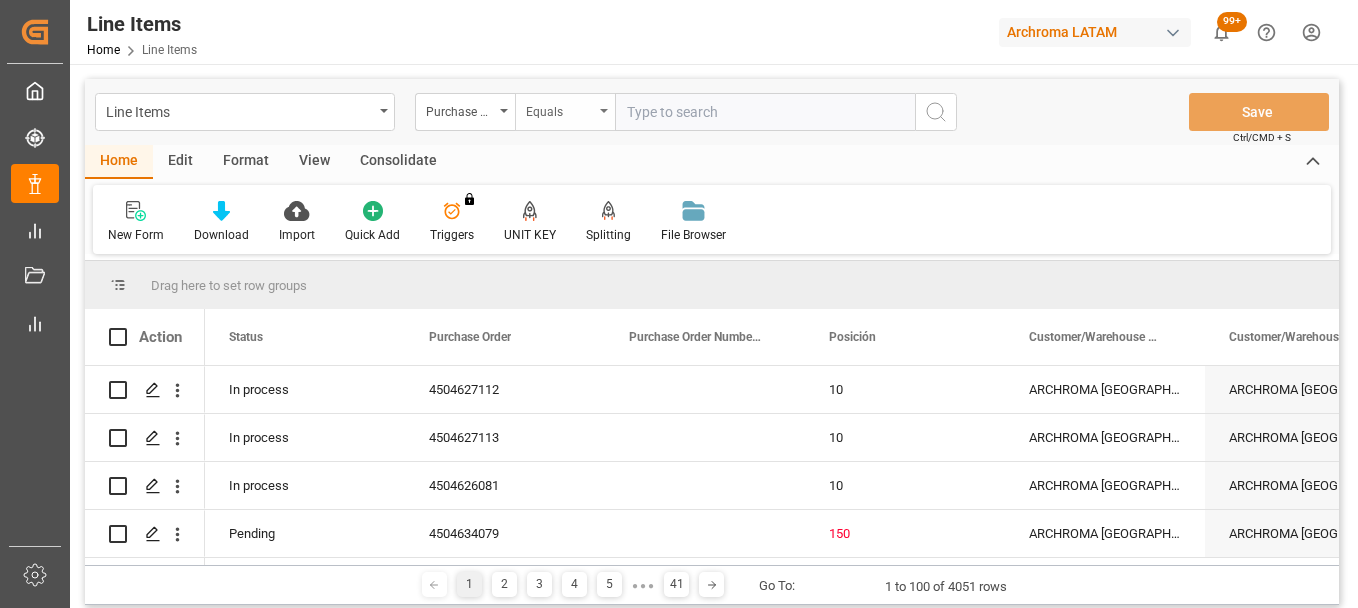 click on "Equals" at bounding box center (560, 109) 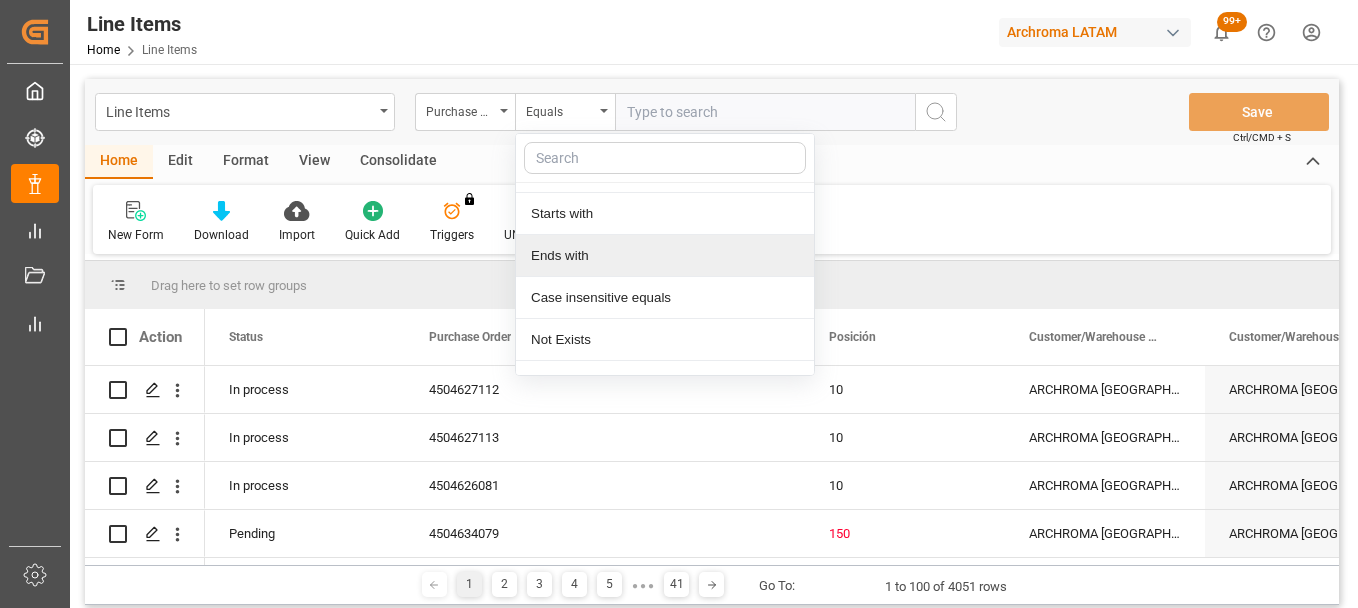 scroll, scrollTop: 144, scrollLeft: 0, axis: vertical 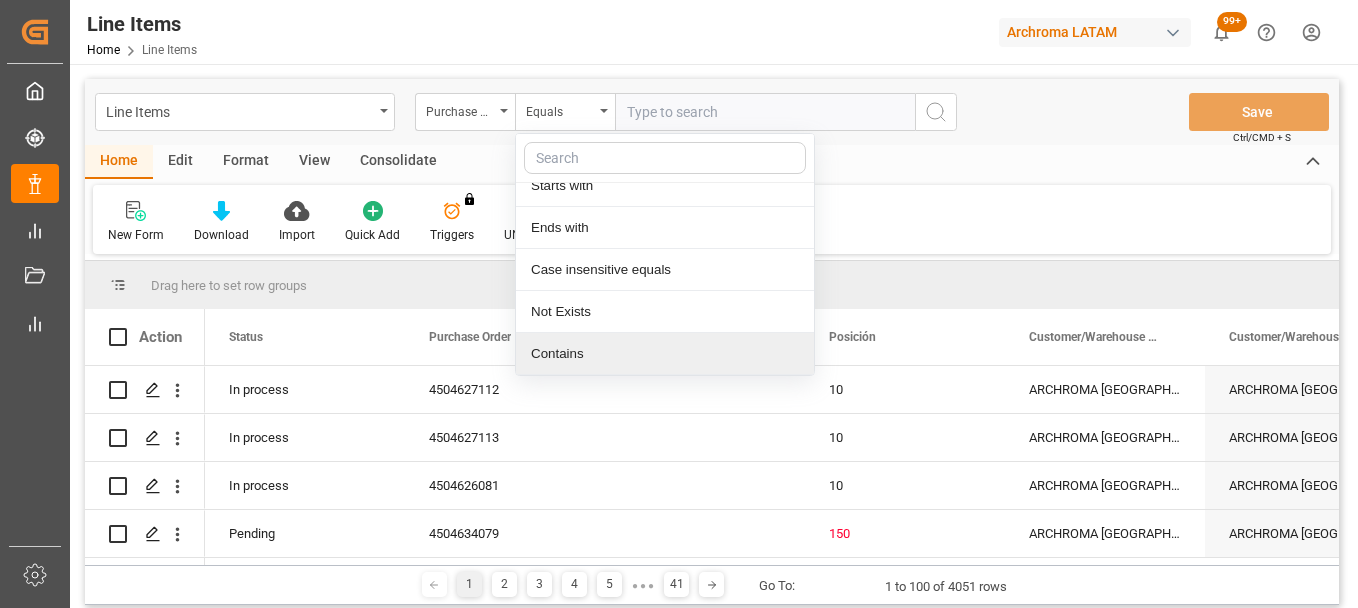 click on "Contains" at bounding box center [665, 354] 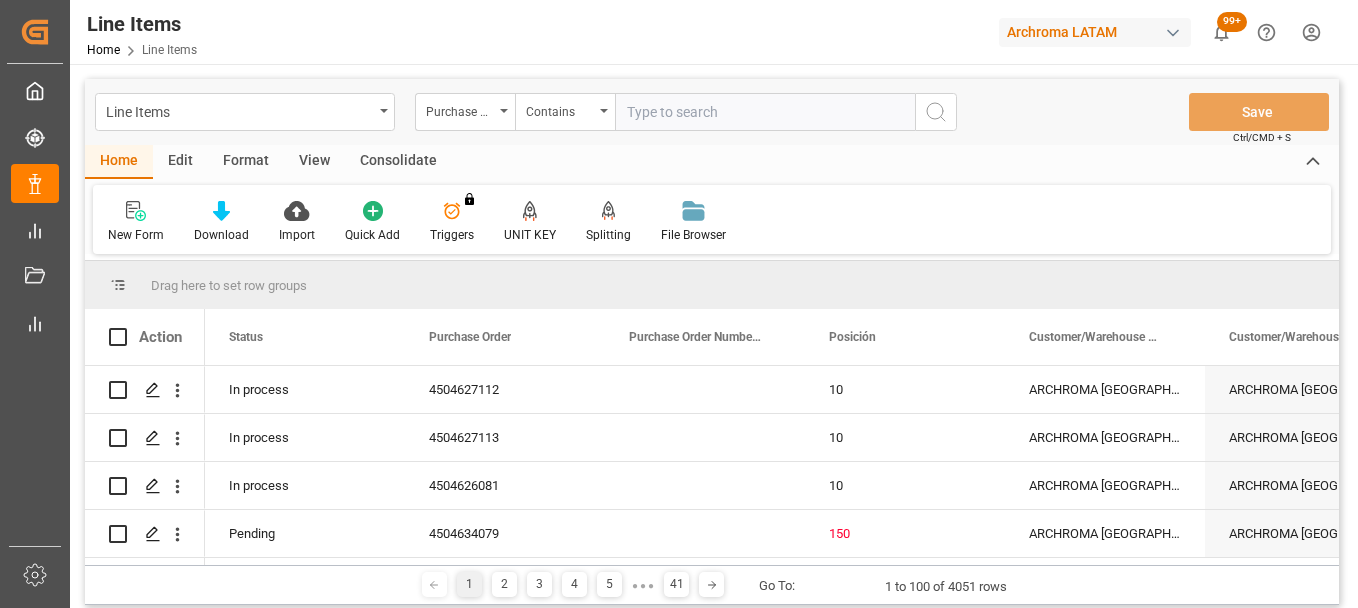 click at bounding box center [765, 112] 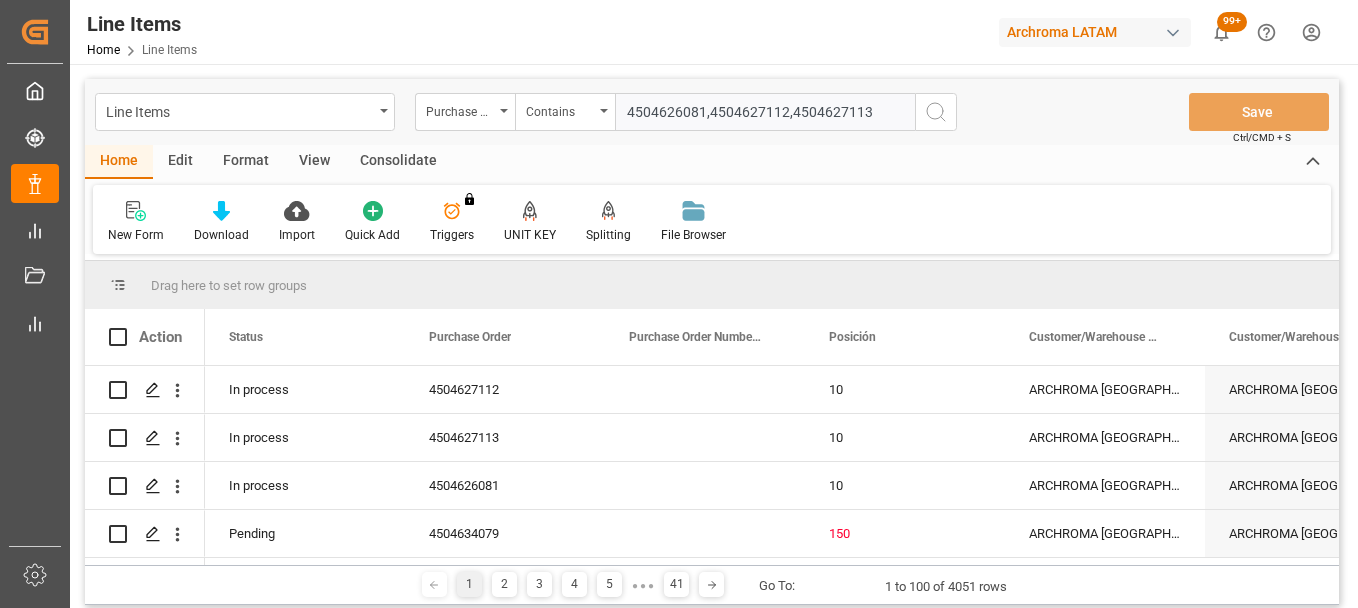 type on "4504626081,4504627112,4504627113" 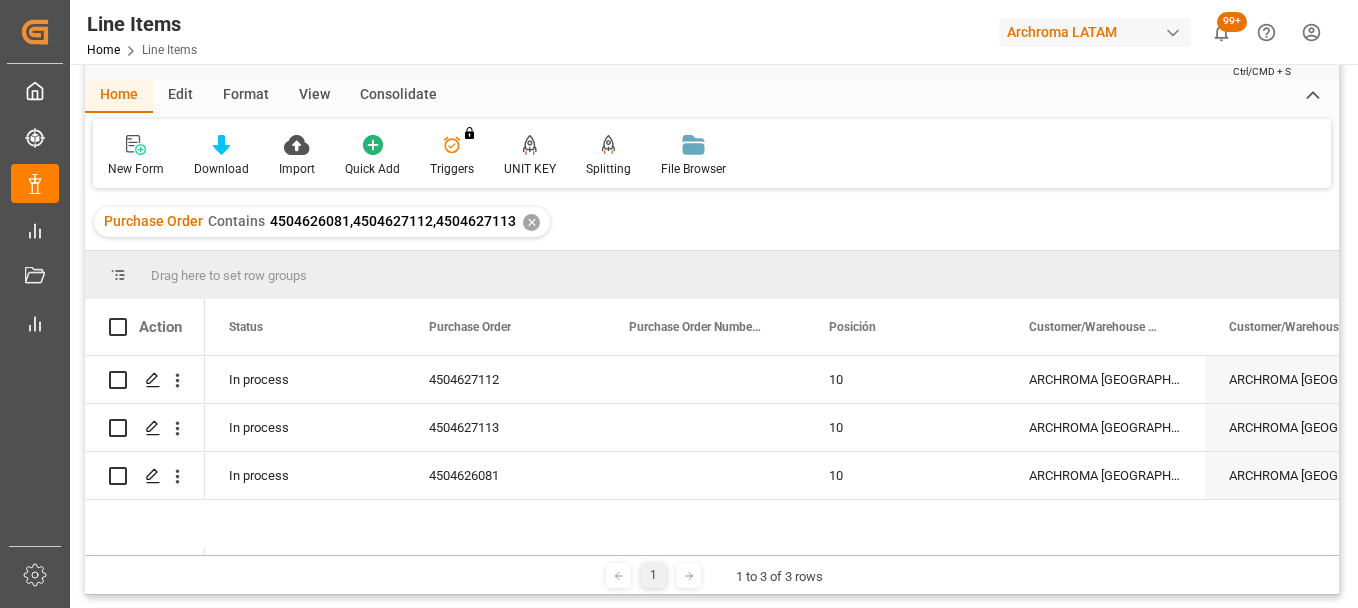 scroll, scrollTop: 100, scrollLeft: 0, axis: vertical 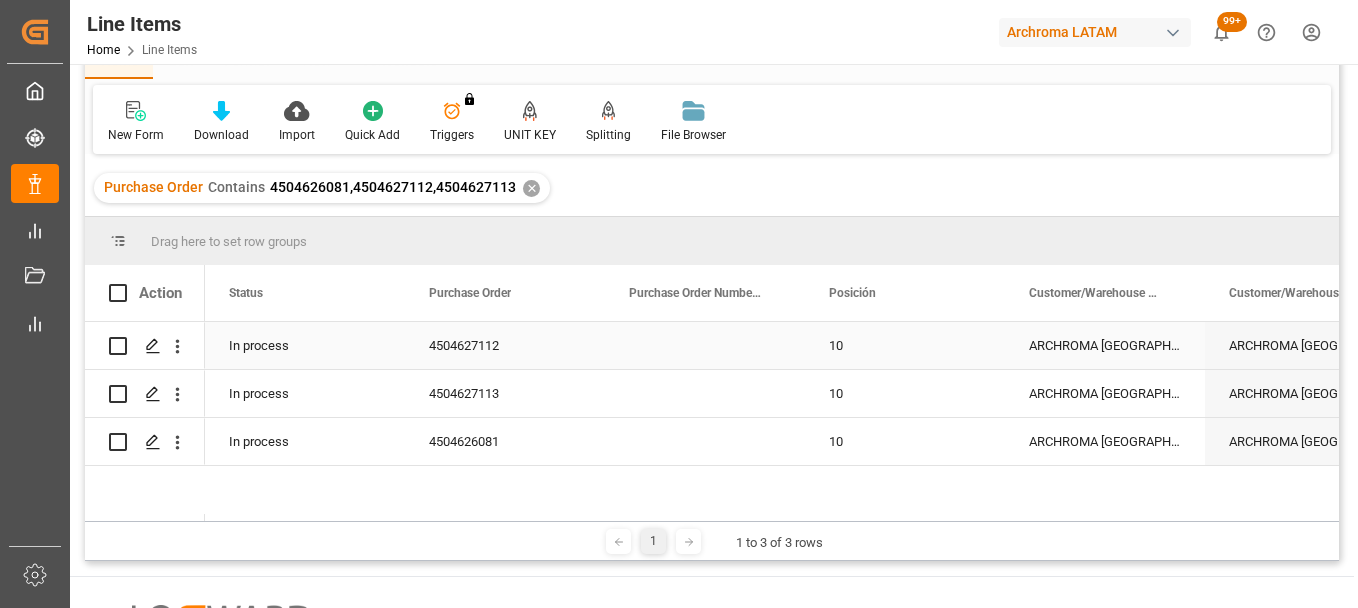 click on "4504627112" at bounding box center [505, 345] 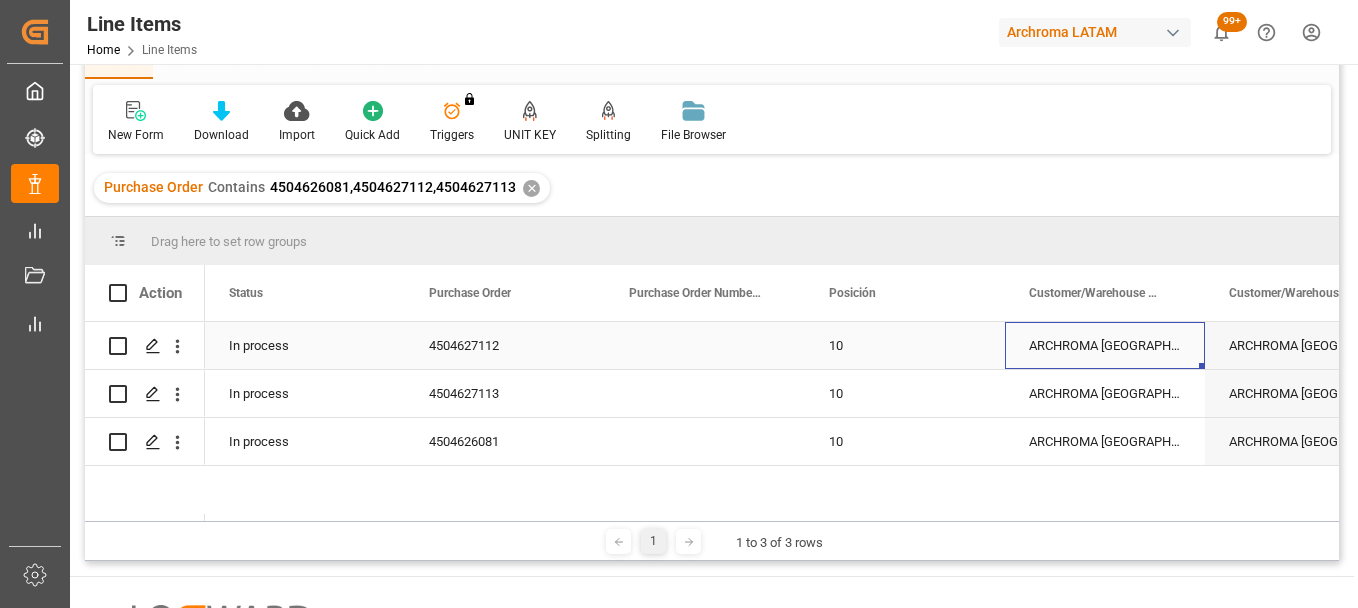 scroll, scrollTop: 0, scrollLeft: 73, axis: horizontal 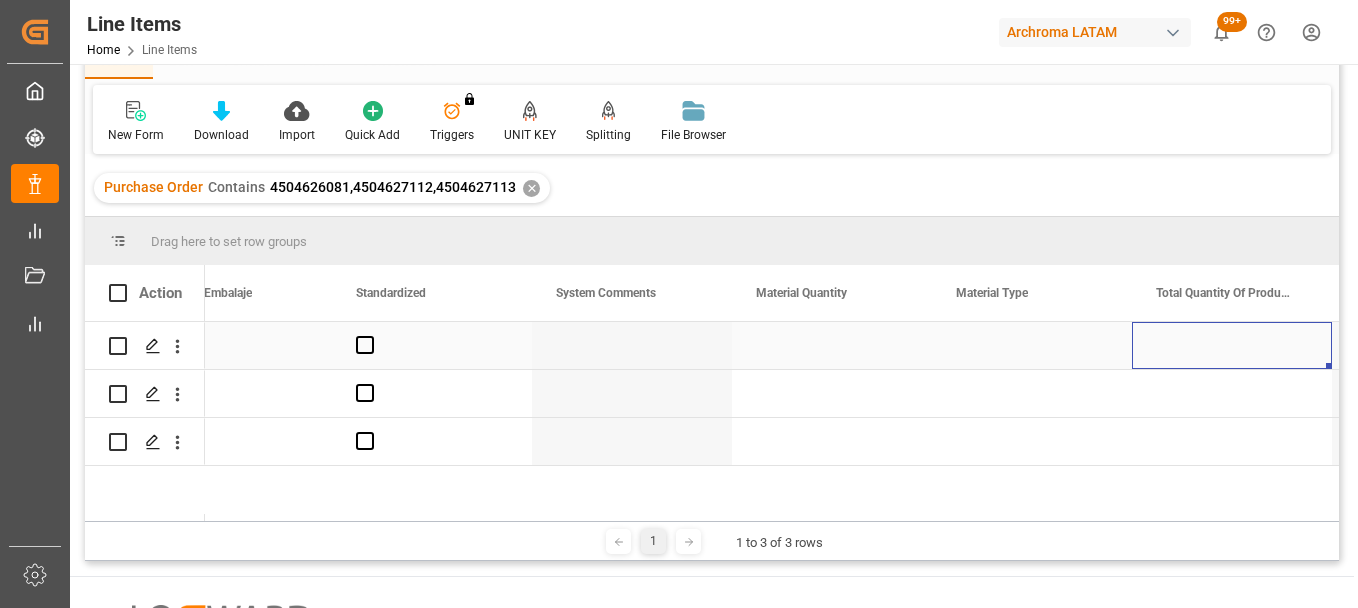 click at bounding box center (832, 345) 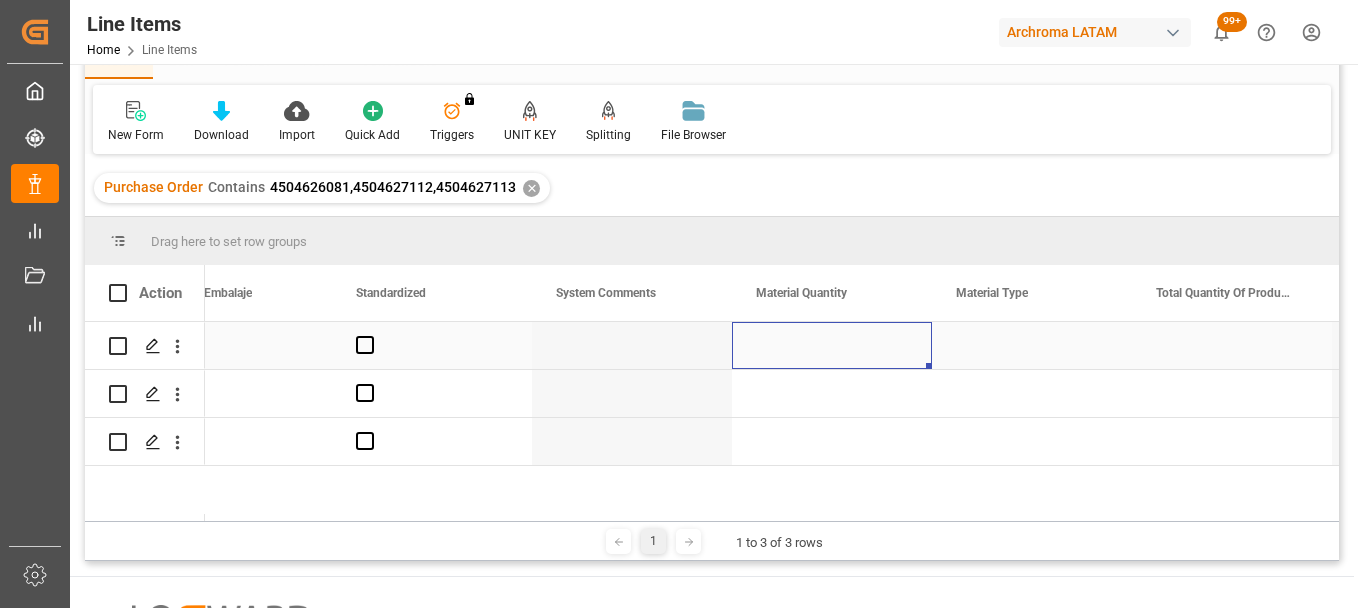 click at bounding box center (832, 345) 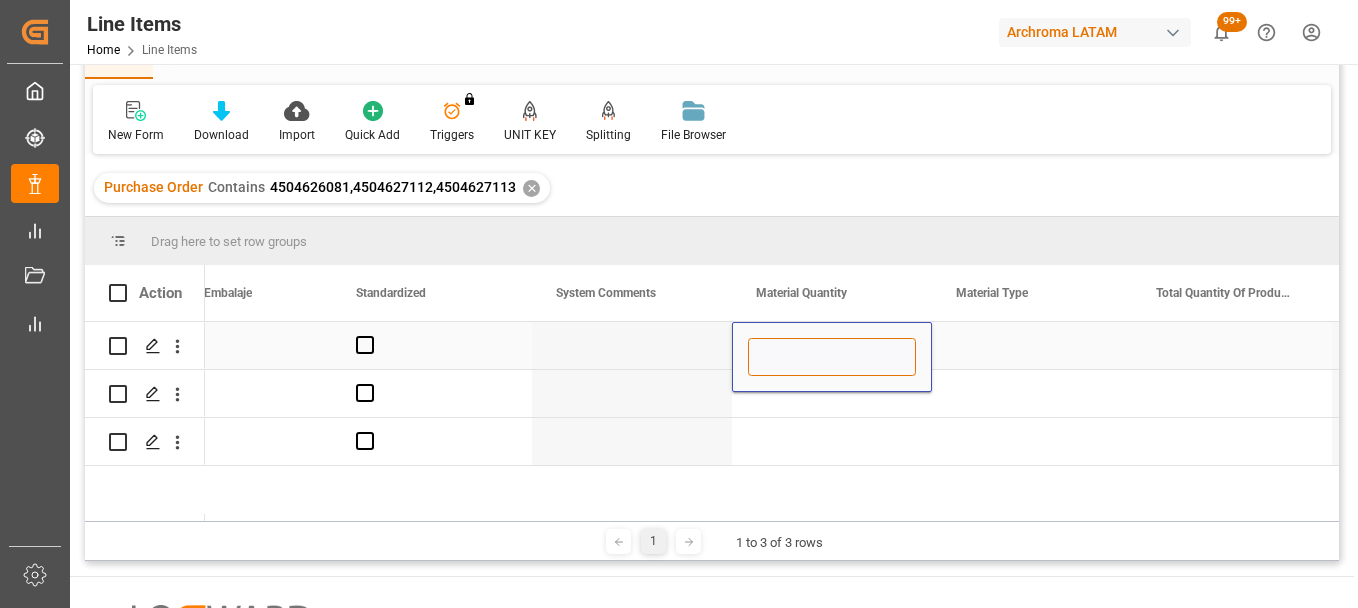 click at bounding box center (832, 357) 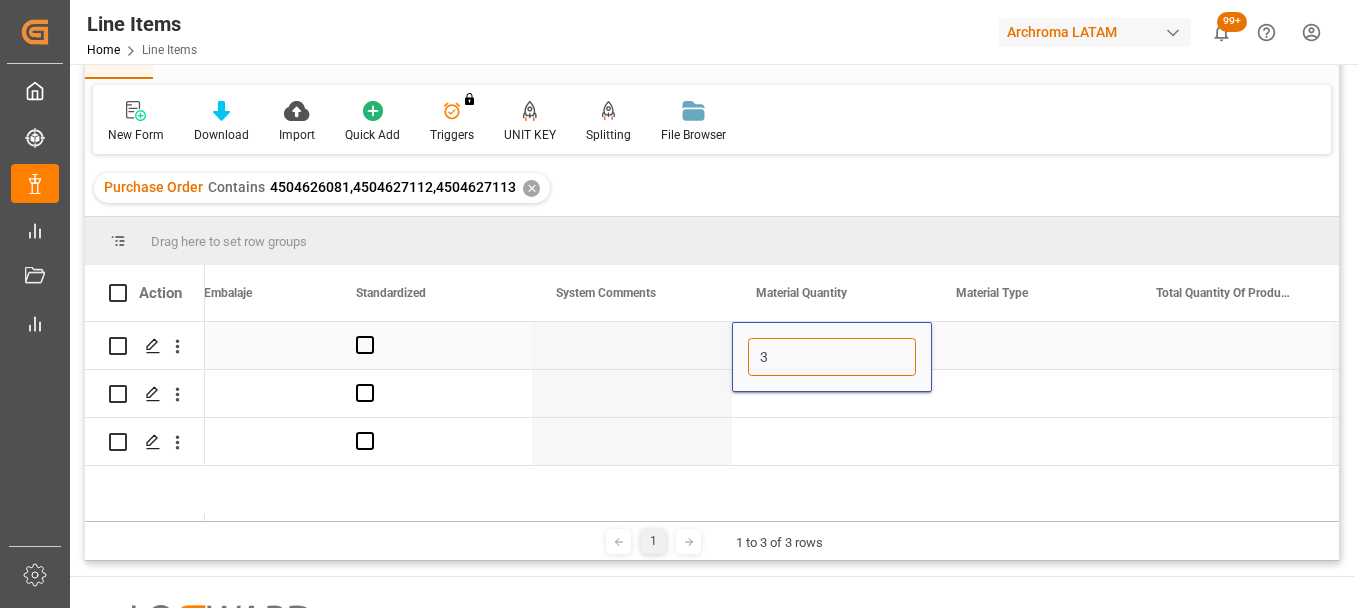 type on "30" 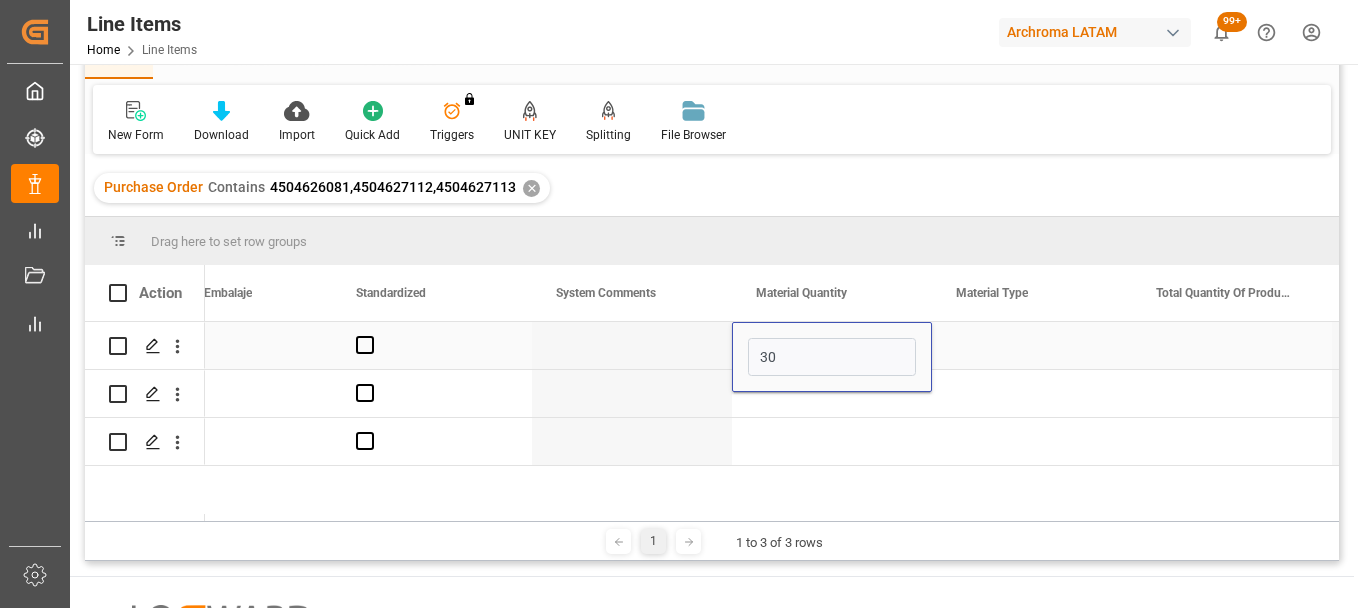 click at bounding box center [1032, 345] 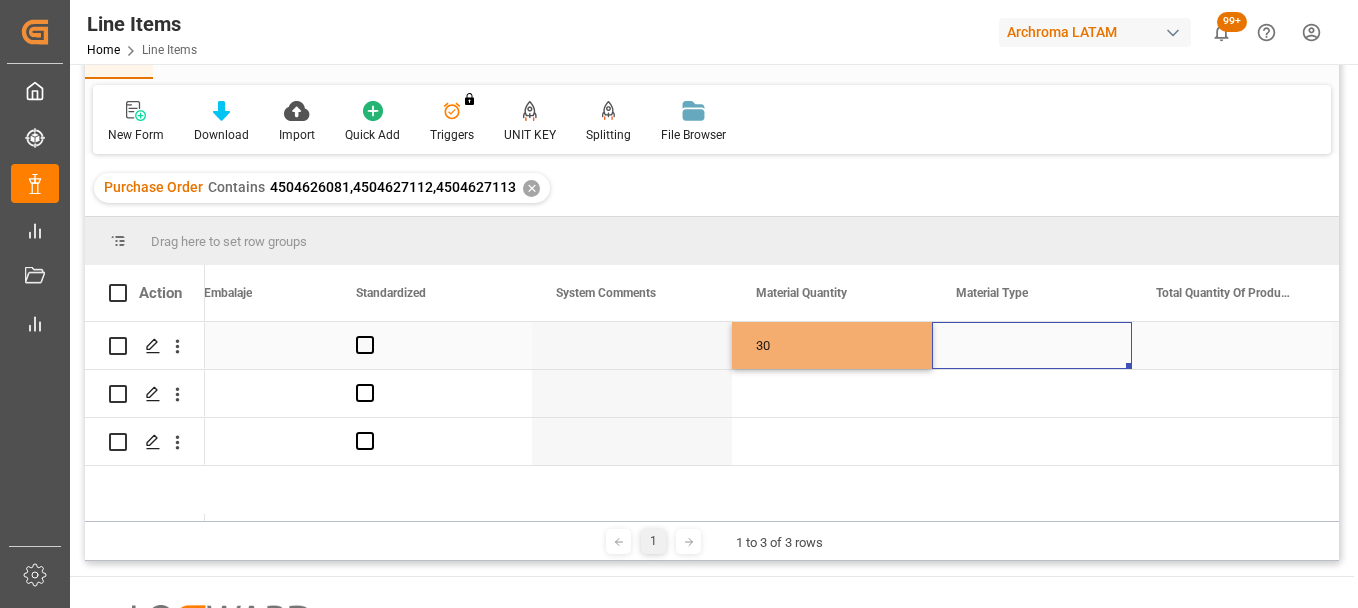 click at bounding box center [1032, 345] 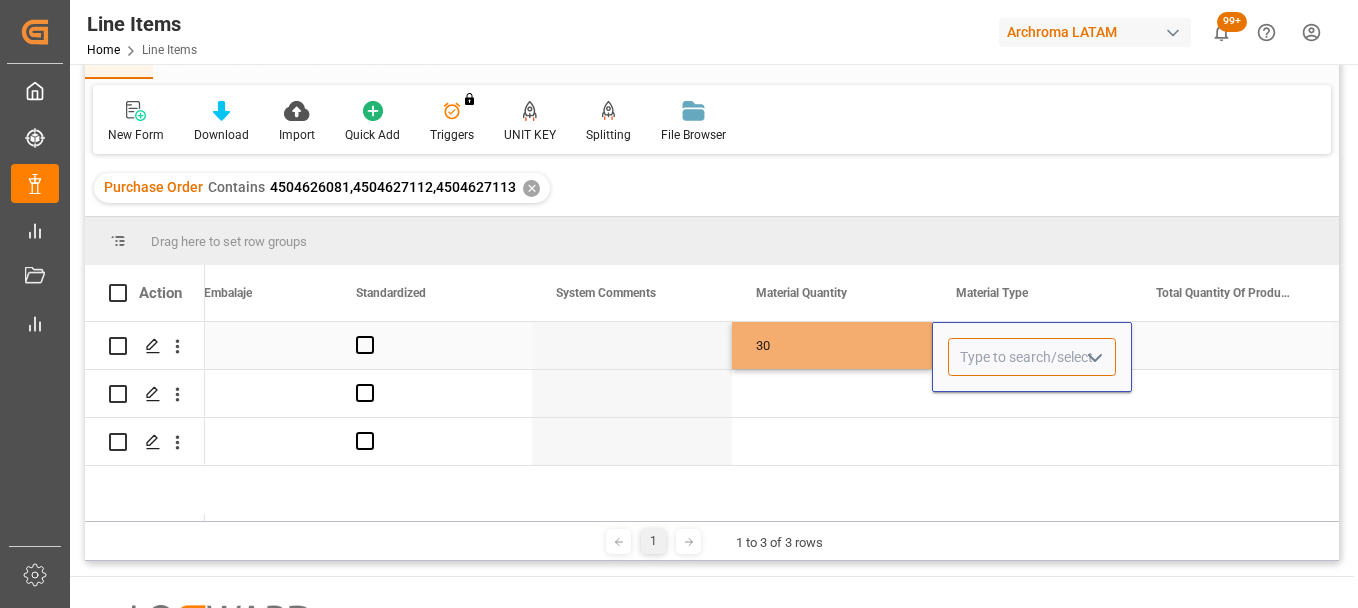 click at bounding box center [1032, 357] 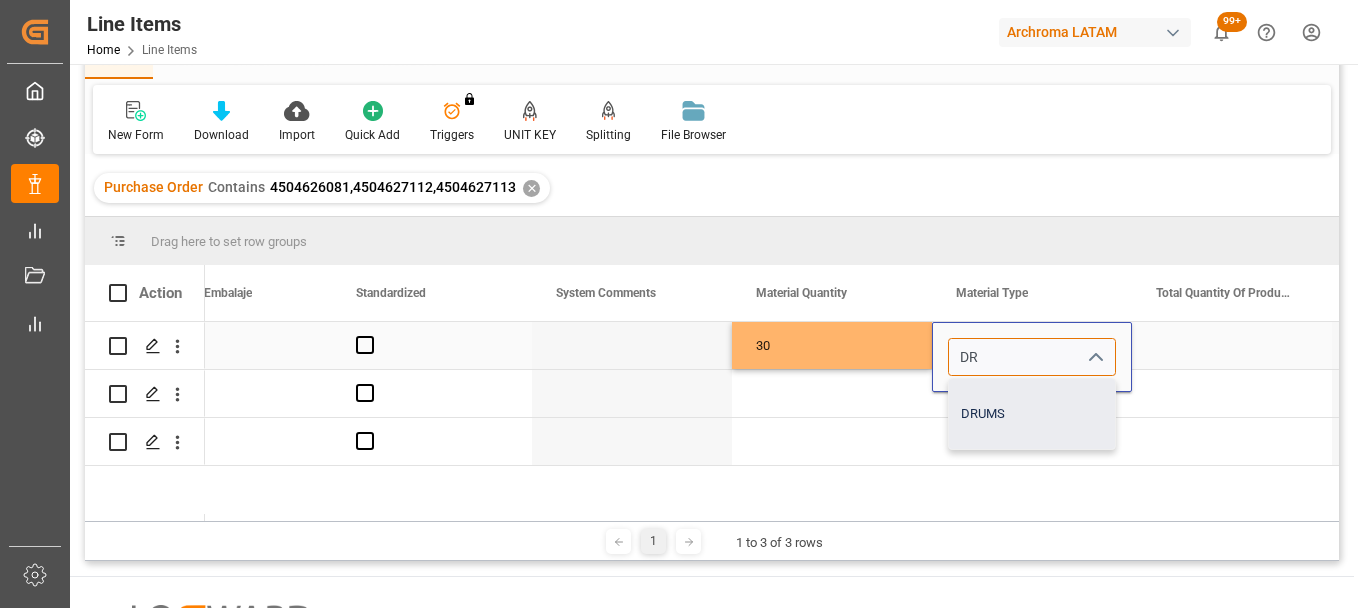 click on "DRUMS" at bounding box center (1032, 414) 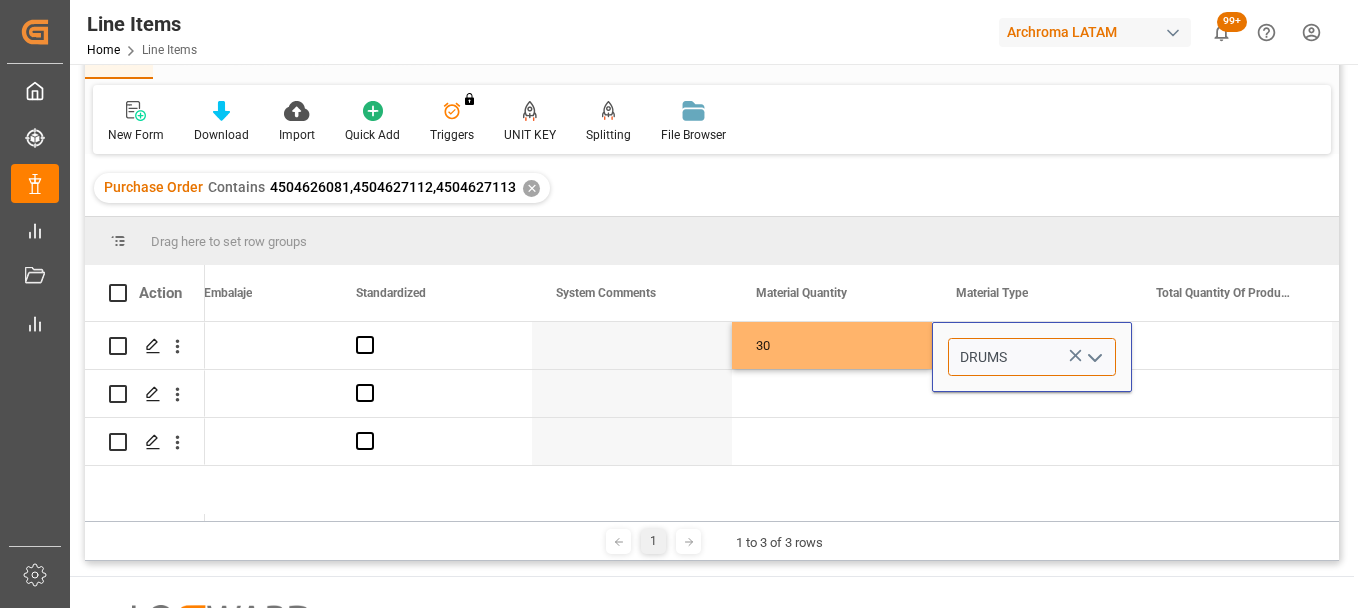 type on "DRUMS" 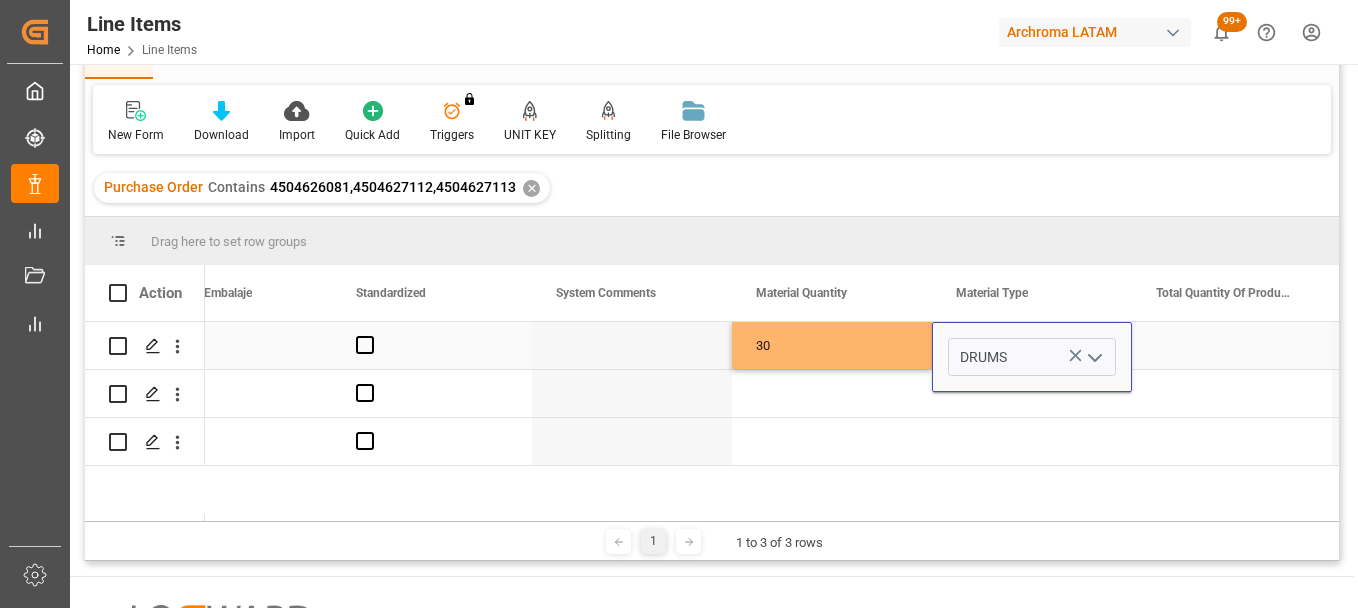 click on "30" at bounding box center (832, 345) 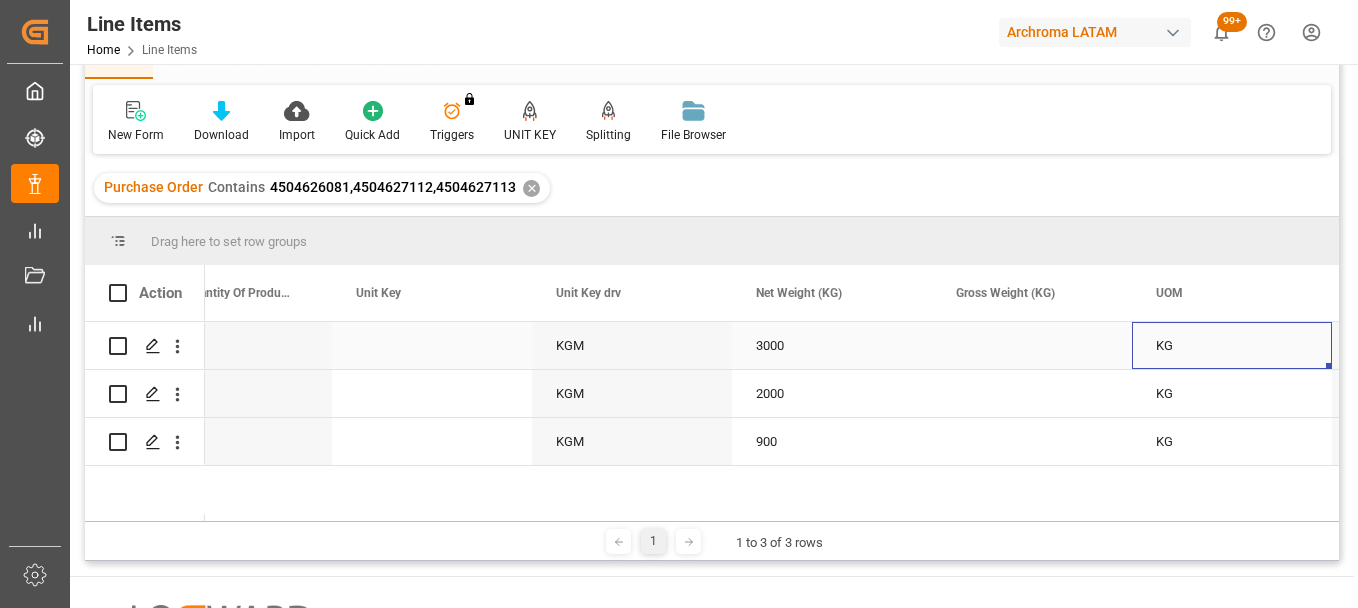 click at bounding box center [1032, 345] 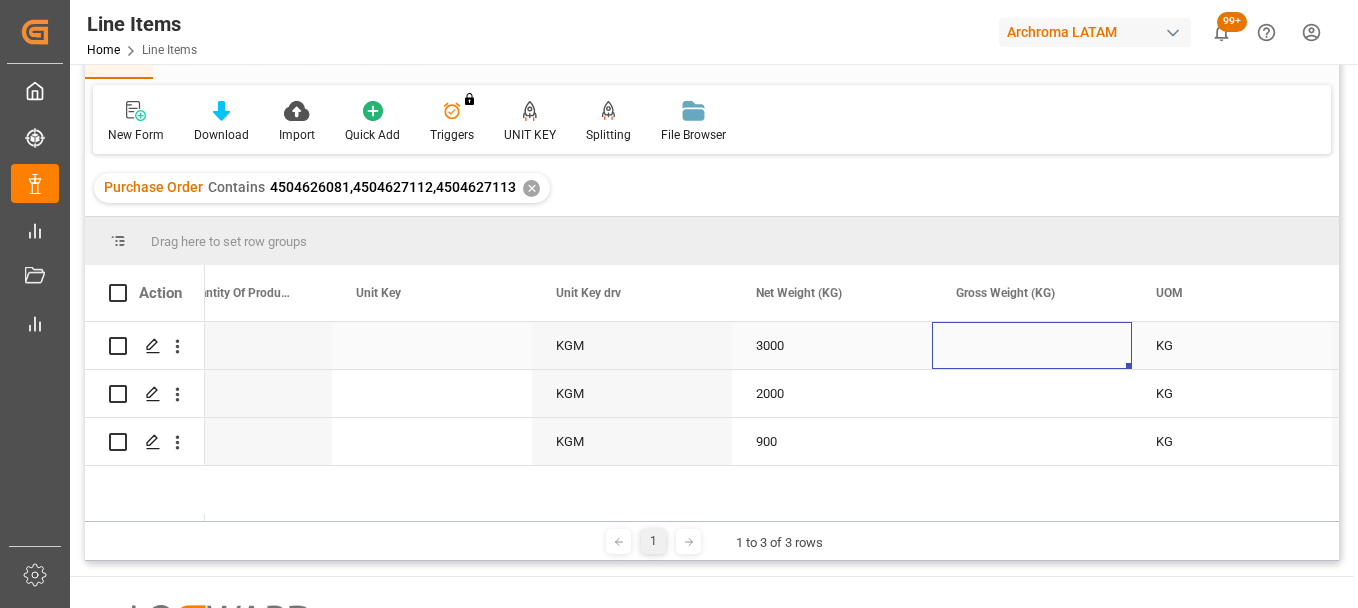 click at bounding box center (1032, 345) 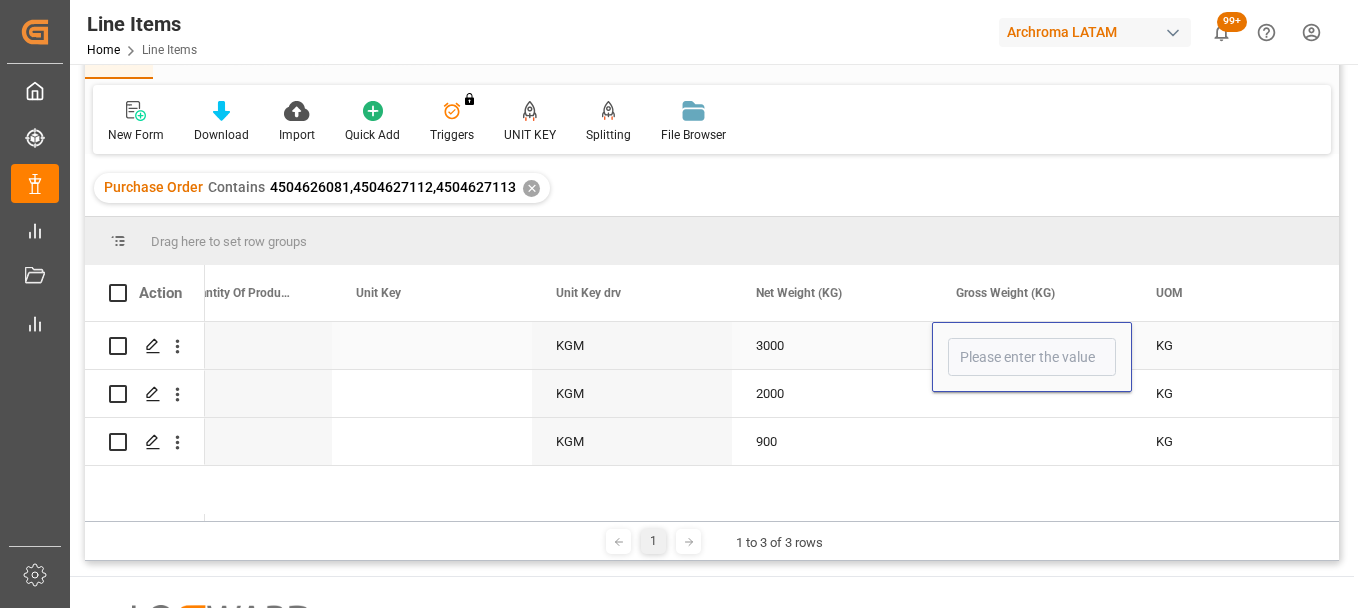 click at bounding box center (1032, 357) 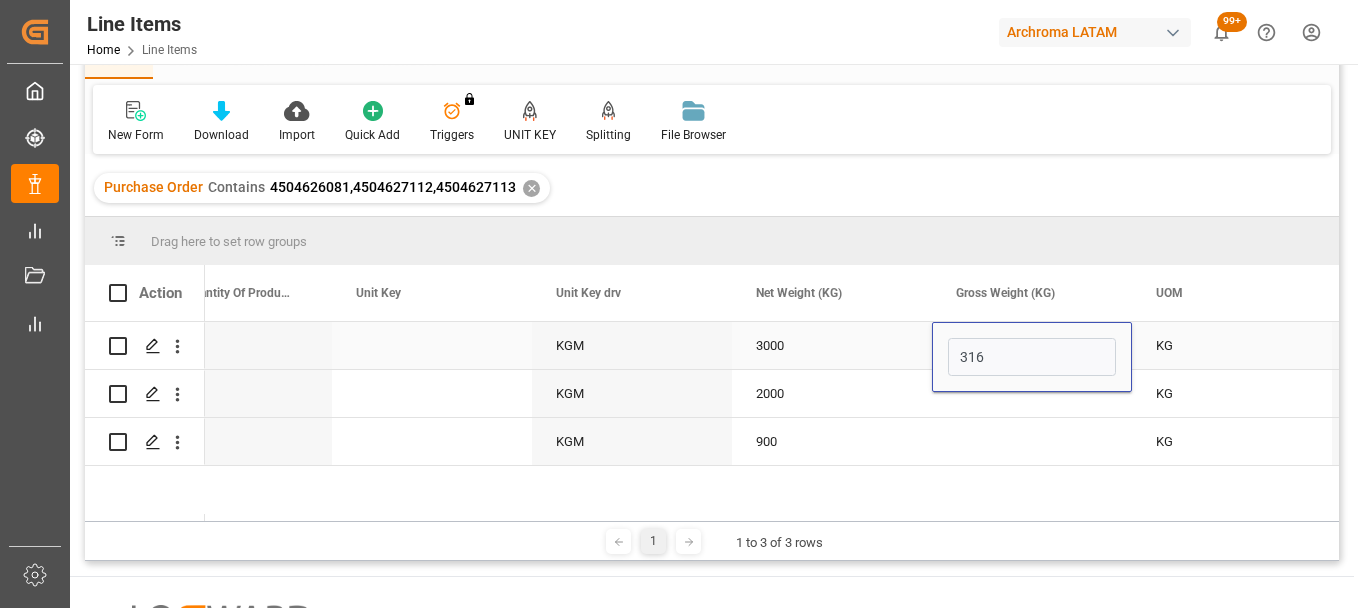 type on "3165" 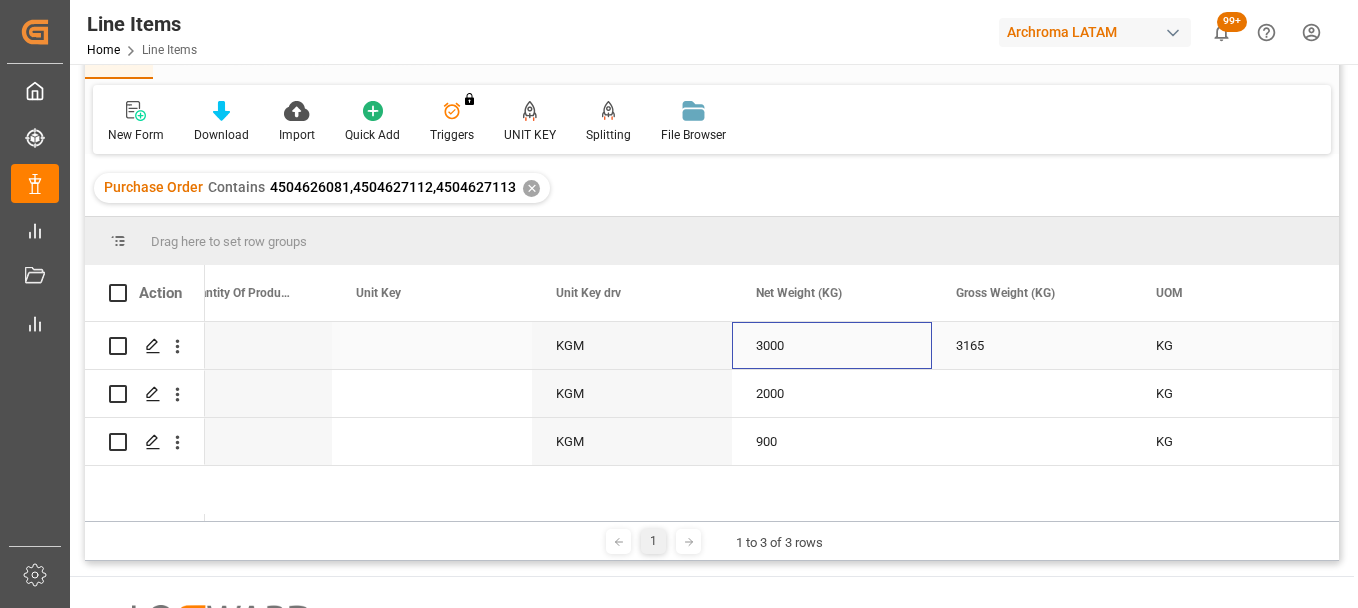 click on "3000" at bounding box center [832, 345] 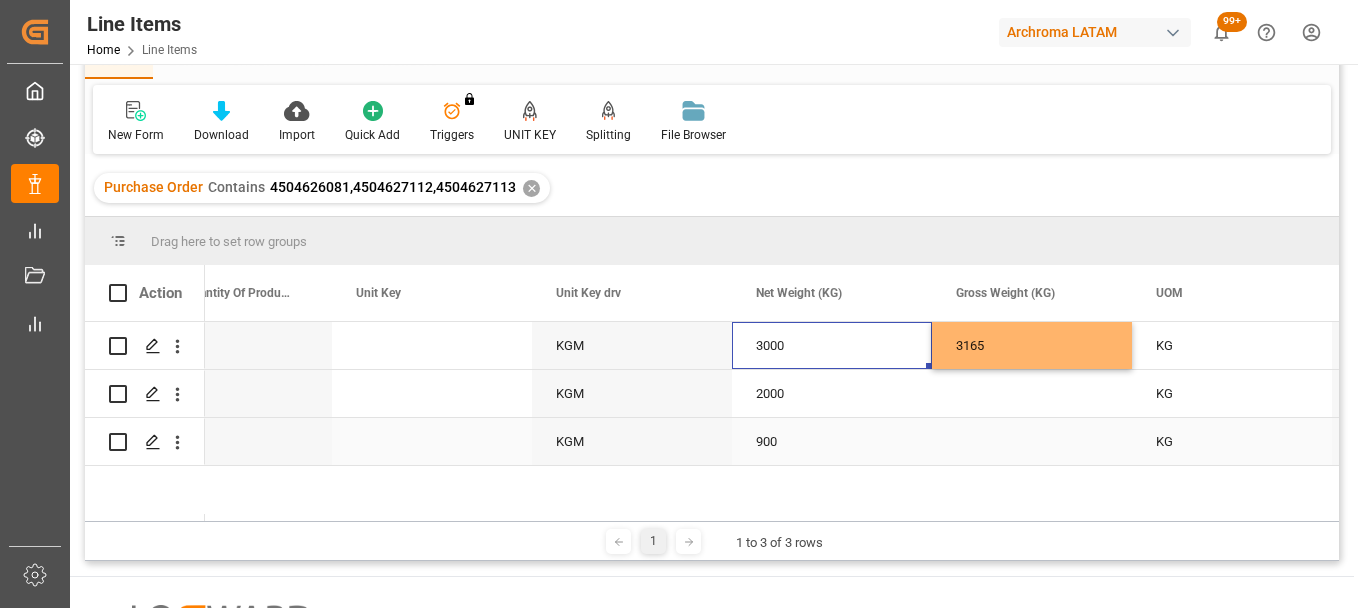 click at bounding box center [1032, 441] 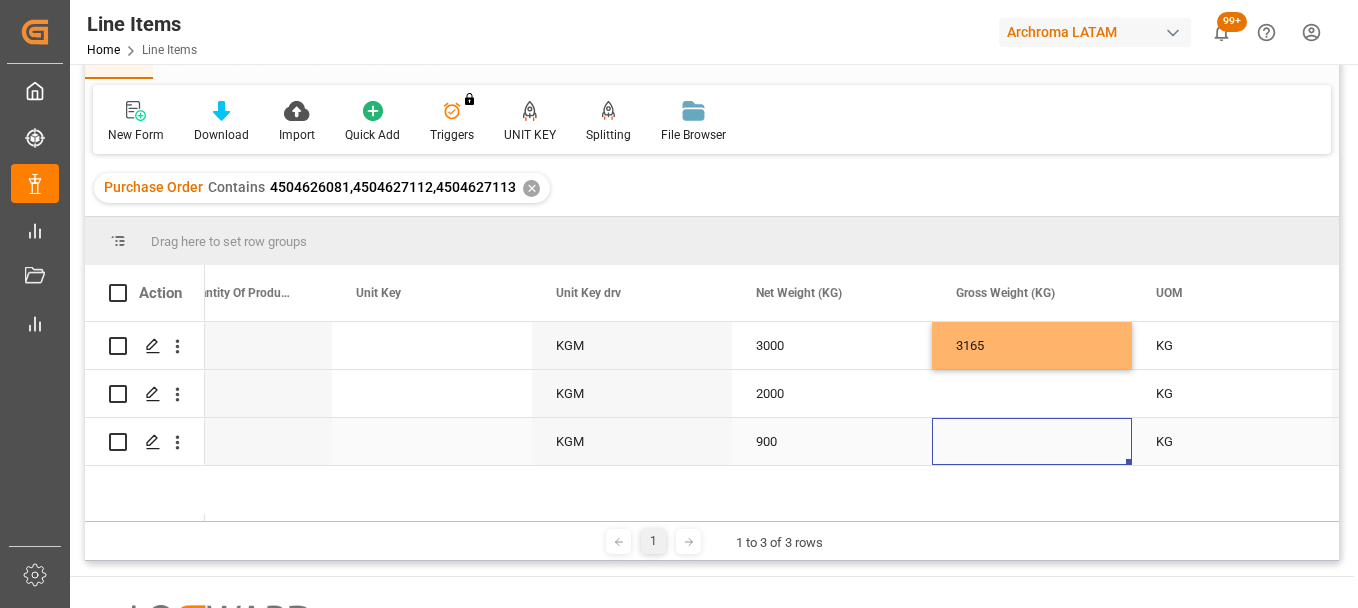 click at bounding box center [1032, 441] 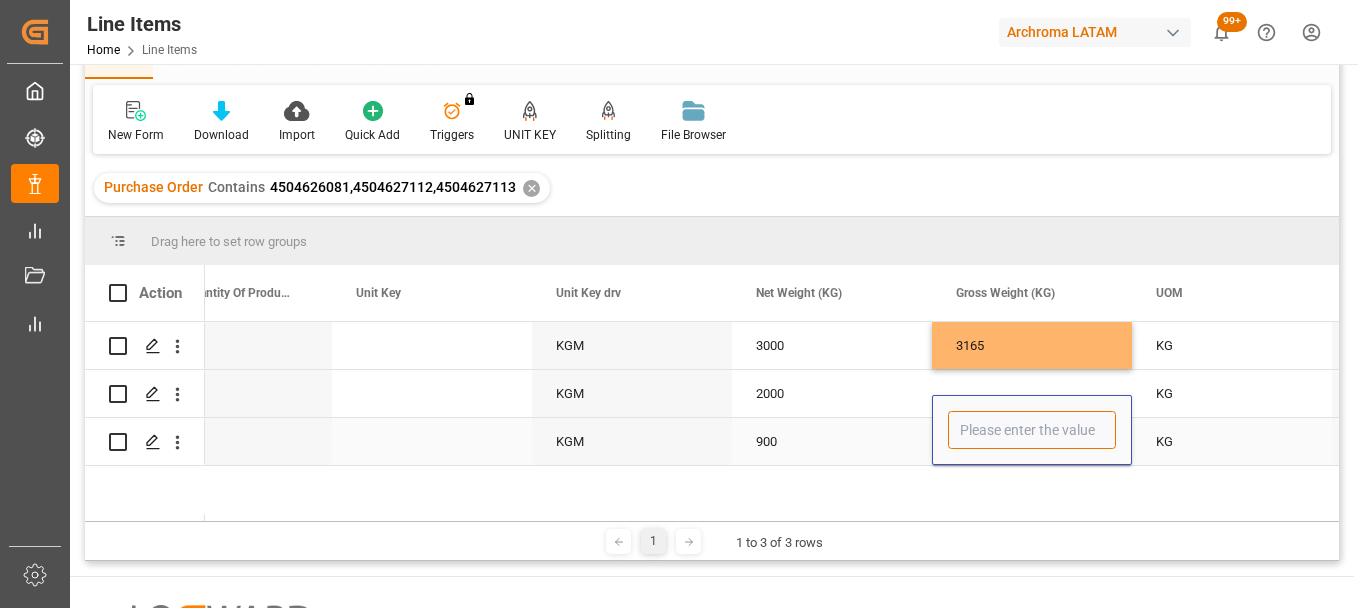 click at bounding box center (1032, 430) 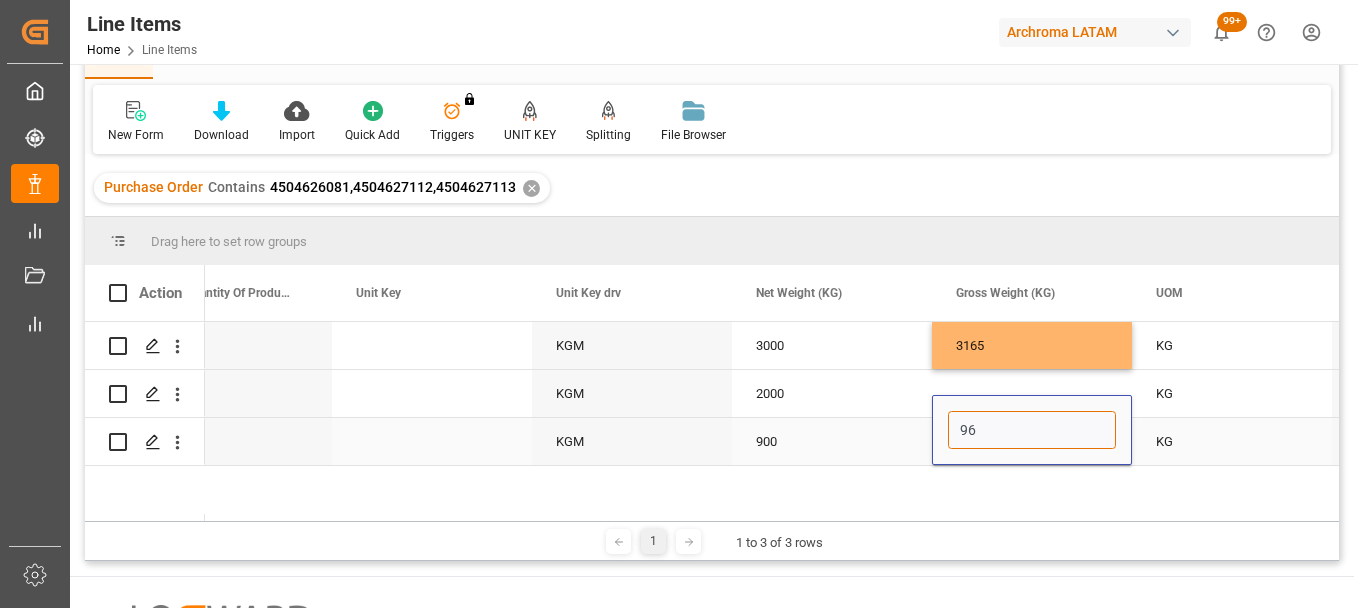 type on "963" 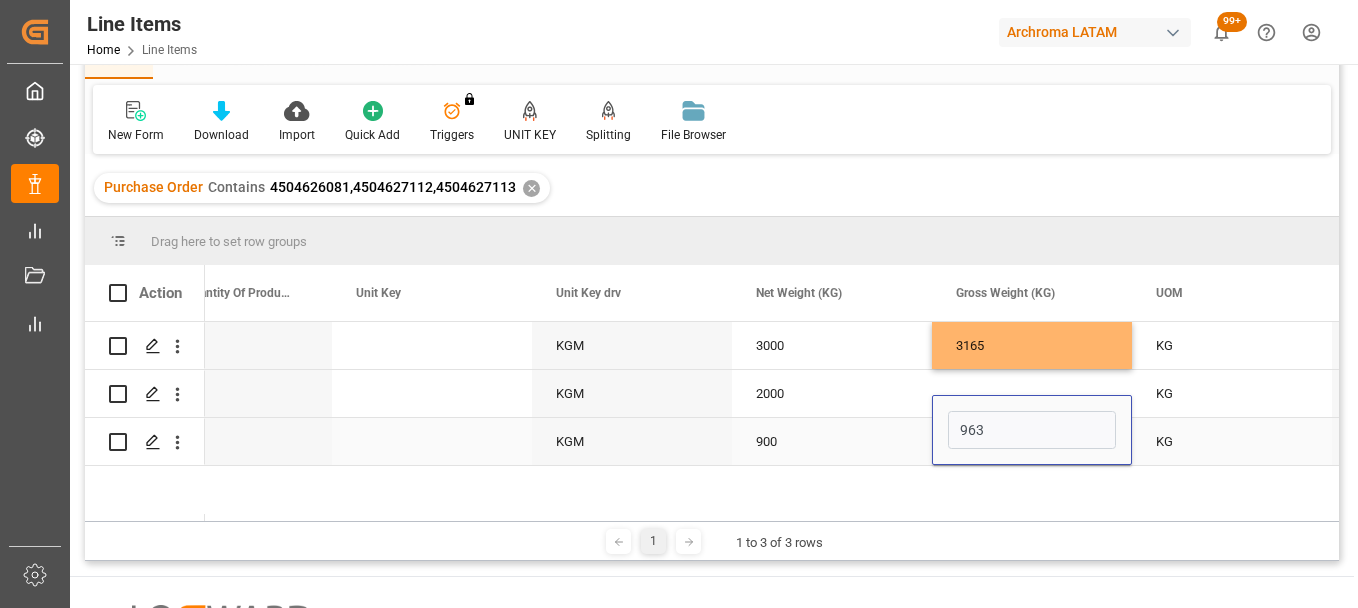 click on "900" at bounding box center (832, 441) 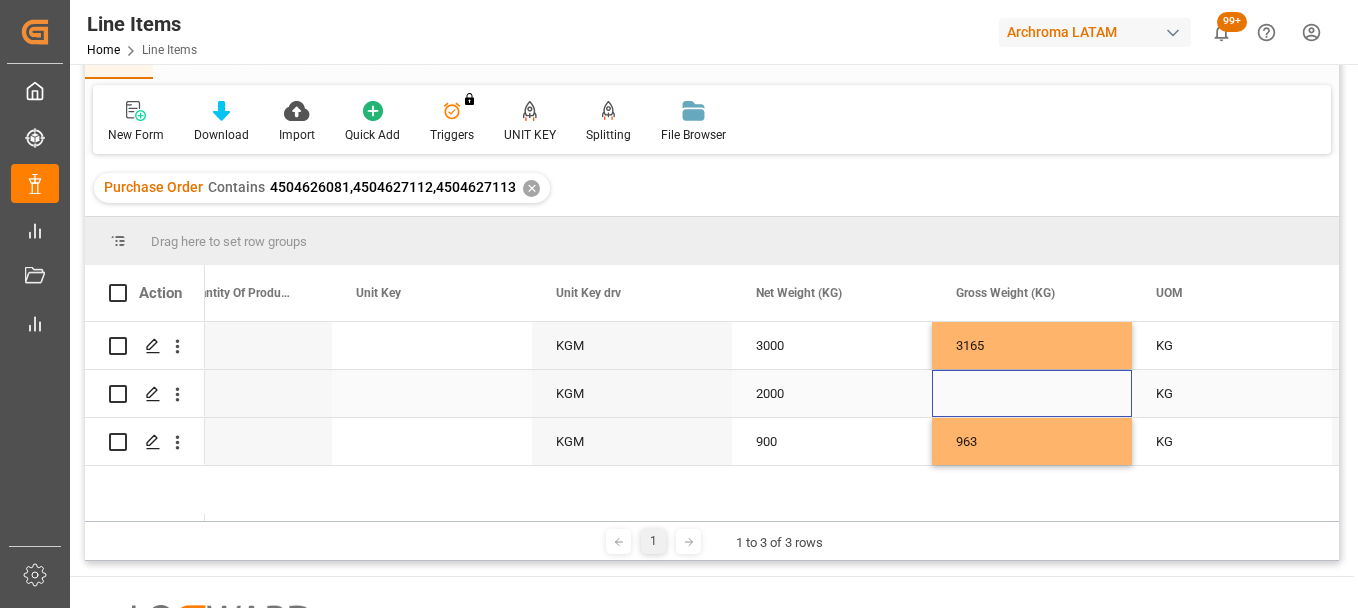 click at bounding box center (1032, 393) 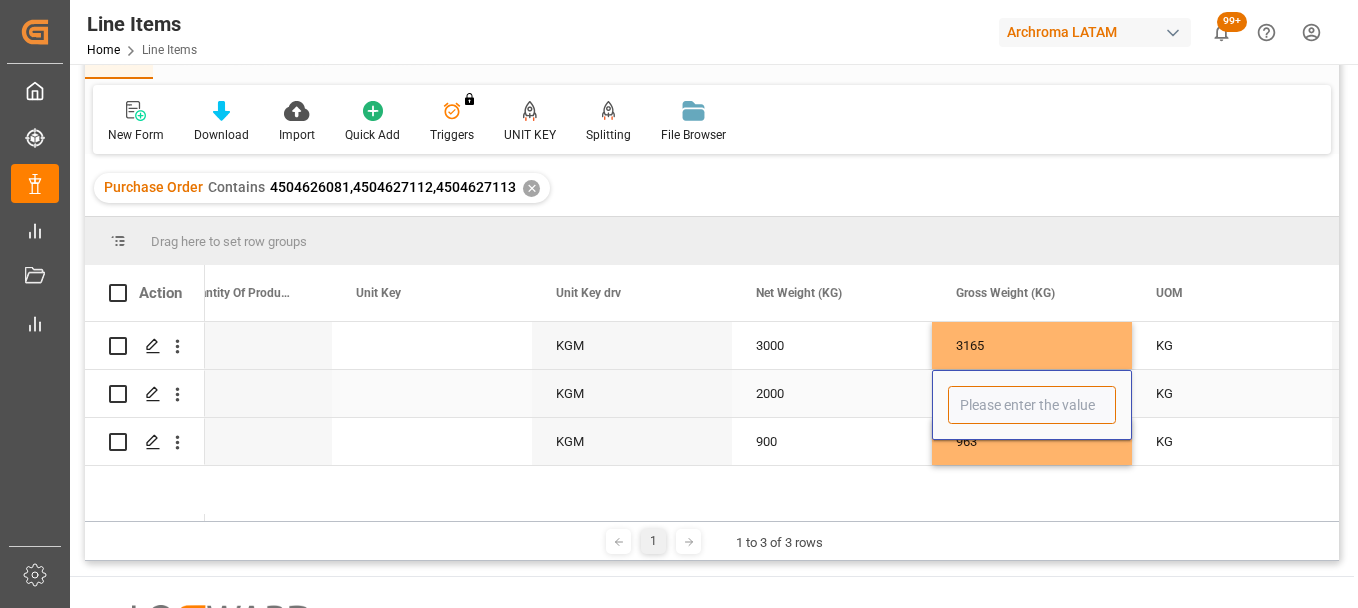 click at bounding box center (1032, 405) 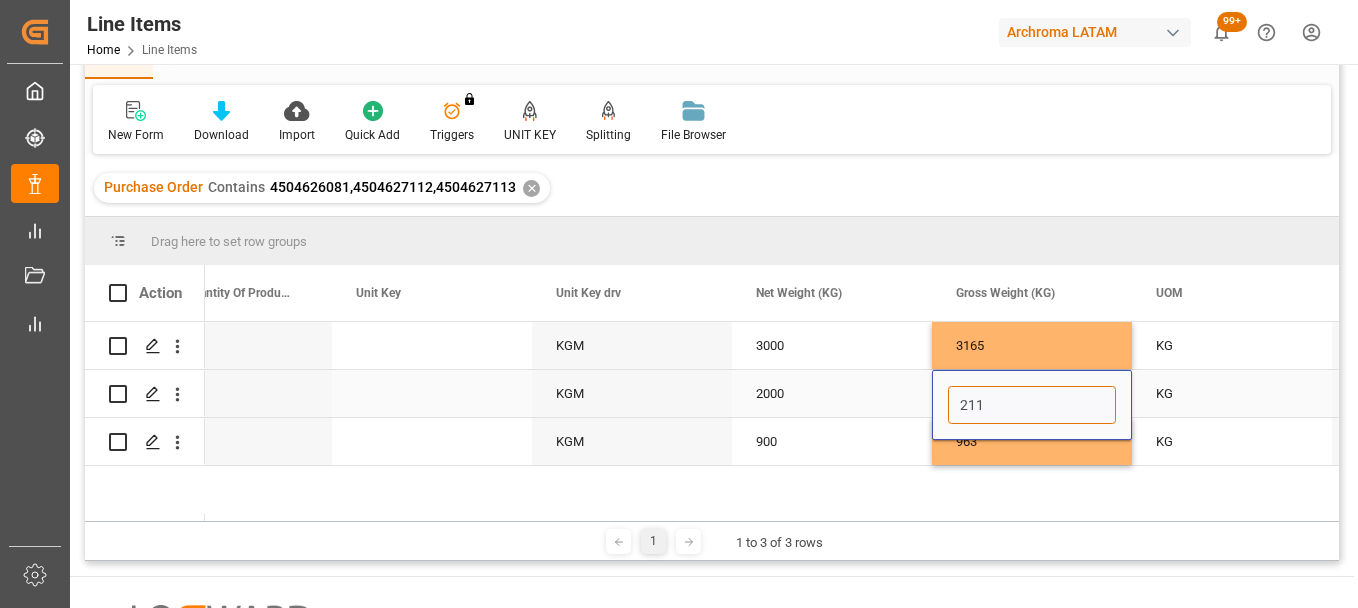 type on "2110" 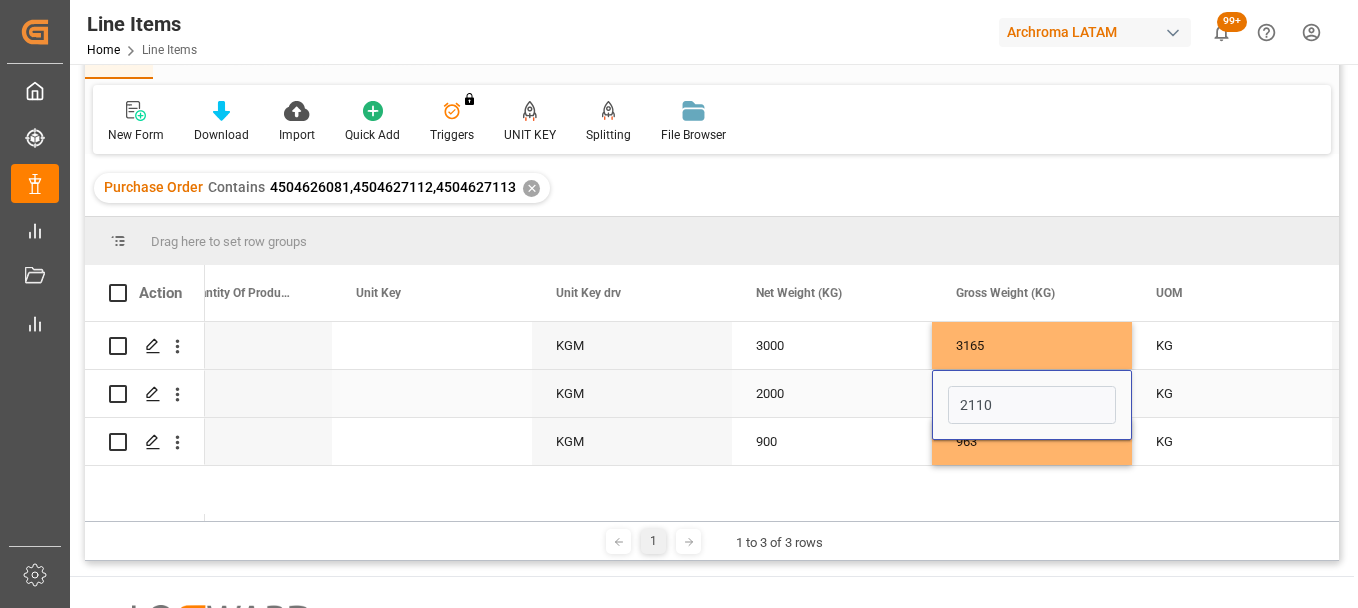 click on "2000" at bounding box center (832, 393) 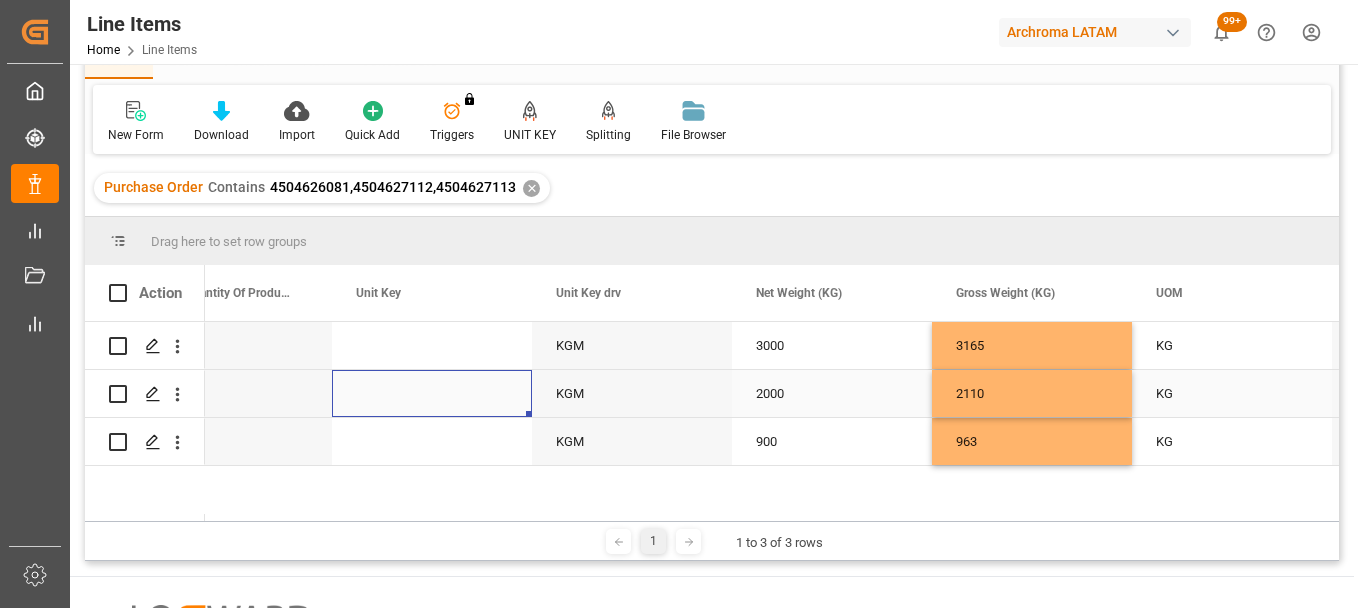 scroll, scrollTop: 0, scrollLeft: 4000, axis: horizontal 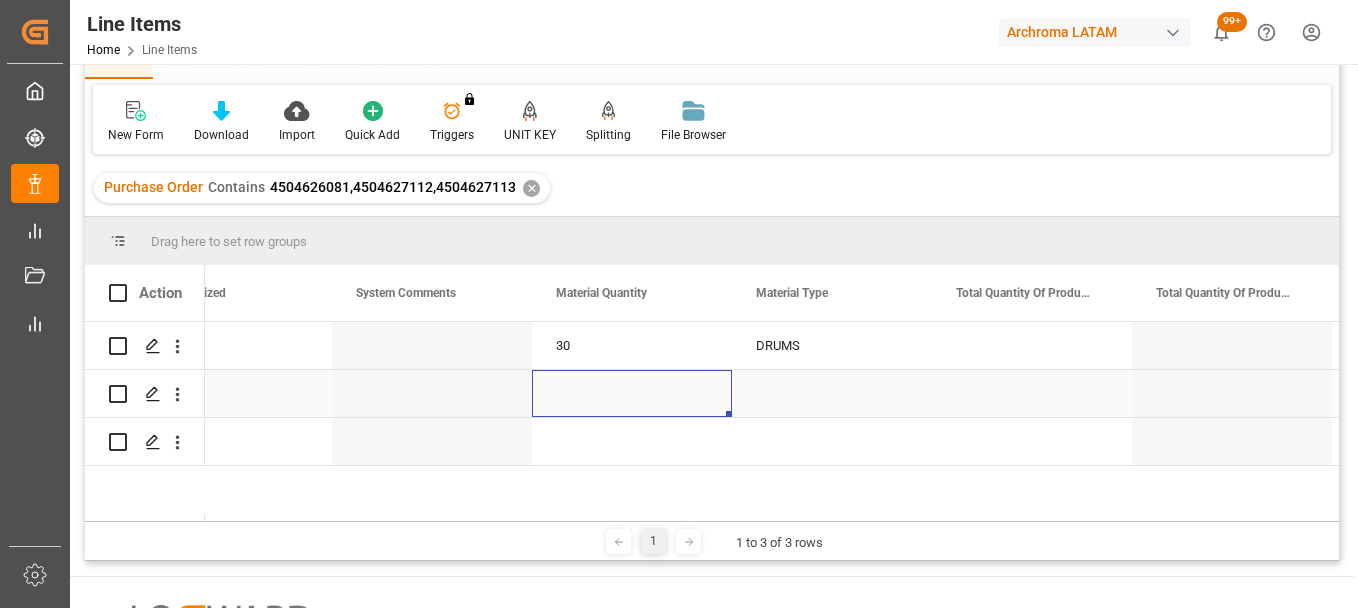 click at bounding box center (632, 393) 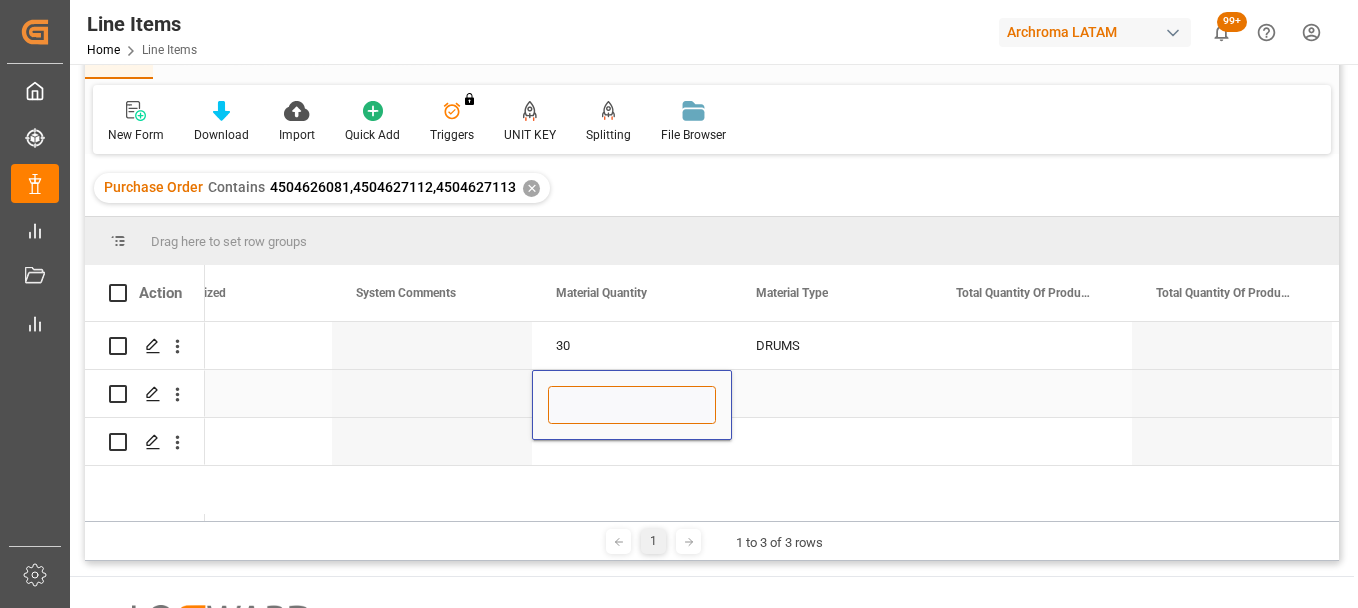click at bounding box center (632, 405) 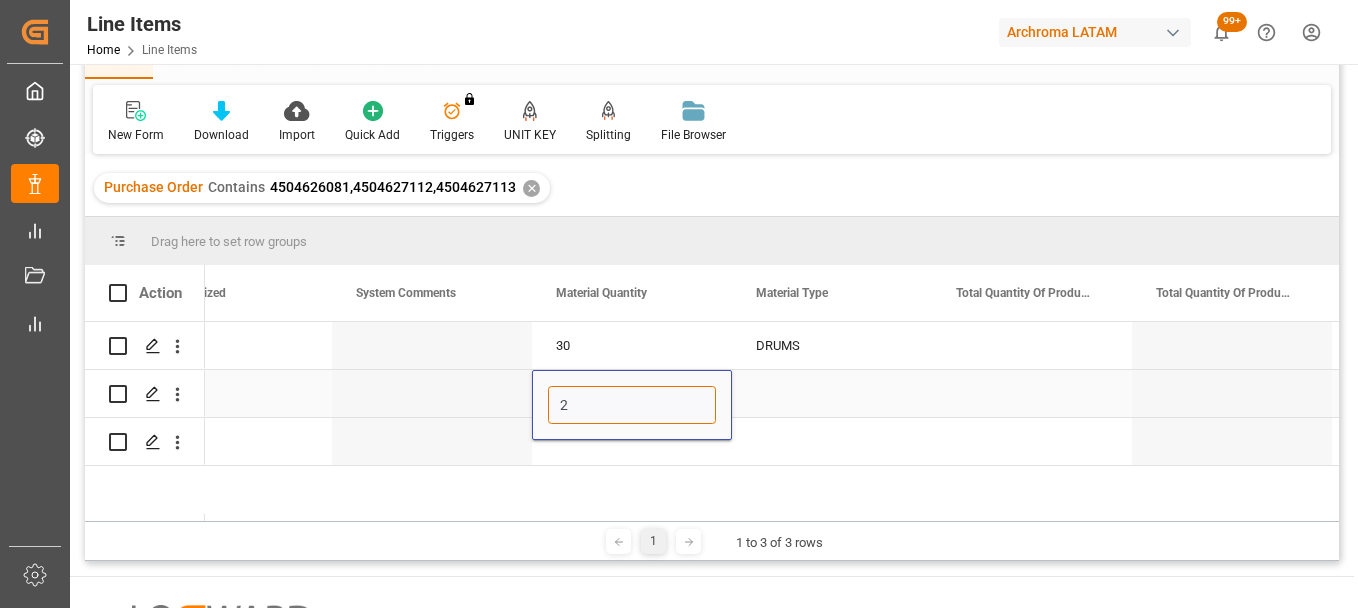 type on "20" 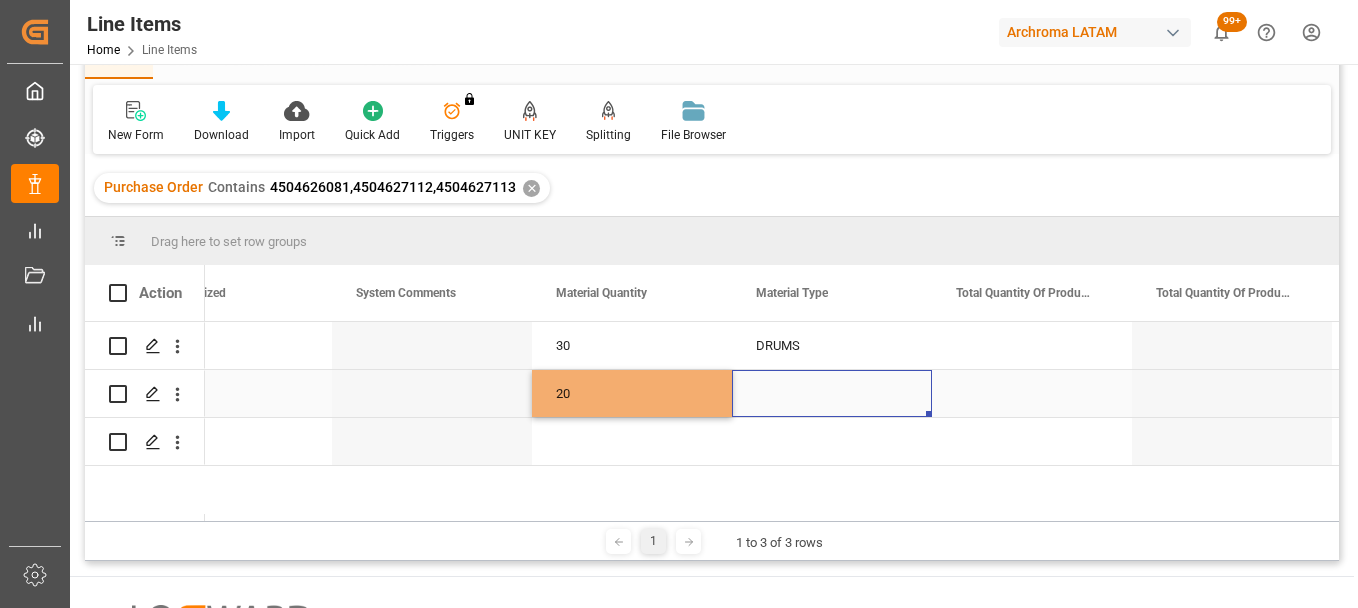 click at bounding box center (832, 393) 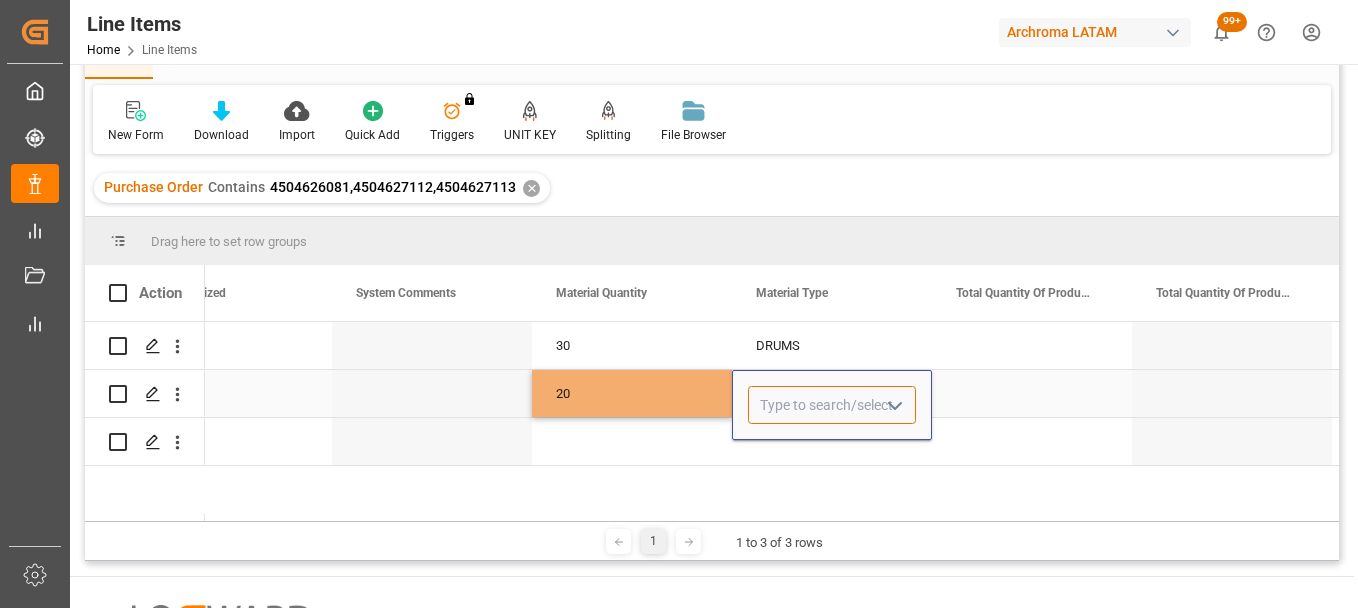 click at bounding box center (832, 405) 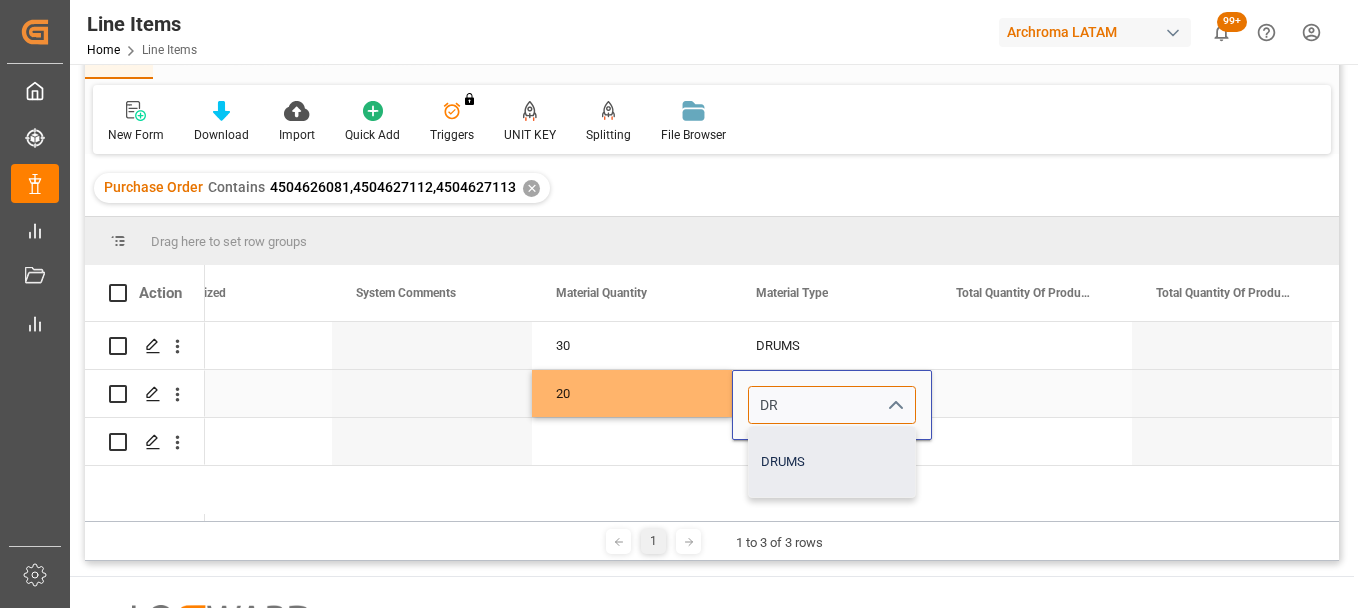 click on "DRUMS" at bounding box center (832, 462) 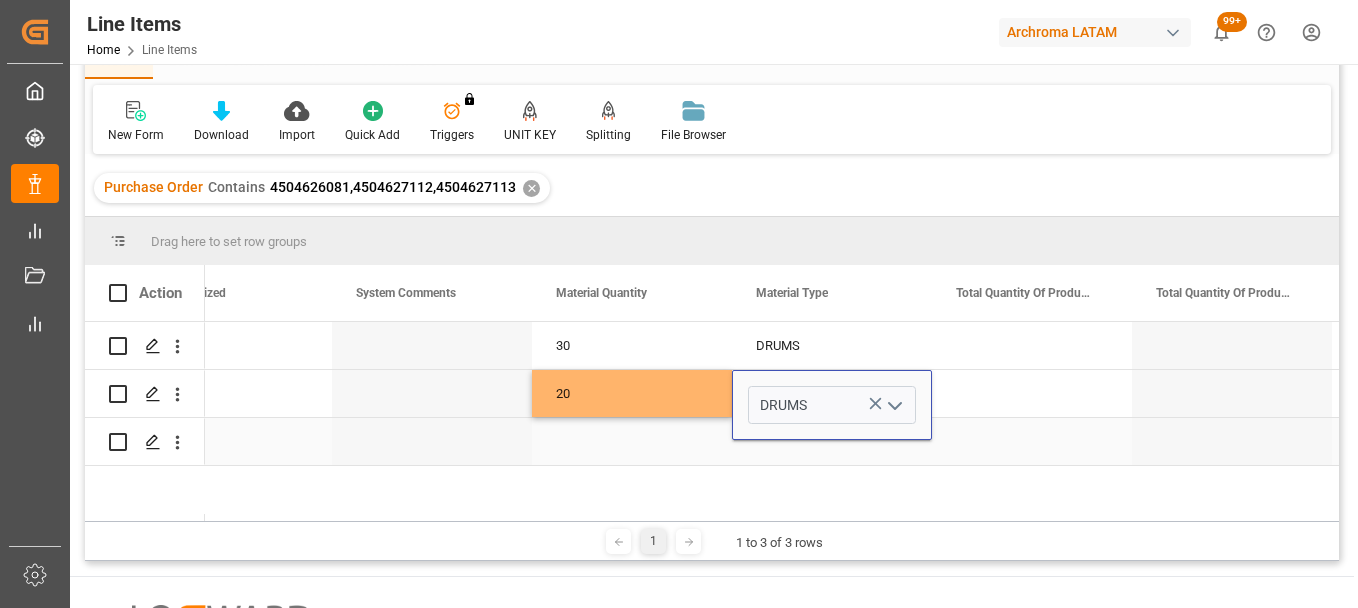 click at bounding box center [632, 441] 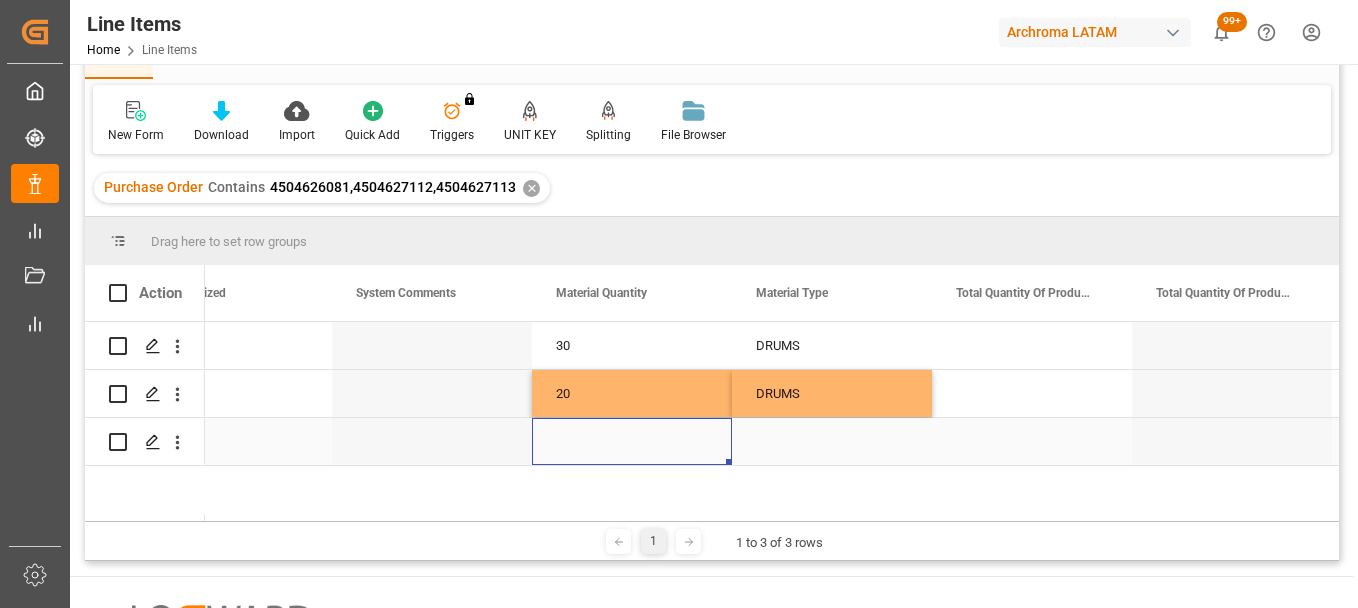 click at bounding box center (632, 441) 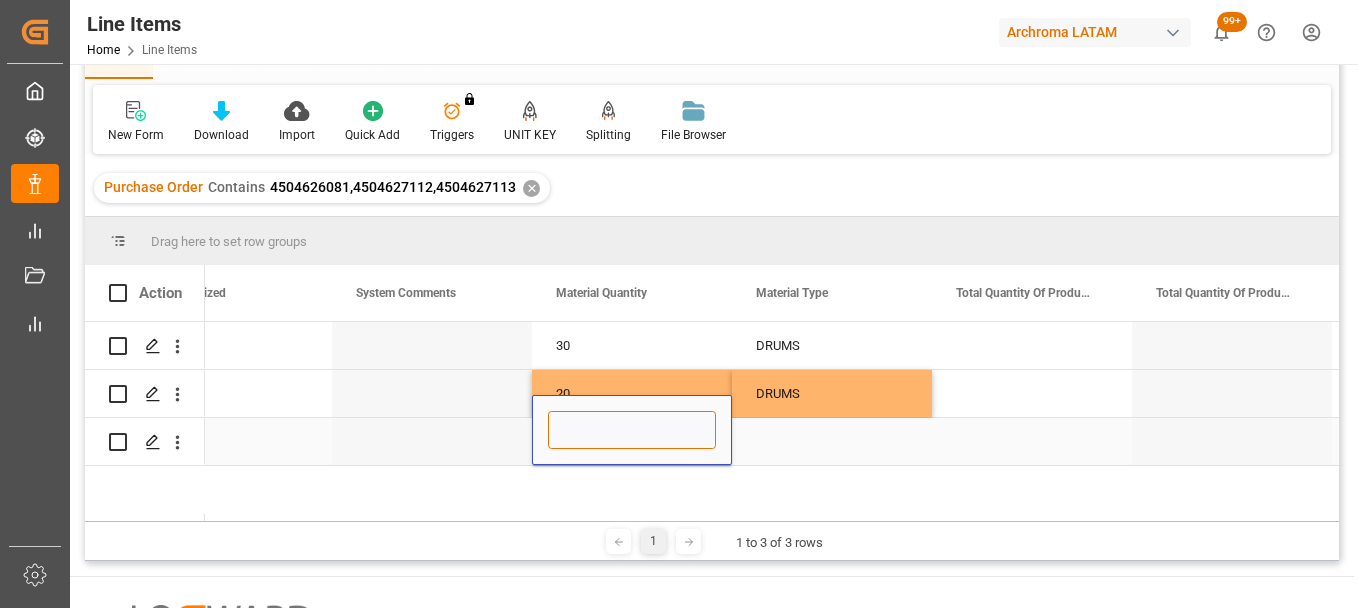 click at bounding box center (632, 430) 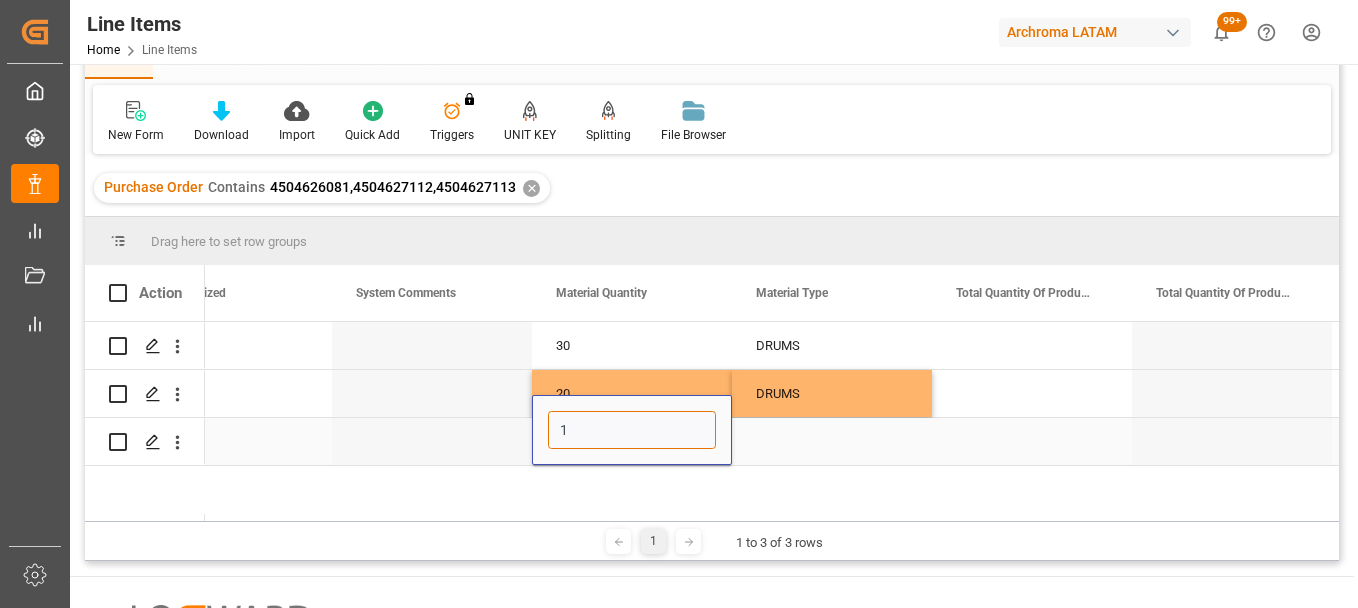 type on "18" 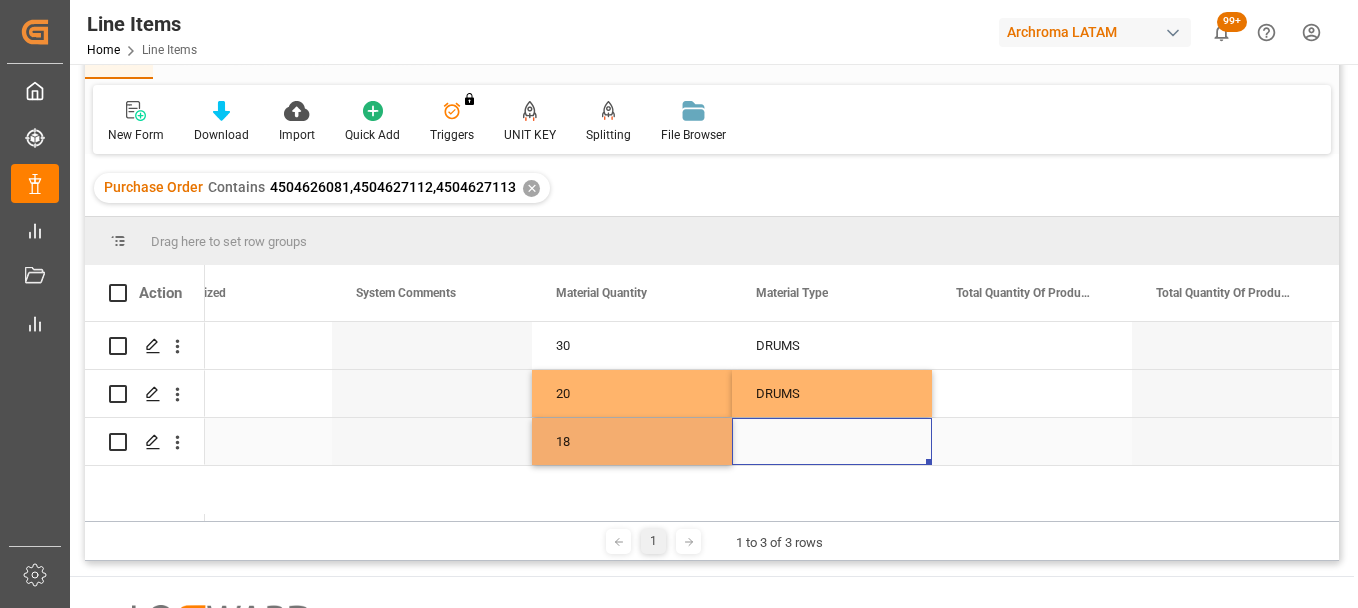 click at bounding box center [832, 441] 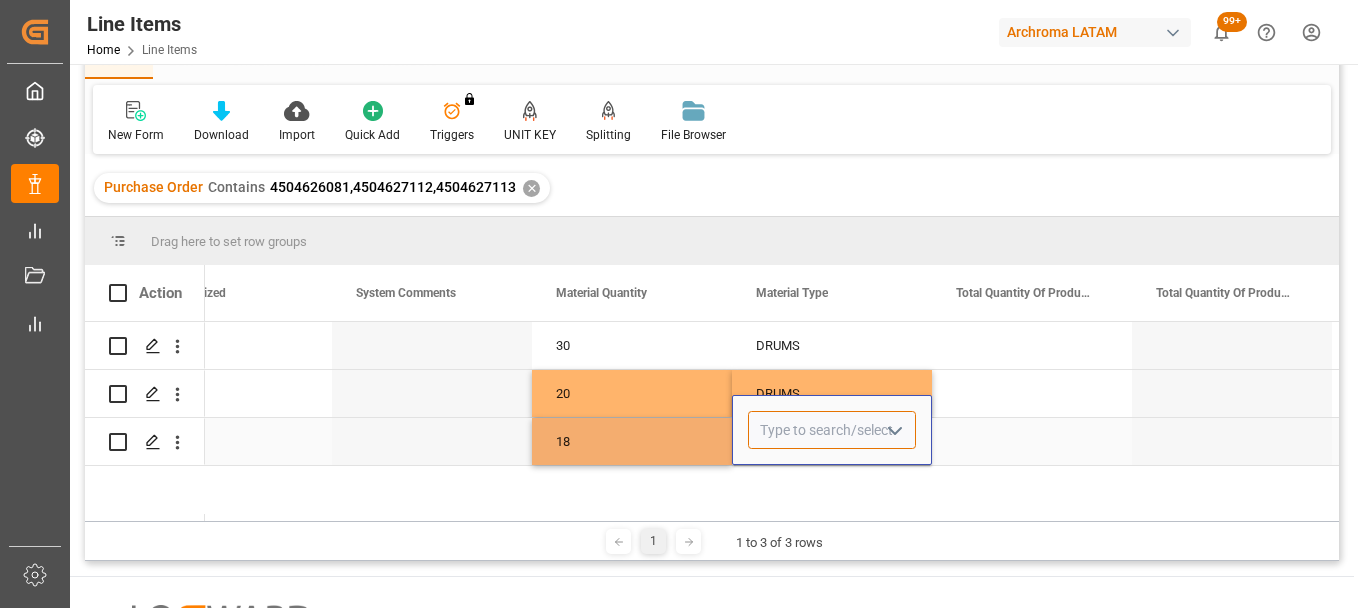 click at bounding box center (832, 430) 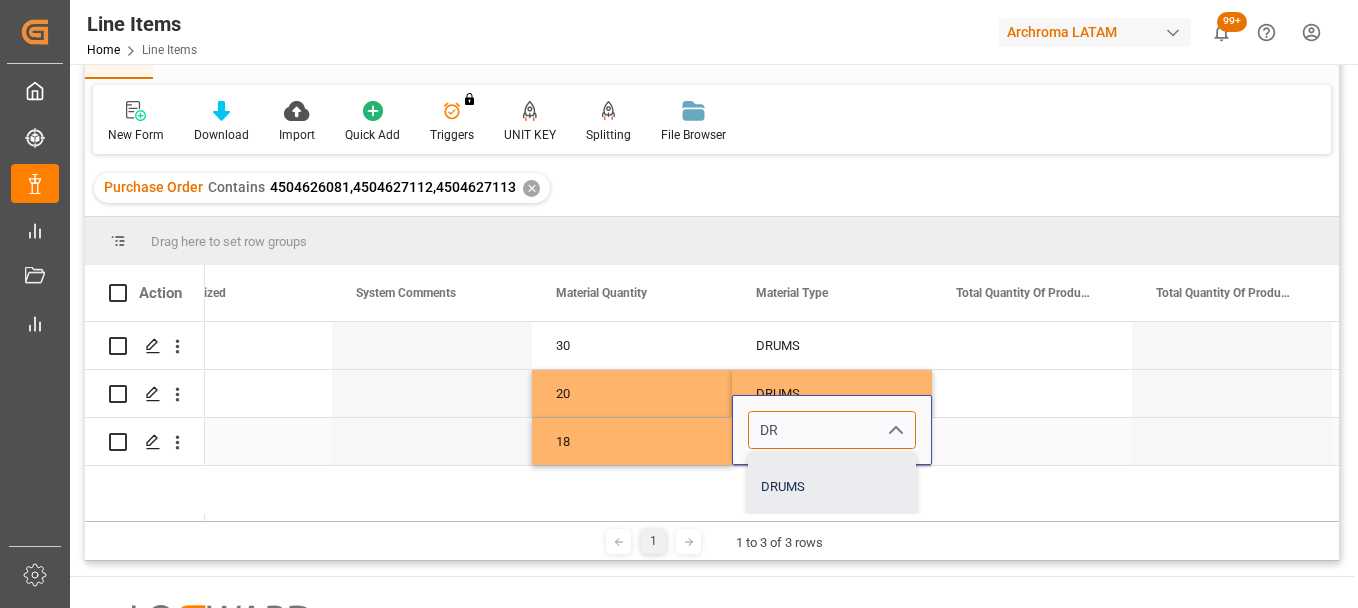click on "DRUMS" at bounding box center [832, 487] 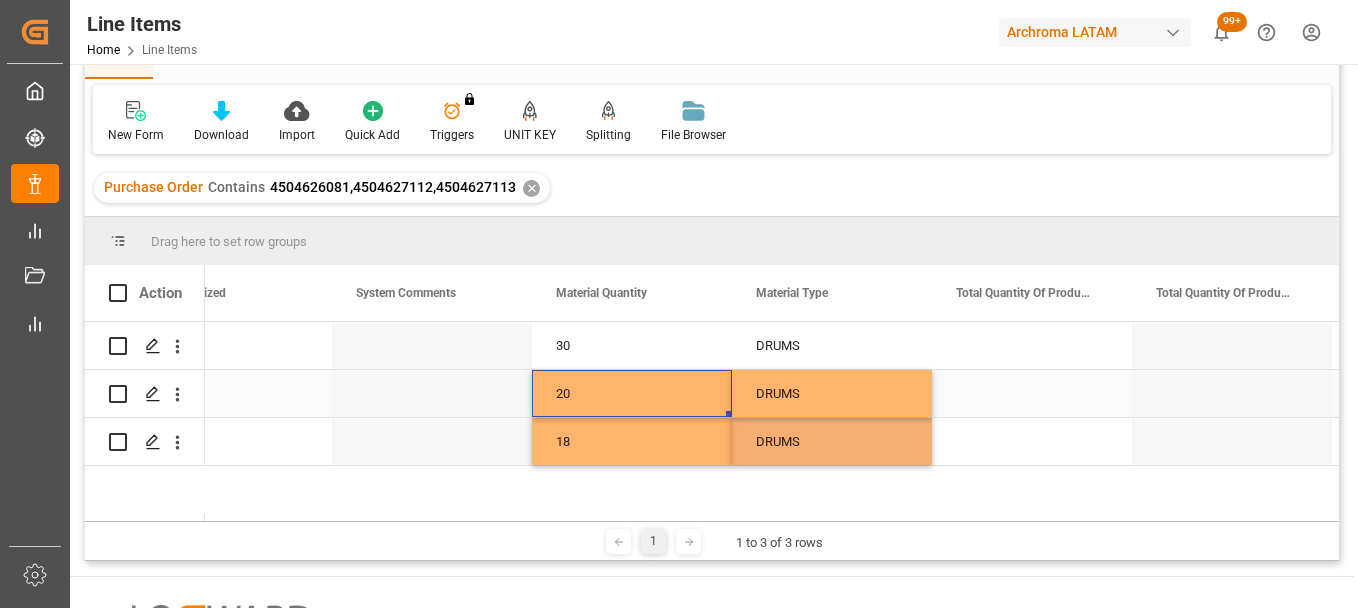 click on "20" at bounding box center (632, 393) 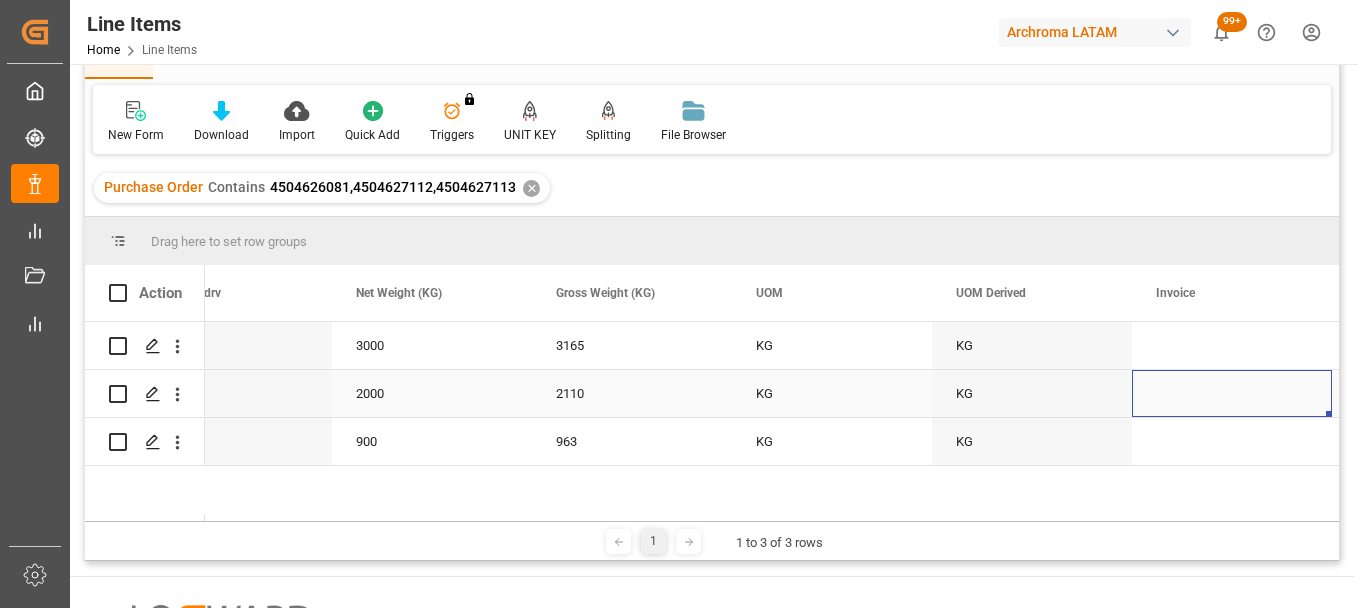 click at bounding box center [1232, 393] 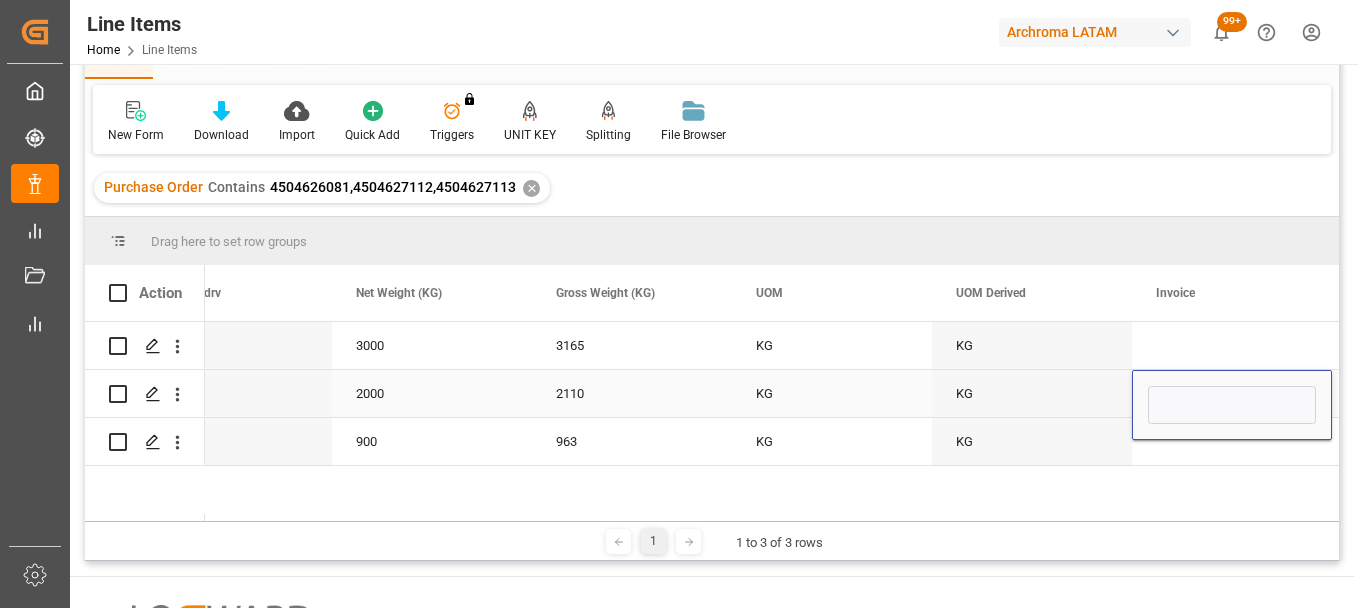 click at bounding box center [1232, 405] 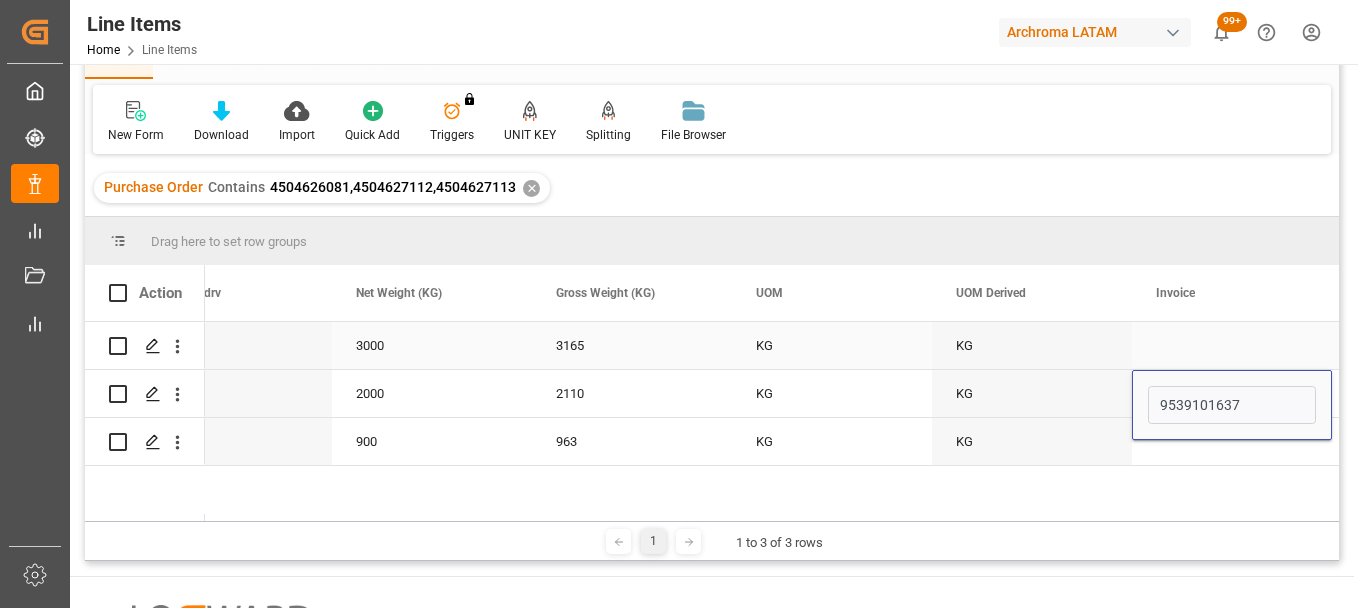 click at bounding box center [1232, 345] 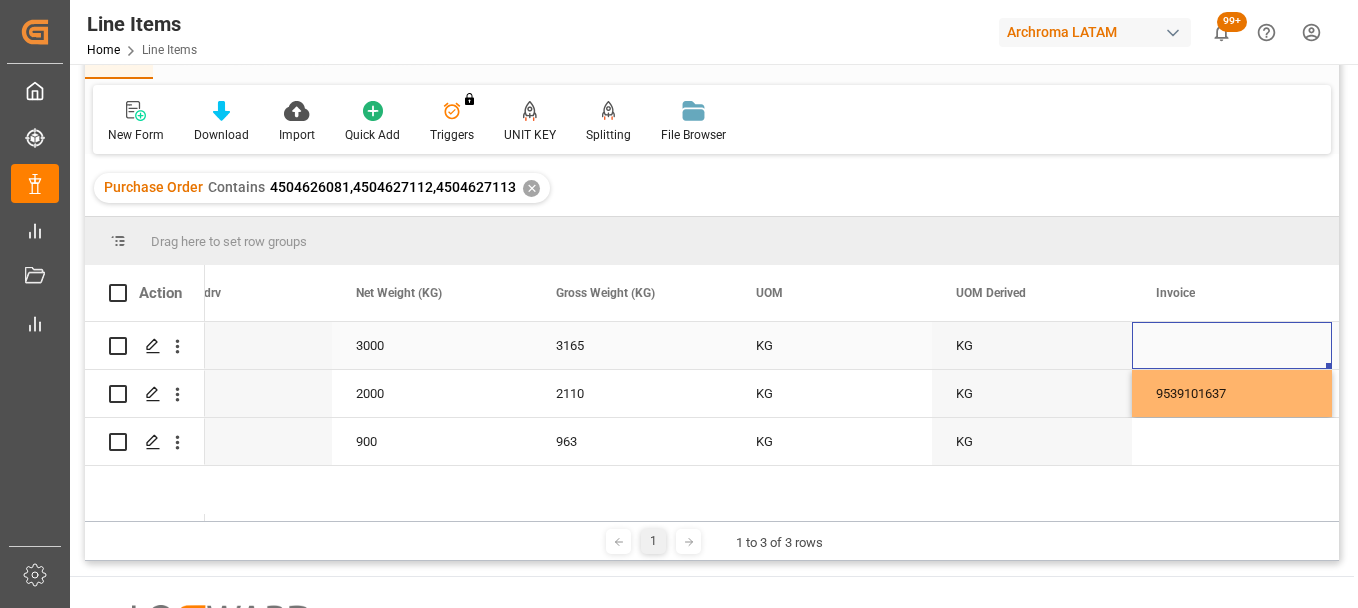 click at bounding box center (1232, 345) 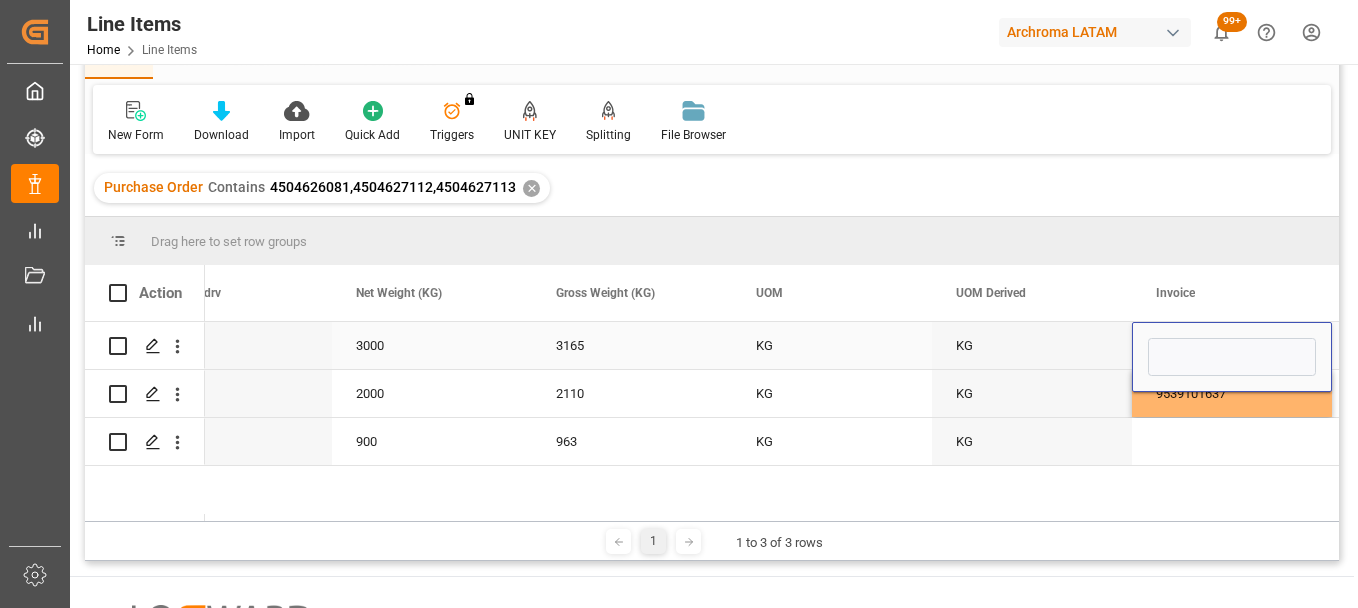 click at bounding box center [1232, 357] 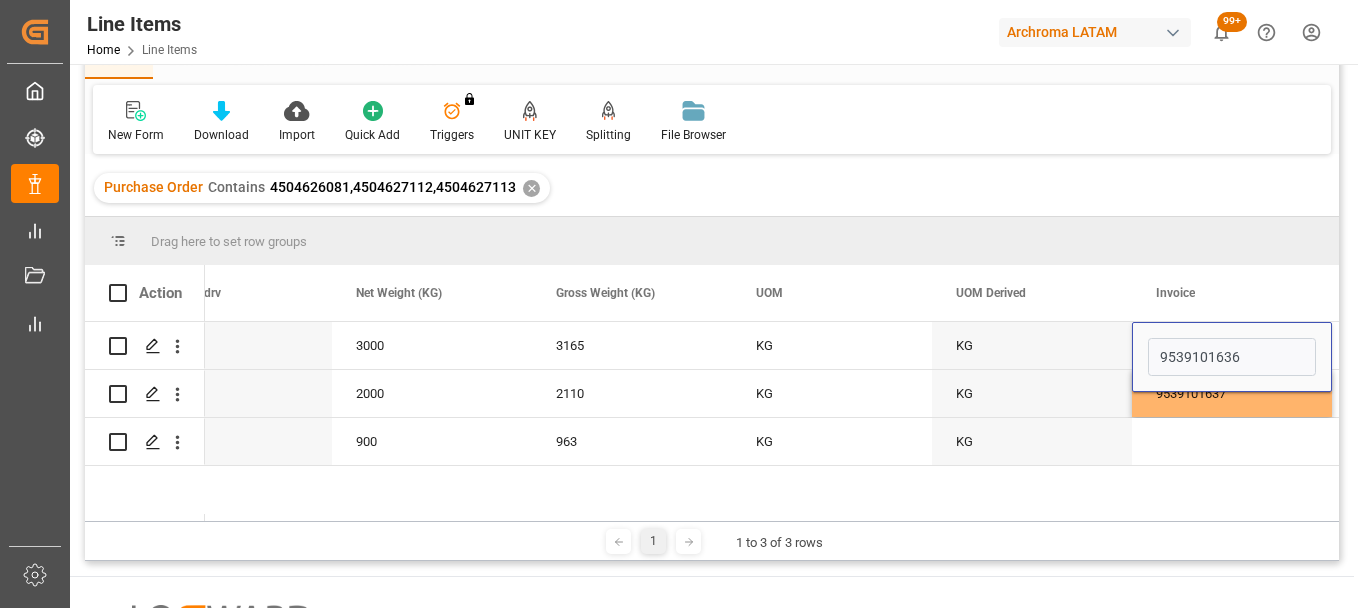 type on "9539101636" 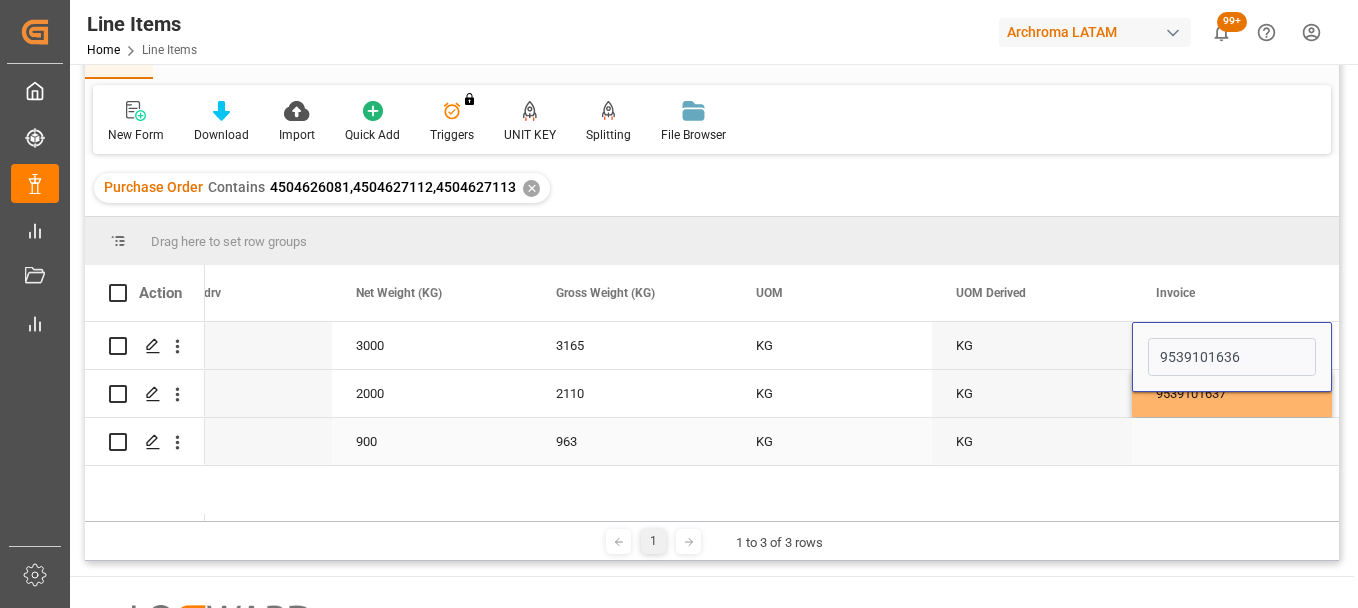 click at bounding box center (1232, 441) 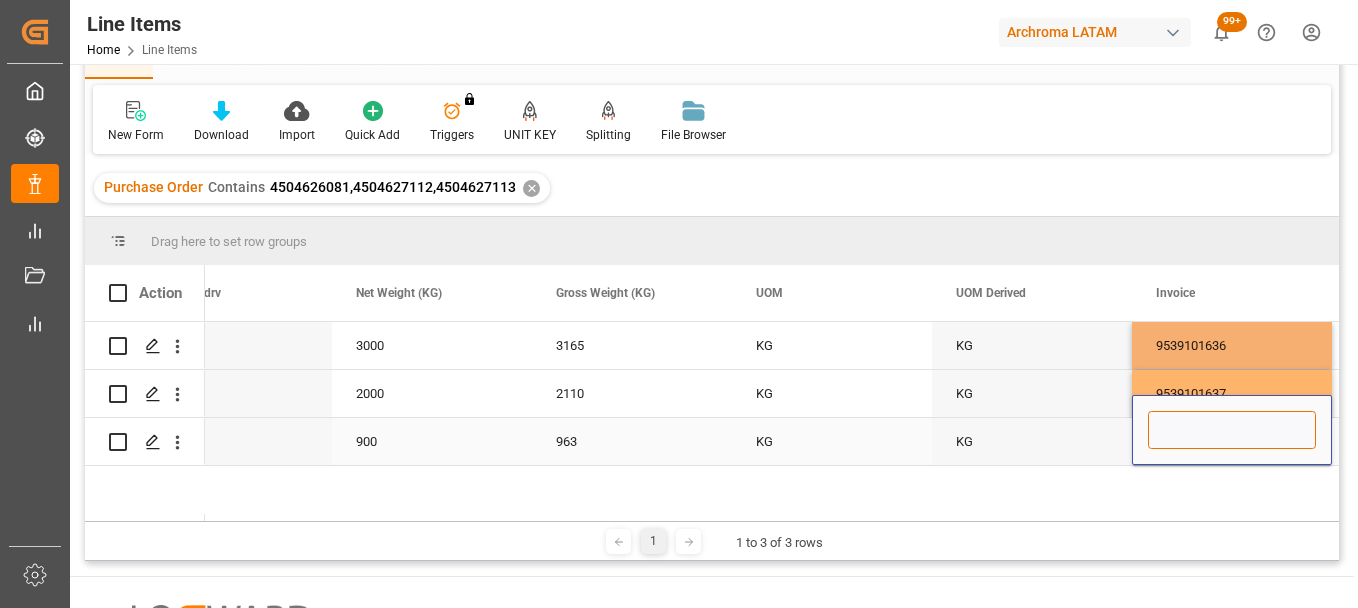 click at bounding box center [1232, 430] 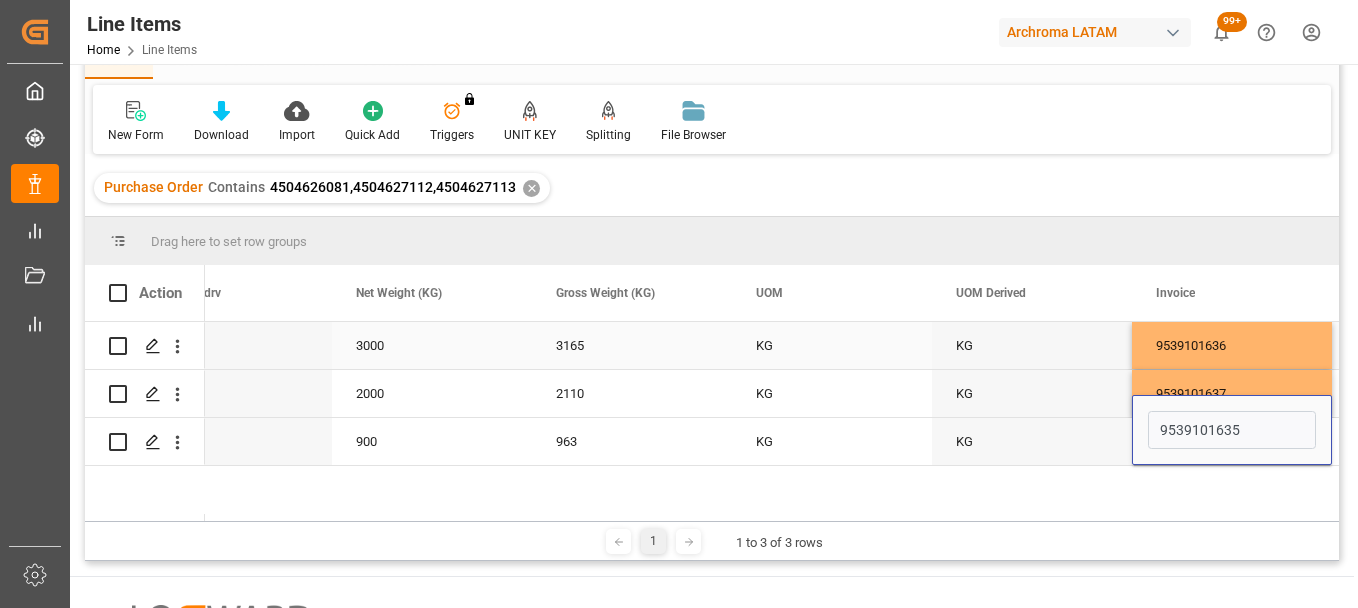 click on "9539101636" at bounding box center [1232, 345] 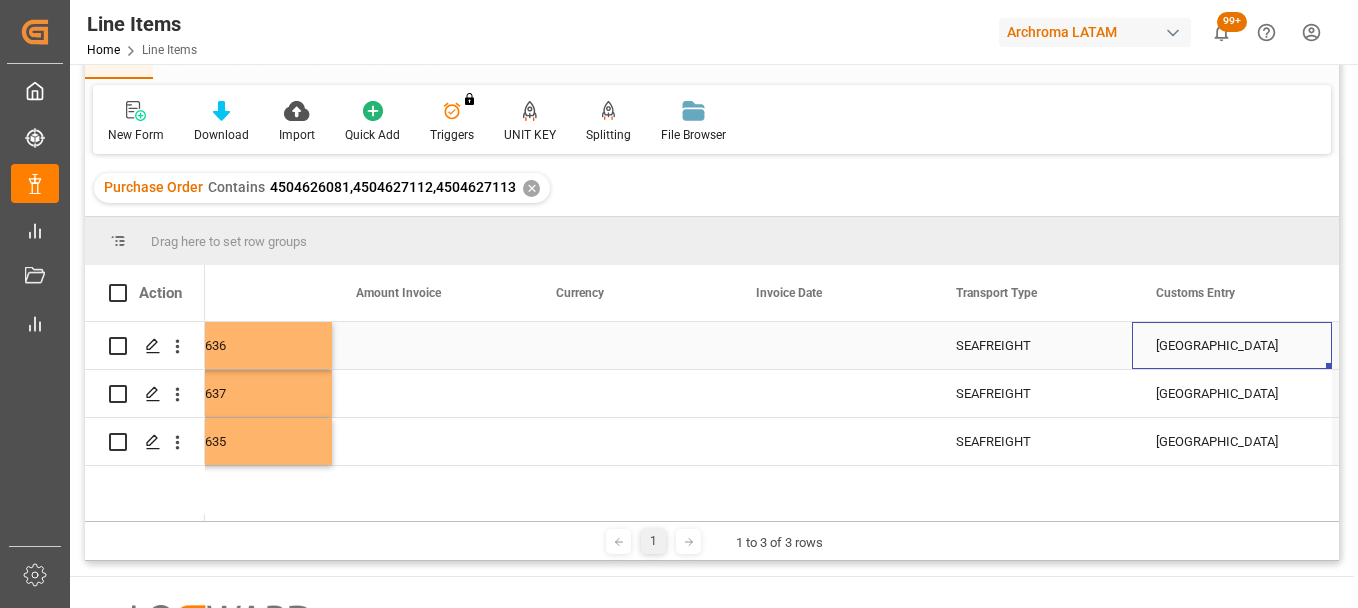 click at bounding box center [832, 345] 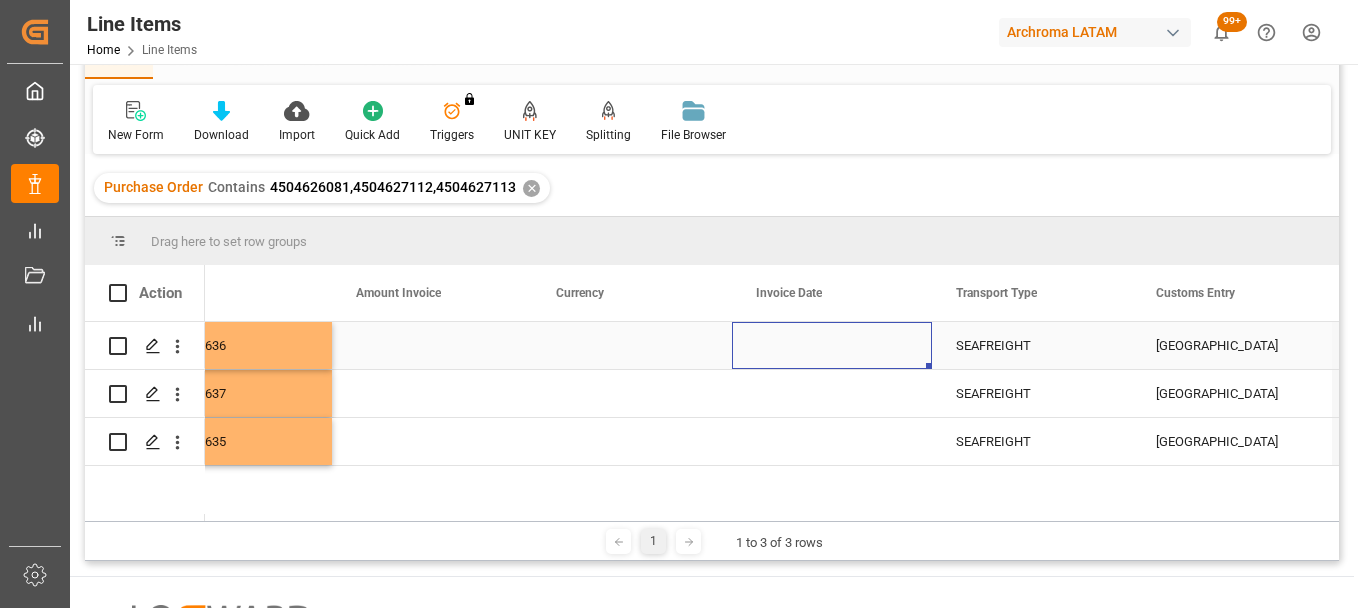 click at bounding box center [832, 345] 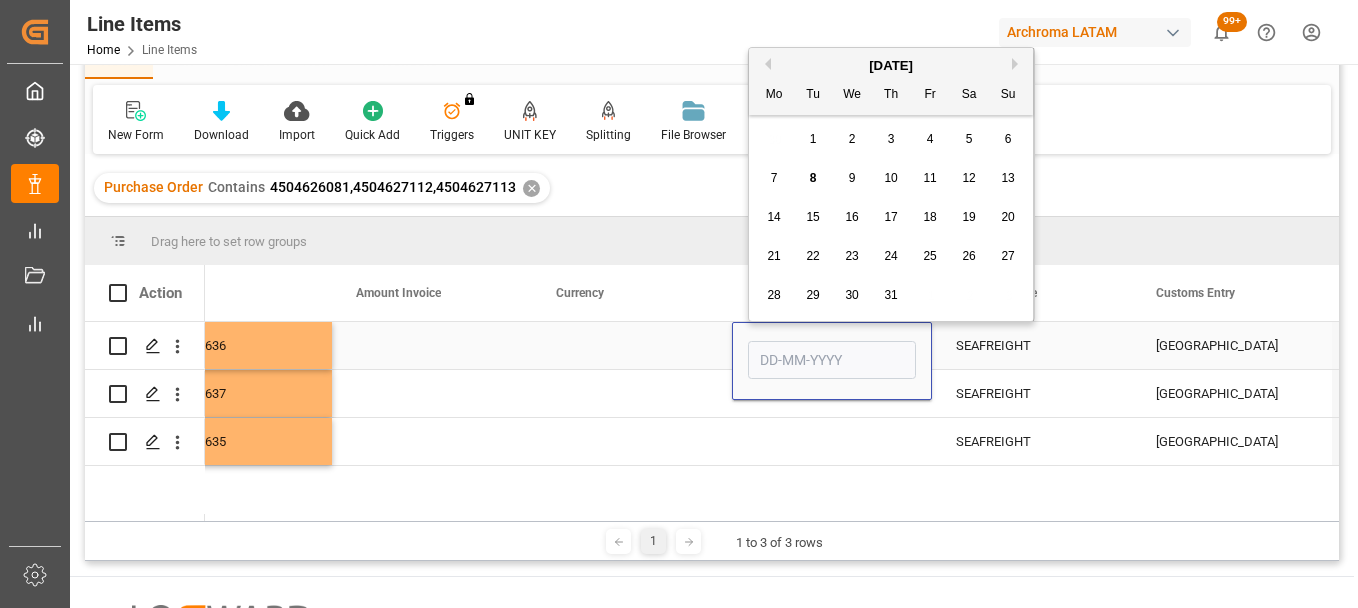 click at bounding box center (832, 360) 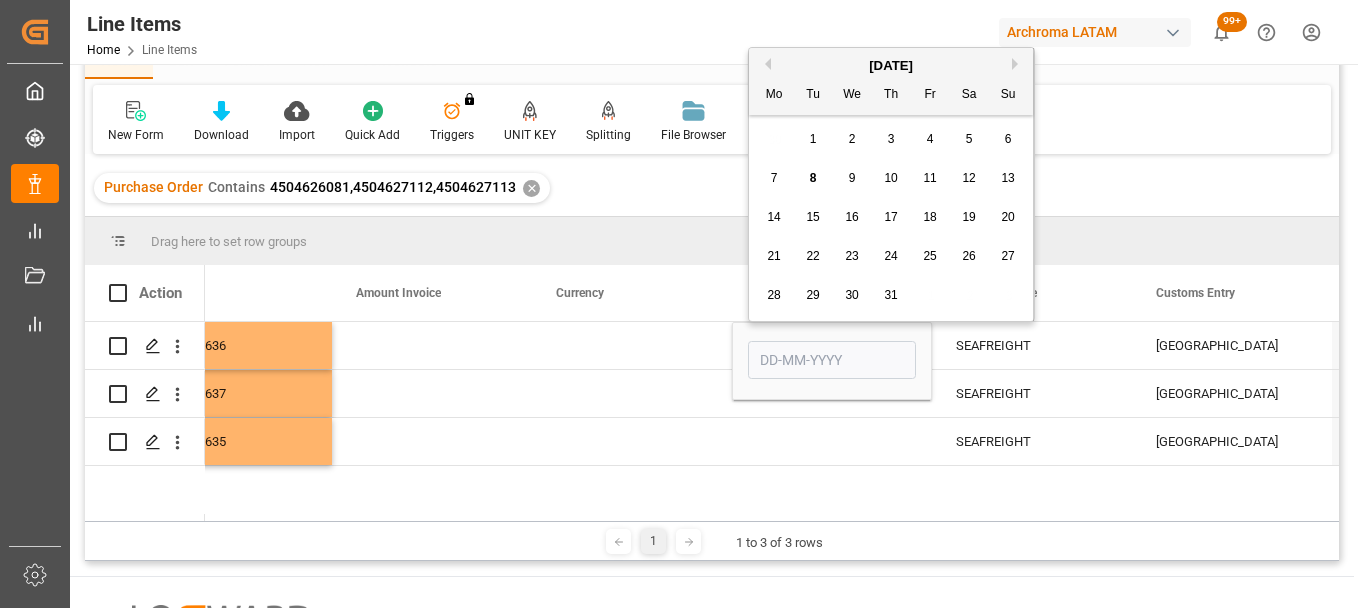 drag, startPoint x: 765, startPoint y: 60, endPoint x: 769, endPoint y: 91, distance: 31.257 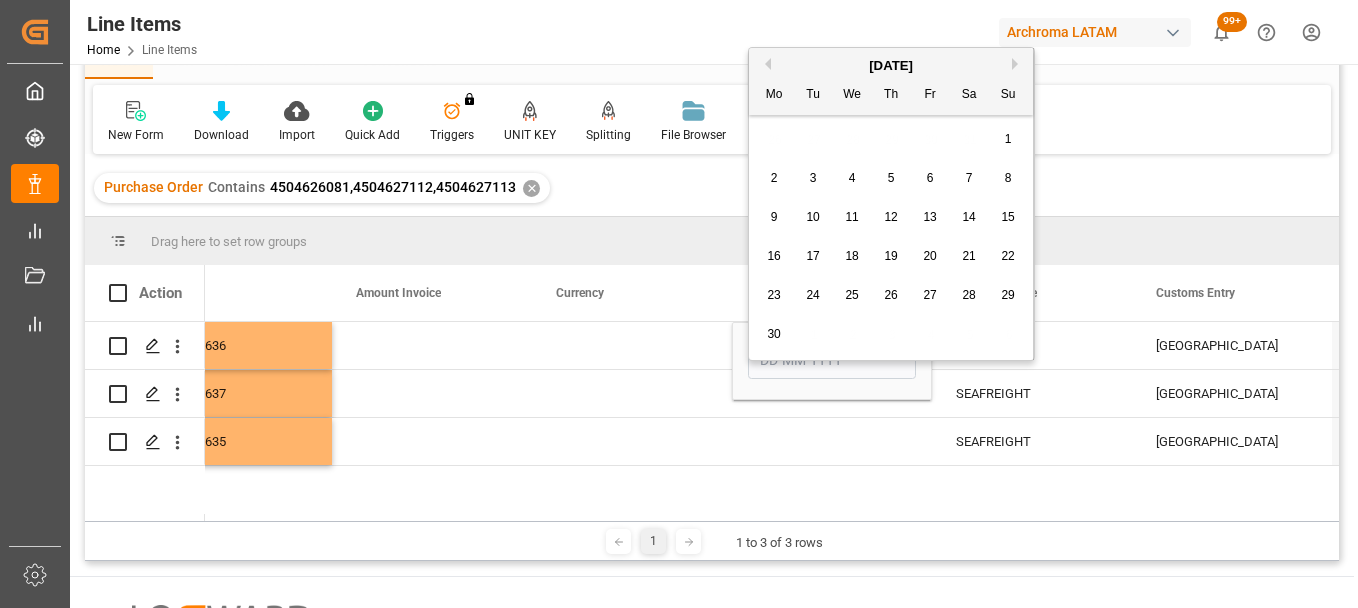 click on "30" at bounding box center (774, 335) 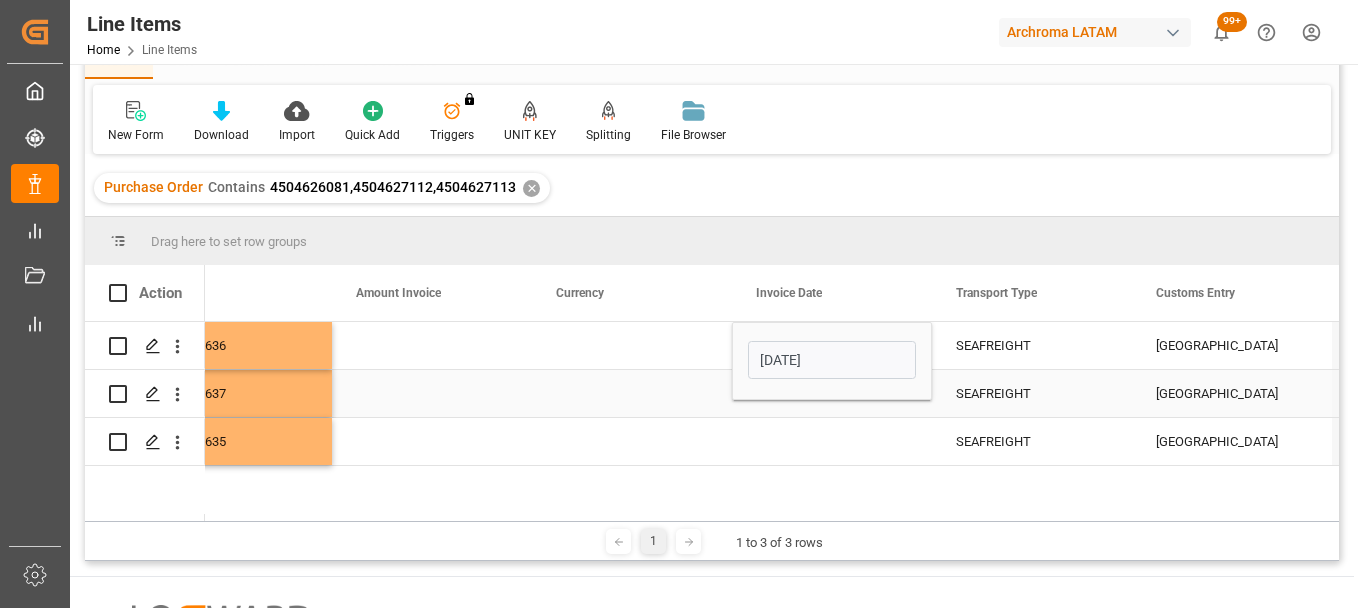click at bounding box center (832, 393) 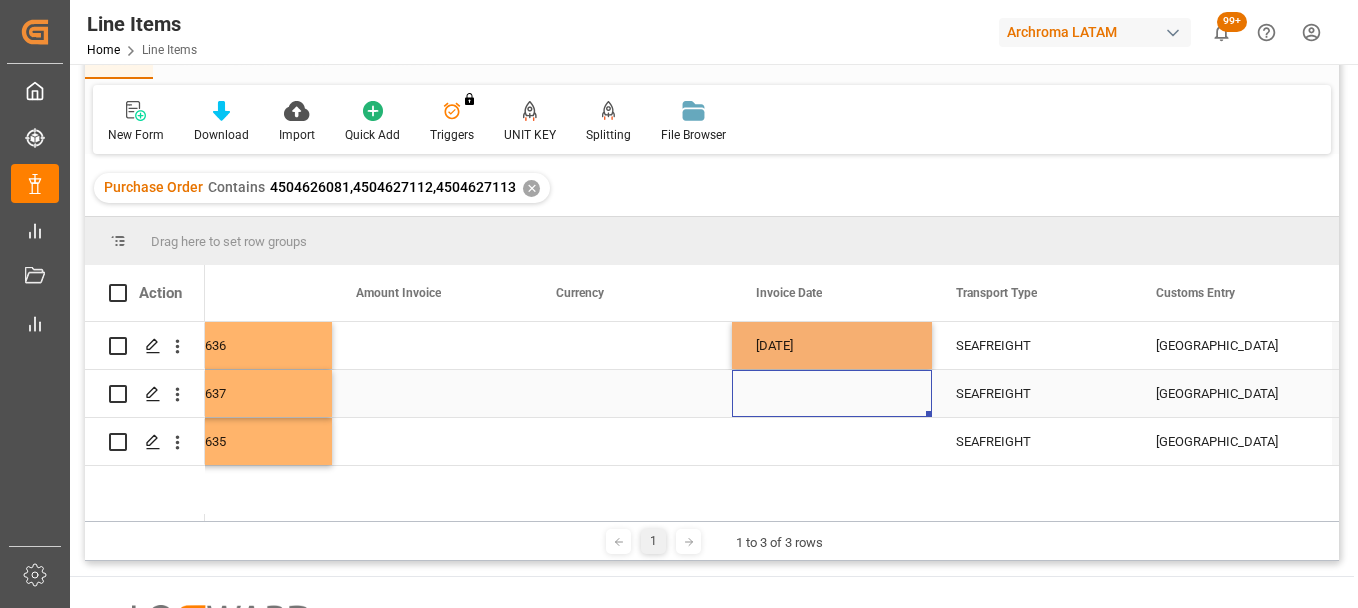 click at bounding box center (832, 393) 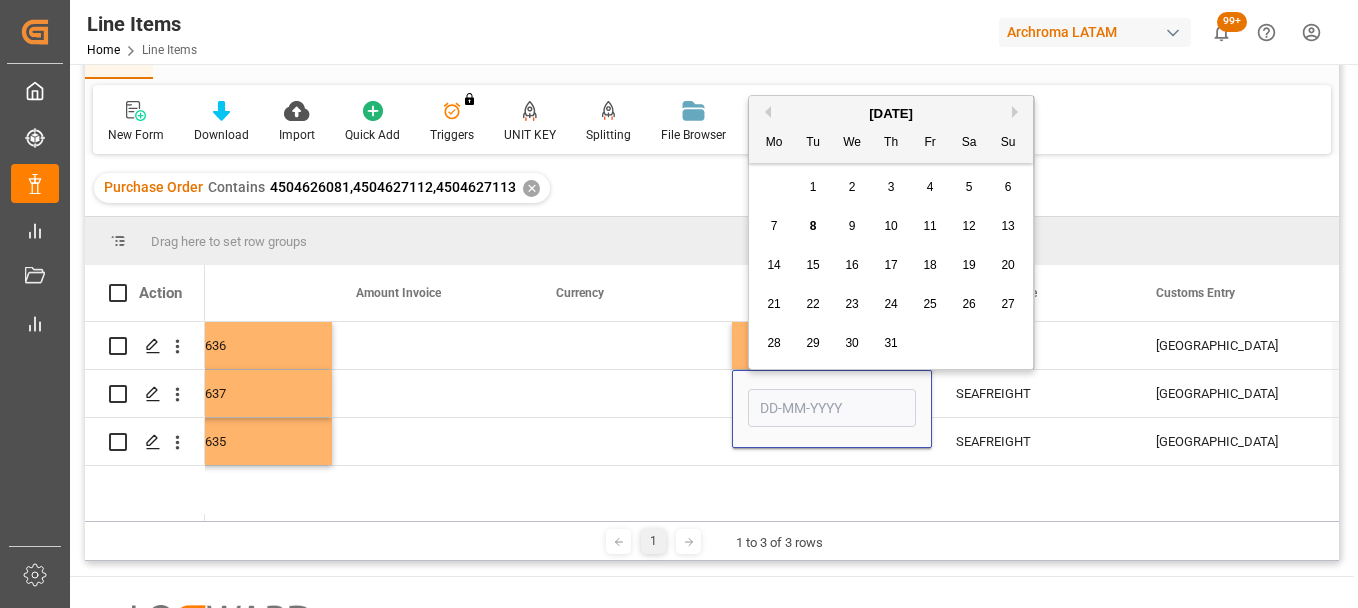 drag, startPoint x: 762, startPoint y: 108, endPoint x: 778, endPoint y: 143, distance: 38.483765 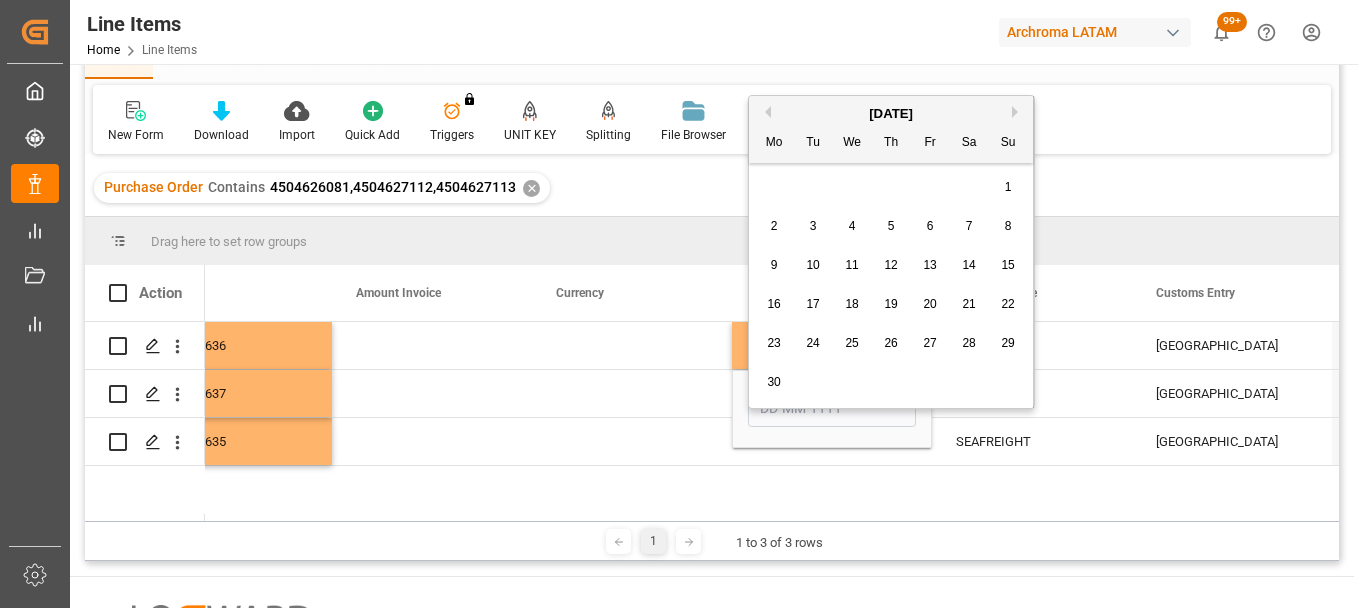click on "30" at bounding box center (774, 383) 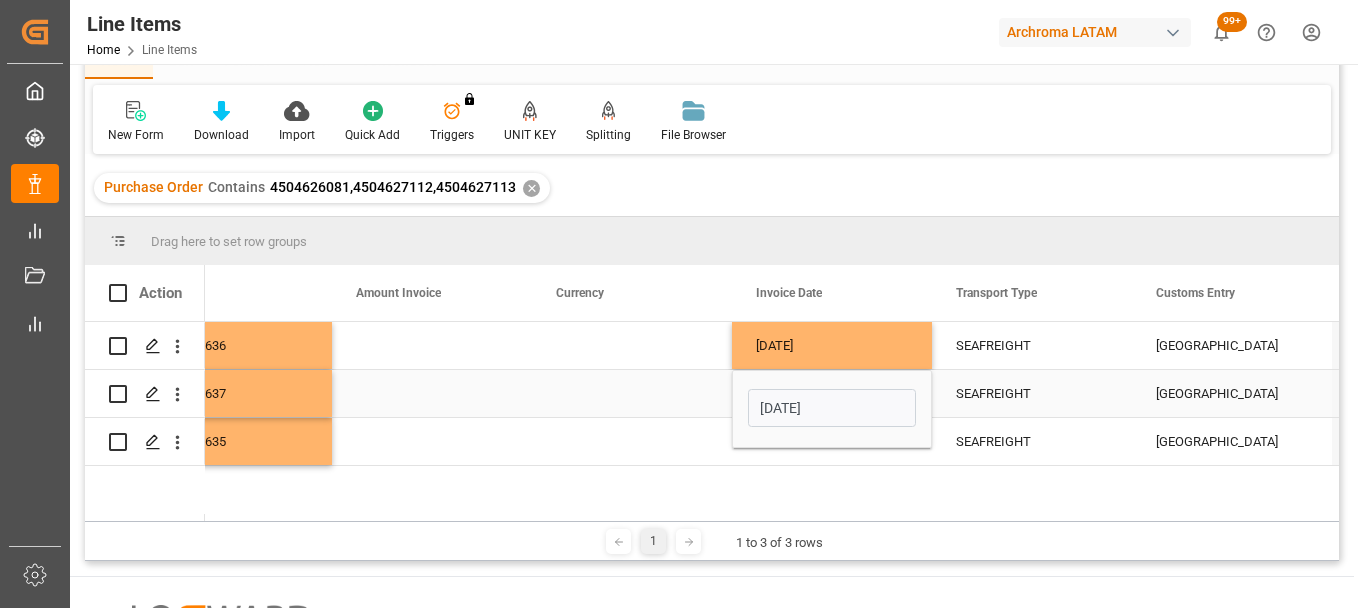 click at bounding box center (832, 441) 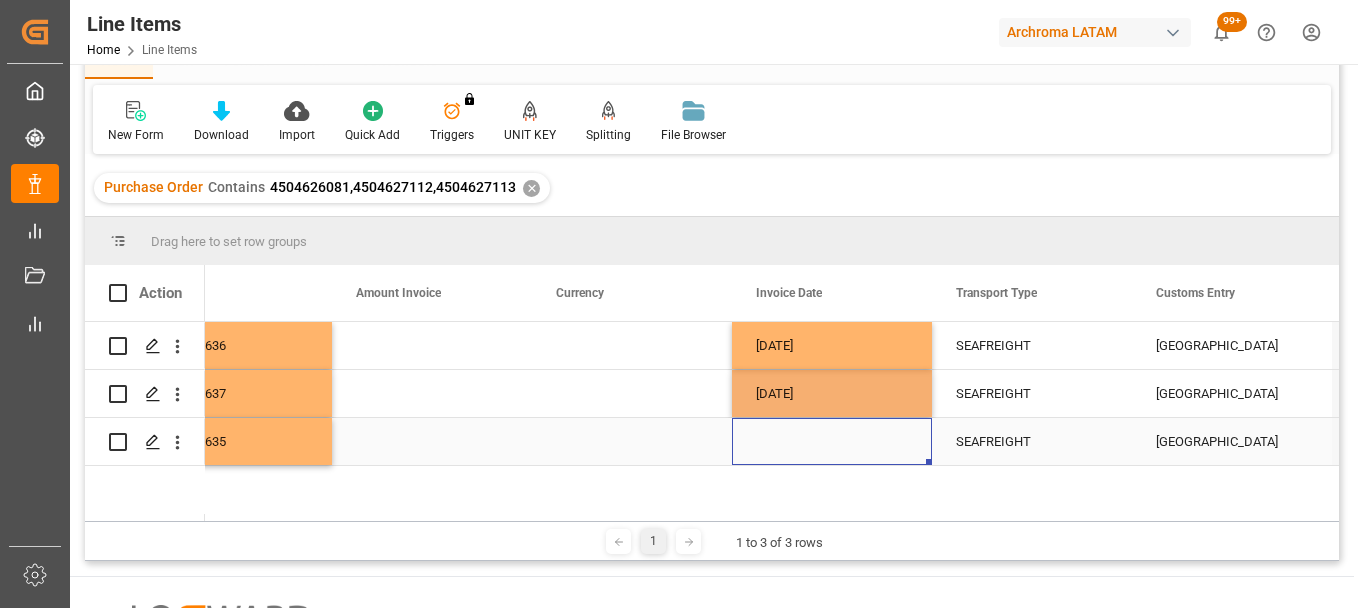 click at bounding box center (832, 441) 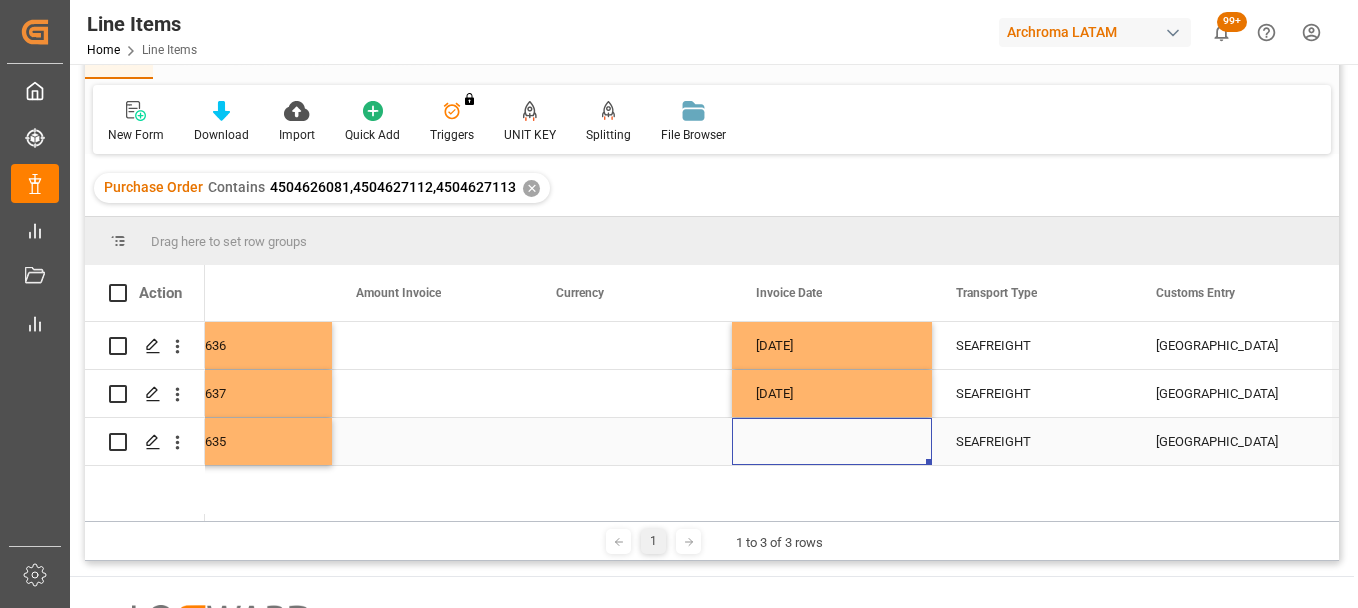 click at bounding box center [832, 441] 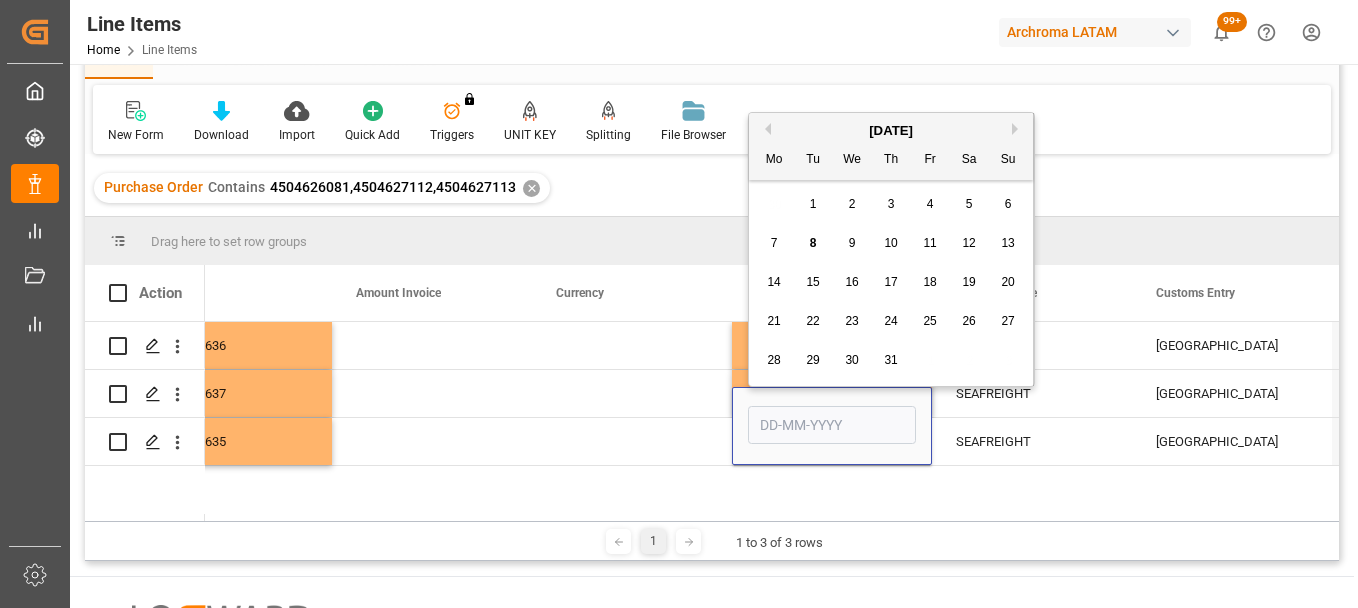 click on "Previous Month" at bounding box center [765, 129] 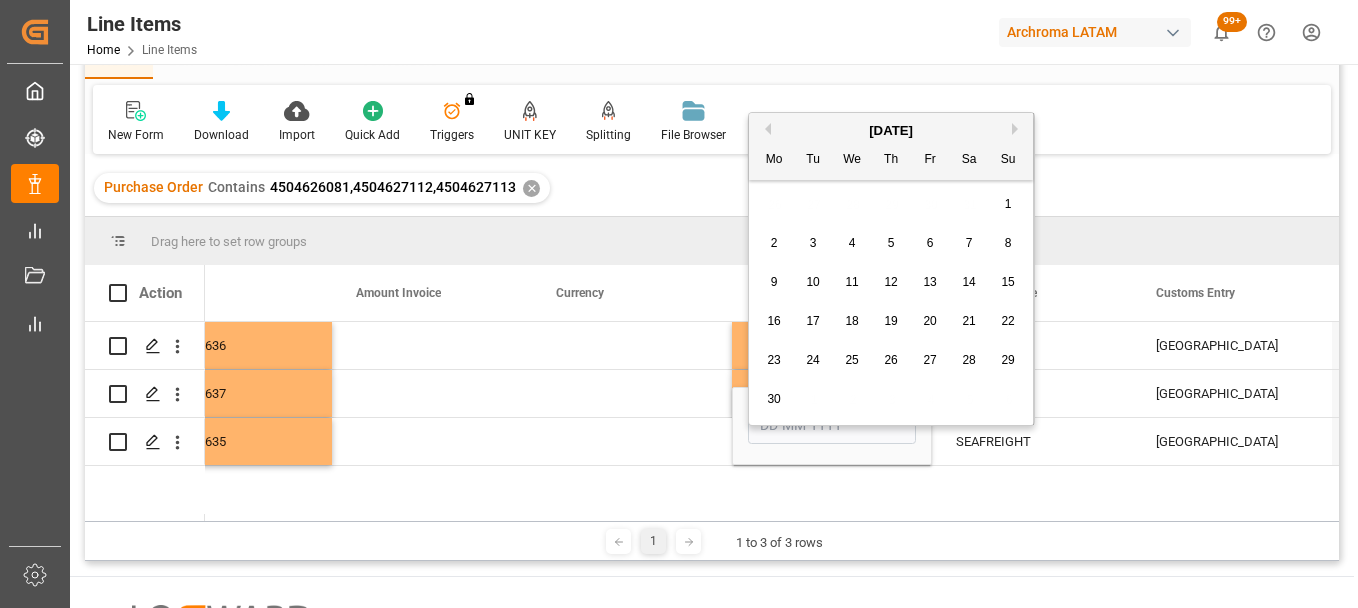 click on "30" at bounding box center (773, 399) 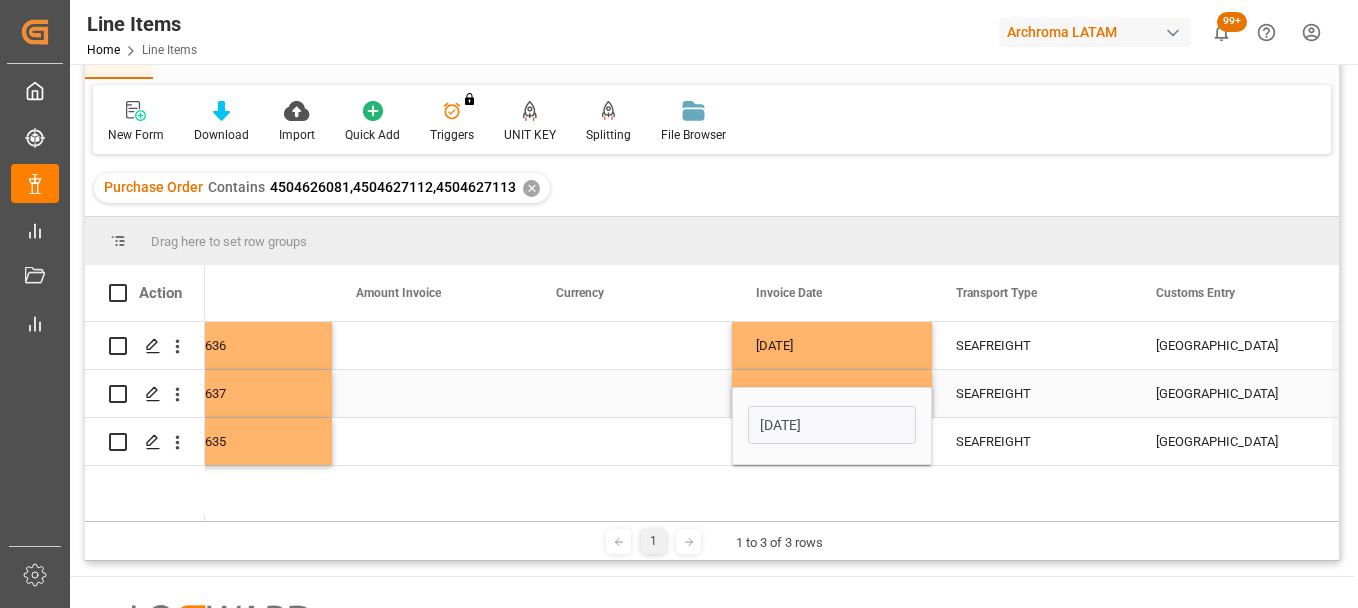 click at bounding box center [632, 345] 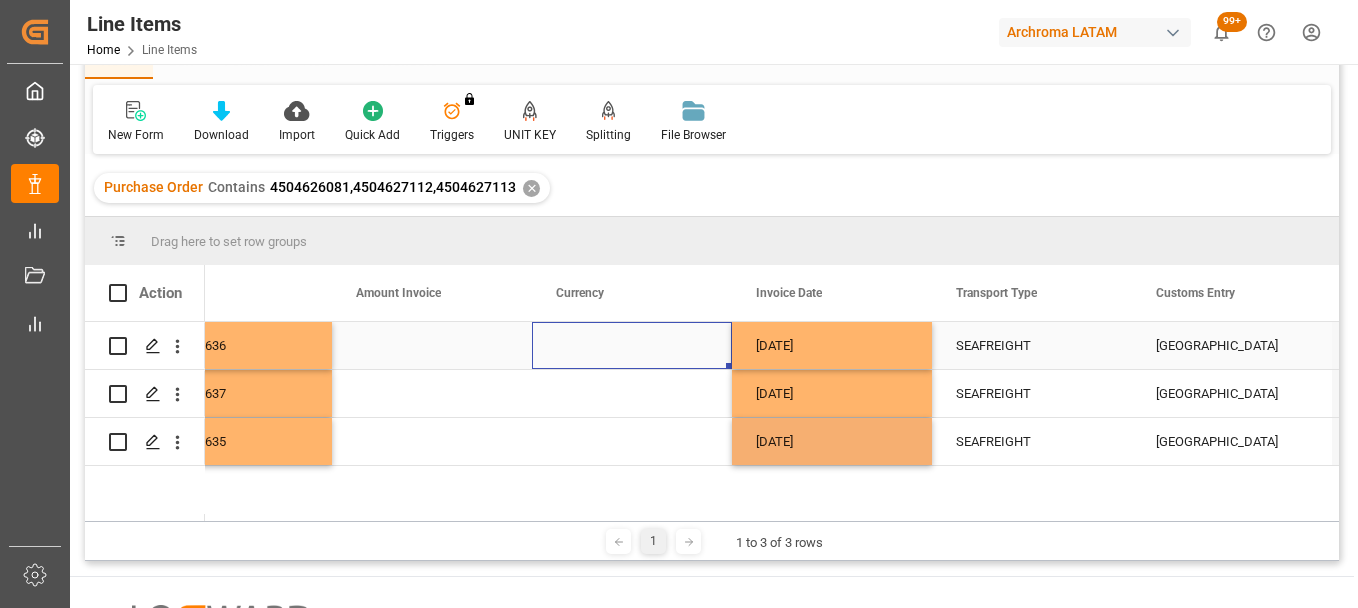 click at bounding box center (632, 345) 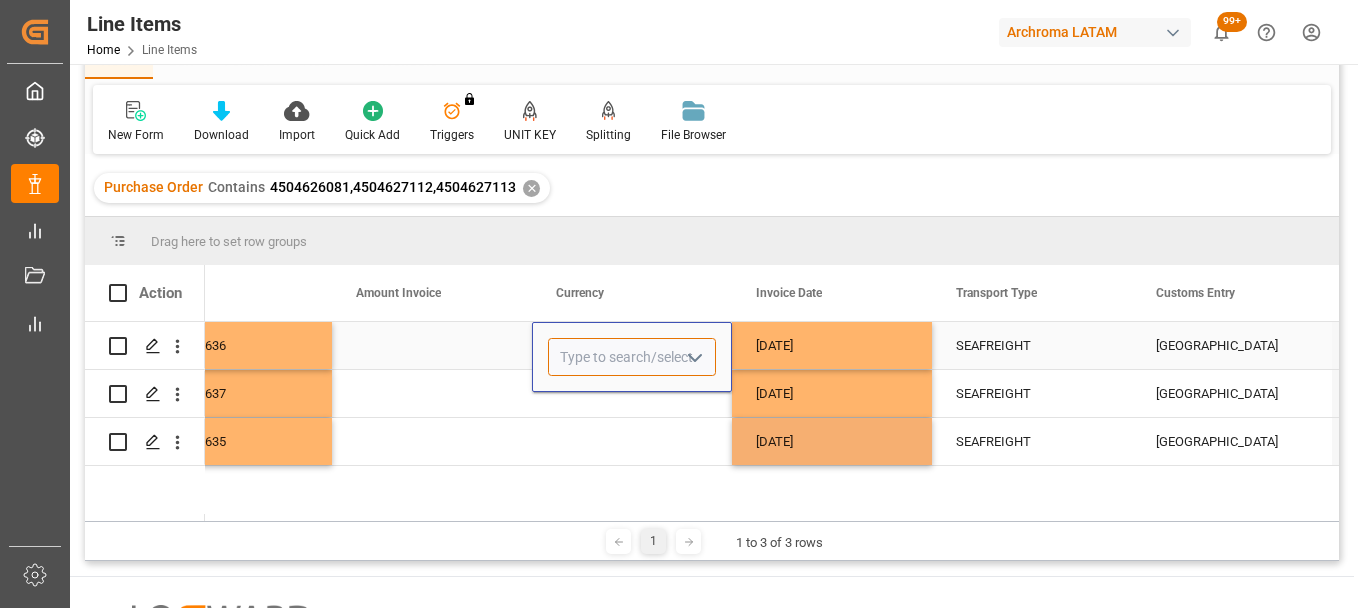 click at bounding box center (632, 357) 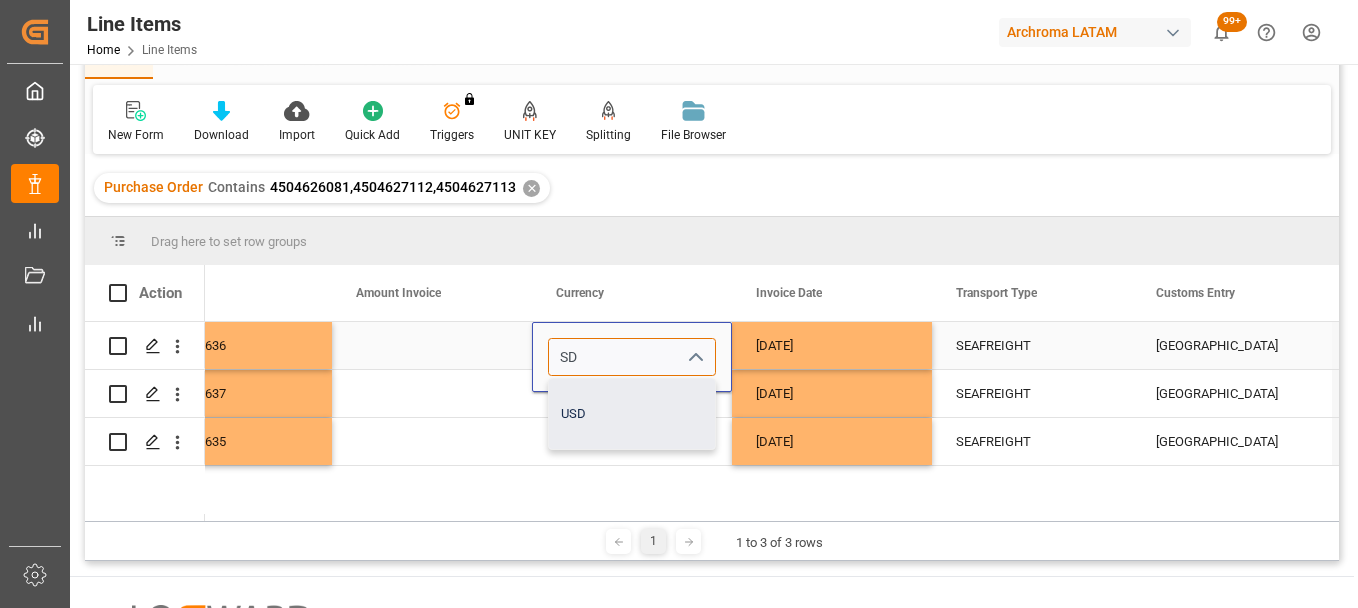 click on "USD" at bounding box center [632, 414] 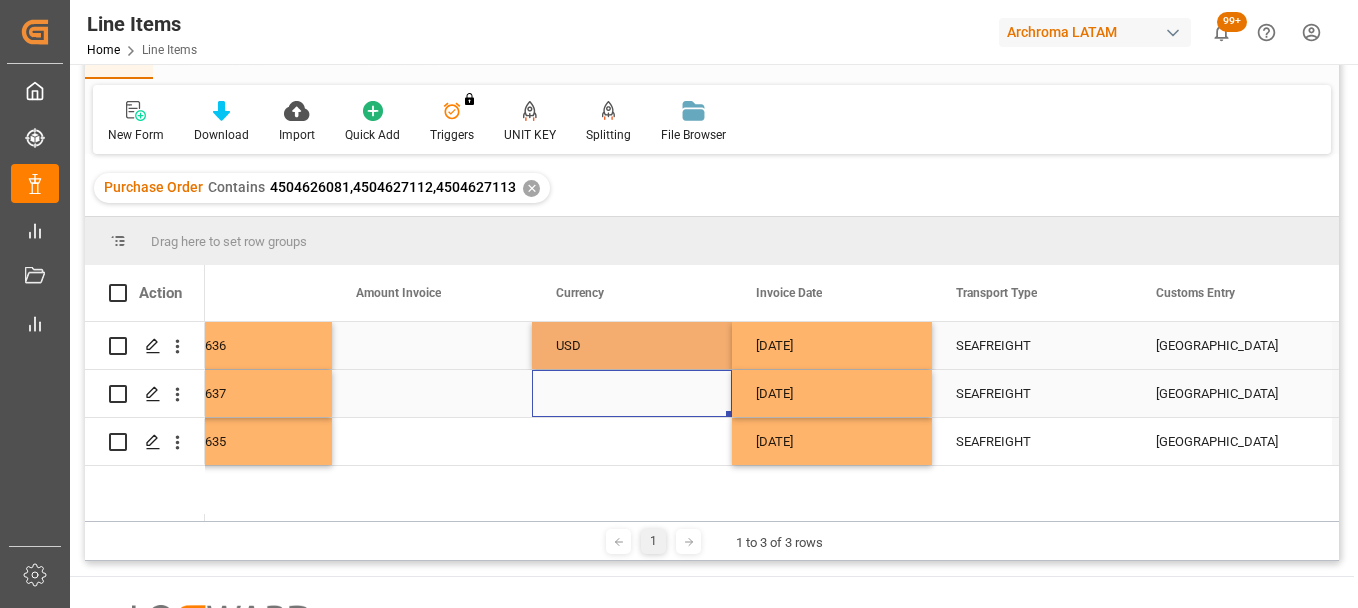 click at bounding box center [632, 393] 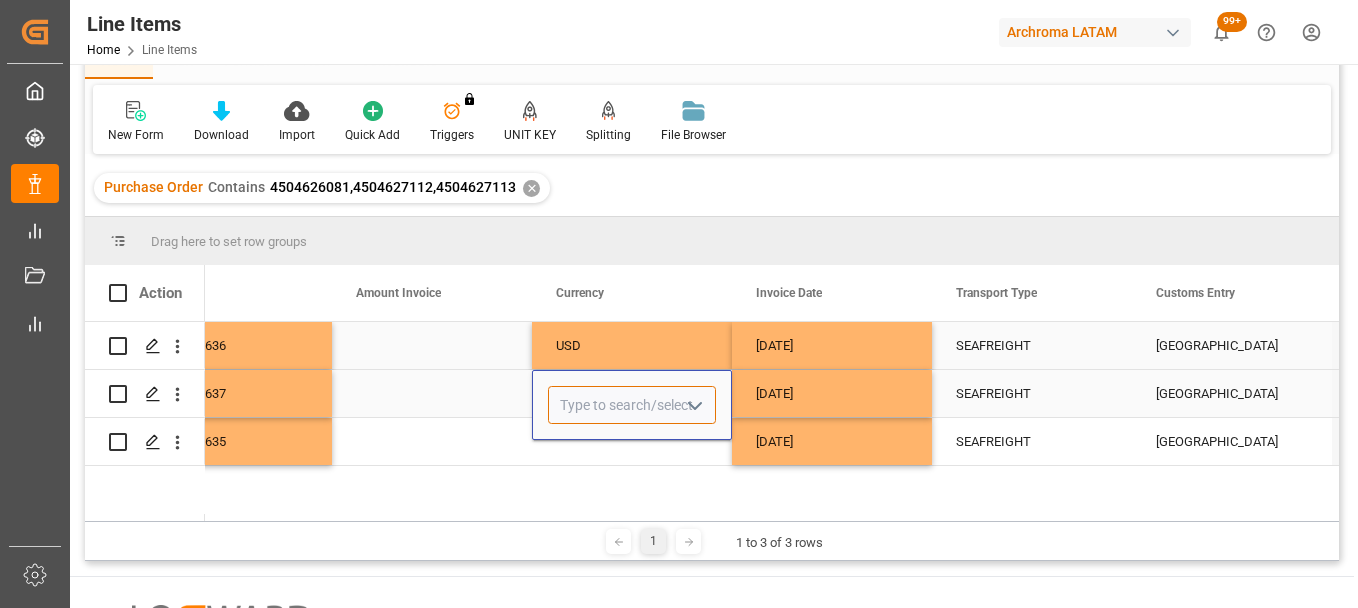 click at bounding box center [632, 405] 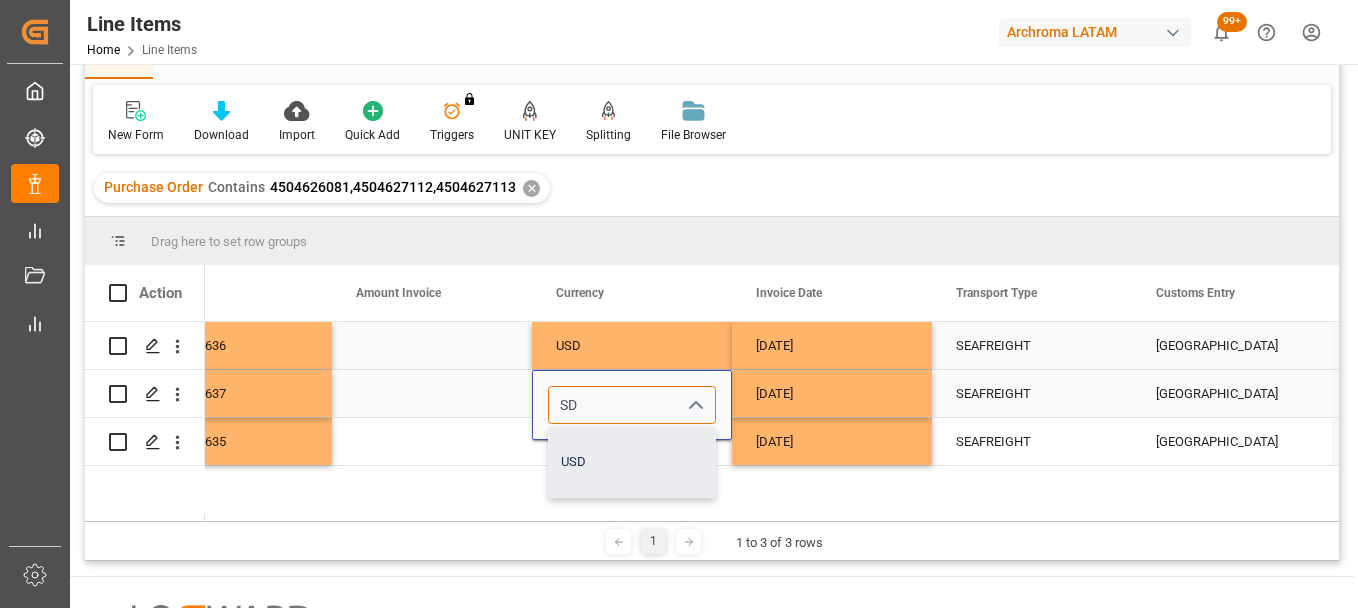click on "USD" at bounding box center [632, 462] 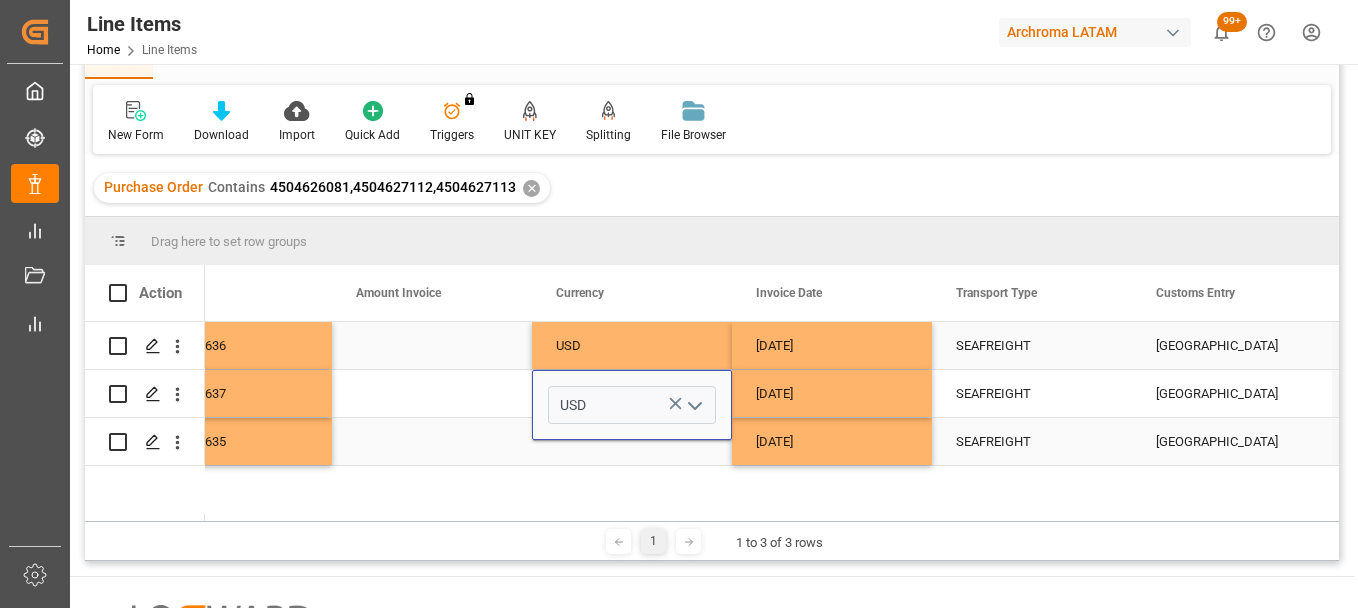 click at bounding box center [632, 441] 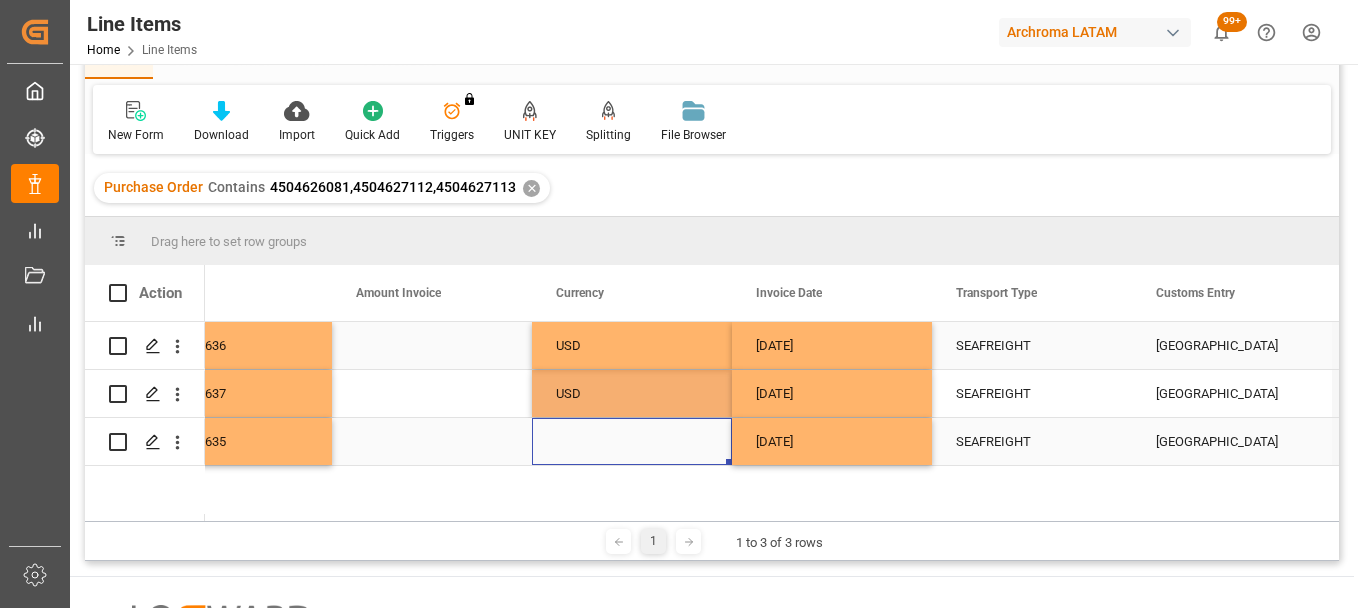 click at bounding box center [632, 441] 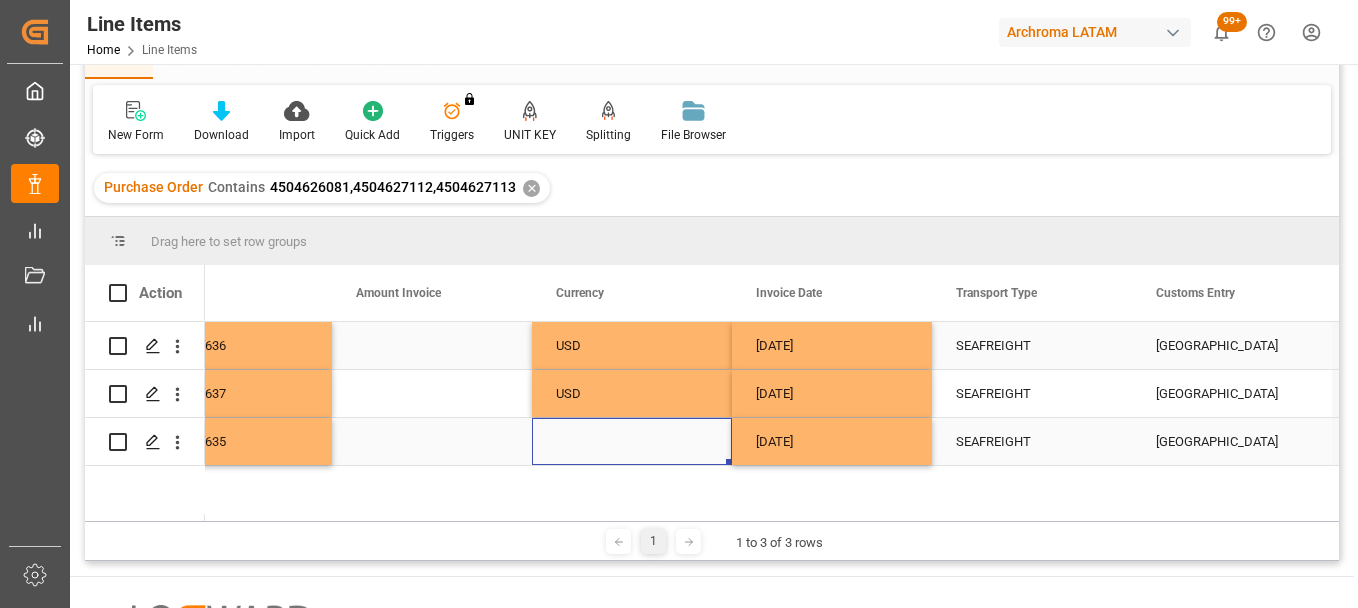 click at bounding box center (632, 441) 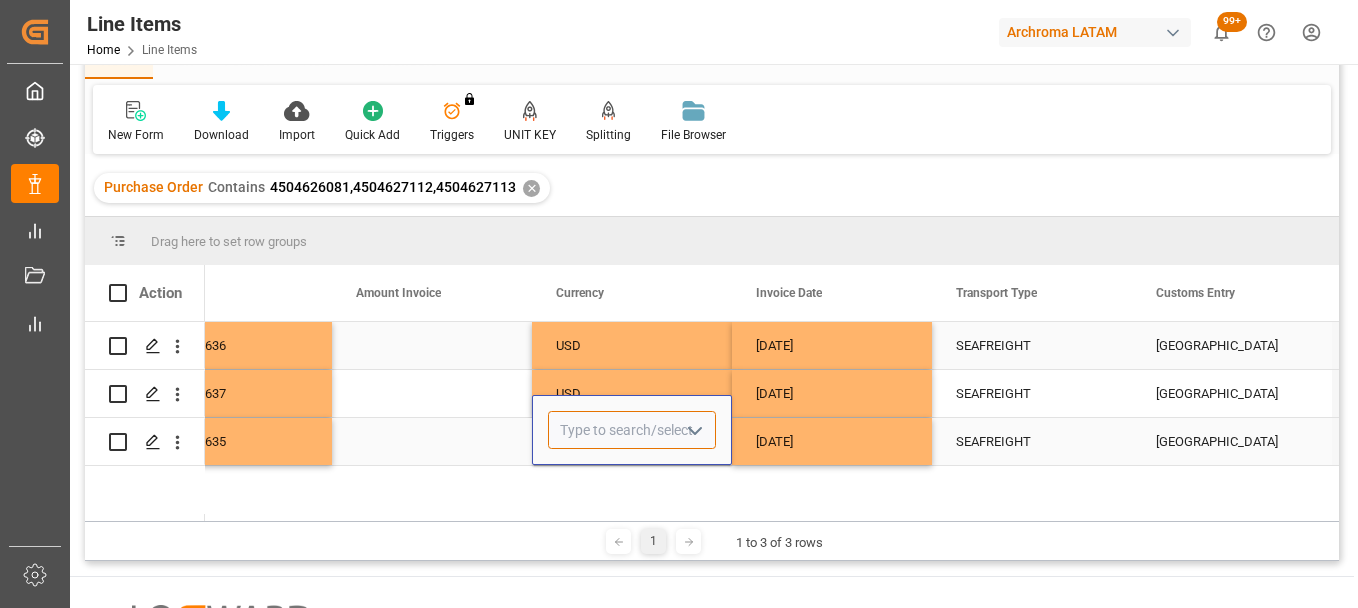 click at bounding box center (632, 430) 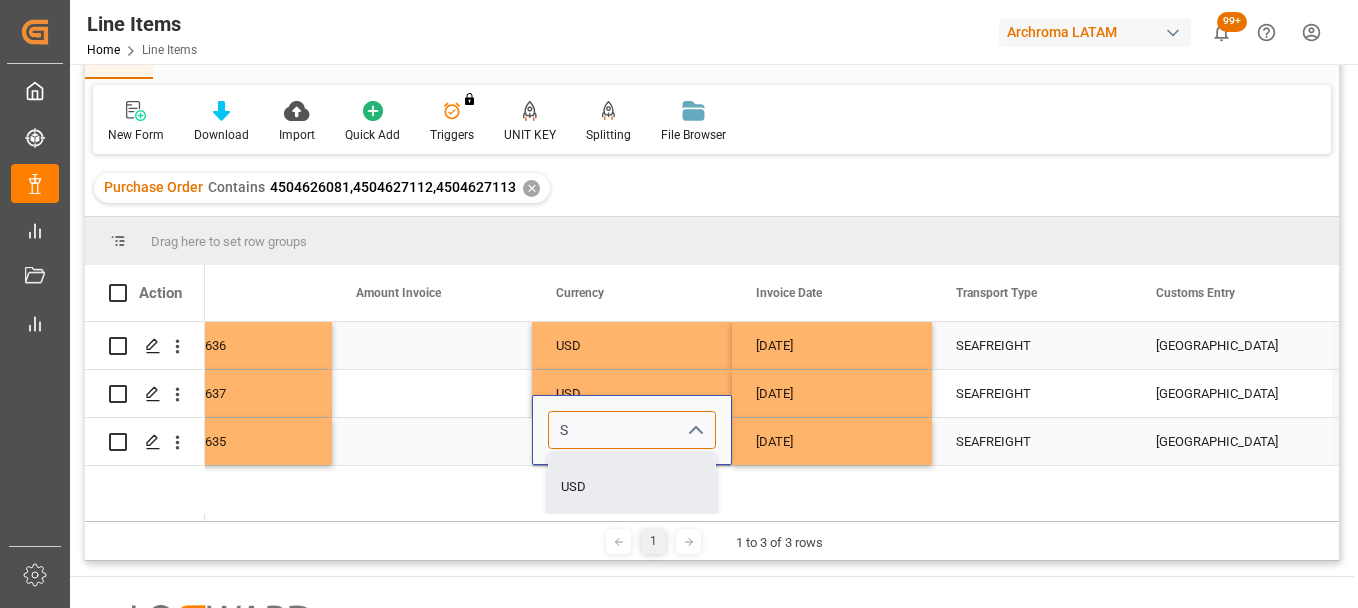 drag, startPoint x: 598, startPoint y: 473, endPoint x: 613, endPoint y: 450, distance: 27.45906 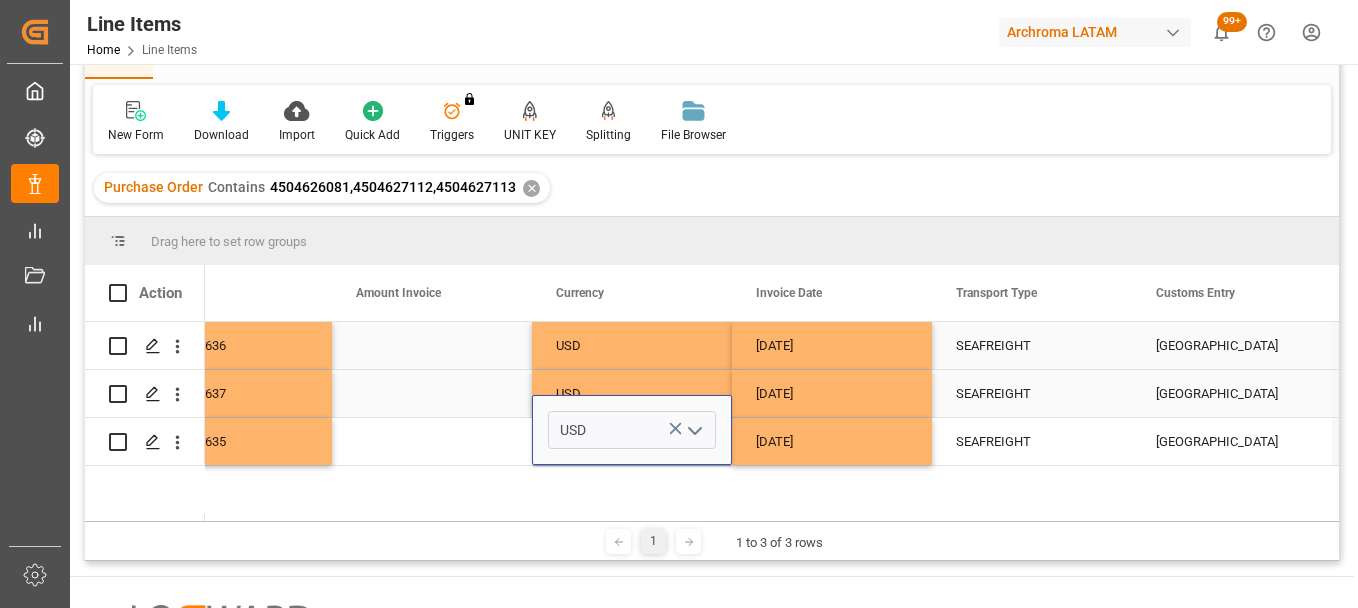 click on "30-06-2025" at bounding box center [832, 393] 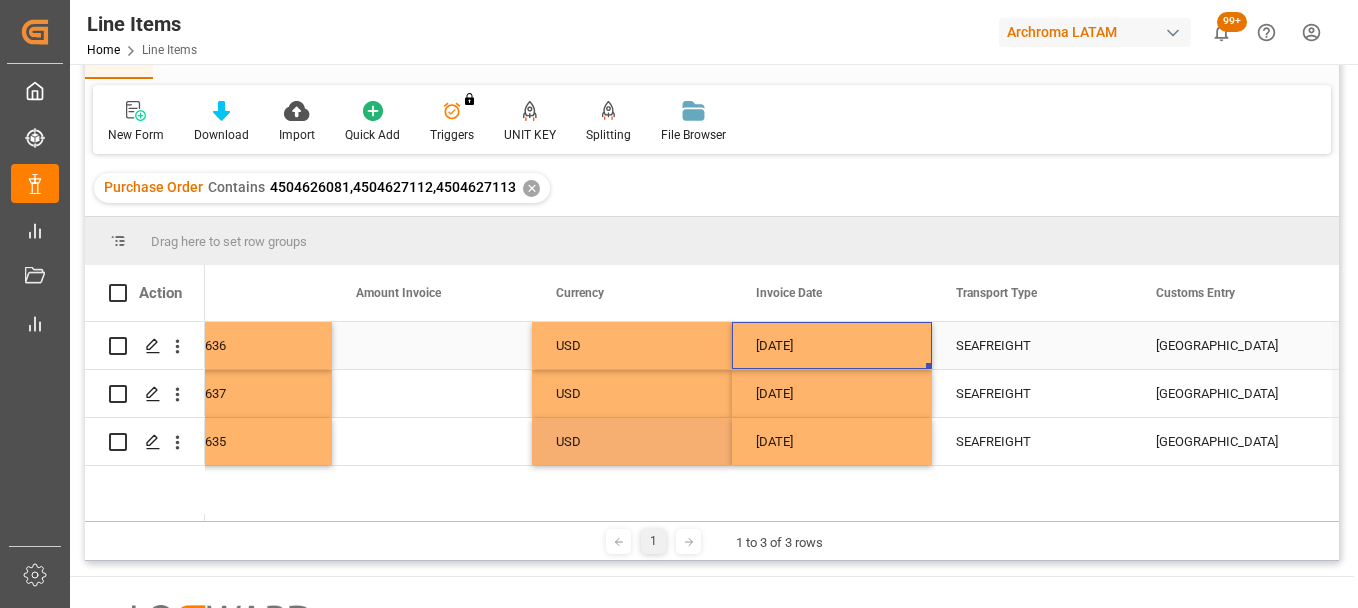 click on "30-06-2025" at bounding box center [832, 345] 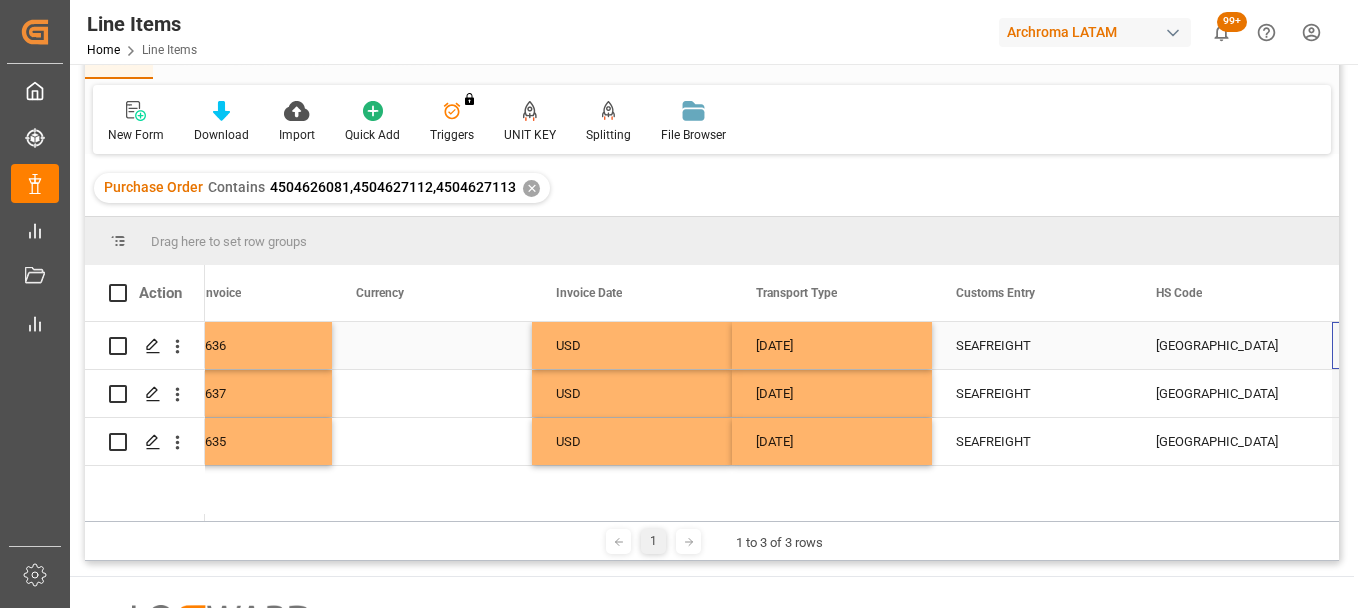scroll, scrollTop: 0, scrollLeft: 5673, axis: horizontal 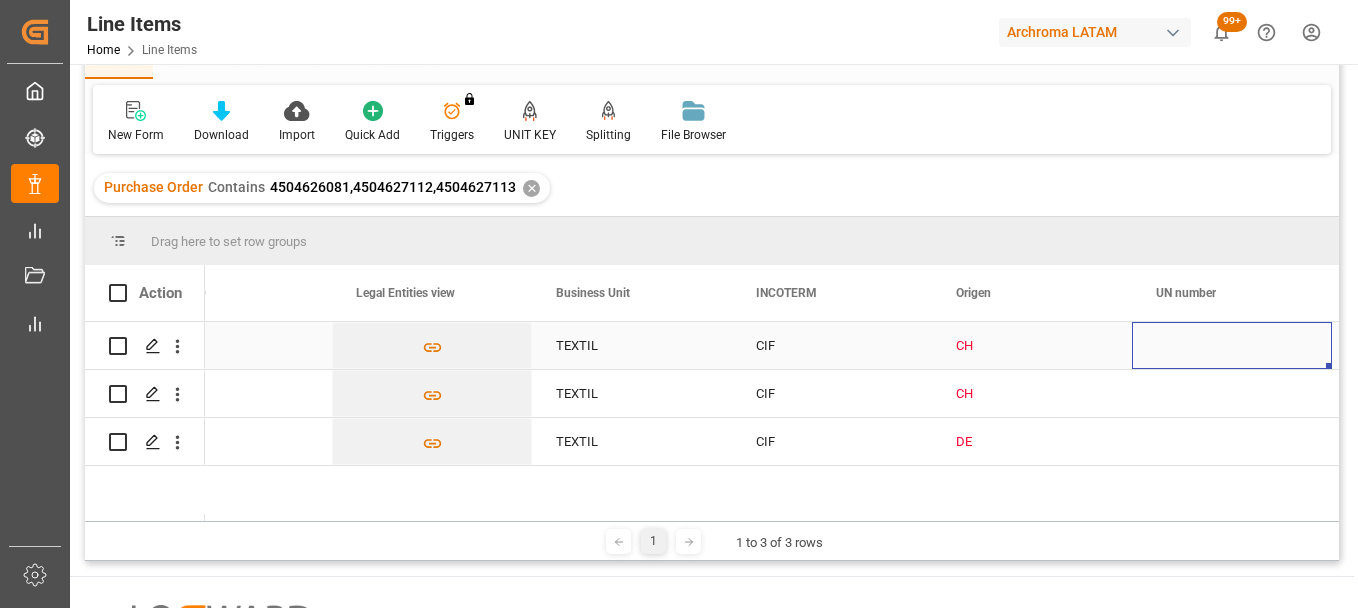 click on "CH" at bounding box center [1032, 346] 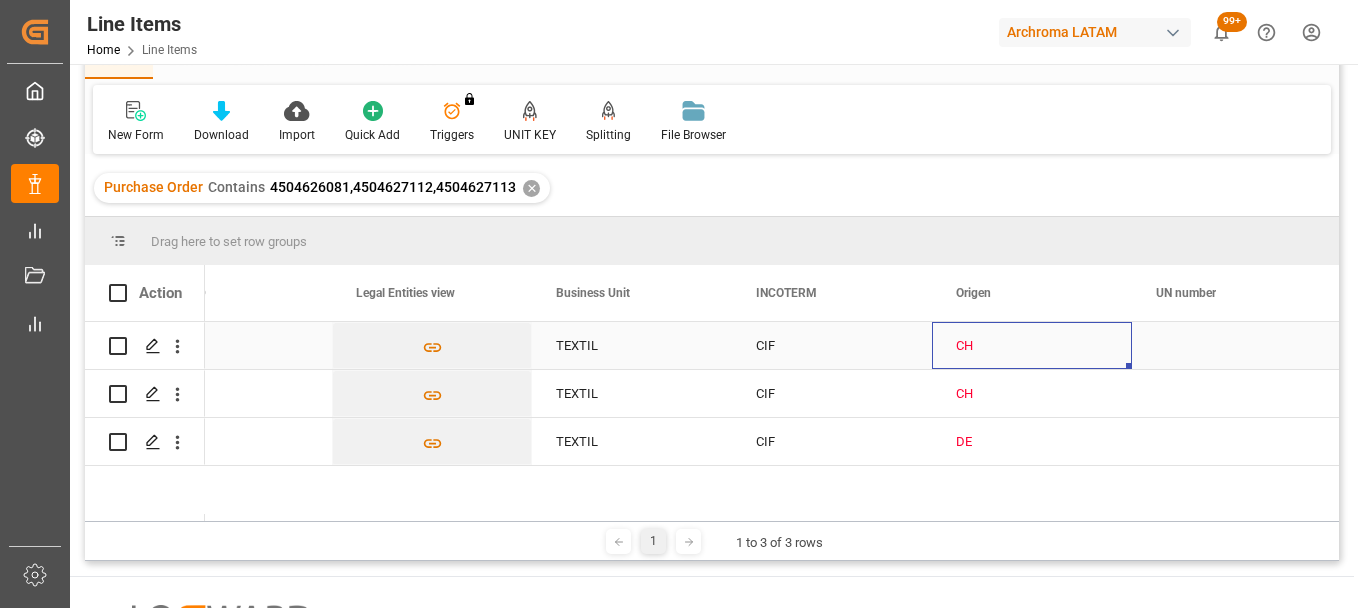 click on "CH" at bounding box center (1032, 346) 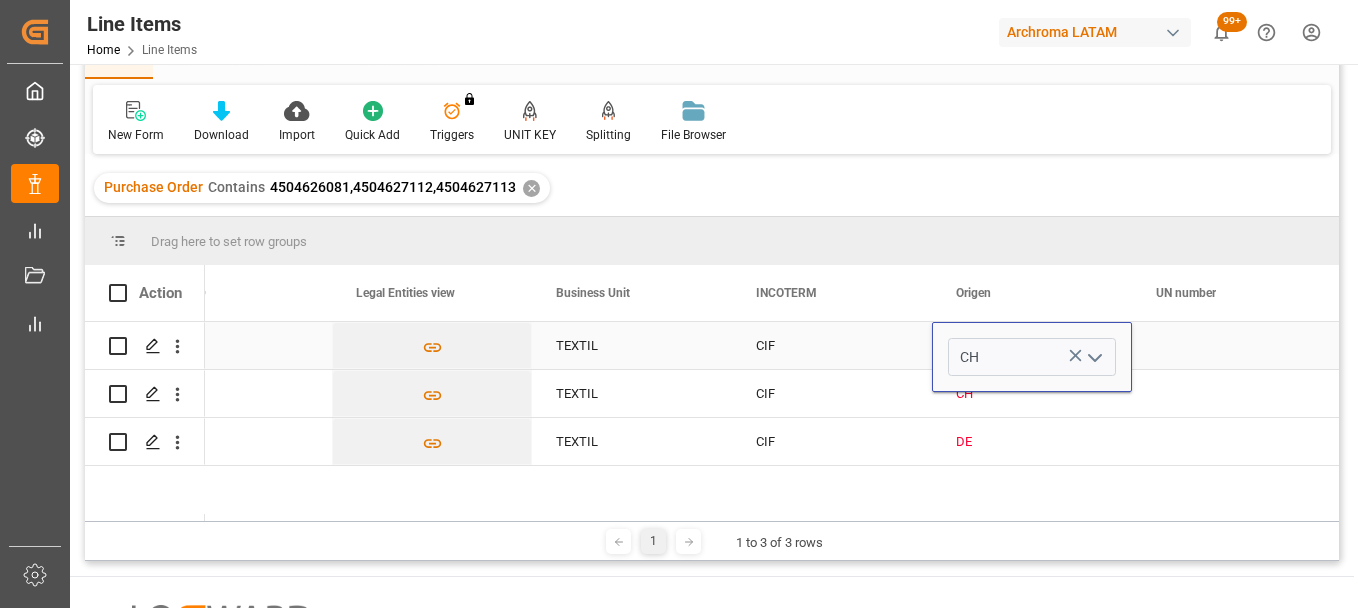 click 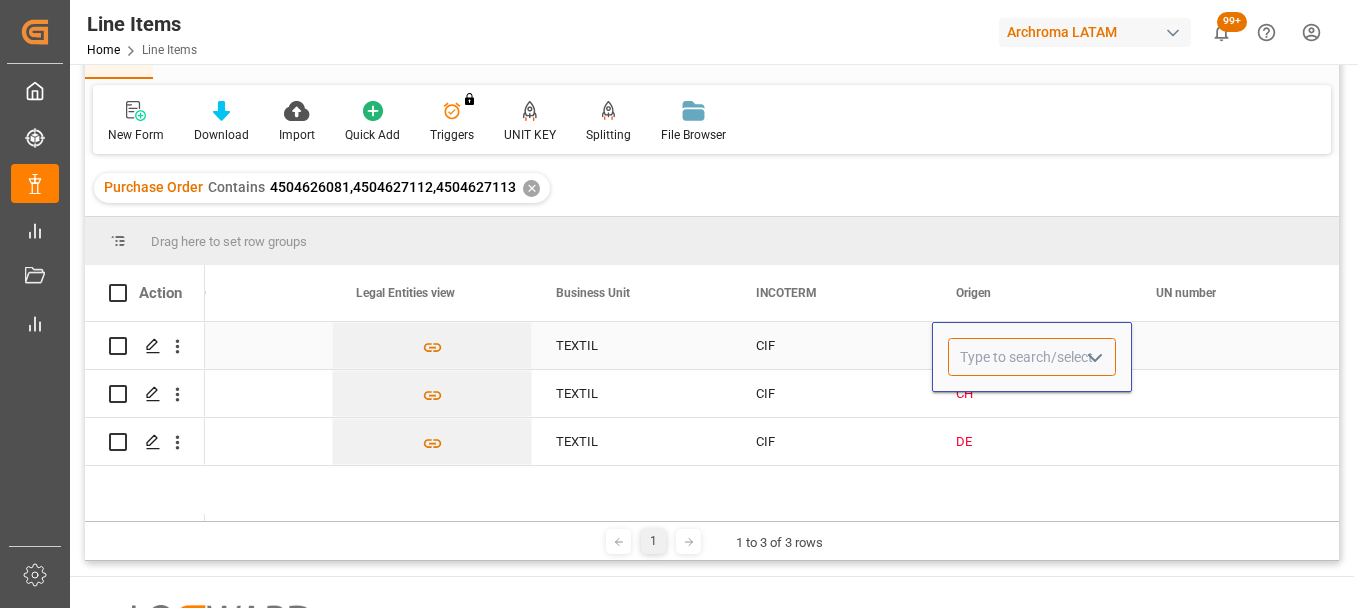 click at bounding box center [1032, 357] 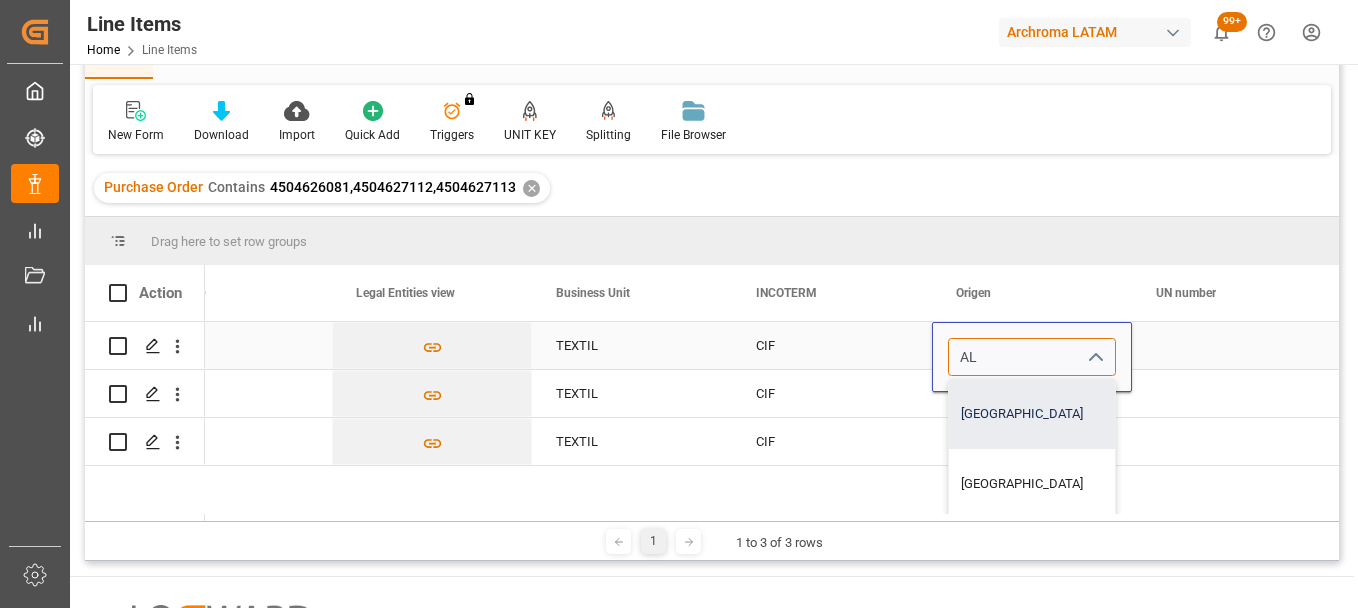 click on "ALEMANIA" at bounding box center (1032, 414) 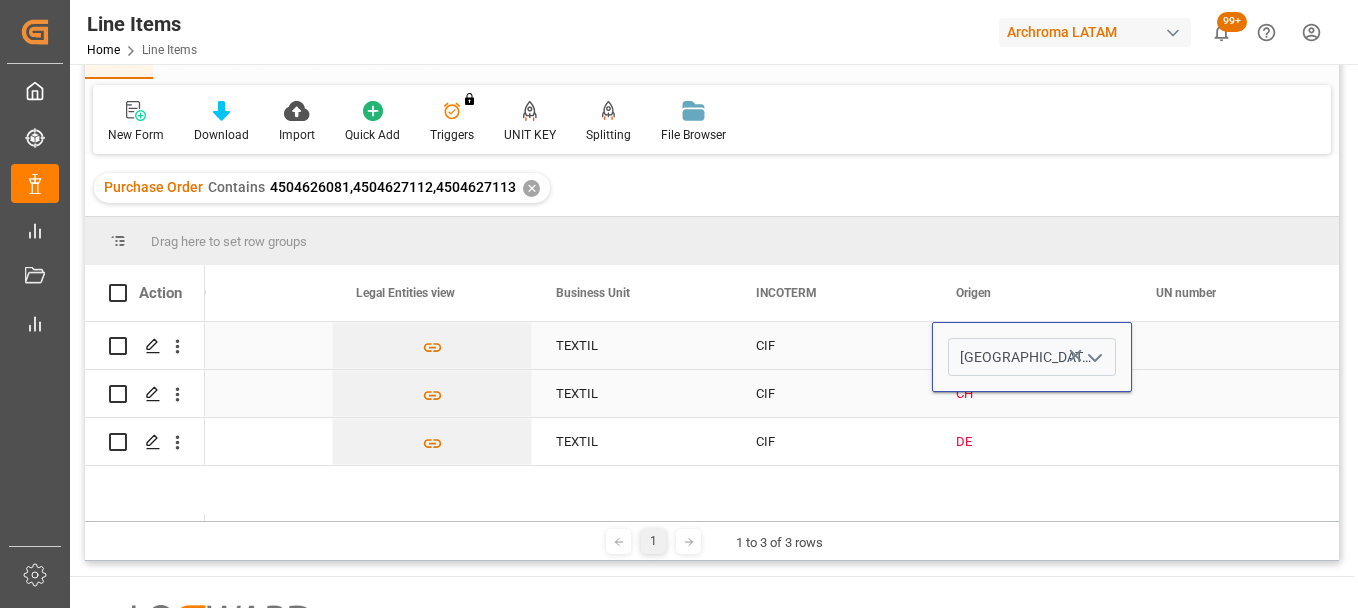 click on "CH" at bounding box center [1032, 394] 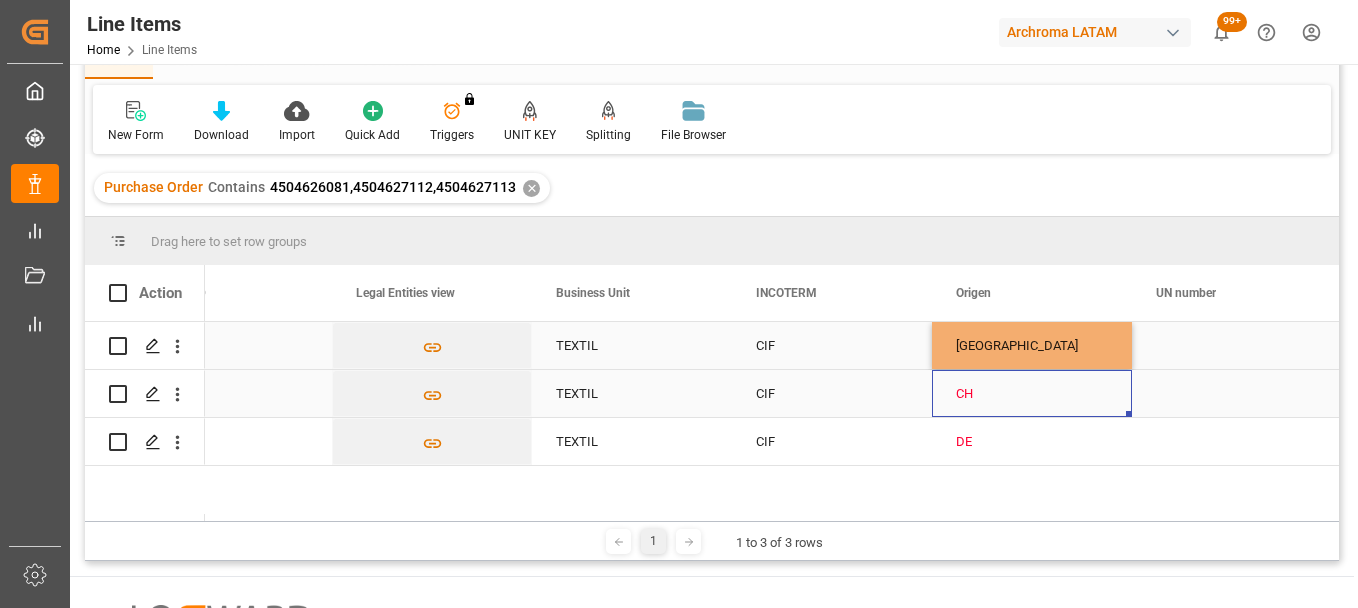 click on "CH" at bounding box center (1032, 394) 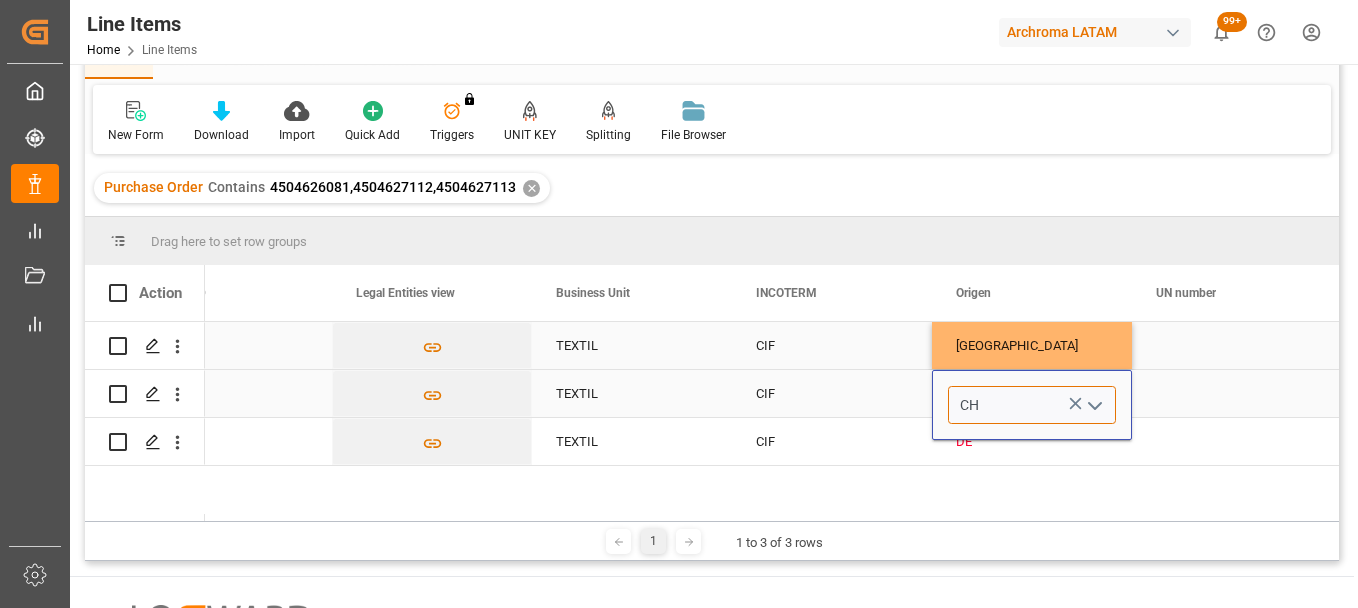 drag, startPoint x: 989, startPoint y: 395, endPoint x: 948, endPoint y: 397, distance: 41.04875 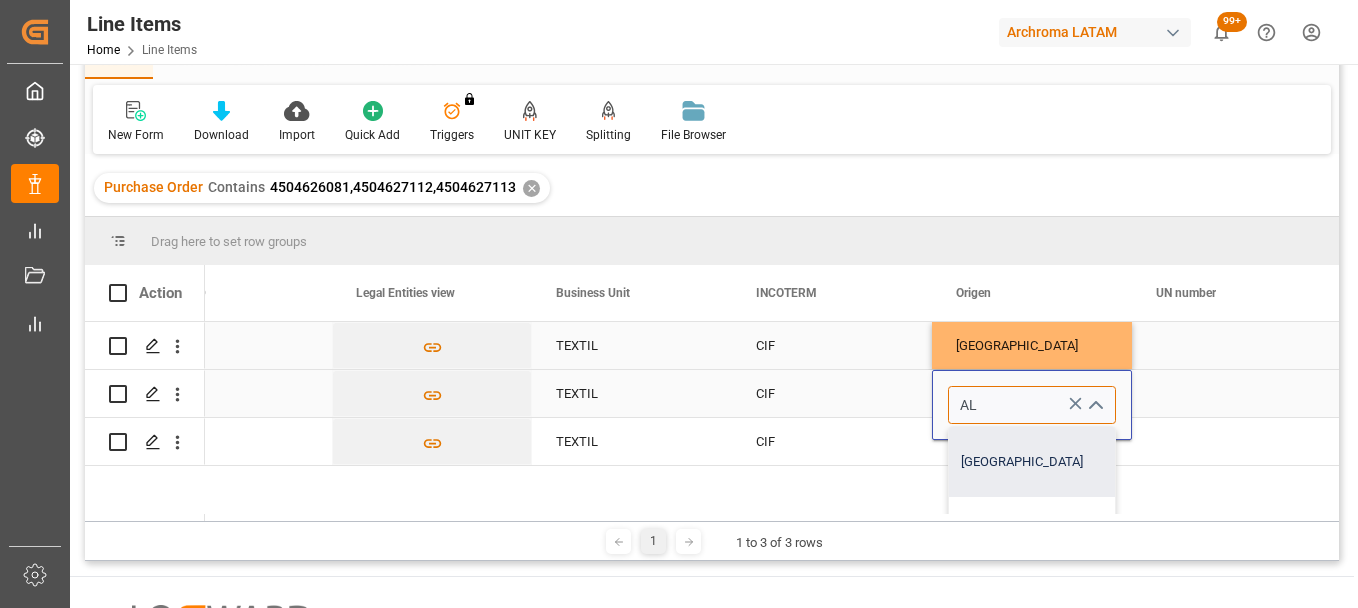 click on "ALEMANIA" at bounding box center (1032, 462) 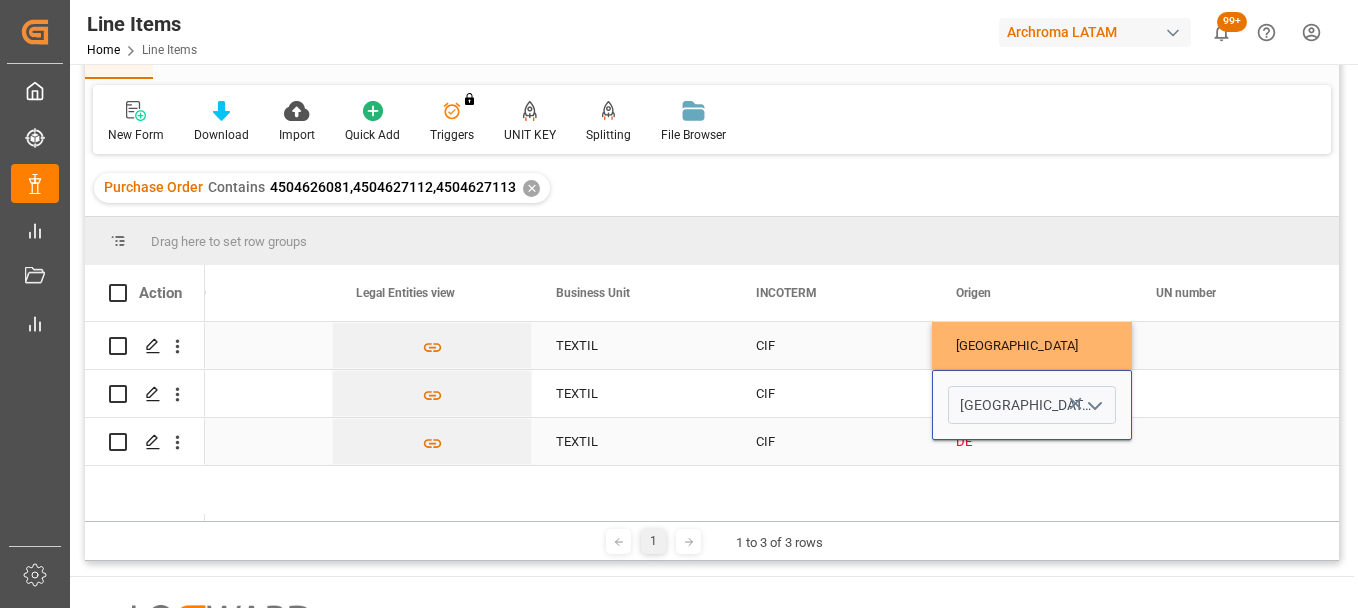 click on "DE" at bounding box center [1032, 442] 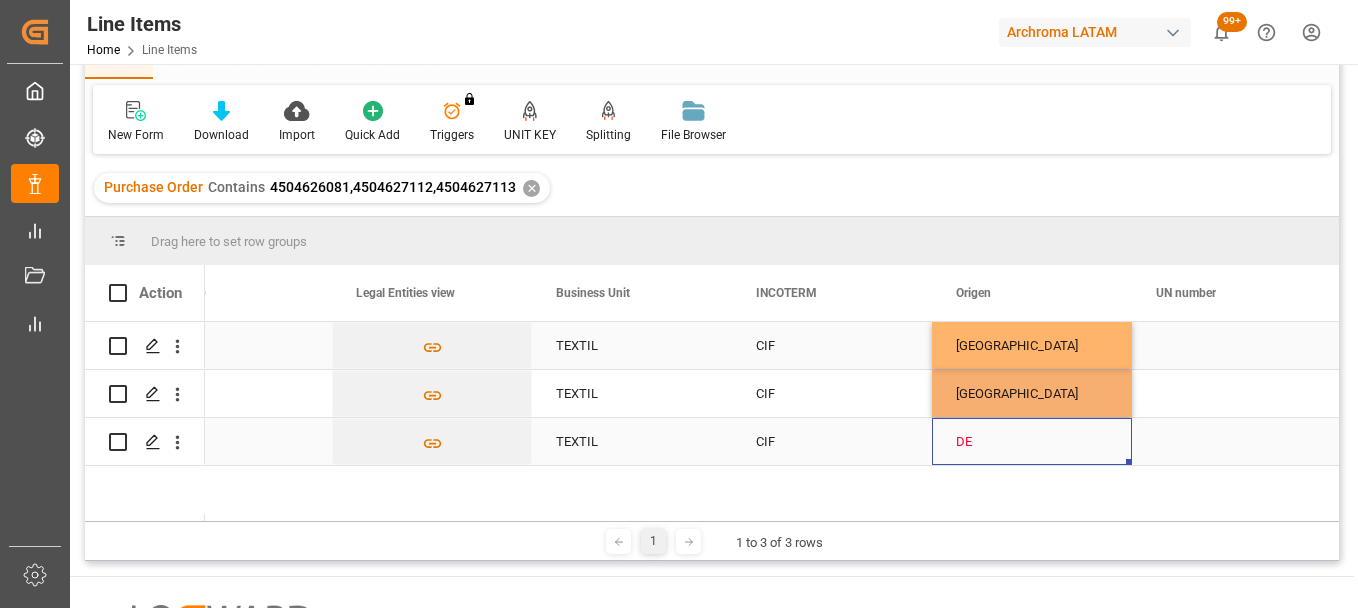 click on "DE" at bounding box center (1032, 442) 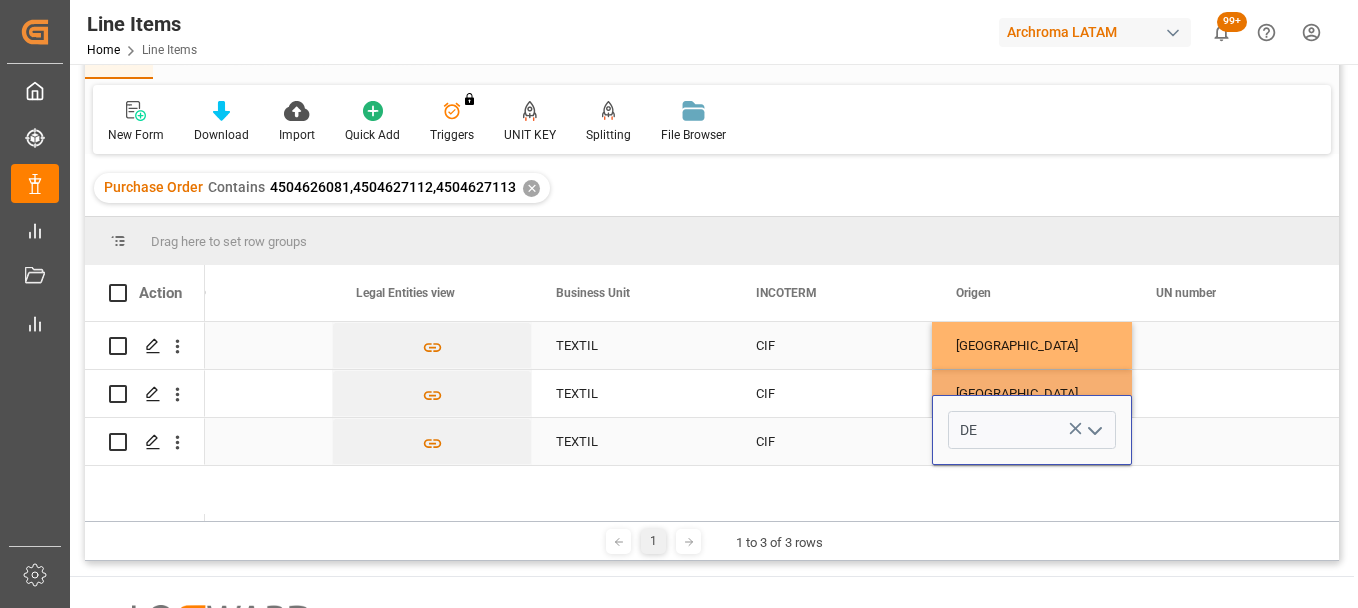 click on "DE" at bounding box center [1032, 430] 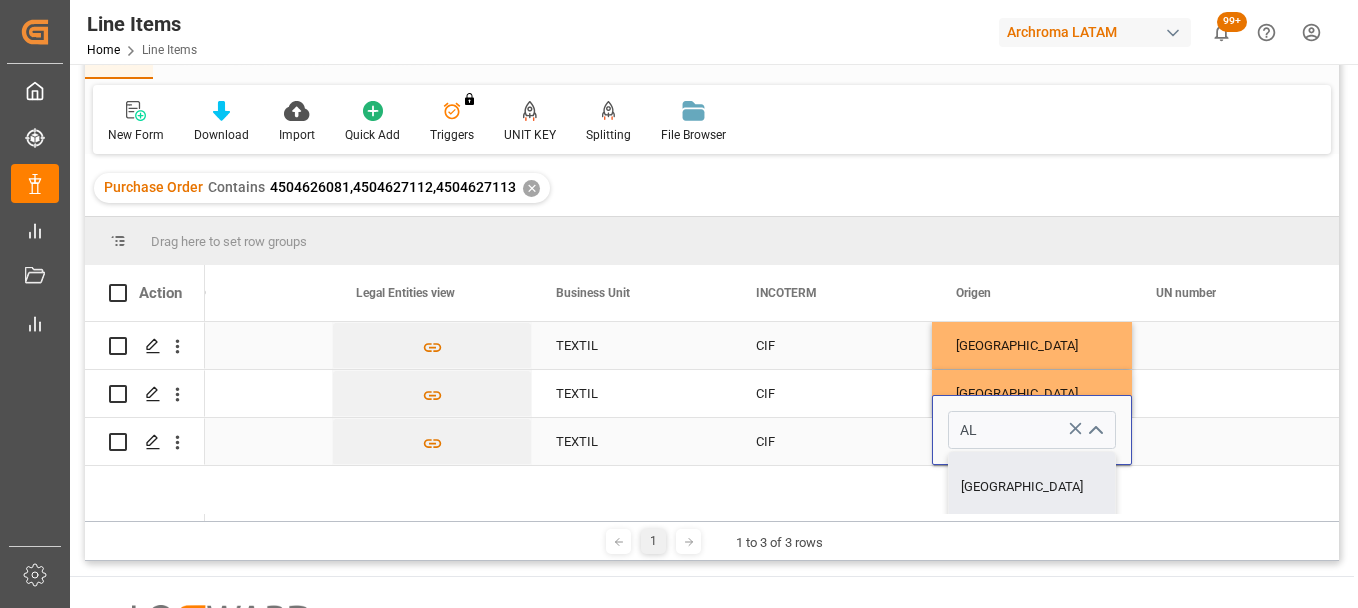 click on "ALEMANIA" at bounding box center (1032, 487) 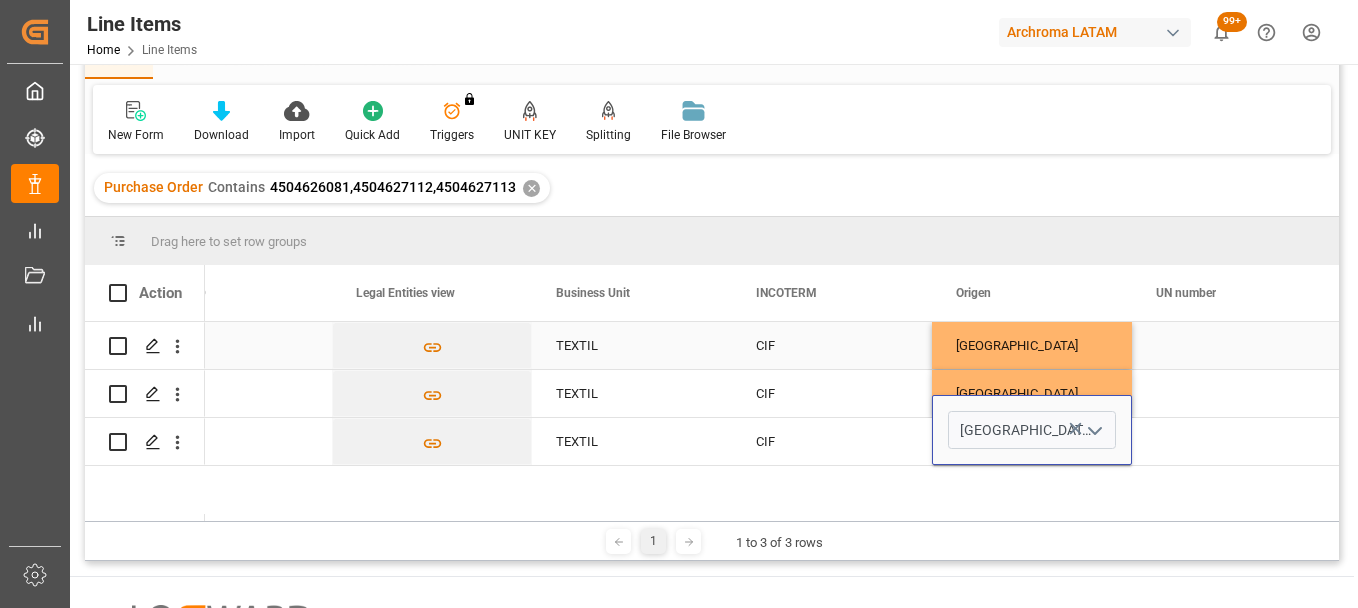 click on "ALEMANIA" at bounding box center (1032, 346) 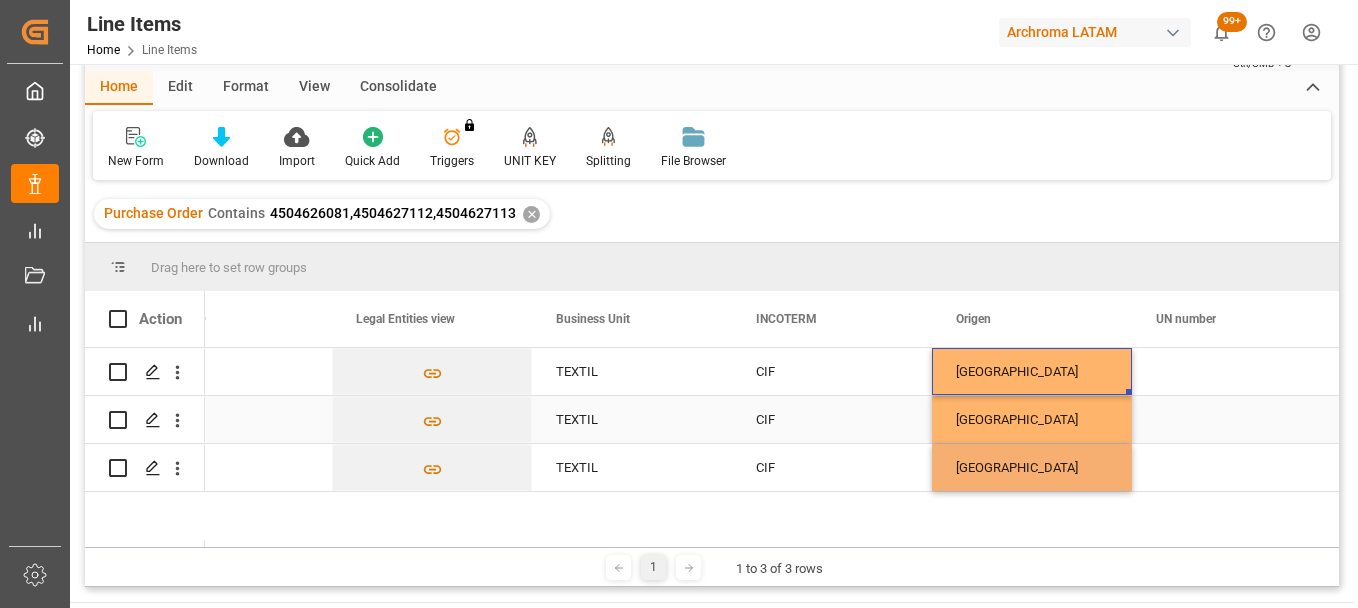 scroll, scrollTop: 0, scrollLeft: 0, axis: both 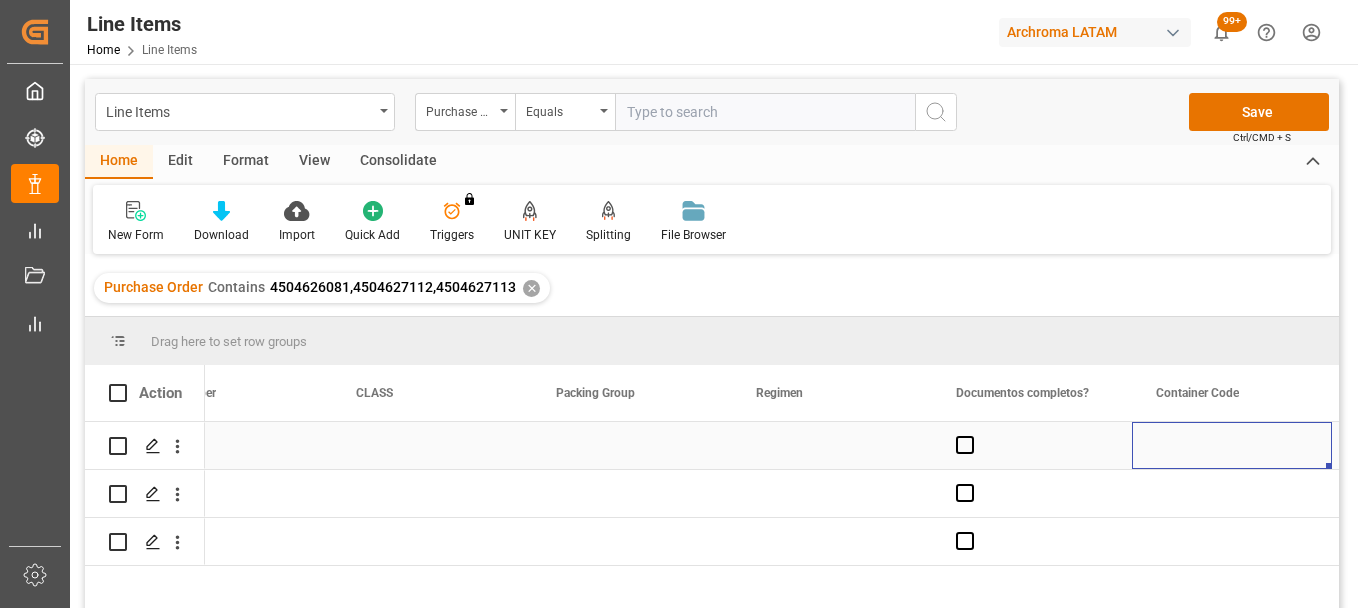 click at bounding box center (832, 445) 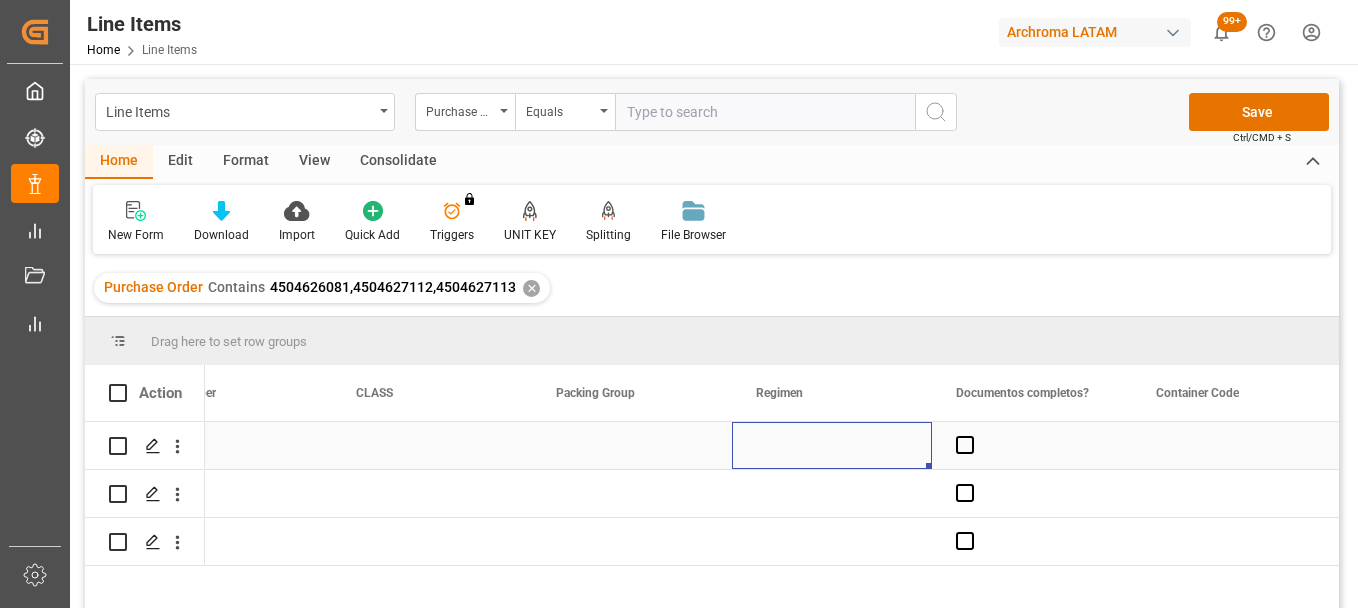 click at bounding box center (832, 445) 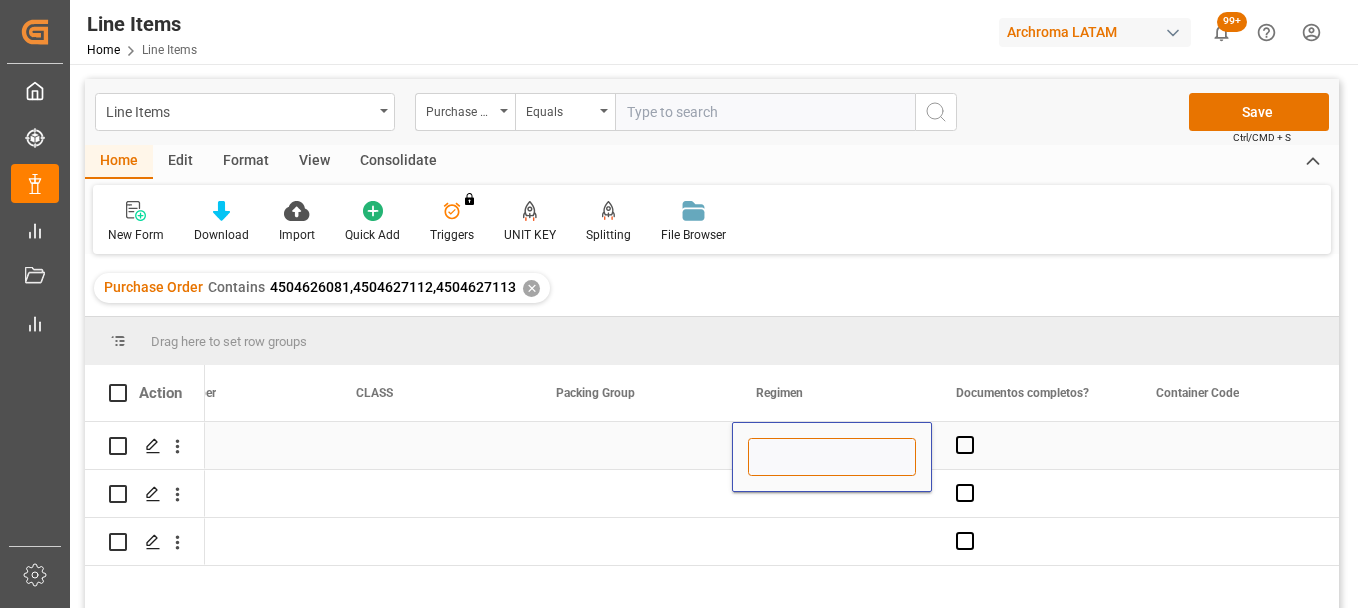 click at bounding box center (832, 457) 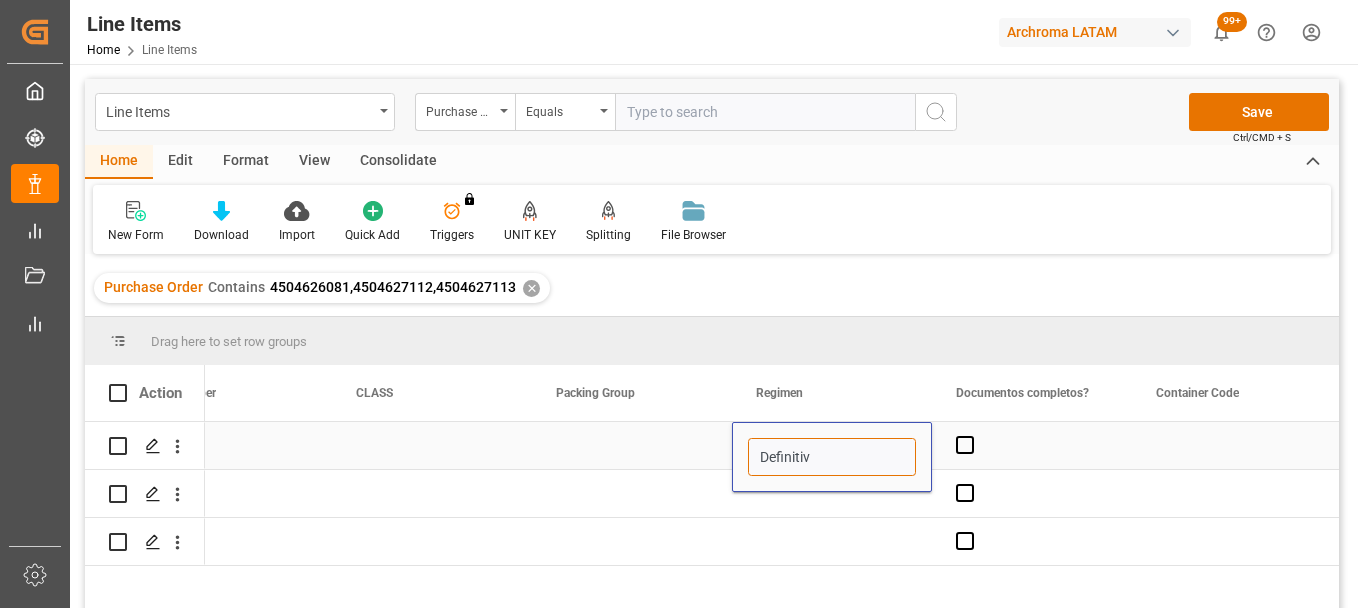 type on "Definitivo" 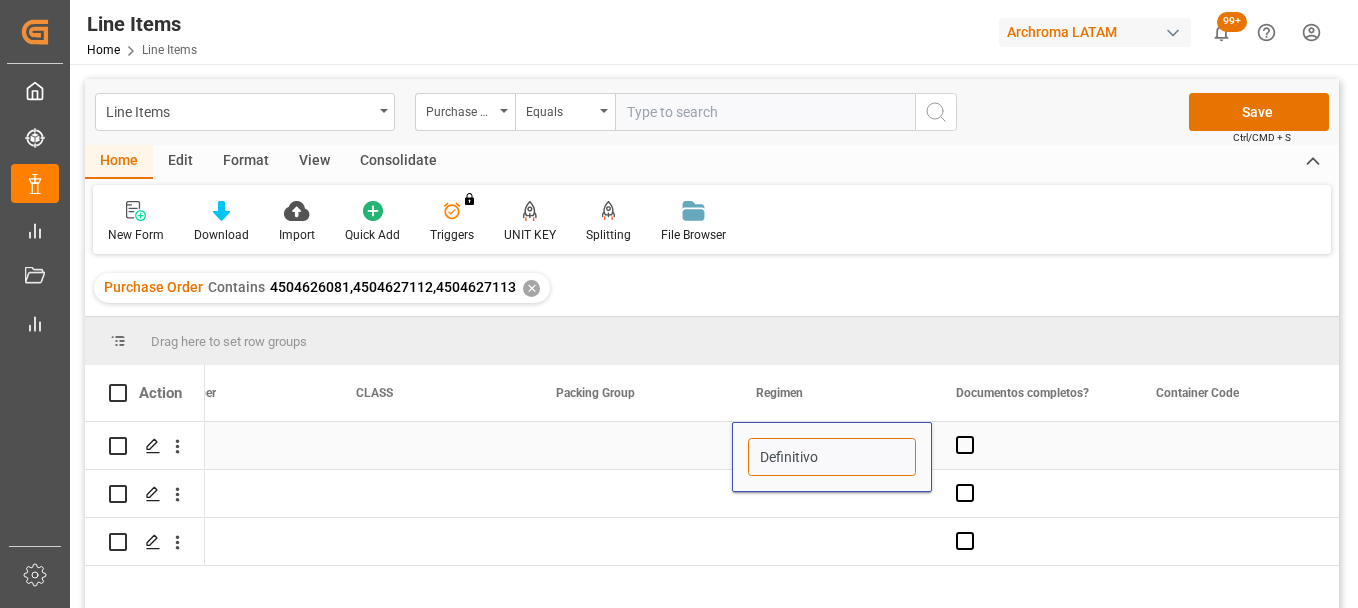drag, startPoint x: 826, startPoint y: 457, endPoint x: 746, endPoint y: 453, distance: 80.09994 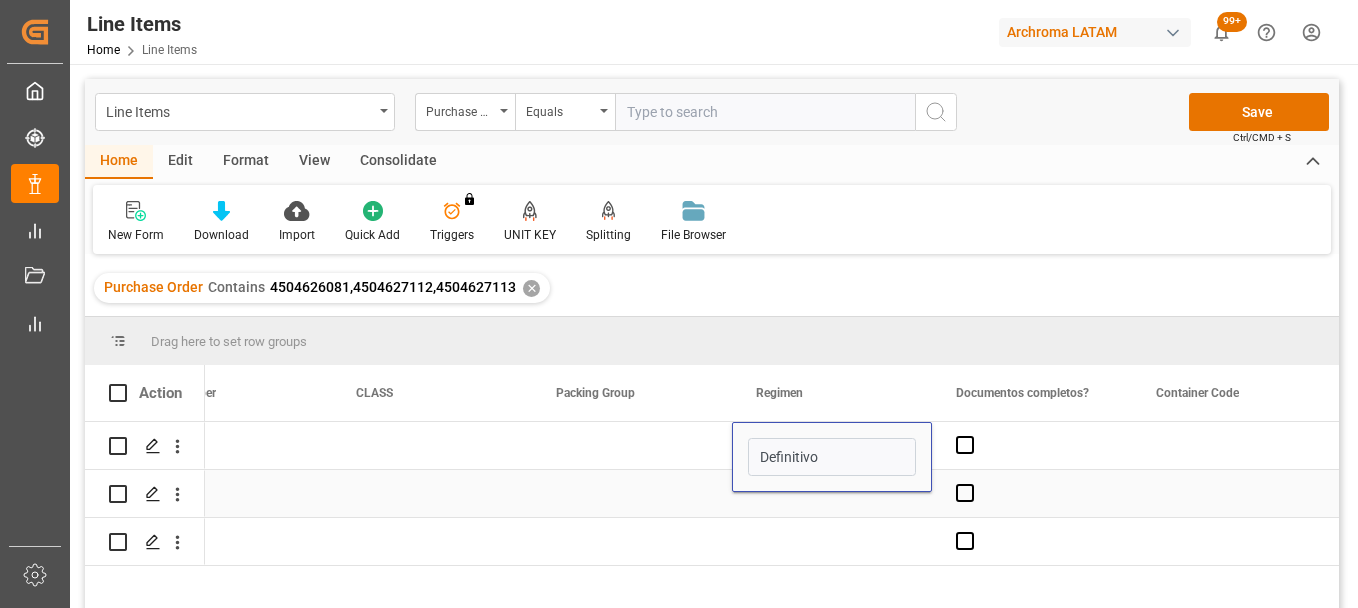 click at bounding box center (832, 493) 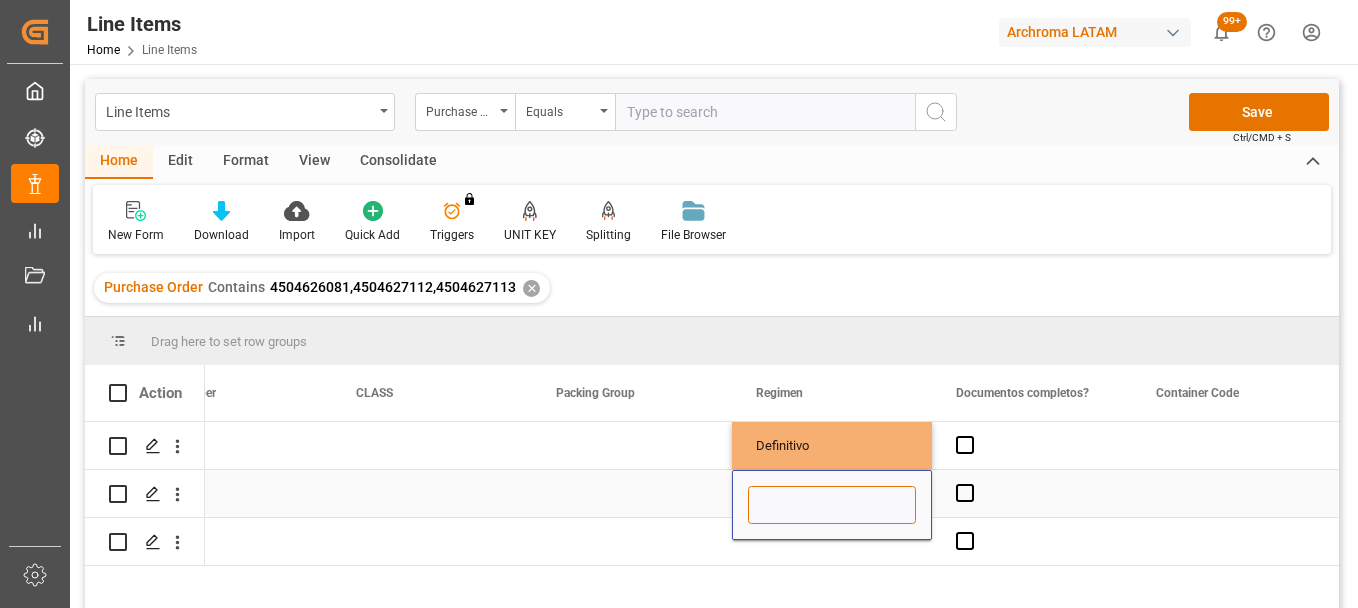 click at bounding box center [832, 505] 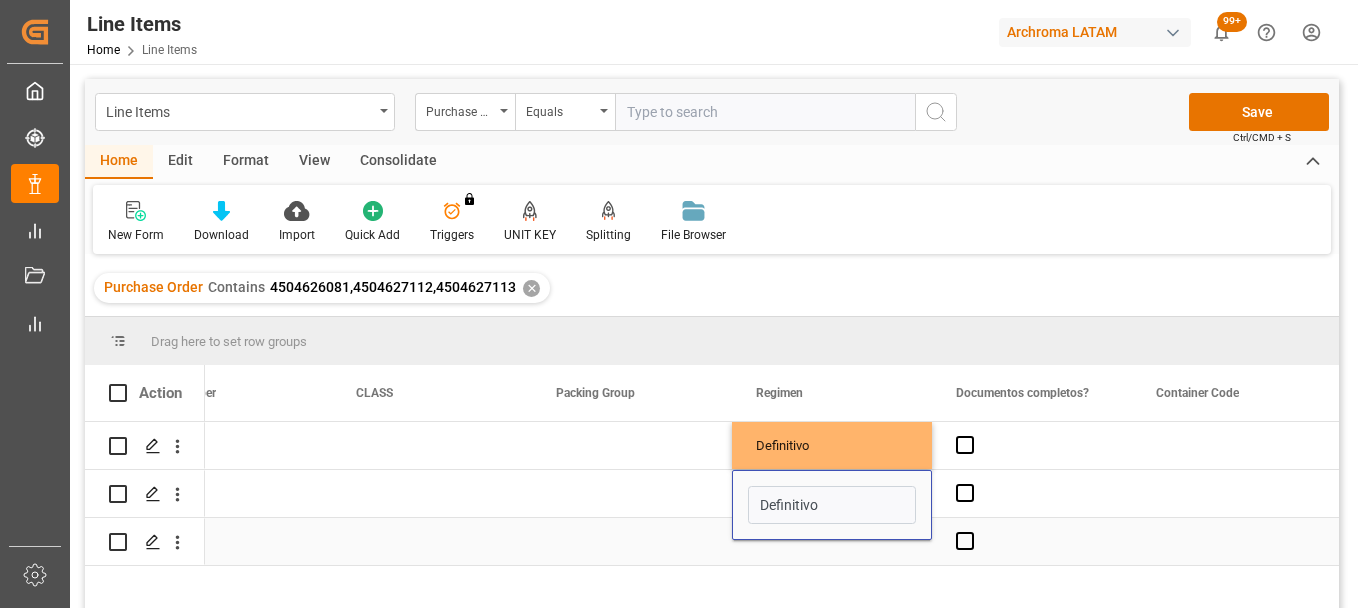 click at bounding box center [832, 541] 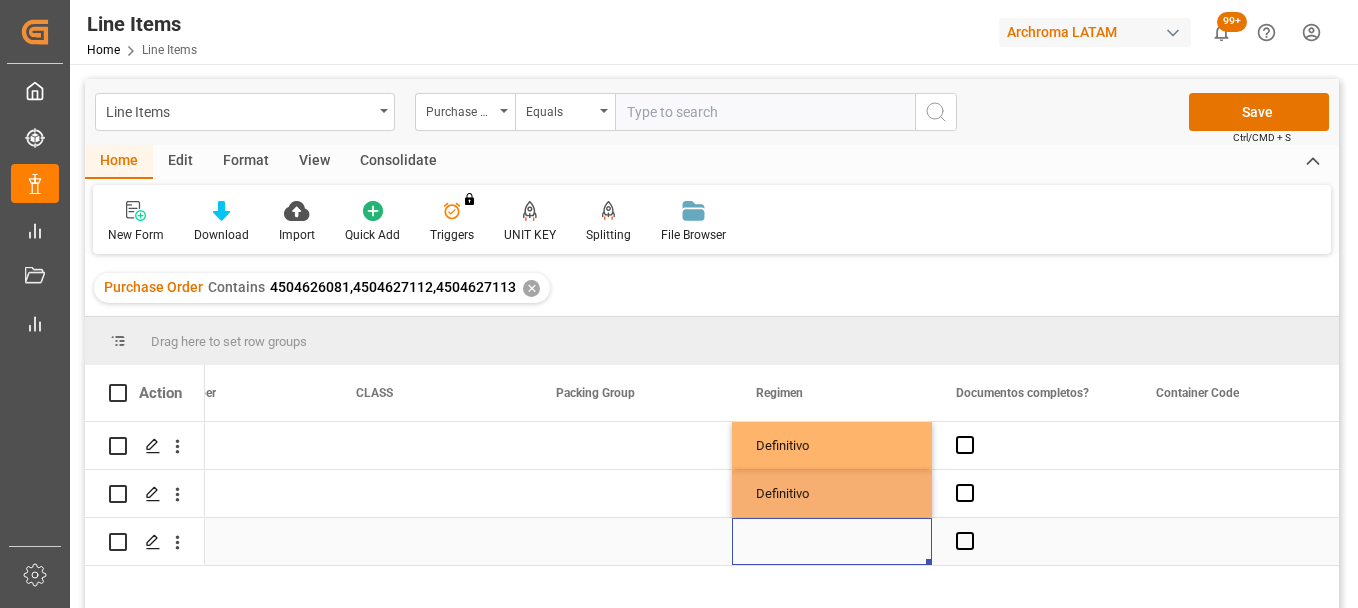 click at bounding box center [832, 541] 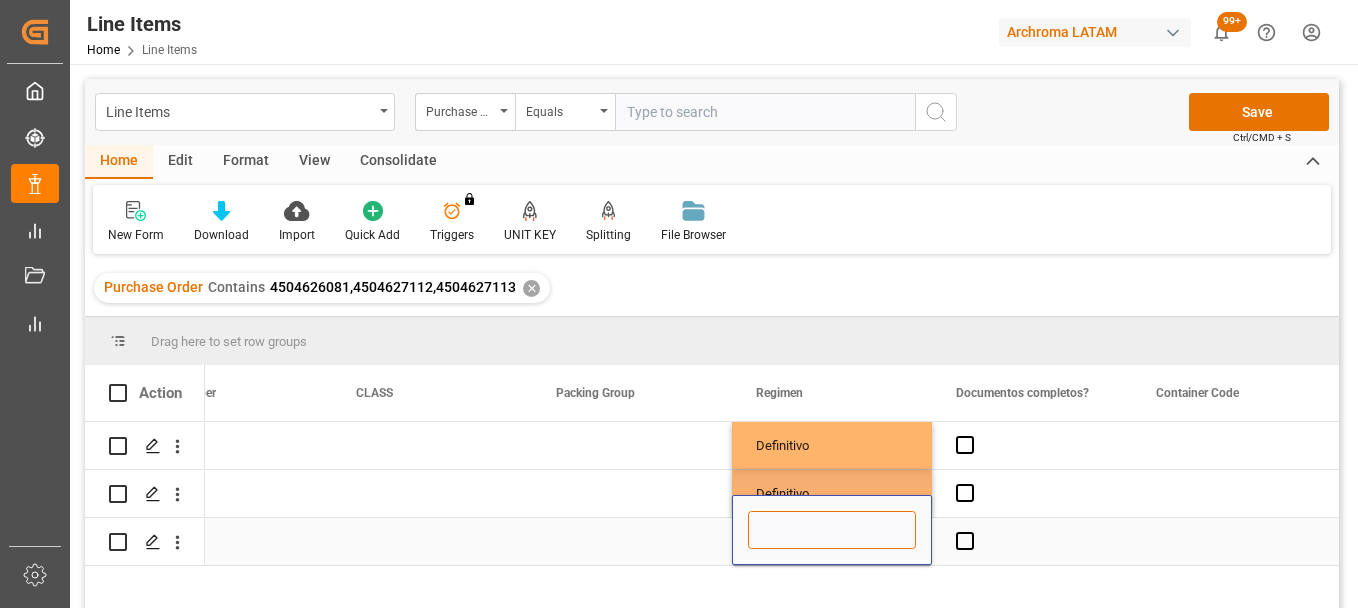 click at bounding box center (832, 530) 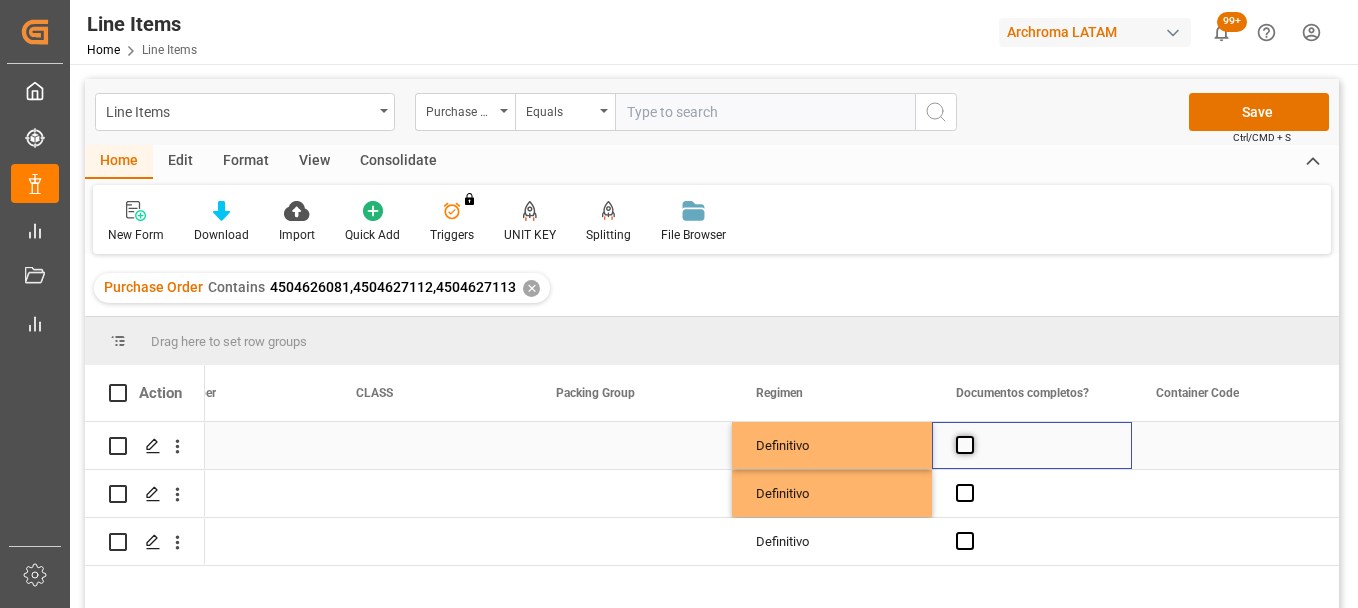 click at bounding box center [965, 445] 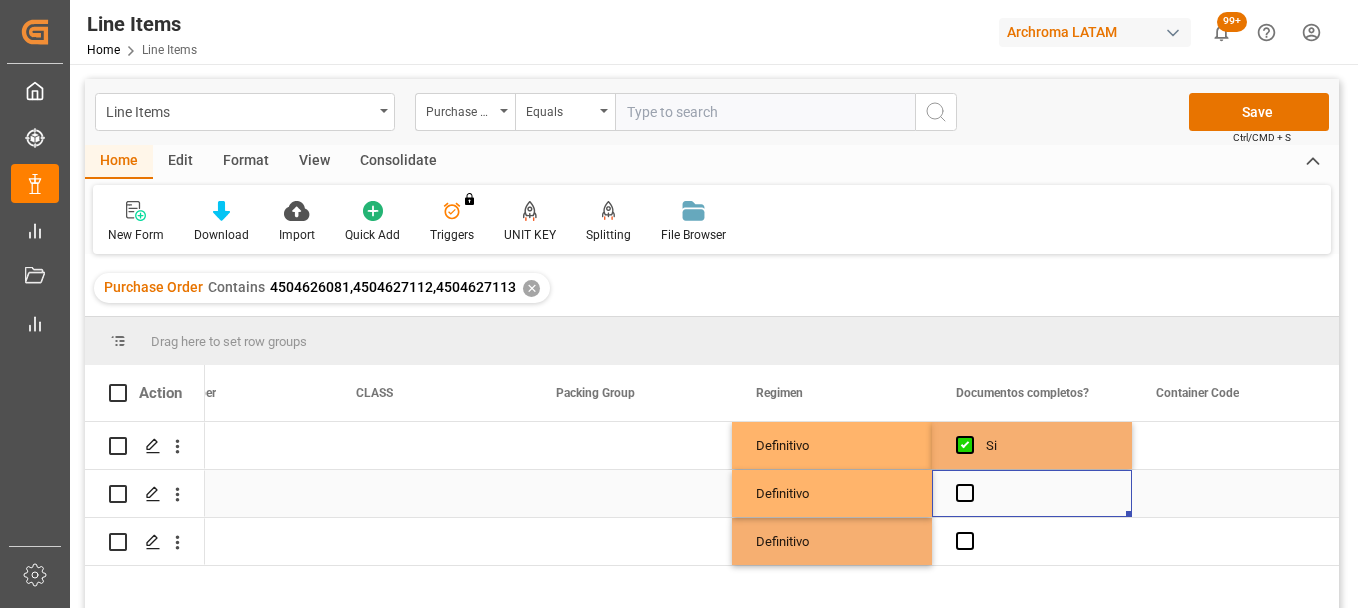 drag, startPoint x: 962, startPoint y: 495, endPoint x: 967, endPoint y: 524, distance: 29.427877 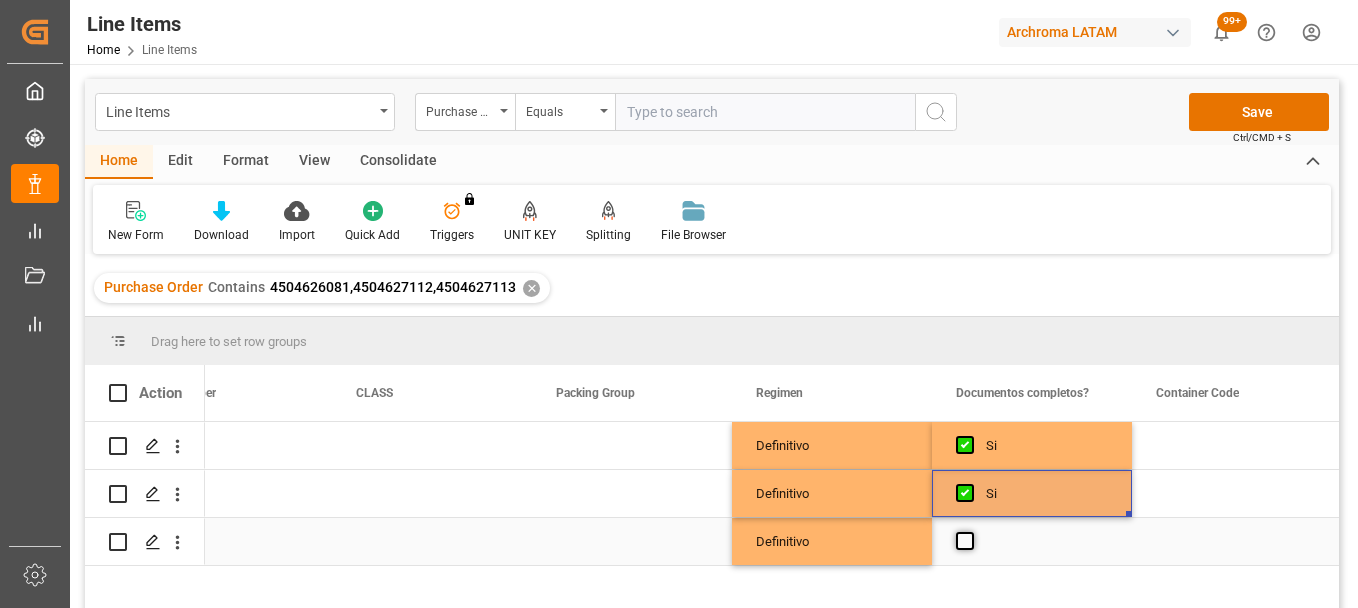 click at bounding box center [965, 541] 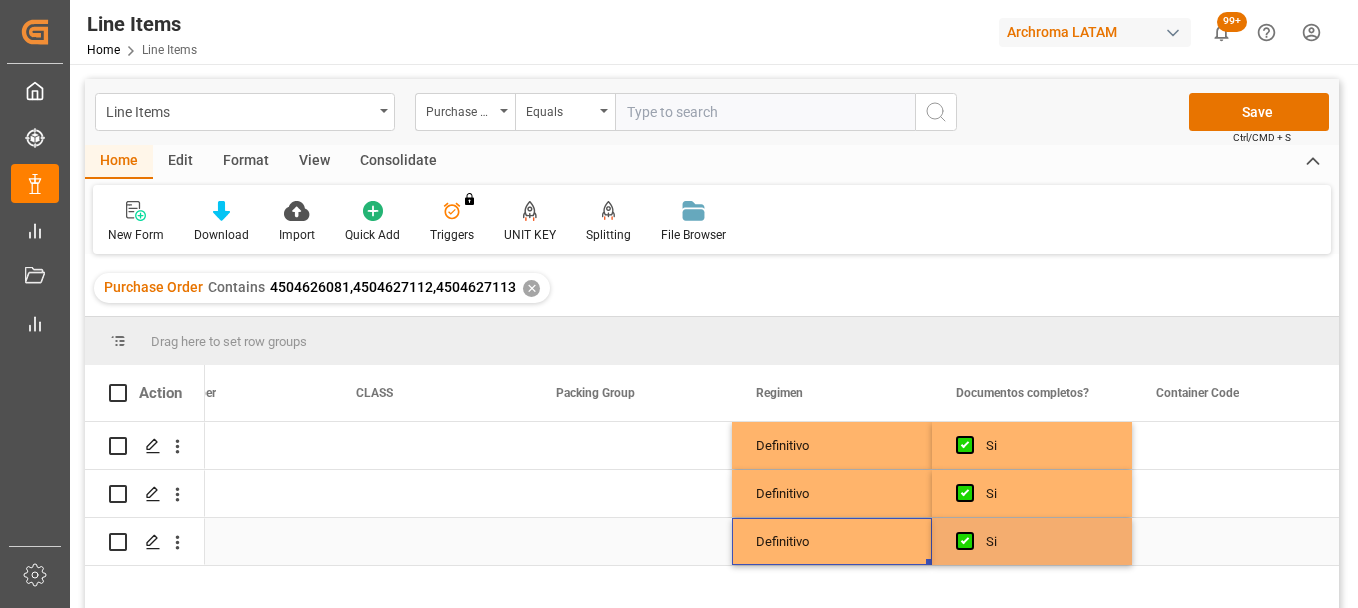 click on "Definitivo" at bounding box center [832, 541] 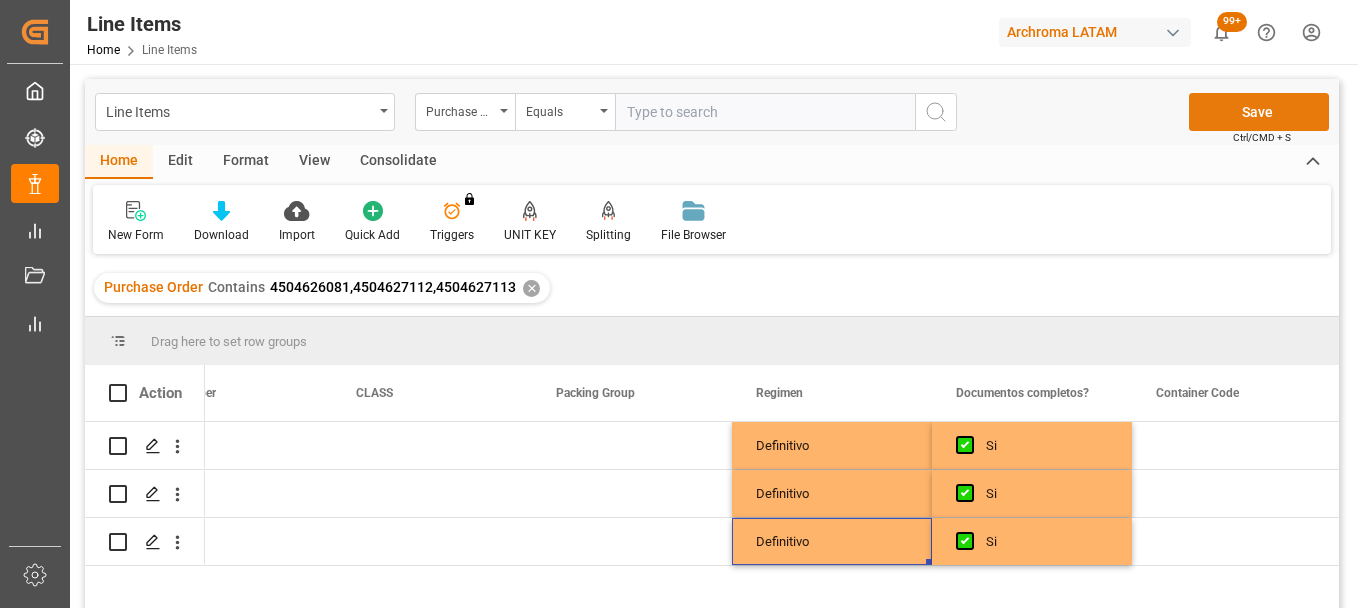 click on "Save" at bounding box center (1259, 112) 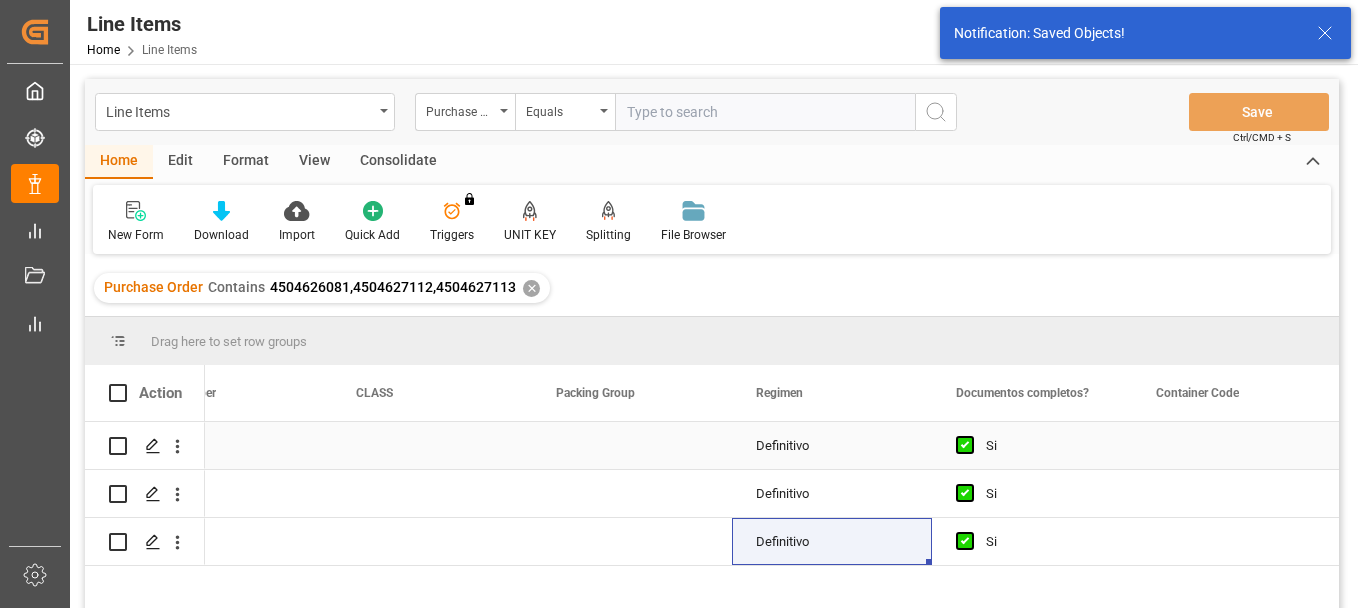 click at bounding box center [632, 445] 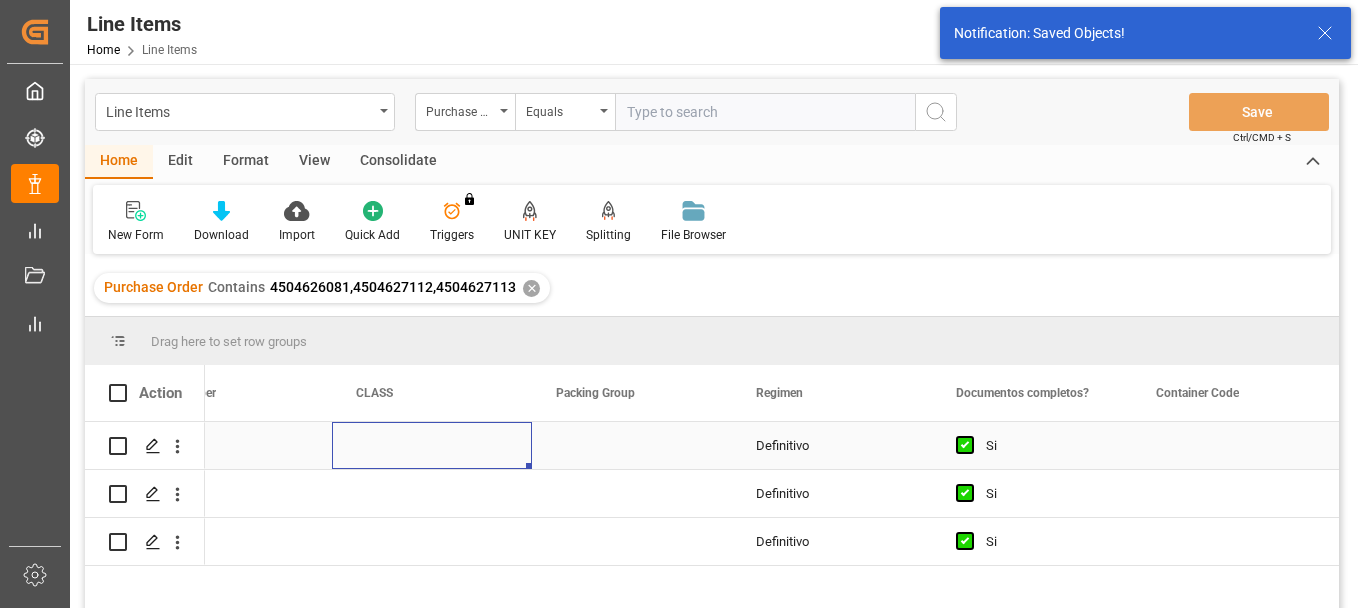 scroll, scrollTop: 0, scrollLeft: 7800, axis: horizontal 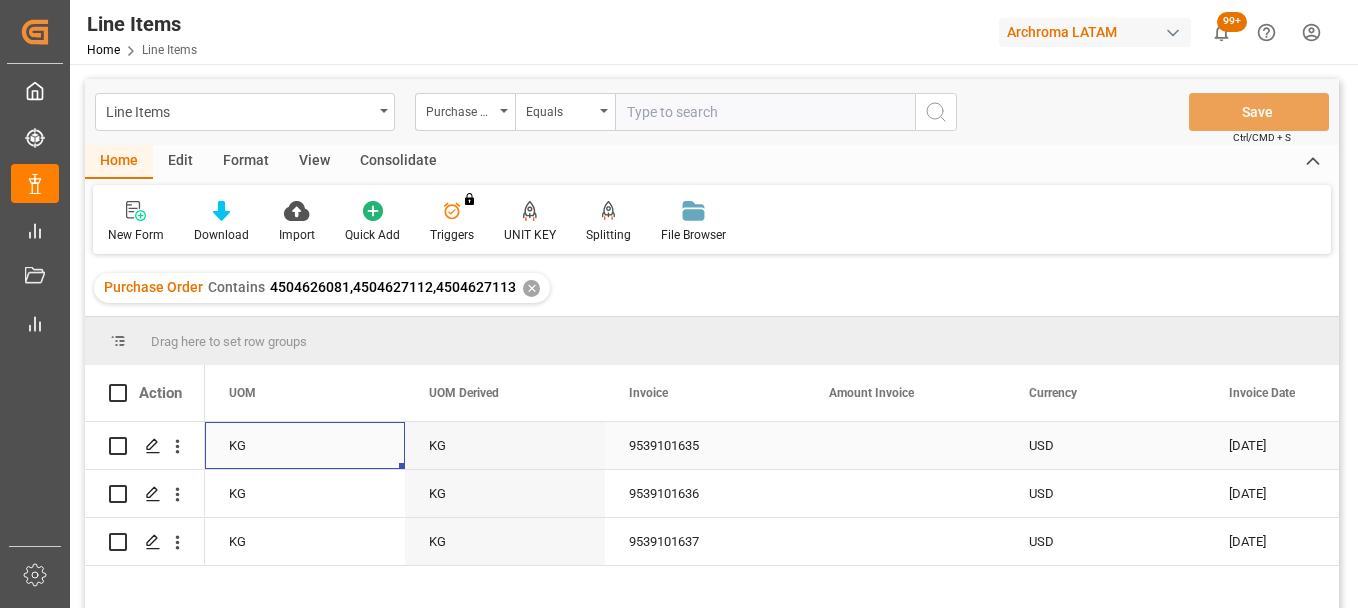 click at bounding box center [905, 445] 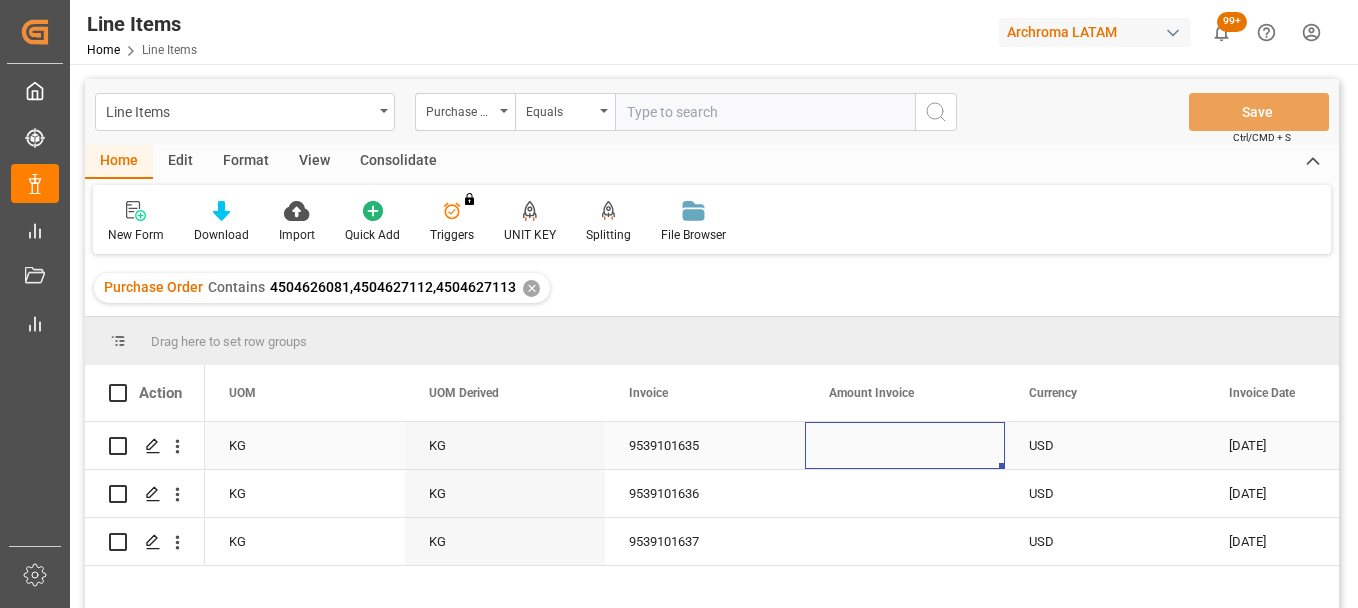 click at bounding box center (905, 445) 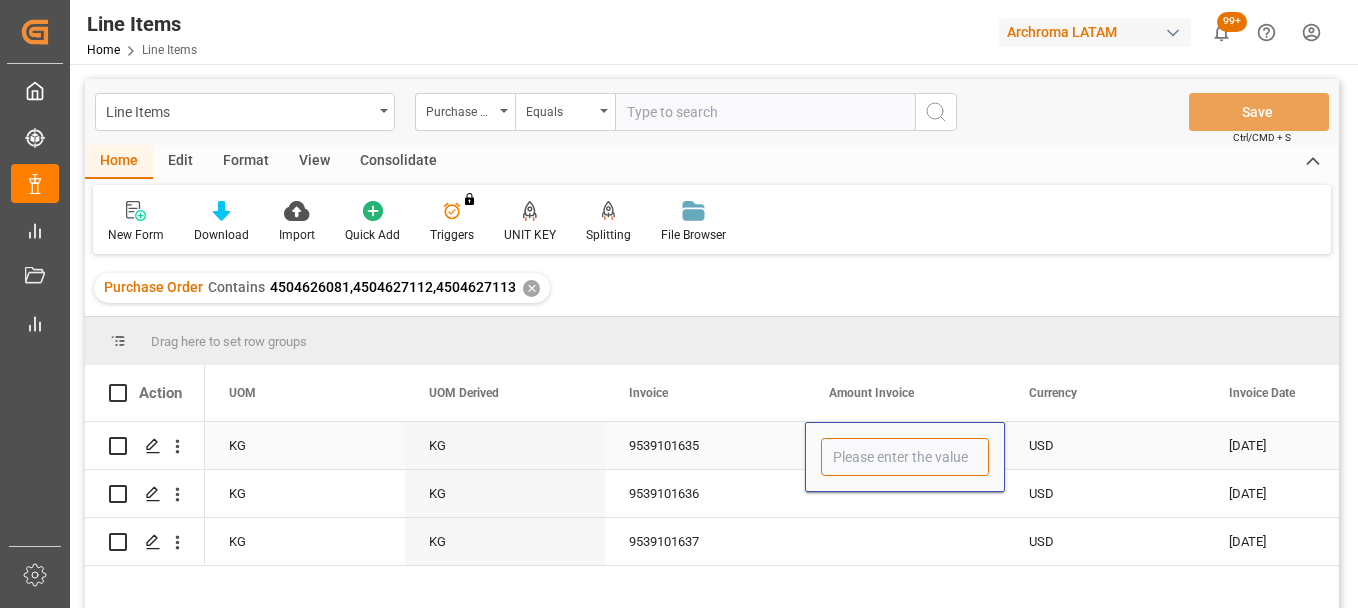click at bounding box center (905, 457) 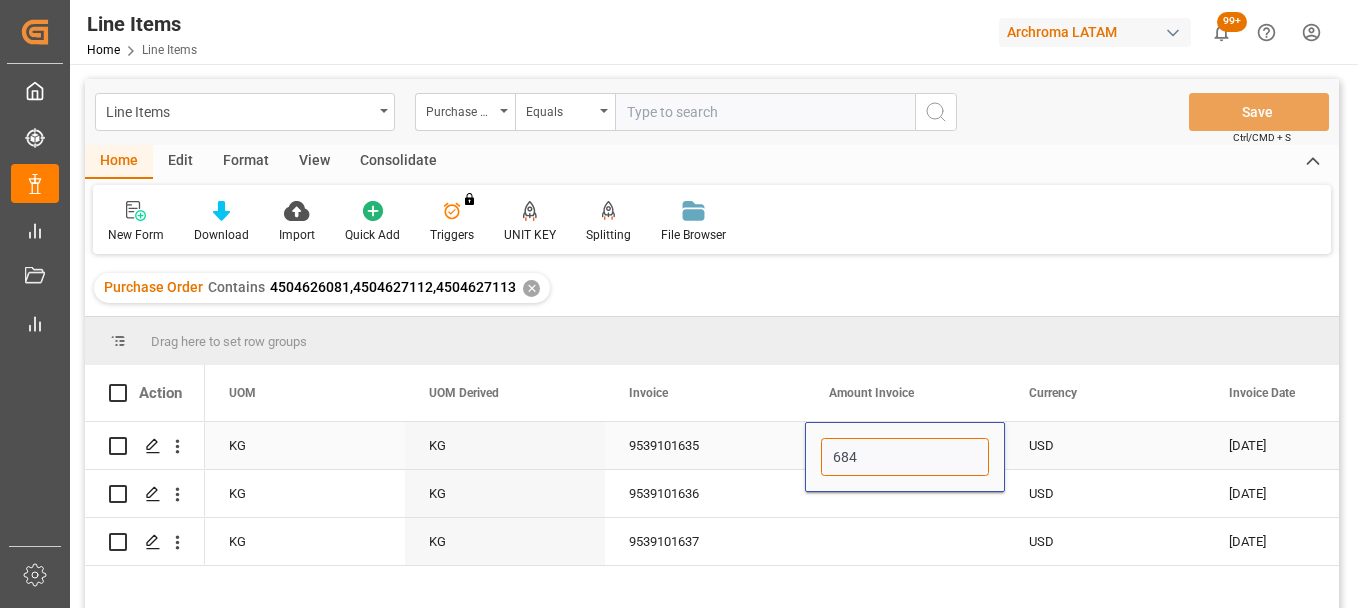 type on "6840" 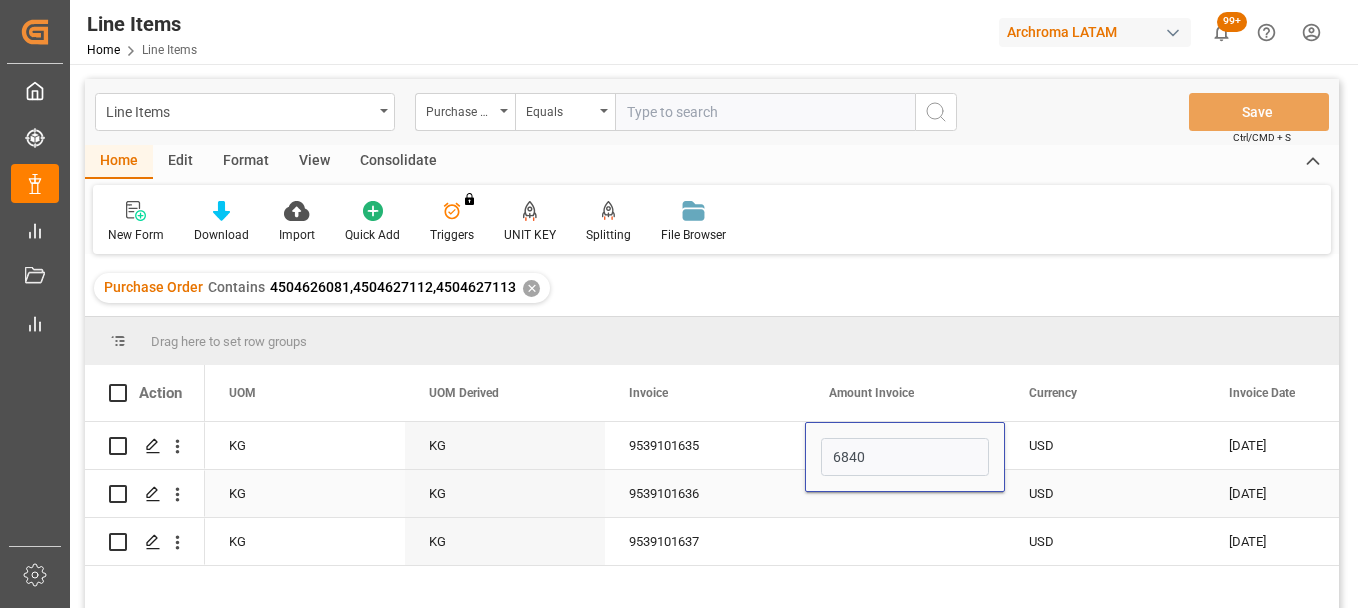 click at bounding box center [905, 493] 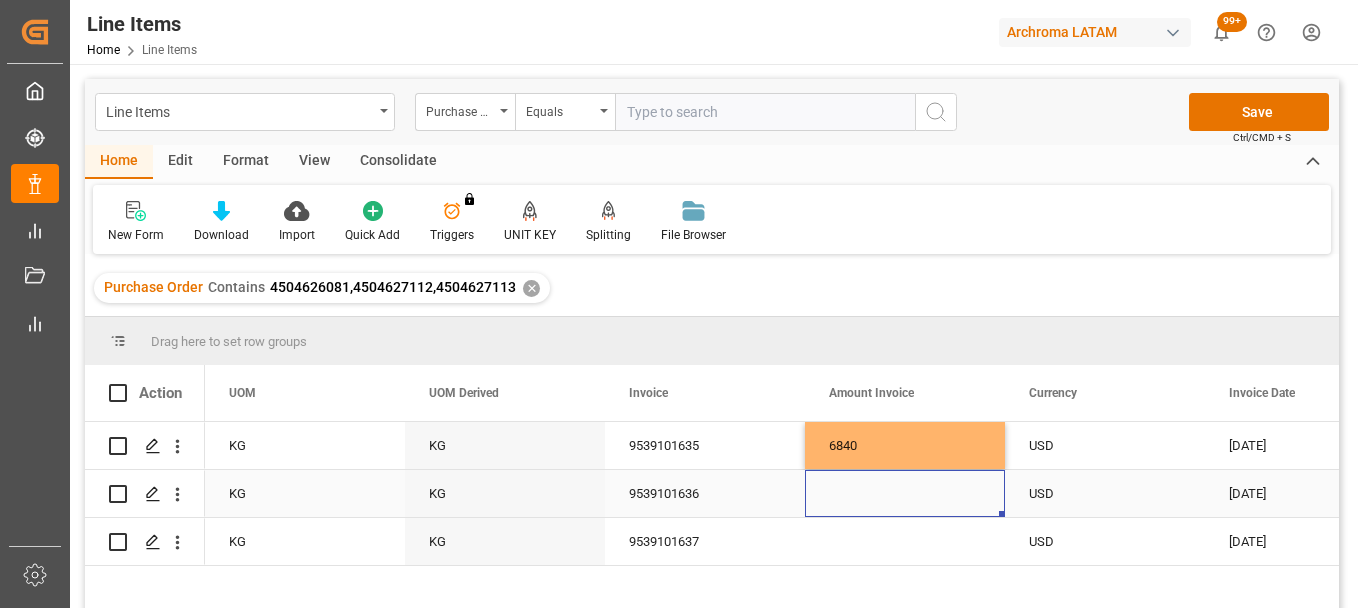 click at bounding box center (905, 493) 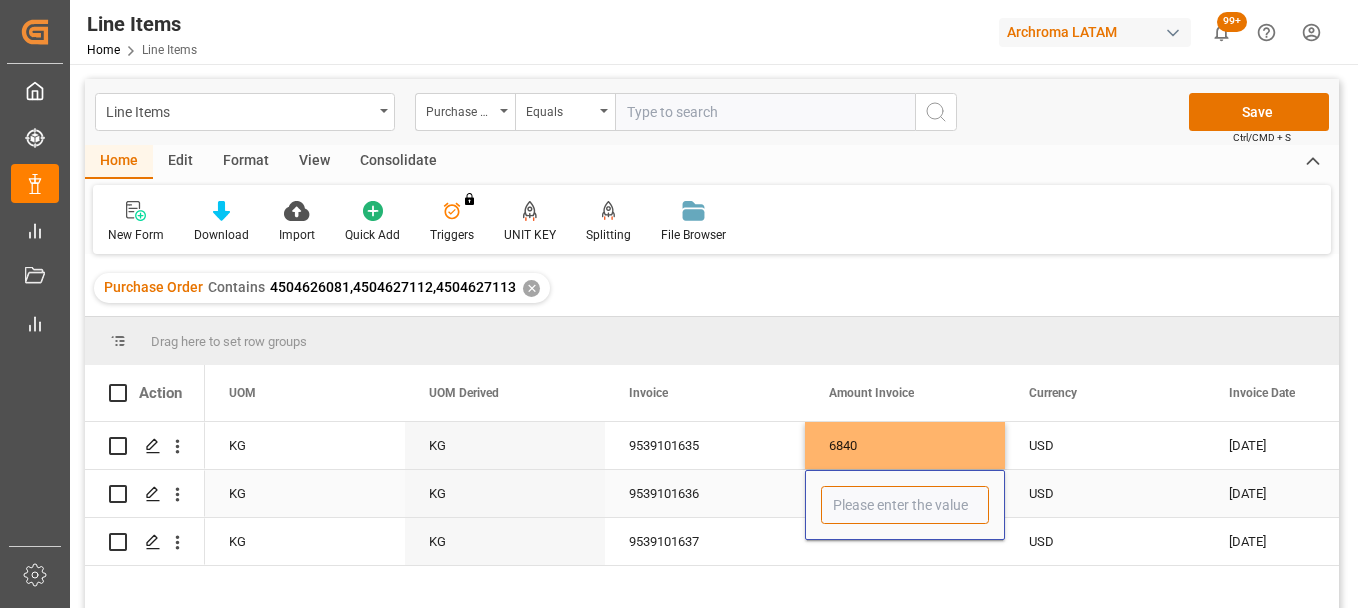 click at bounding box center (905, 505) 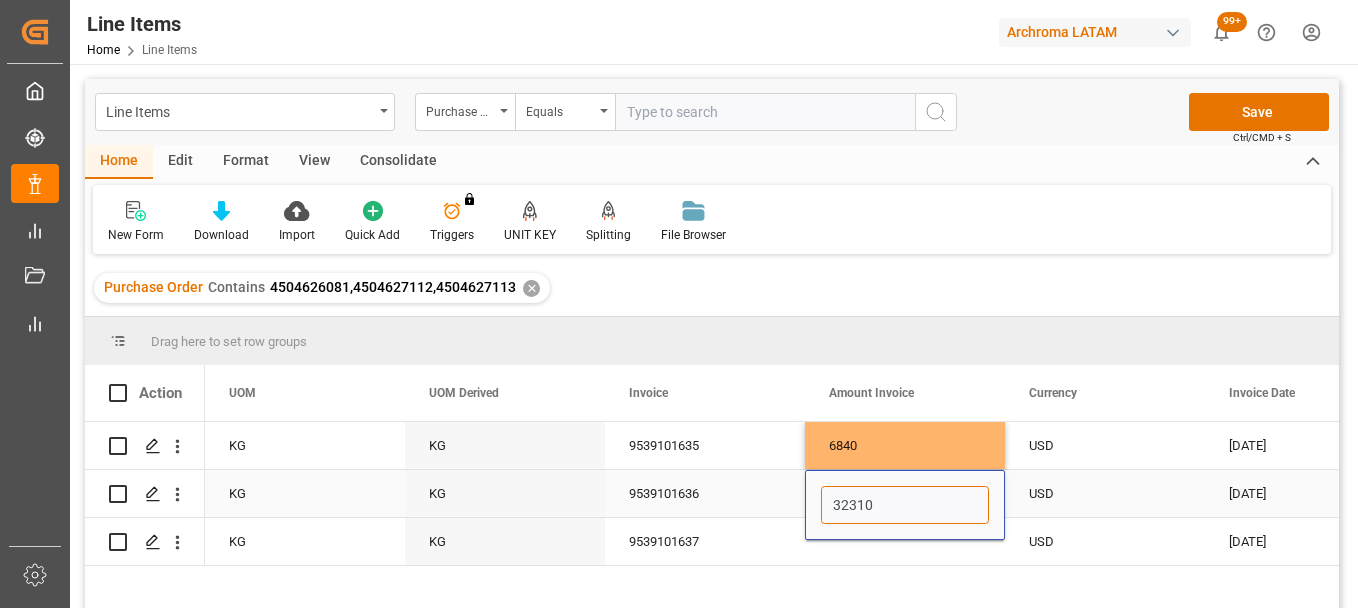 type on "32310" 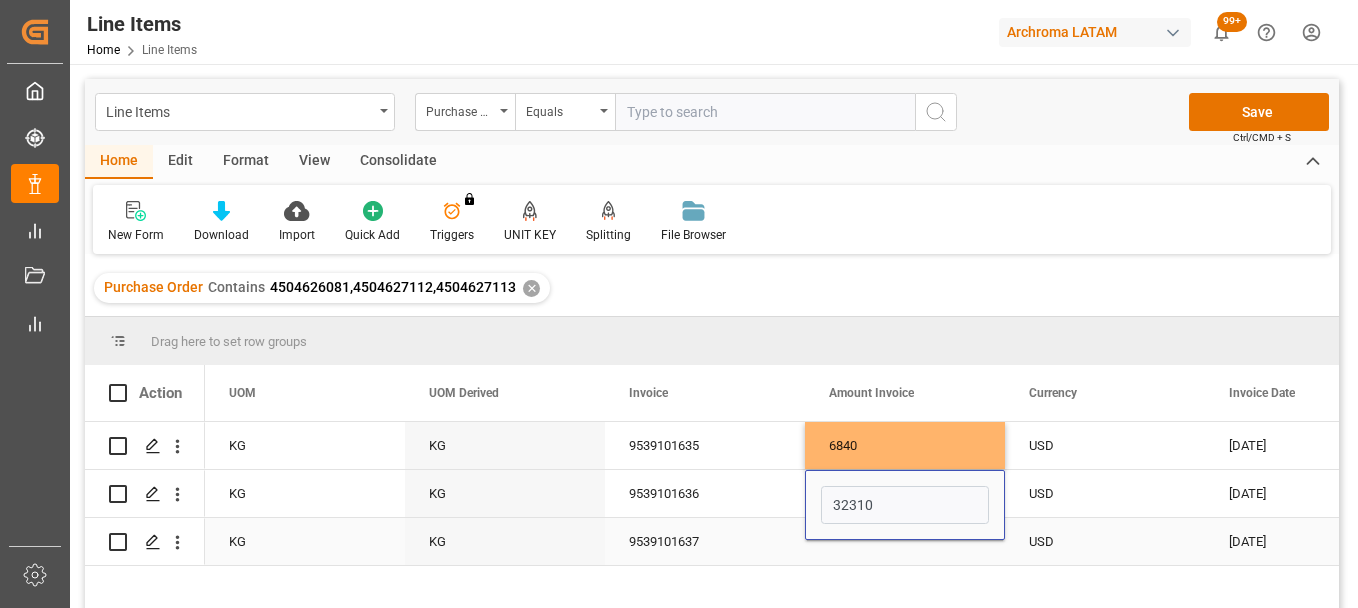 click at bounding box center [905, 541] 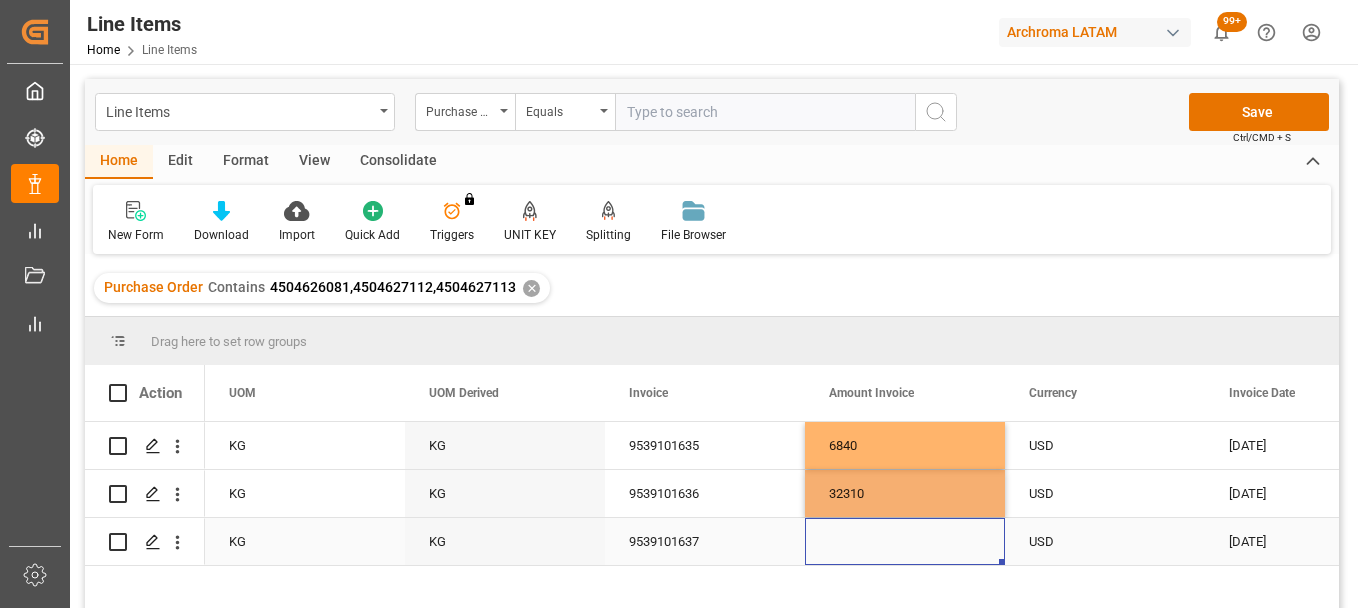 click at bounding box center (905, 541) 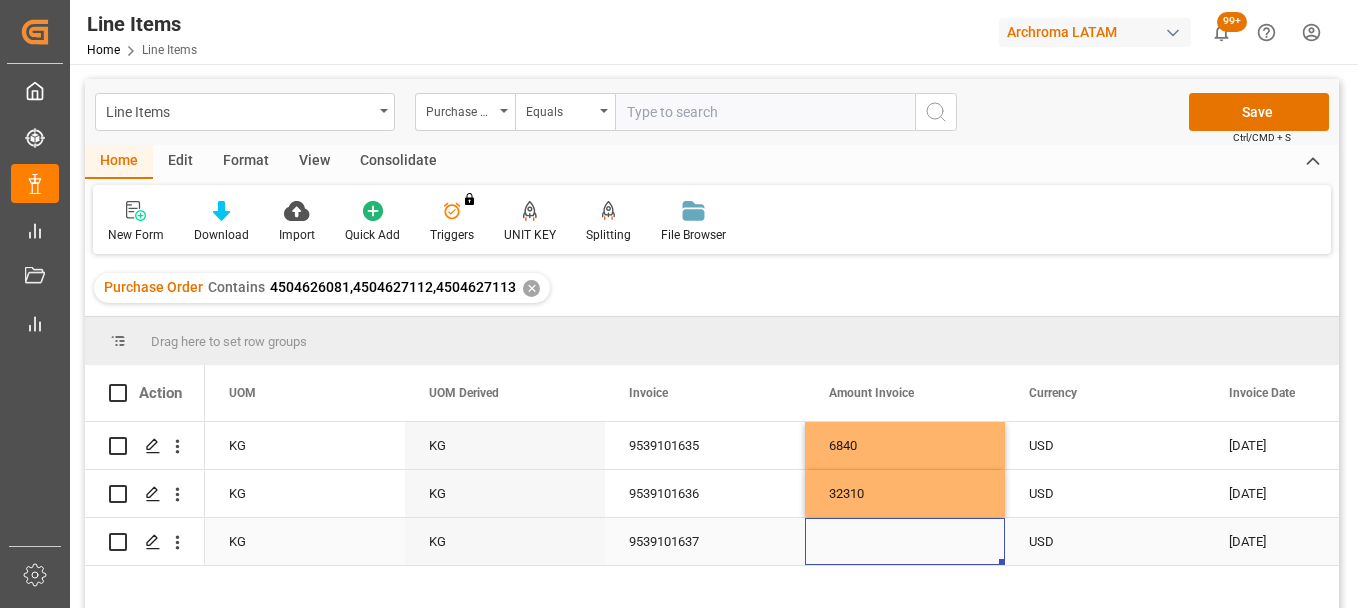 click at bounding box center (905, 541) 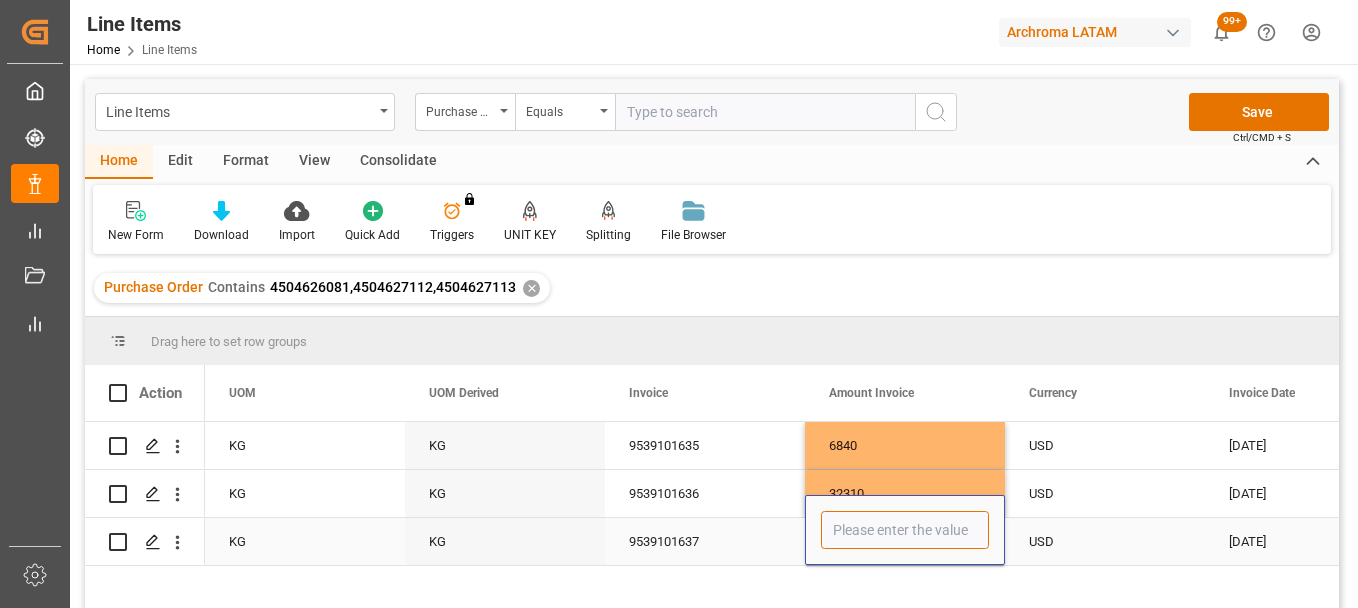 click at bounding box center [905, 530] 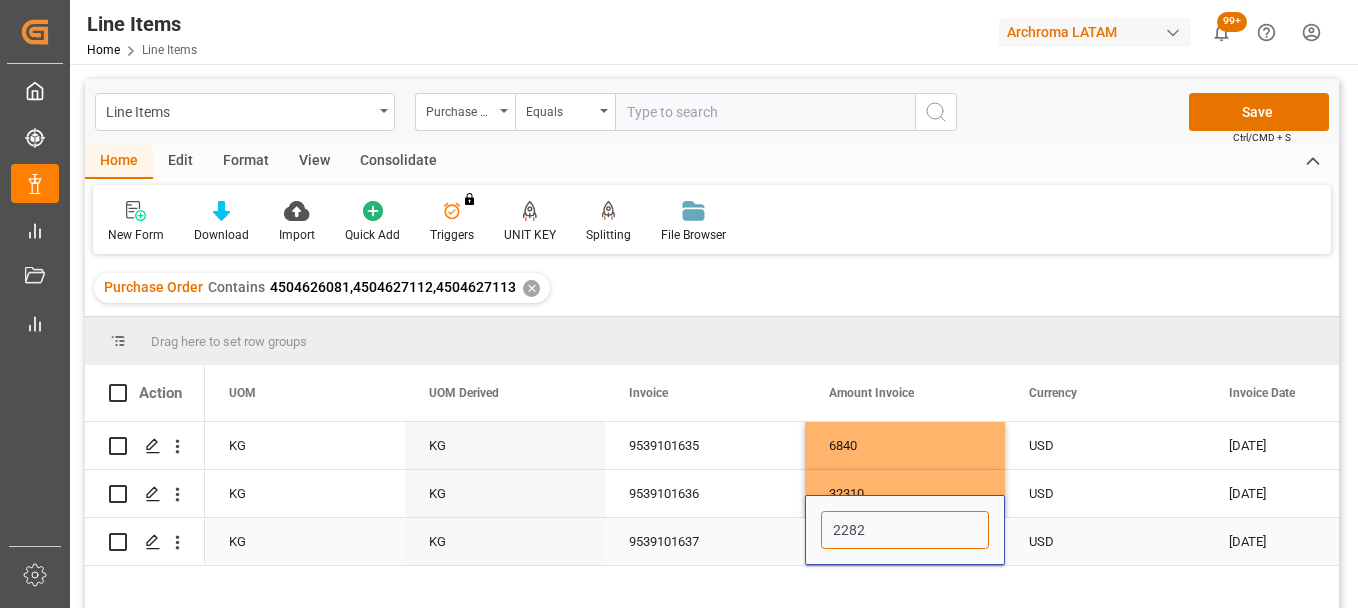 type on "22820" 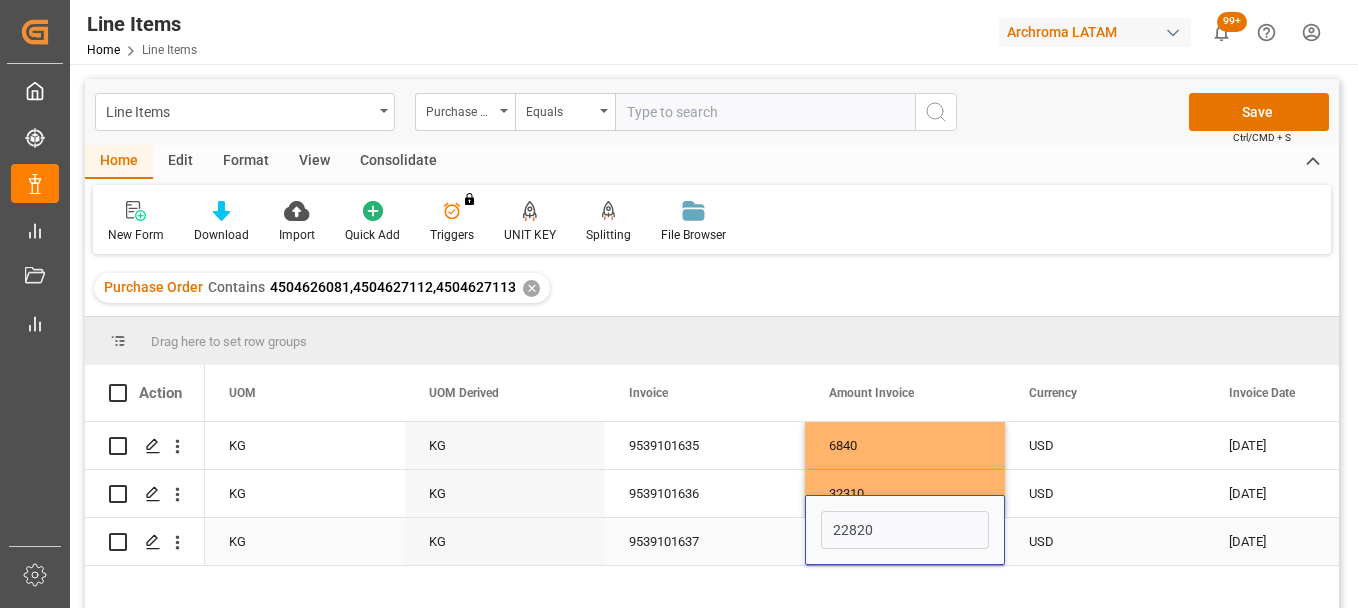 click on "9539101637" at bounding box center (705, 541) 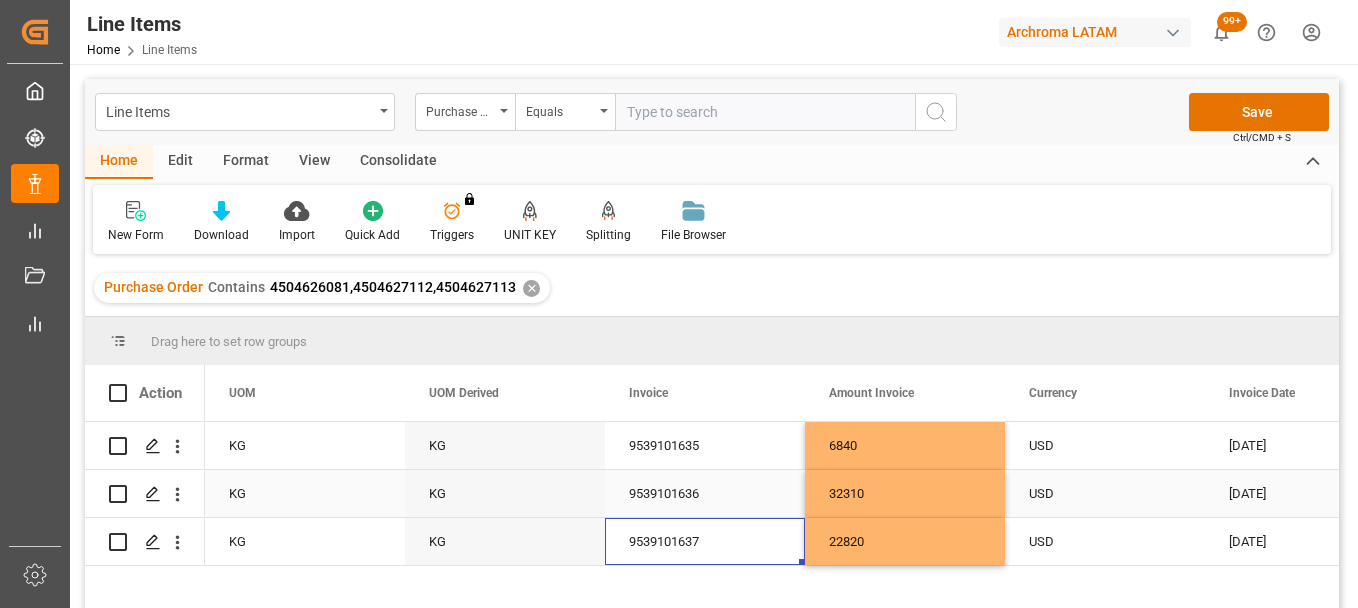 click on "9539101636" at bounding box center [705, 493] 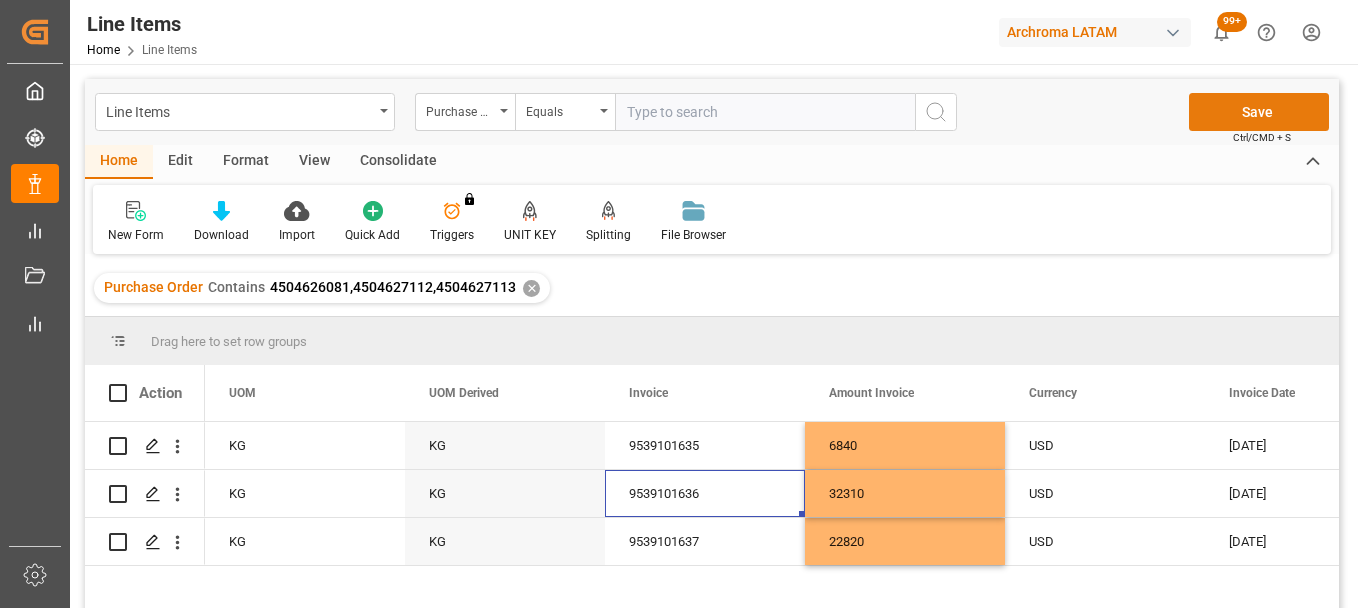 click on "Save" at bounding box center (1259, 112) 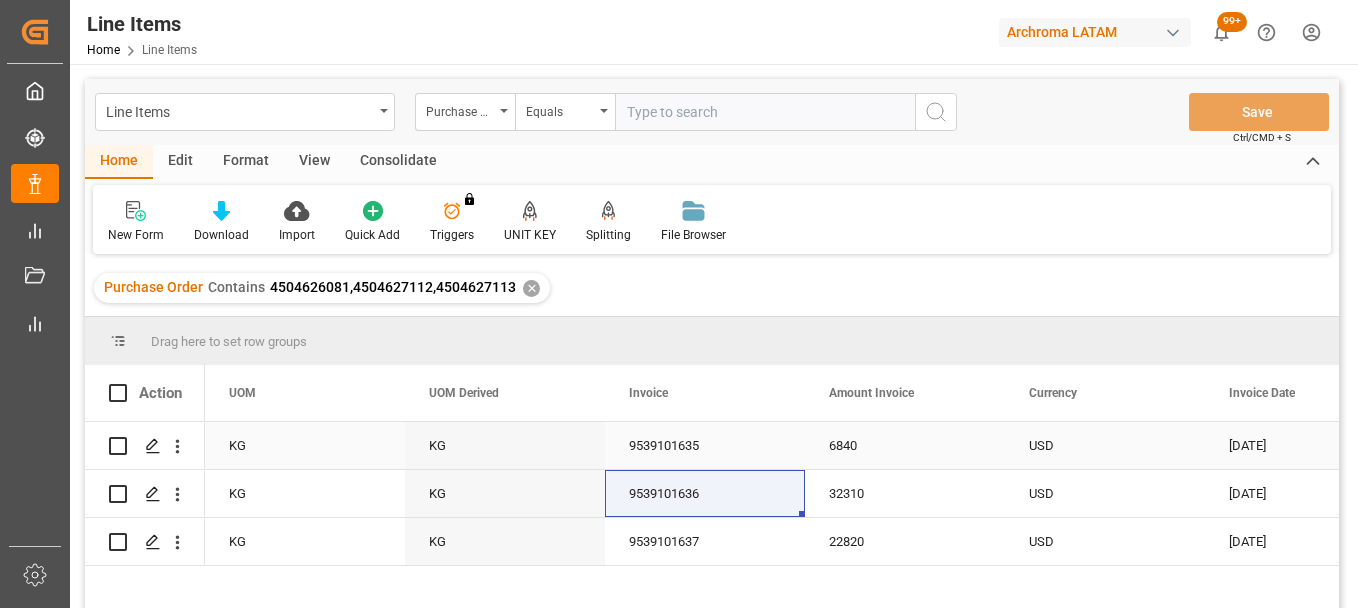 click on "6840" at bounding box center (905, 445) 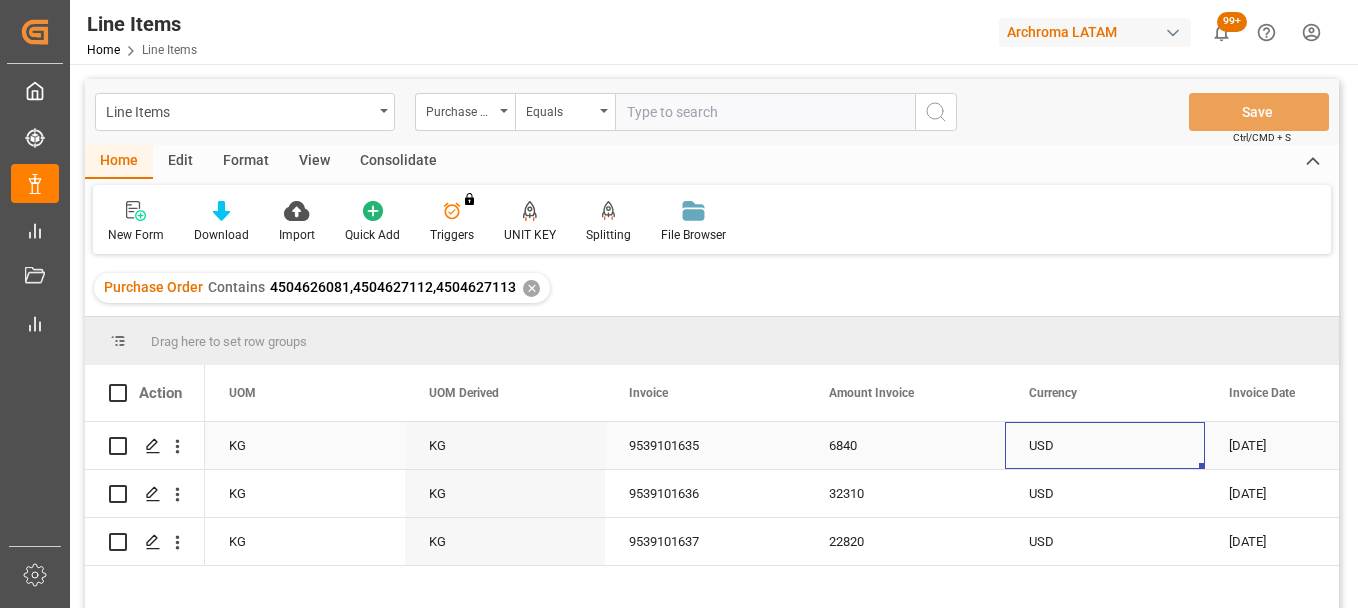 scroll, scrollTop: 0, scrollLeft: 5073, axis: horizontal 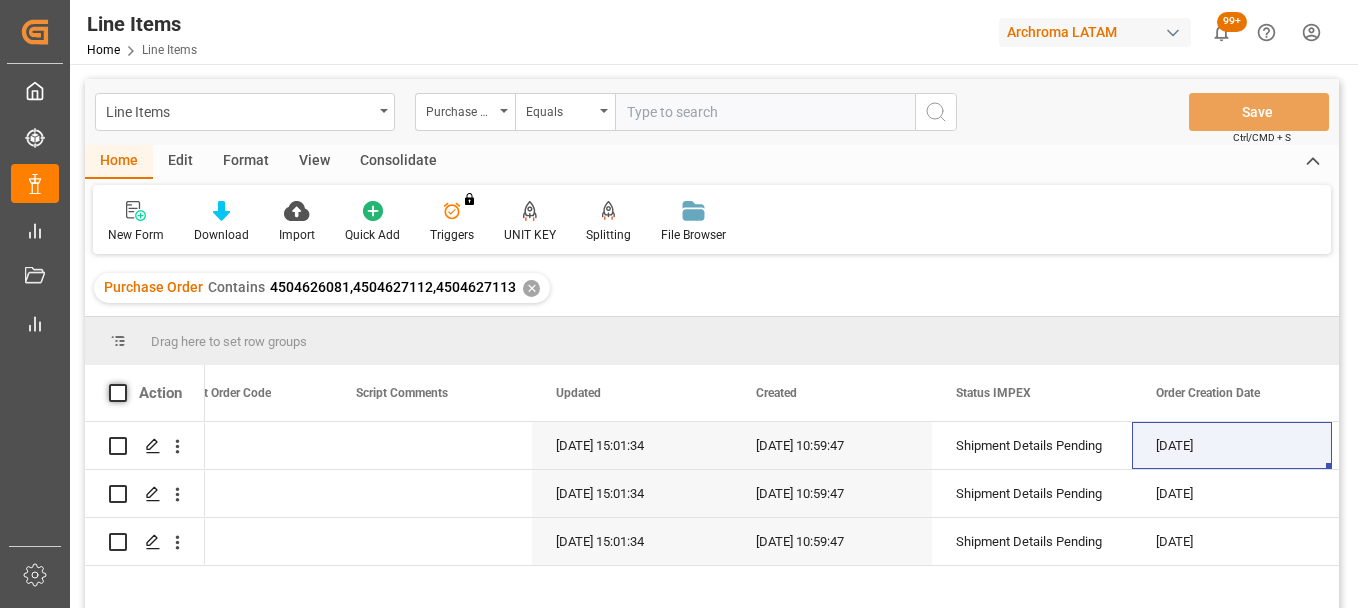 click at bounding box center (118, 393) 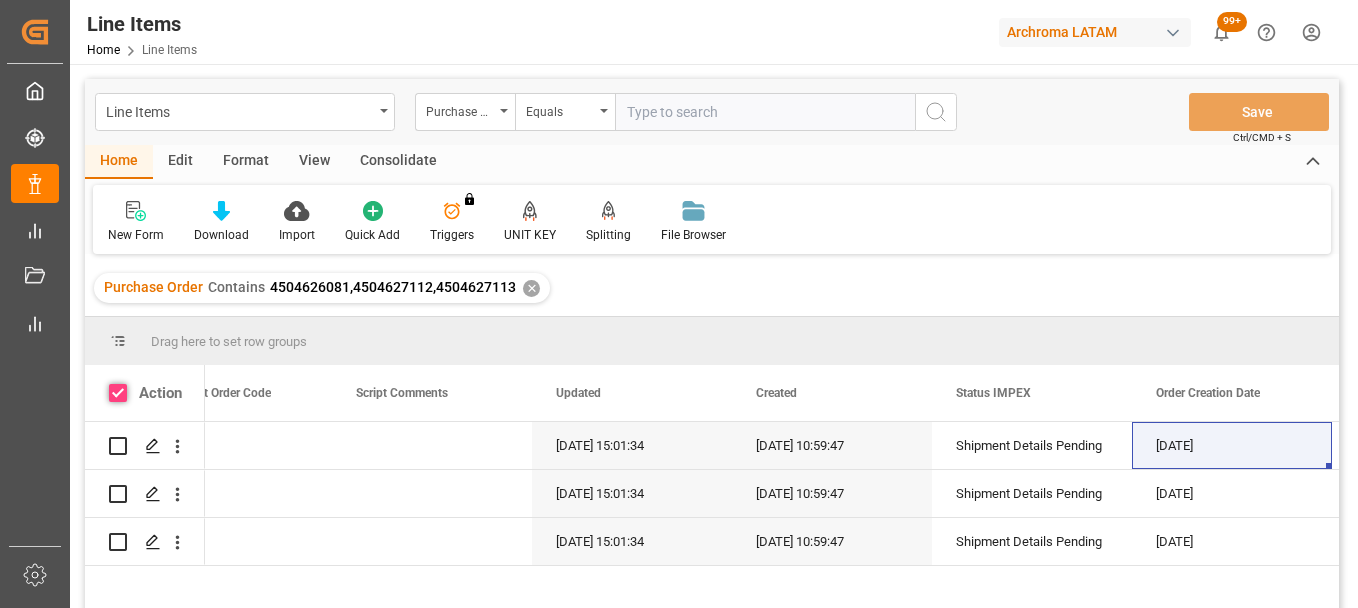 checkbox on "true" 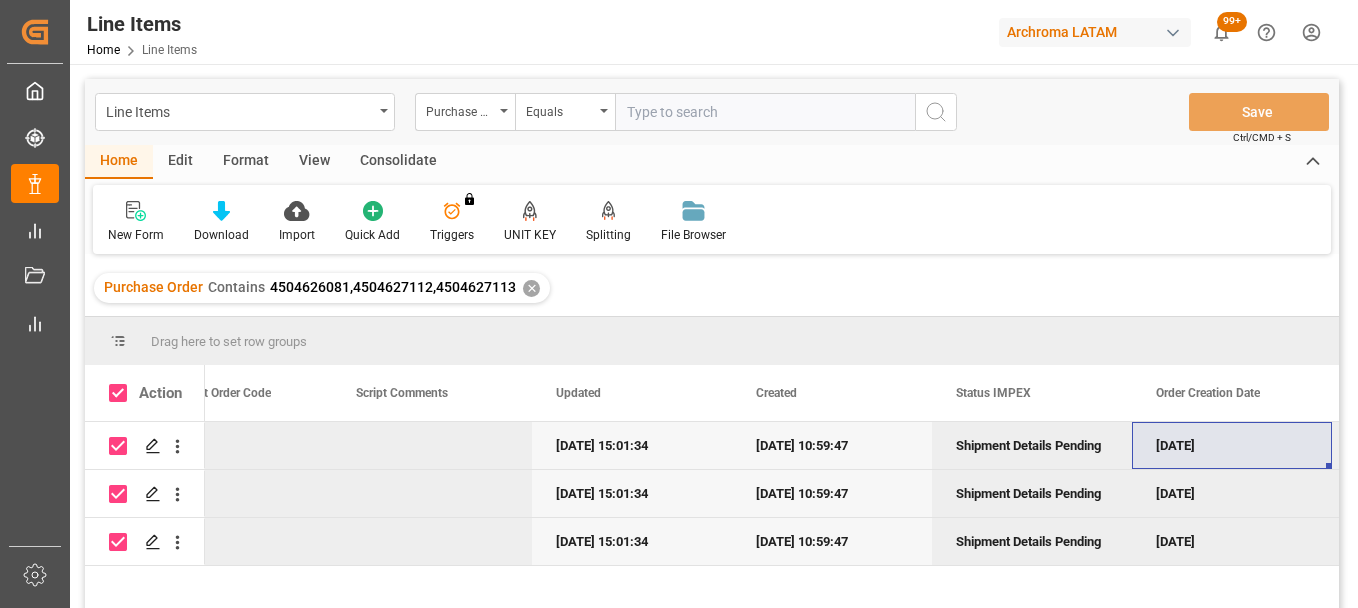 click on "Consolidate" at bounding box center (398, 162) 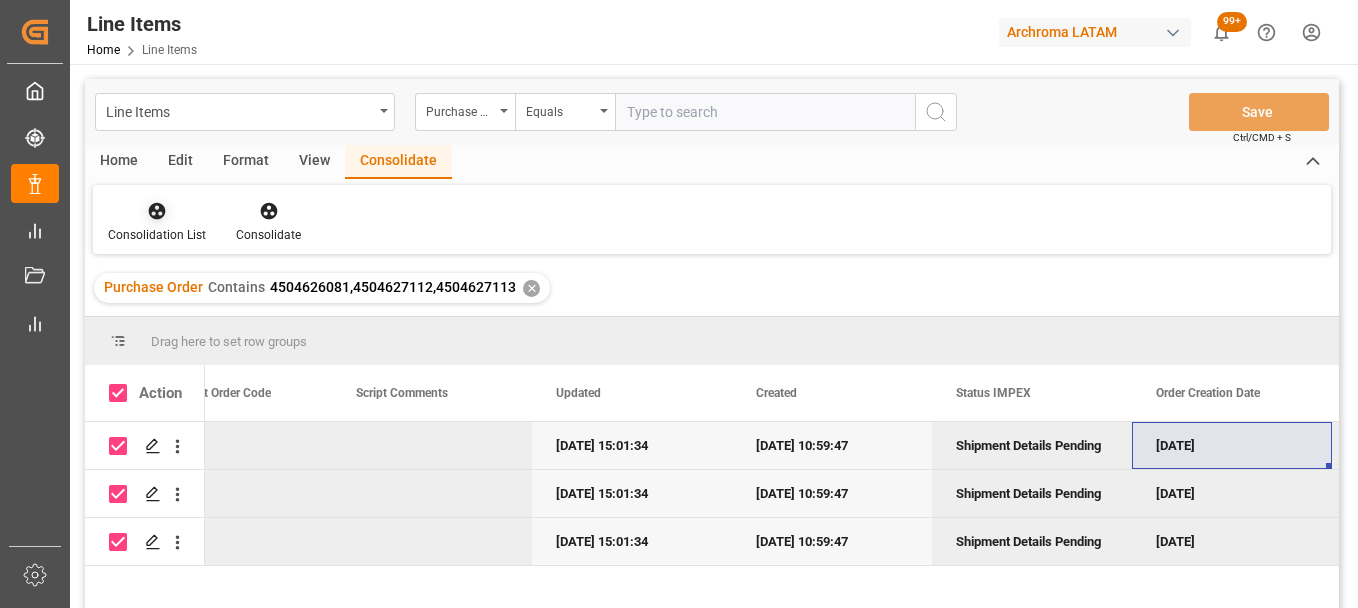 click at bounding box center (157, 210) 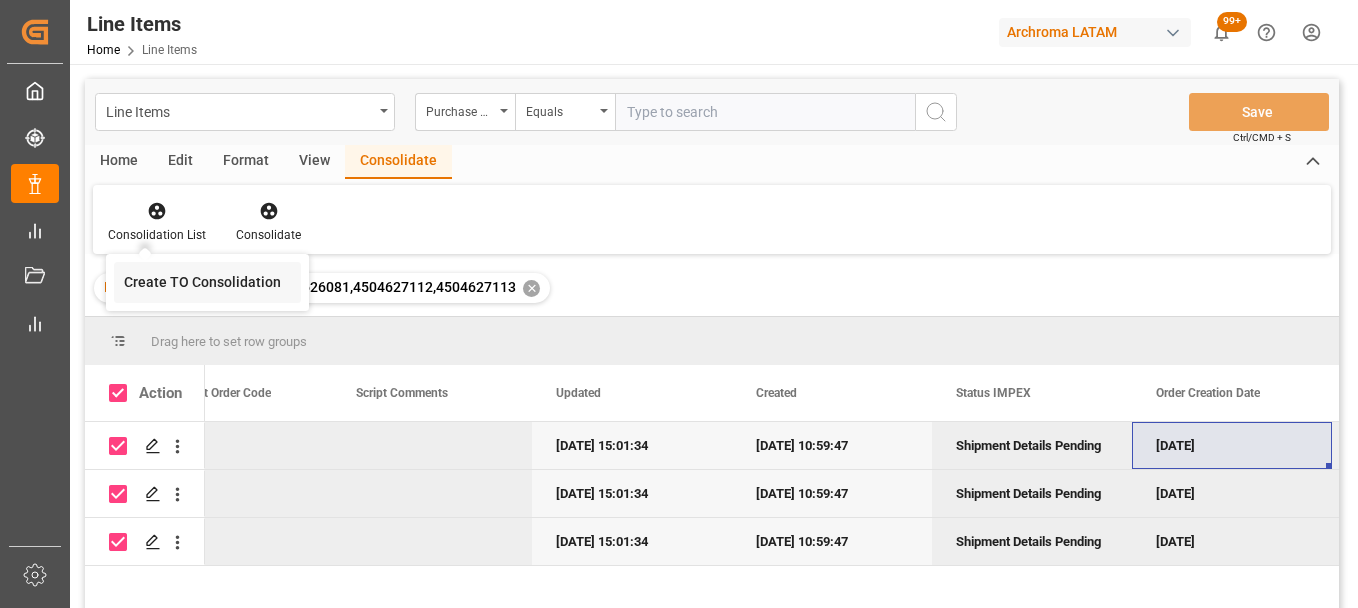 click on "Line Items Purchase Order Equals Save Ctrl/CMD + S Home Edit Format View Consolidate Consolidation List Create TO Consolidation Consolidate Purchase Order Contains 4504626081,4504627112,4504627113 ✕
Drag here to set row groups Drag here to set column labels
Action
Container Code
Transport Order Code" at bounding box center (712, 370) 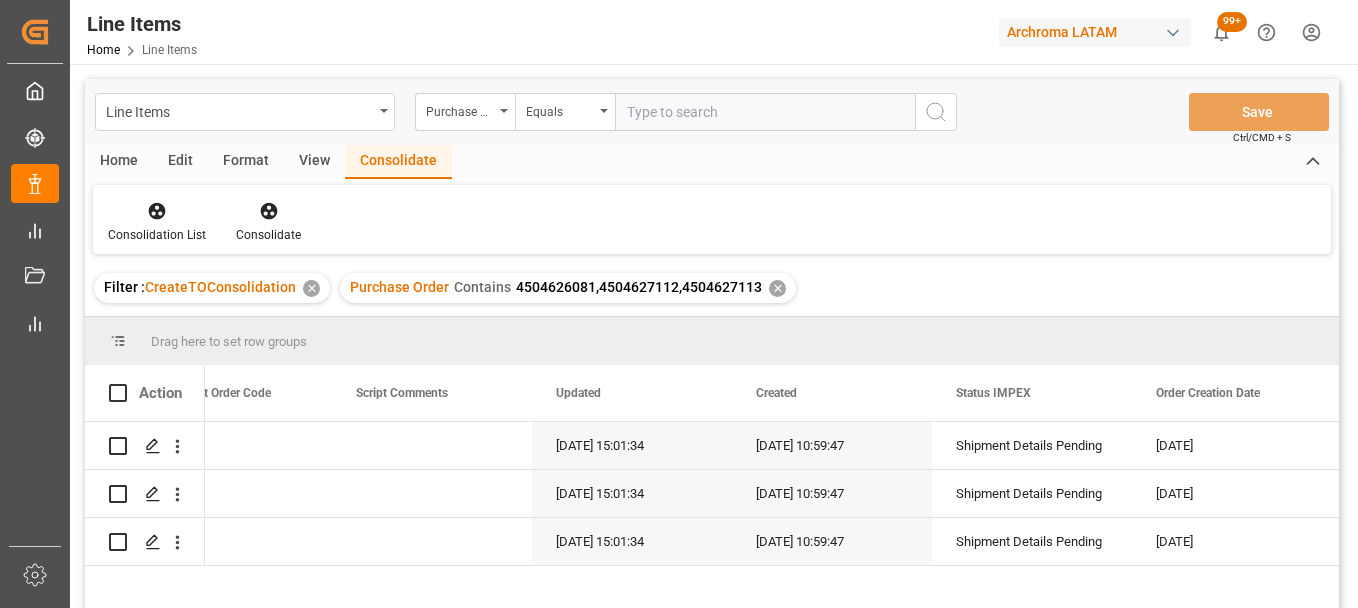 click at bounding box center [118, 393] 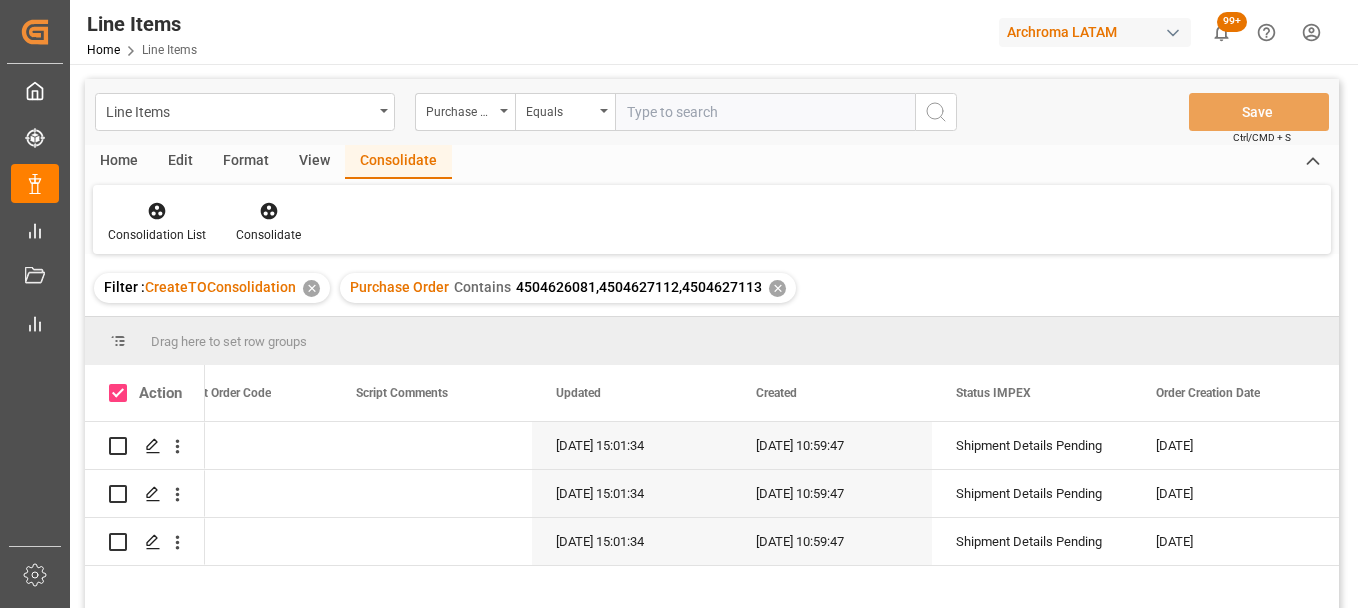 checkbox on "true" 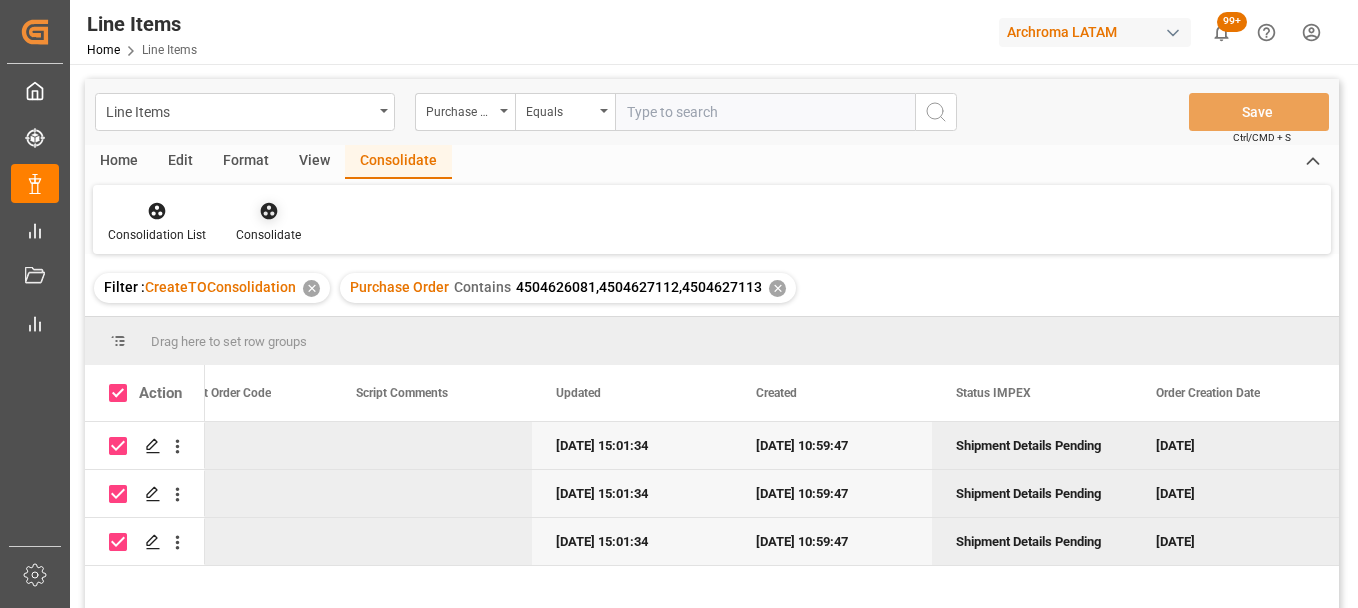 click 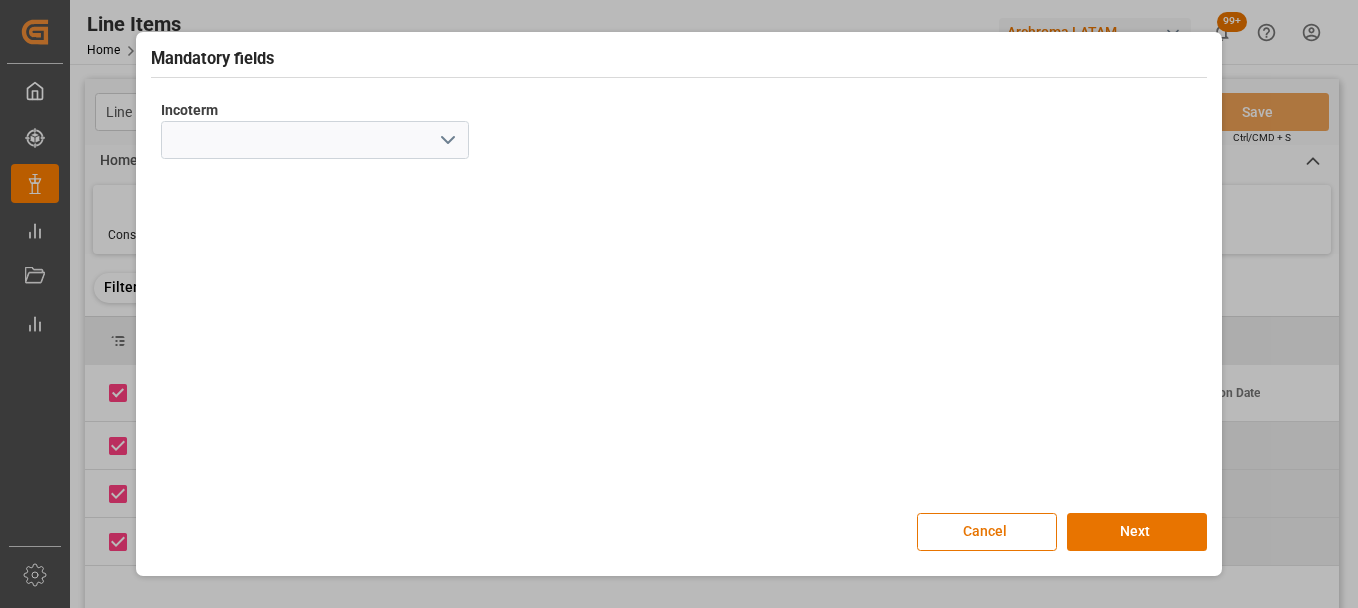 click 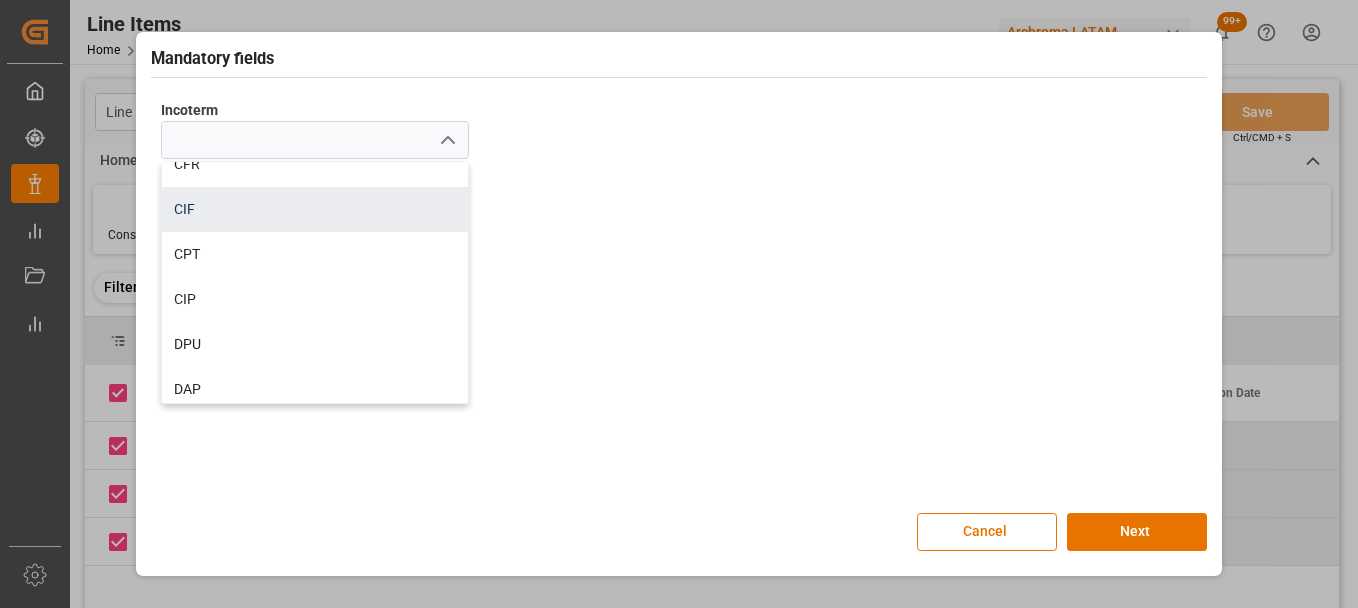 click on "CIF" at bounding box center (315, 209) 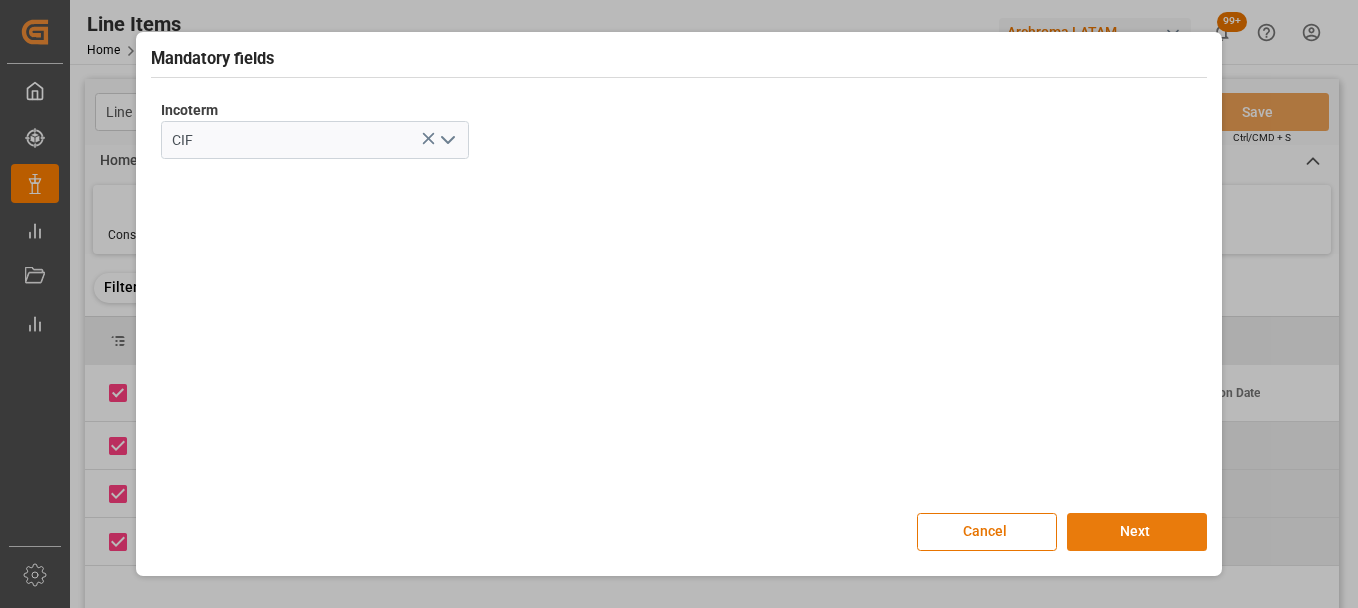 click on "Next" at bounding box center [1137, 532] 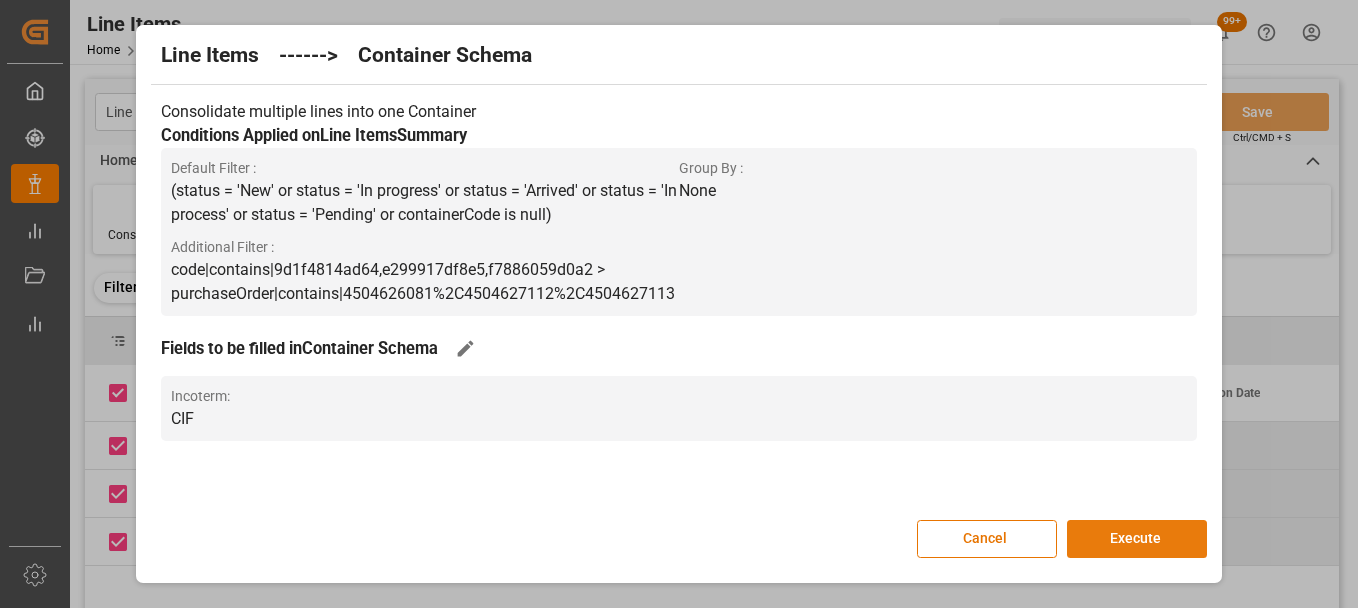 click on "Execute" at bounding box center [1137, 539] 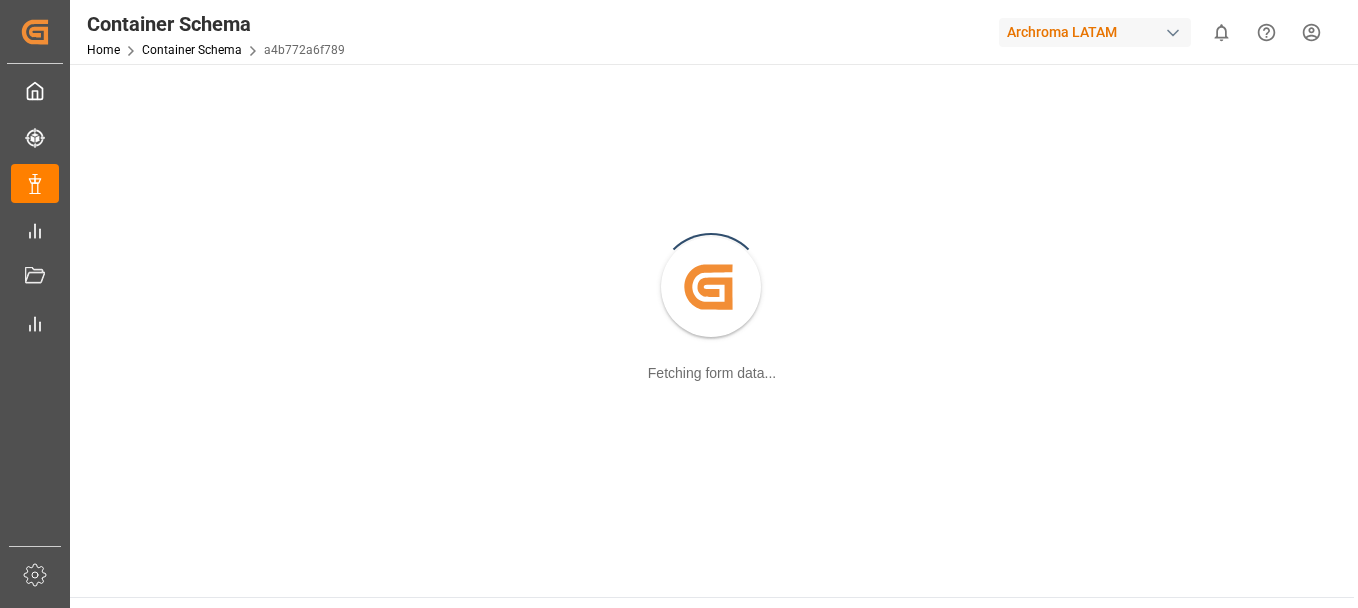 scroll, scrollTop: 0, scrollLeft: 0, axis: both 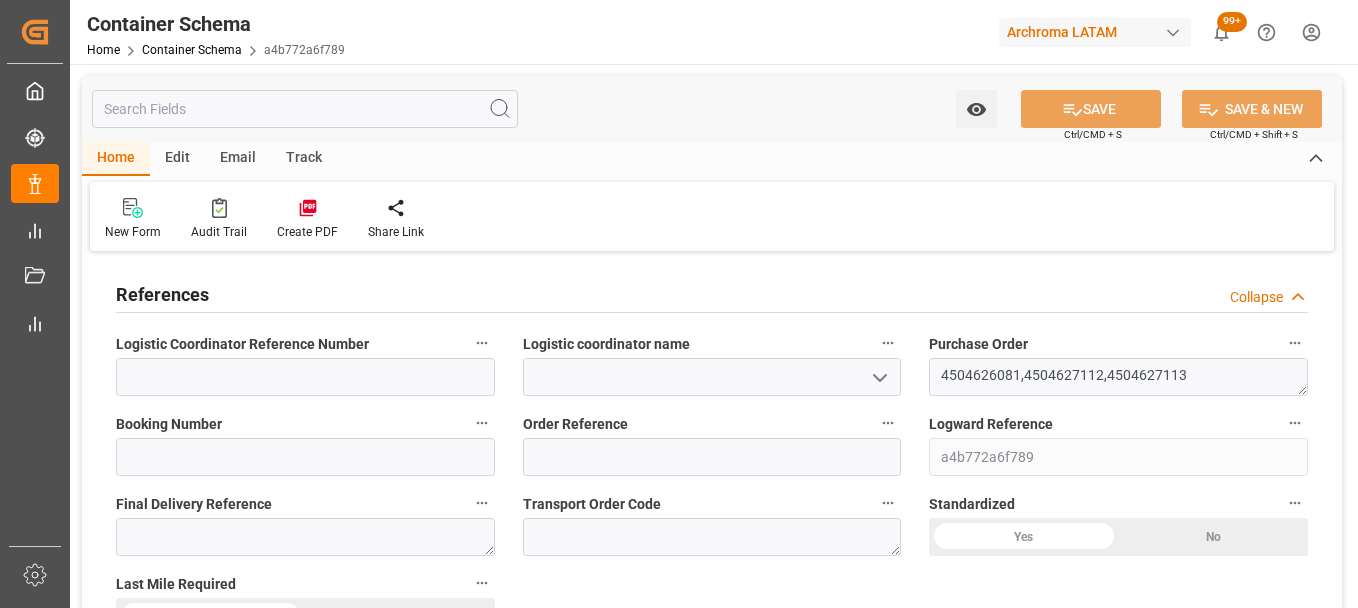 type on "0" 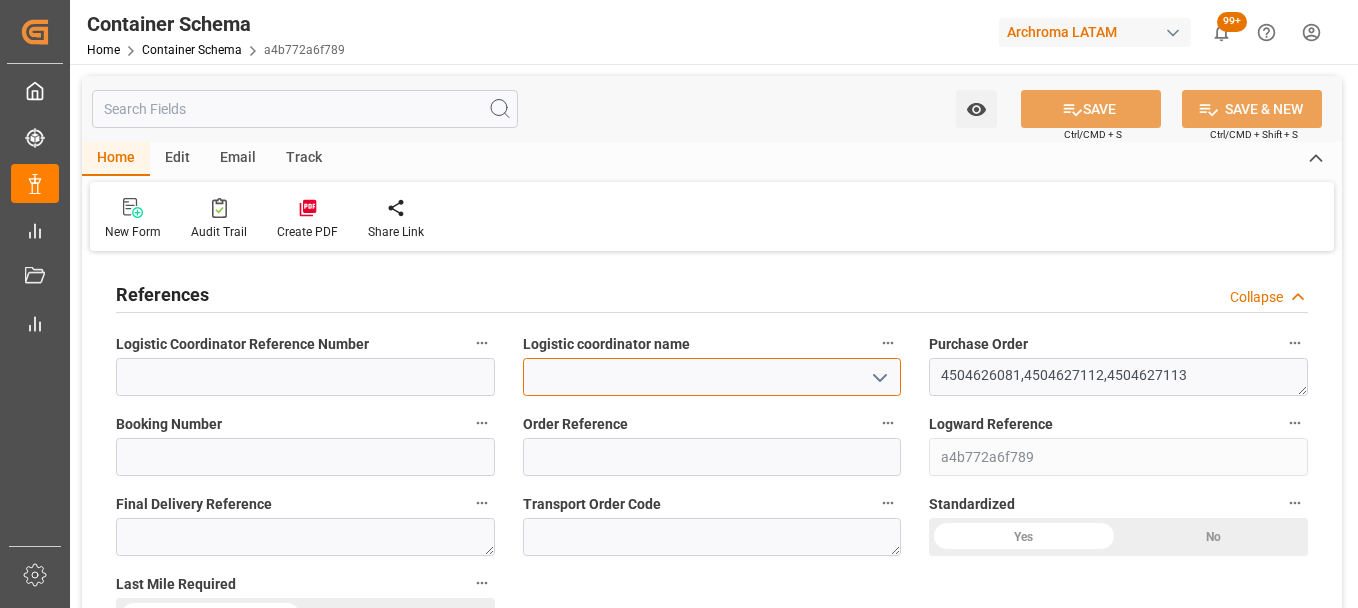 click at bounding box center (712, 377) 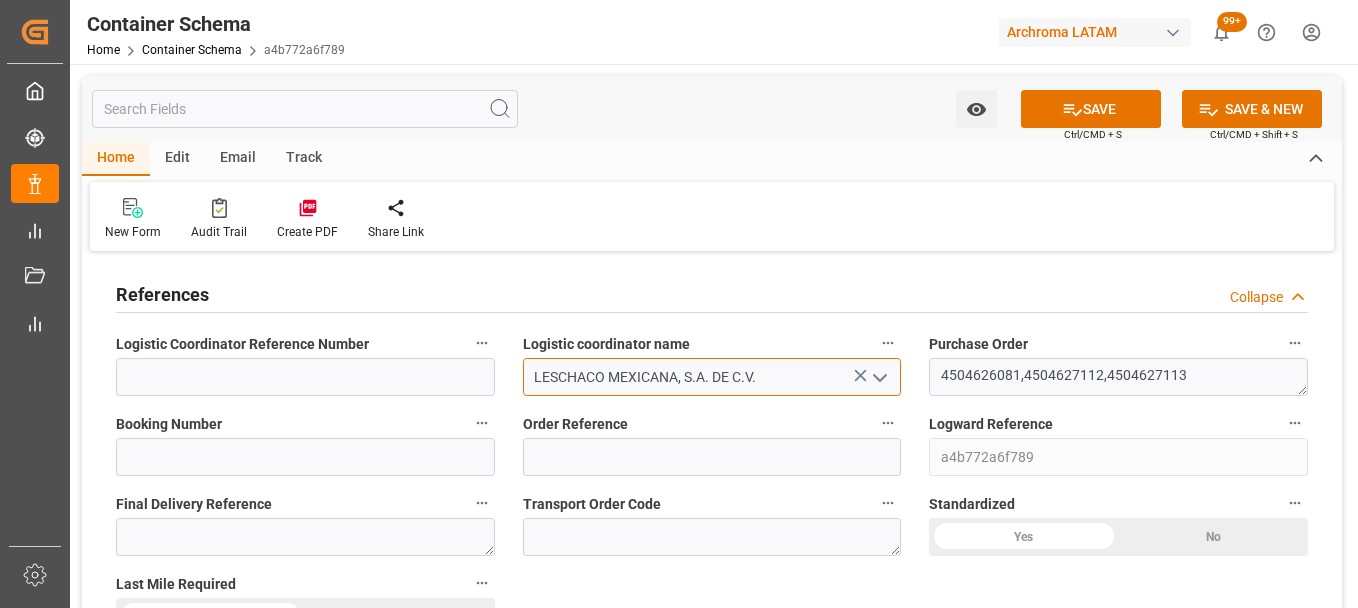 type on "LESCHACO MEXICANA, S.A. DE C.V." 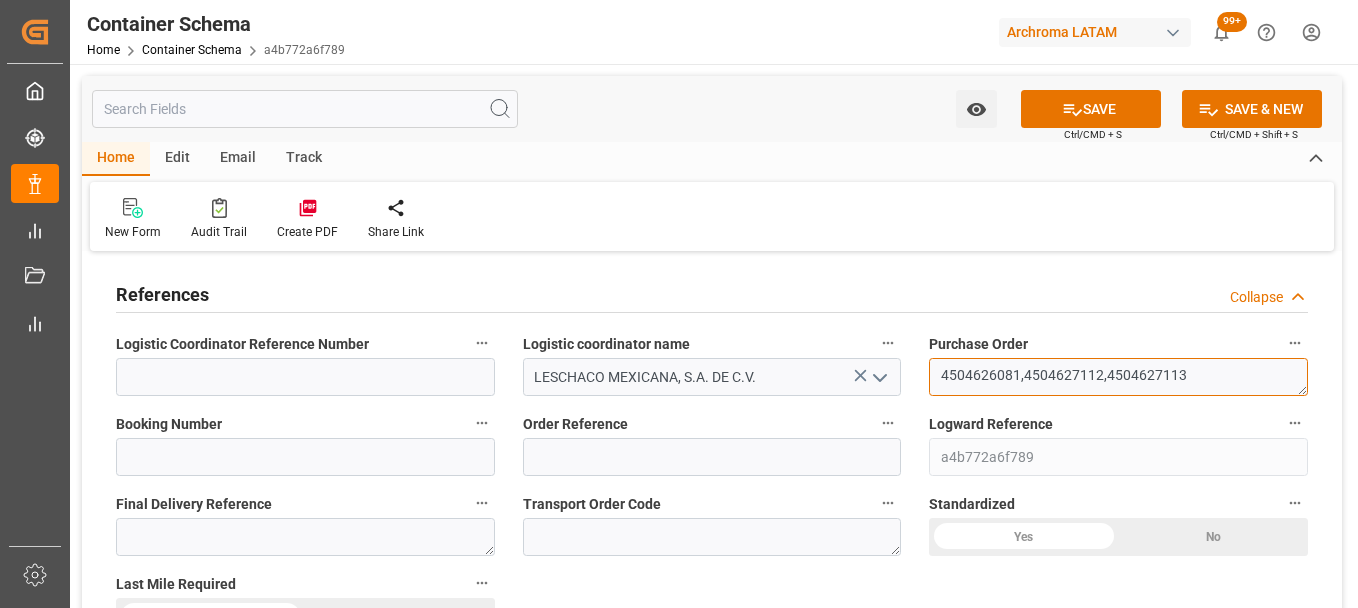 drag, startPoint x: 1183, startPoint y: 373, endPoint x: 933, endPoint y: 380, distance: 250.09798 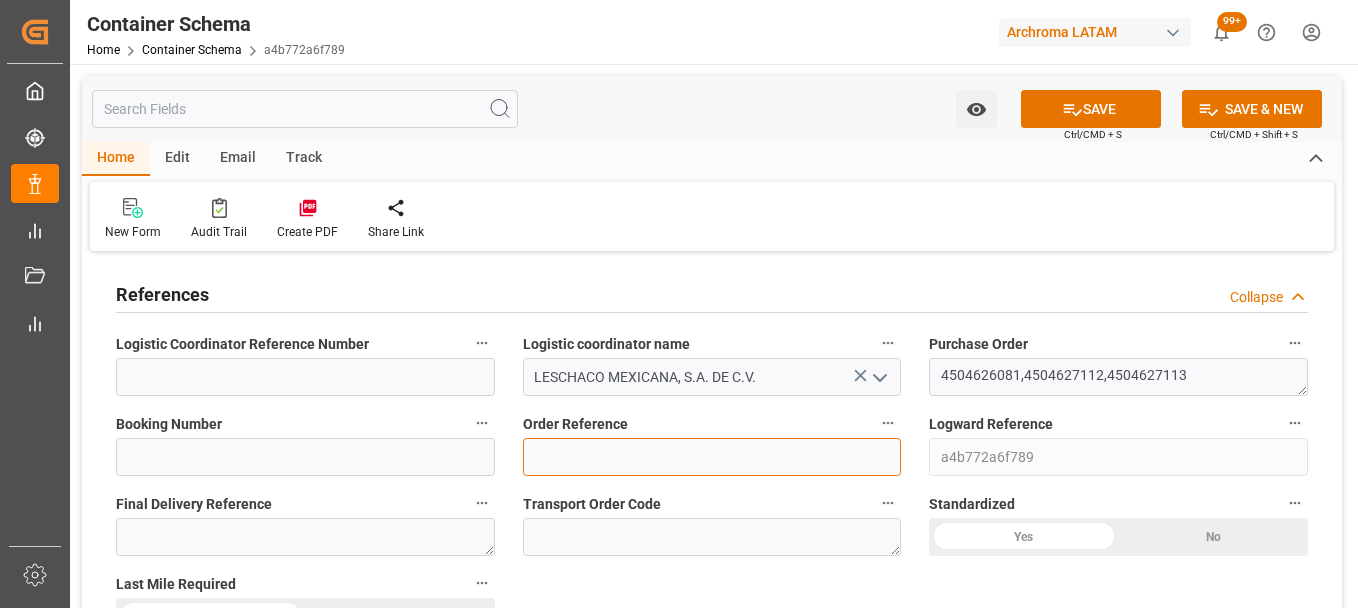 click at bounding box center [712, 457] 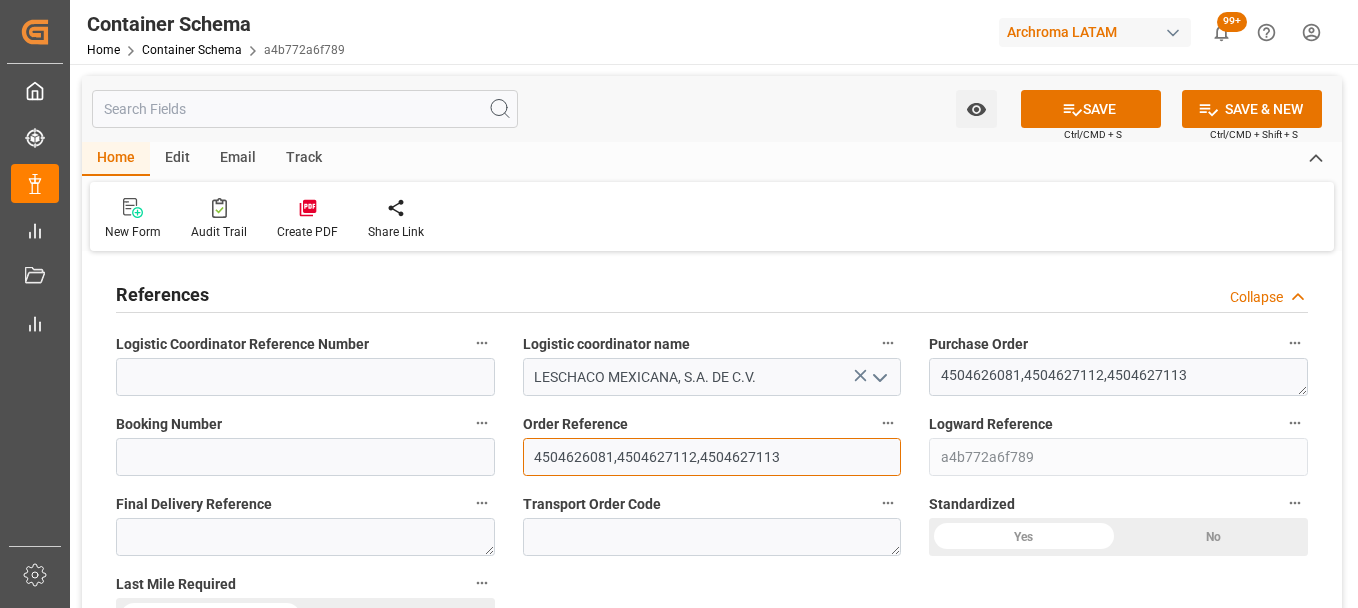 click on "4504626081,4504627112,4504627113" at bounding box center [712, 457] 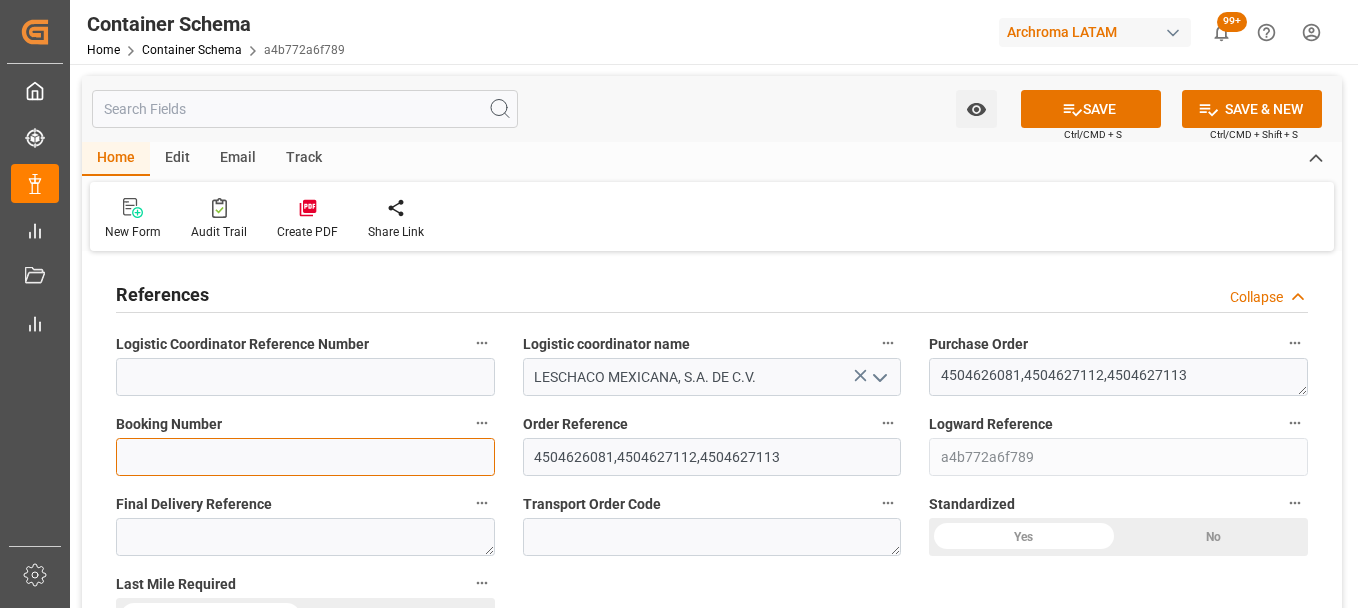 click at bounding box center [305, 457] 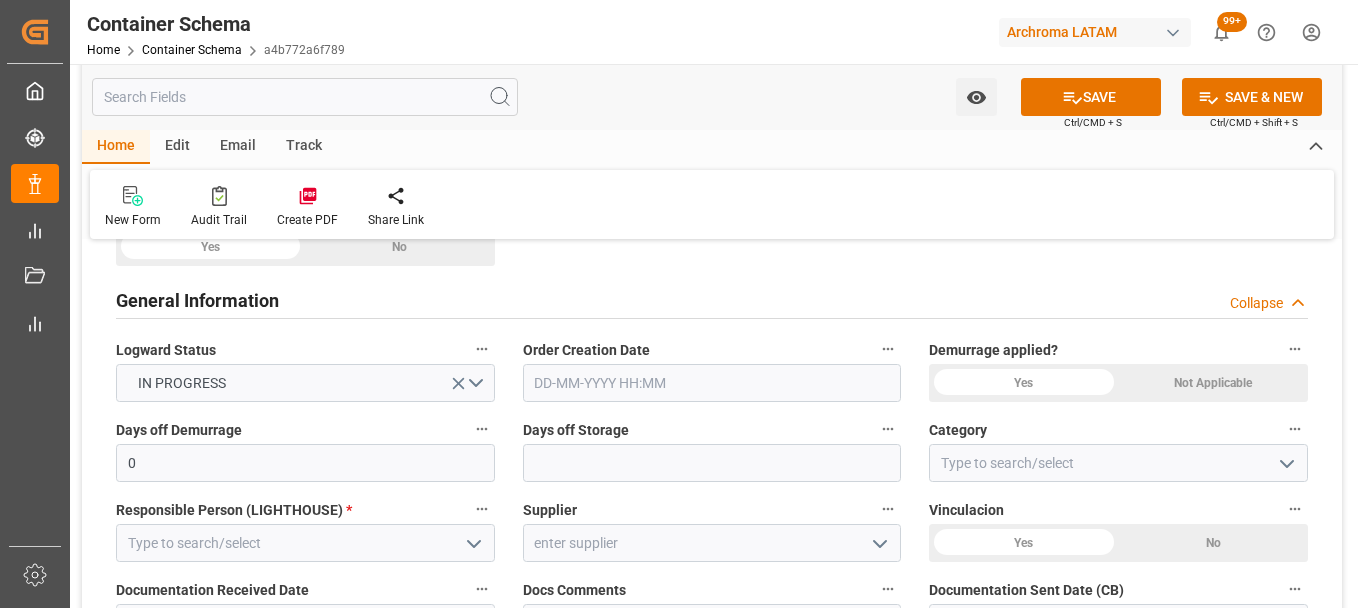 scroll, scrollTop: 400, scrollLeft: 0, axis: vertical 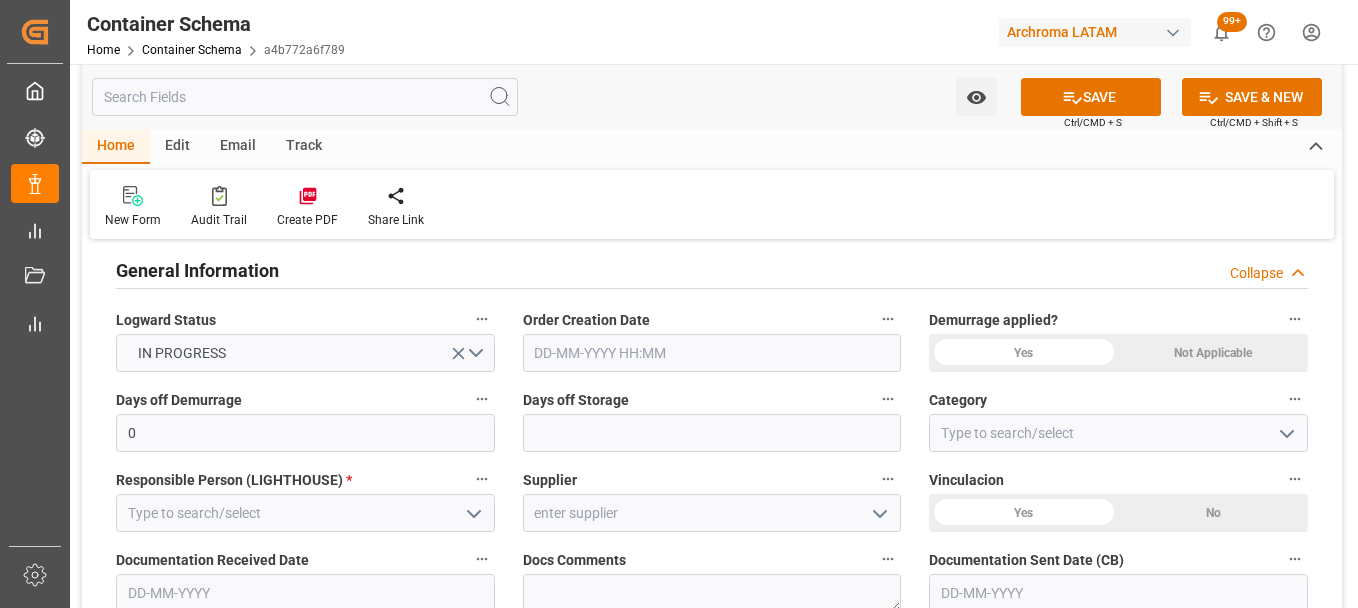 type on "255455617" 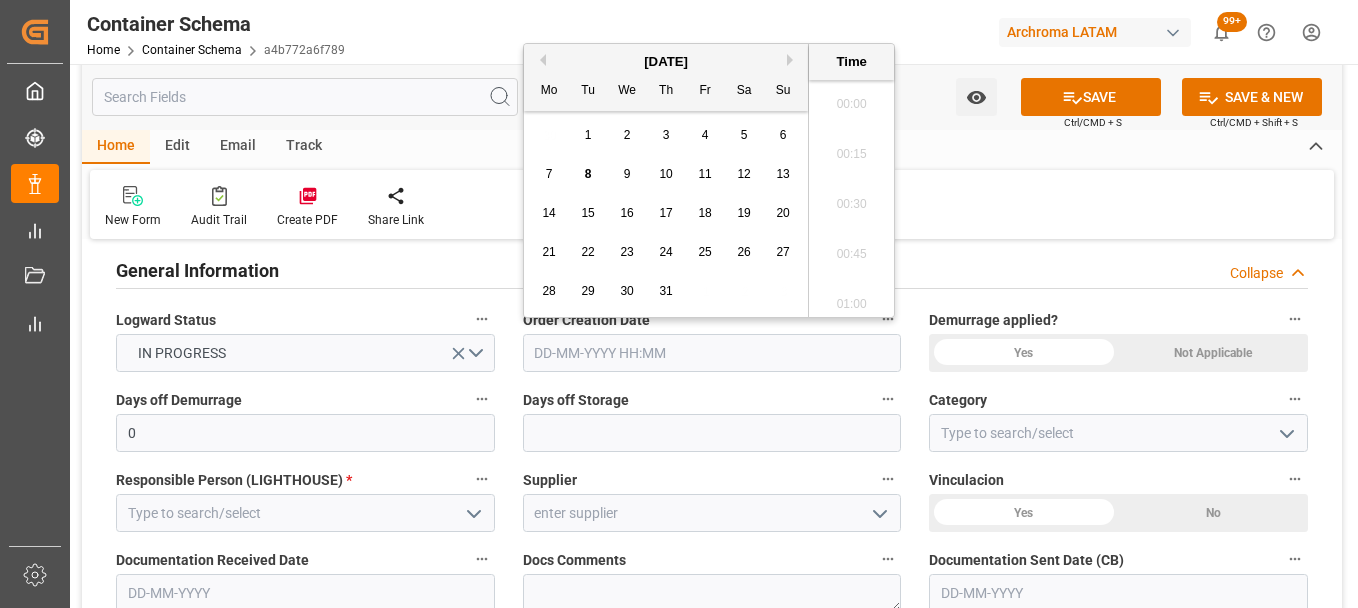 scroll, scrollTop: 2907, scrollLeft: 0, axis: vertical 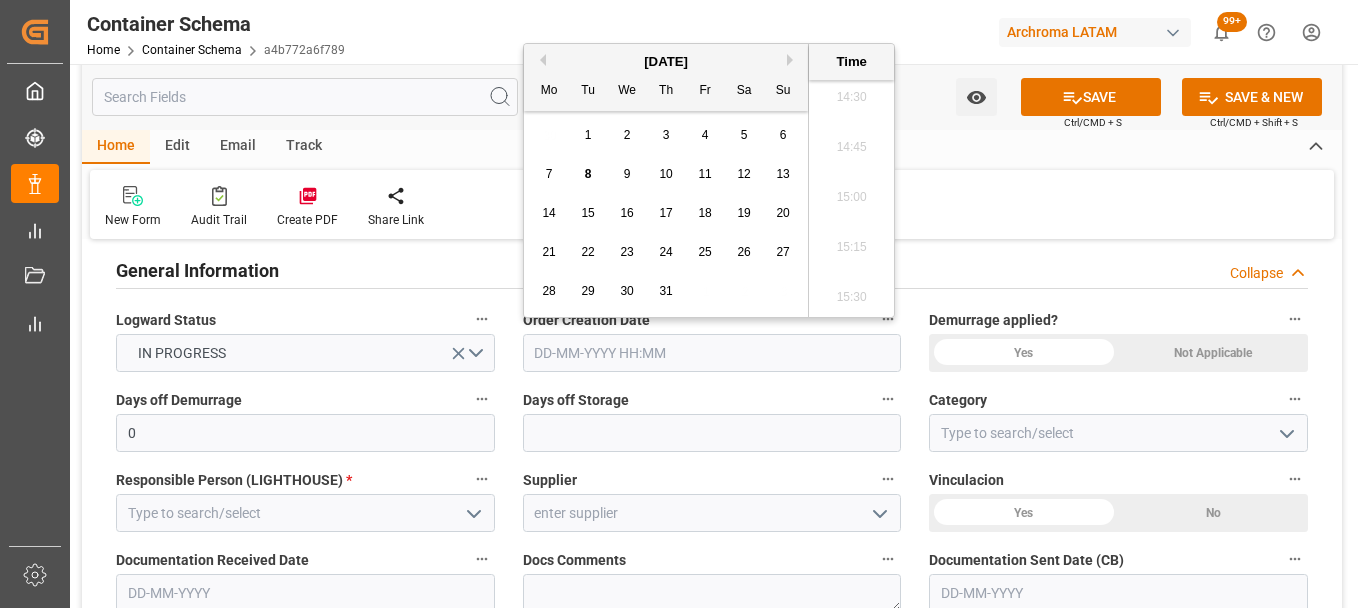 click on "7 8 9 10 11 12 13" at bounding box center (666, 174) 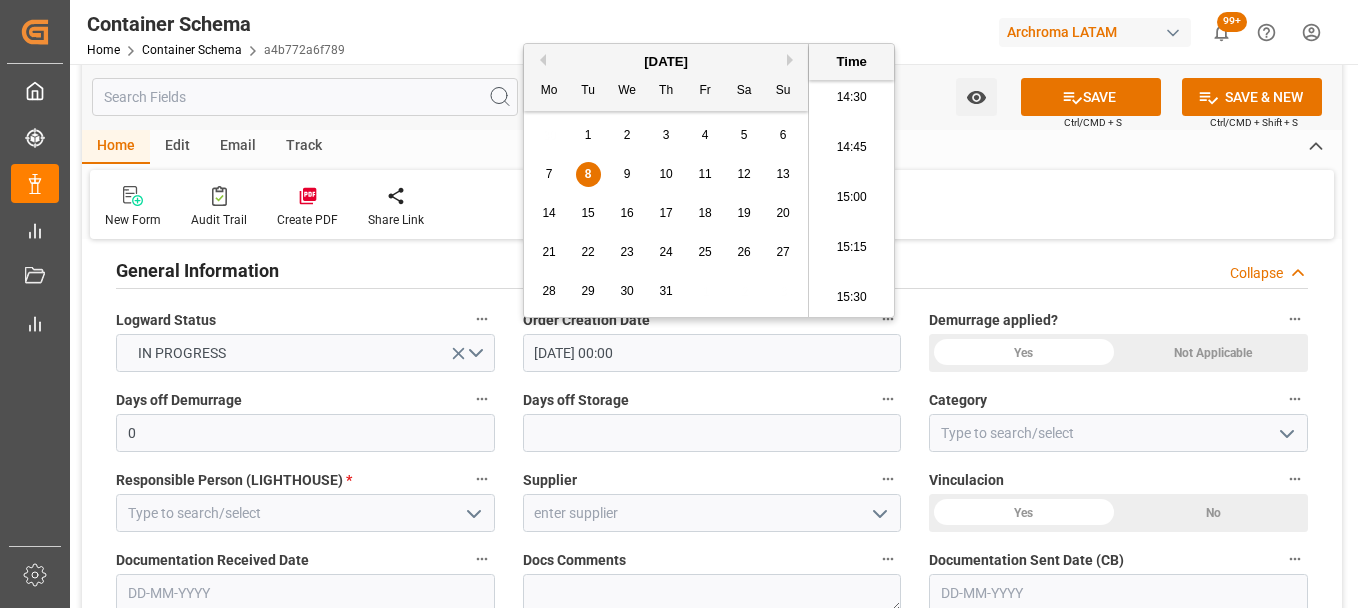 click on "14:45" at bounding box center [851, 148] 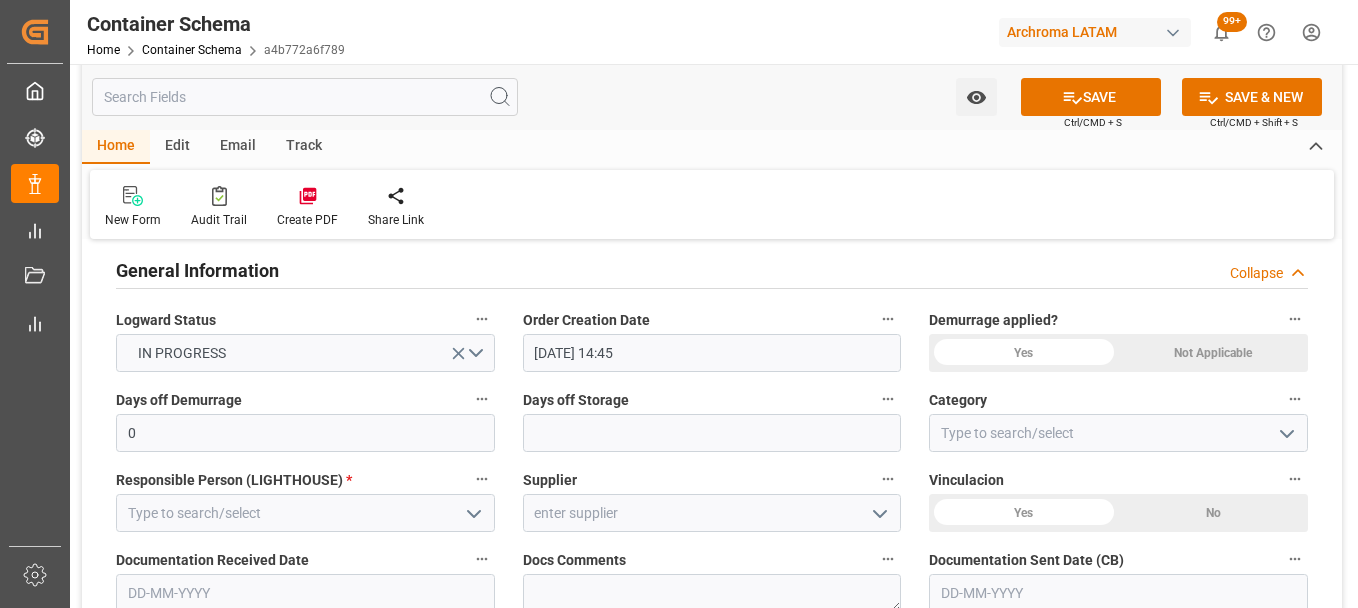 click on "Yes" at bounding box center [1023, 137] 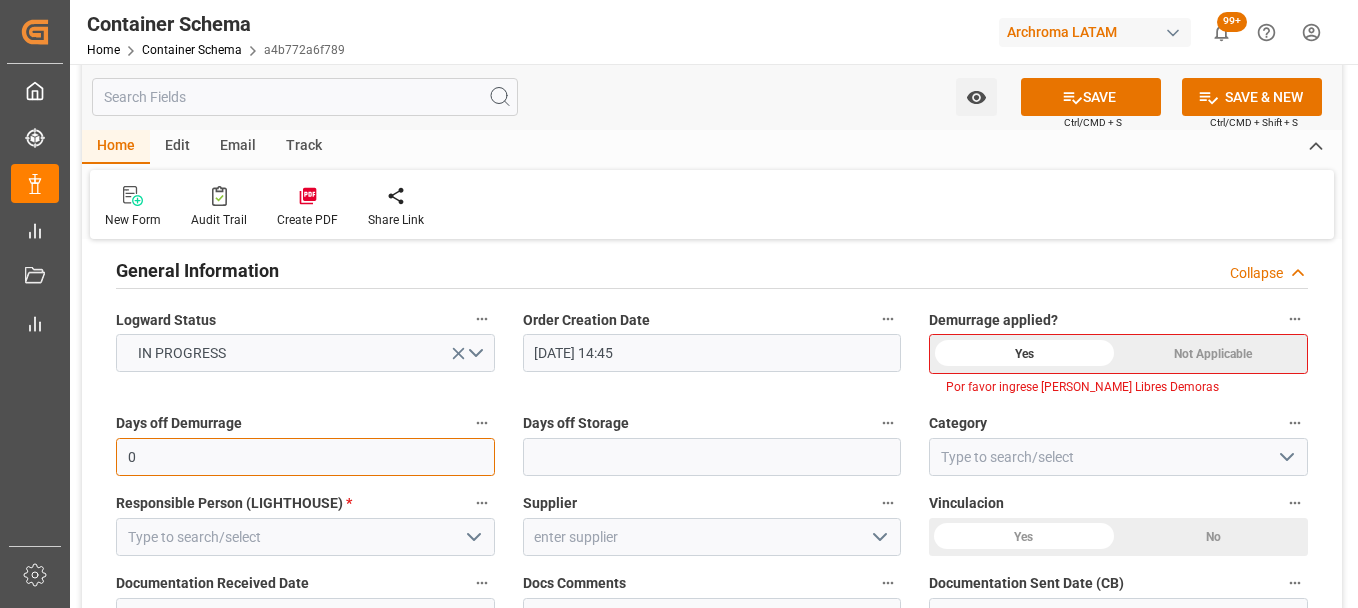 click on "0" at bounding box center (305, 457) 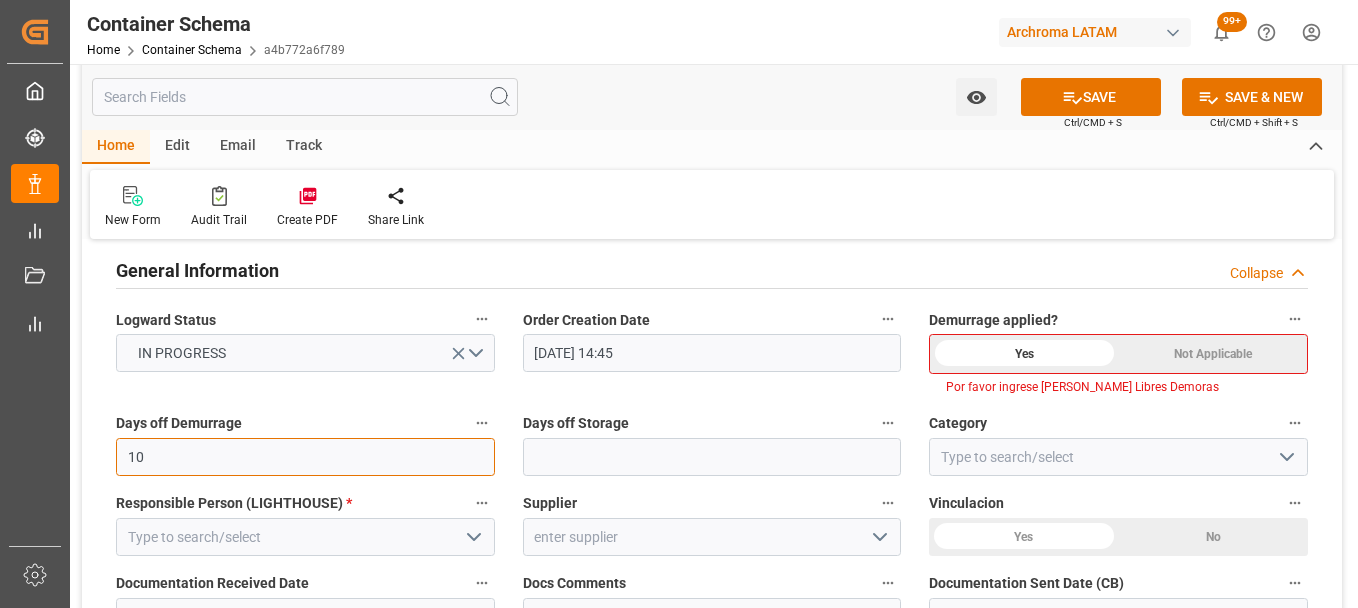 type on "10" 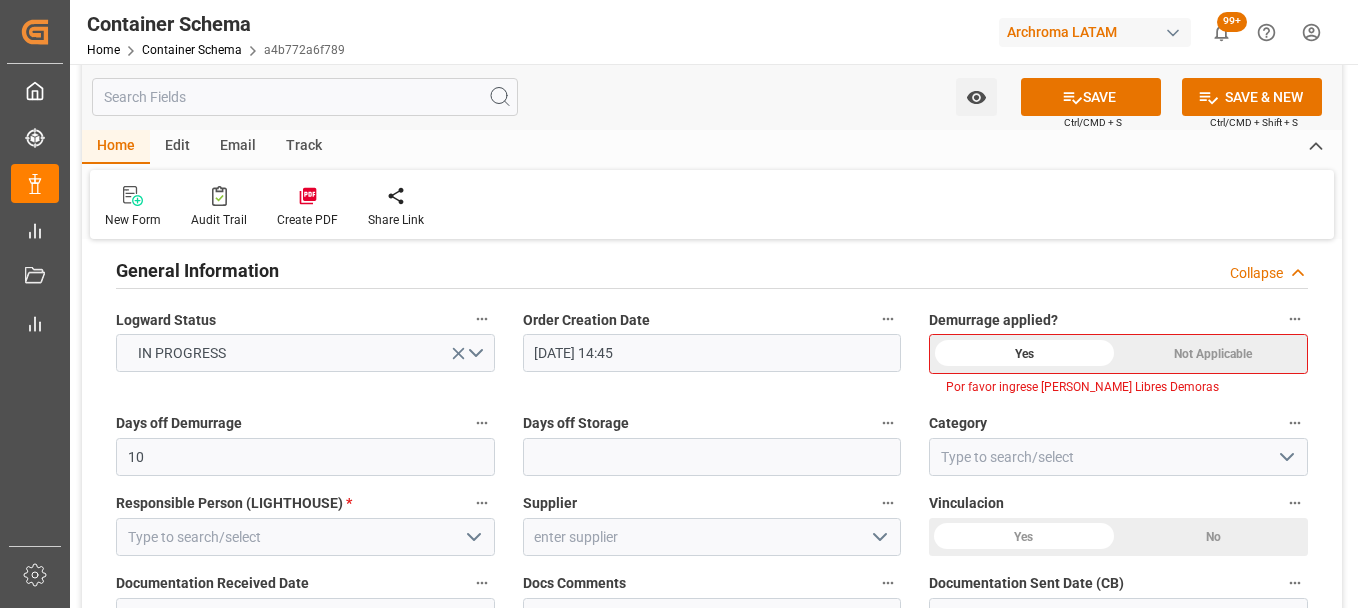 type 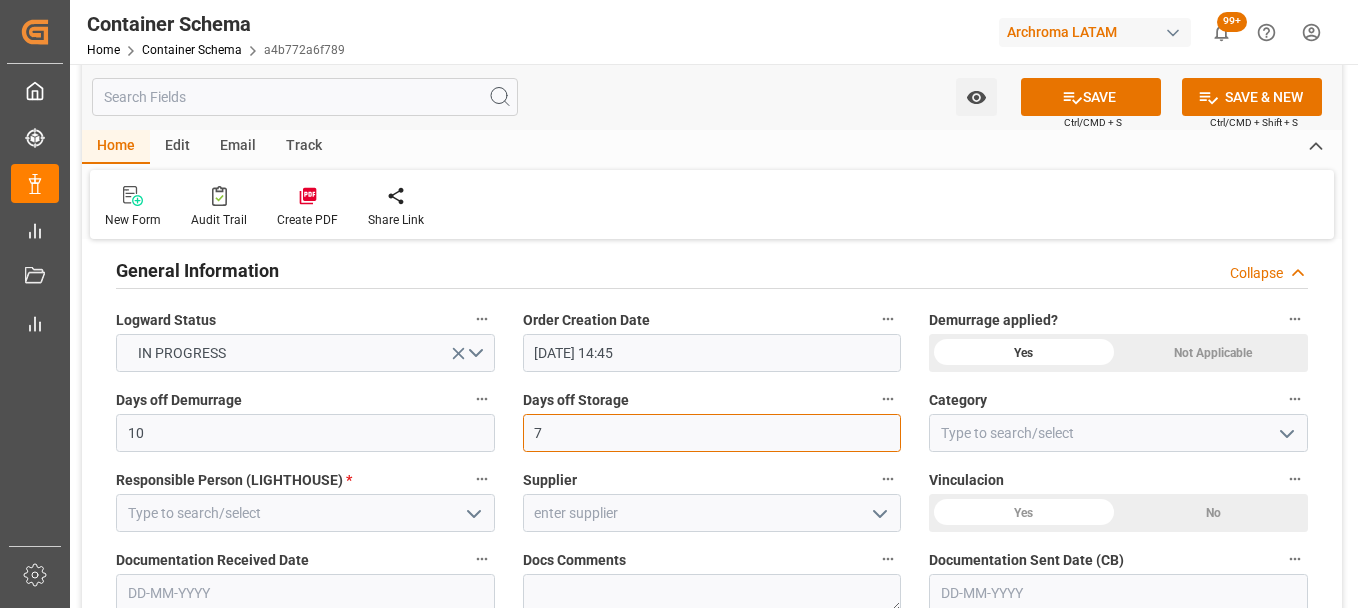 type on "7" 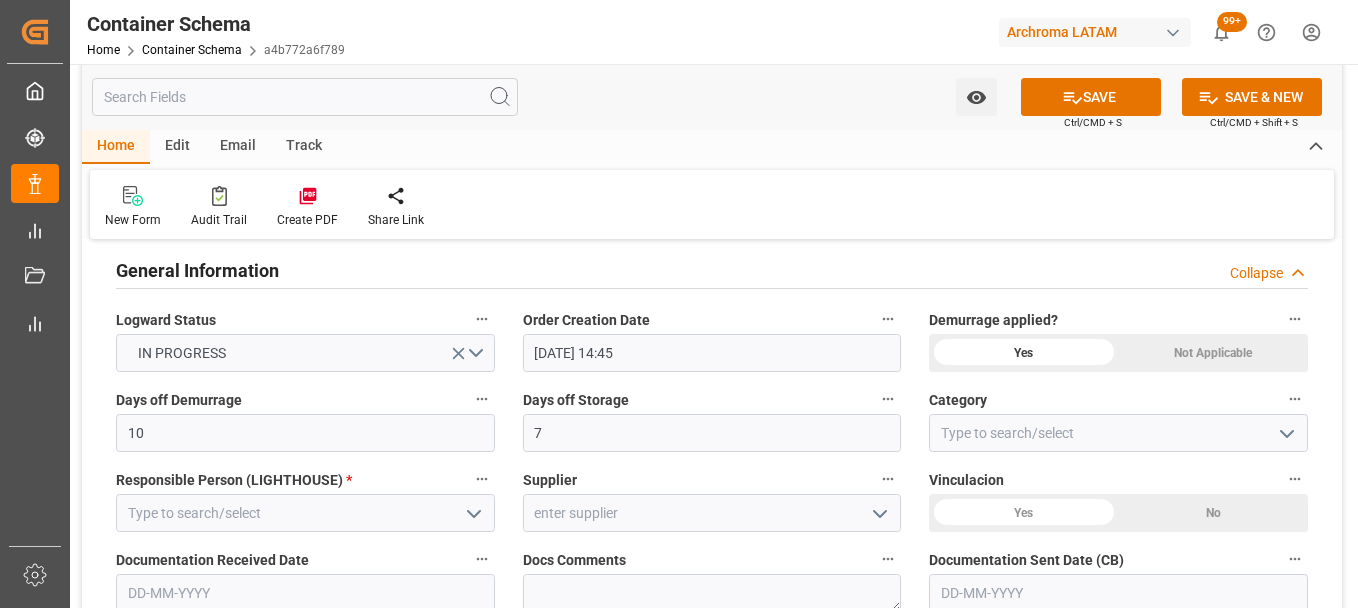 type 